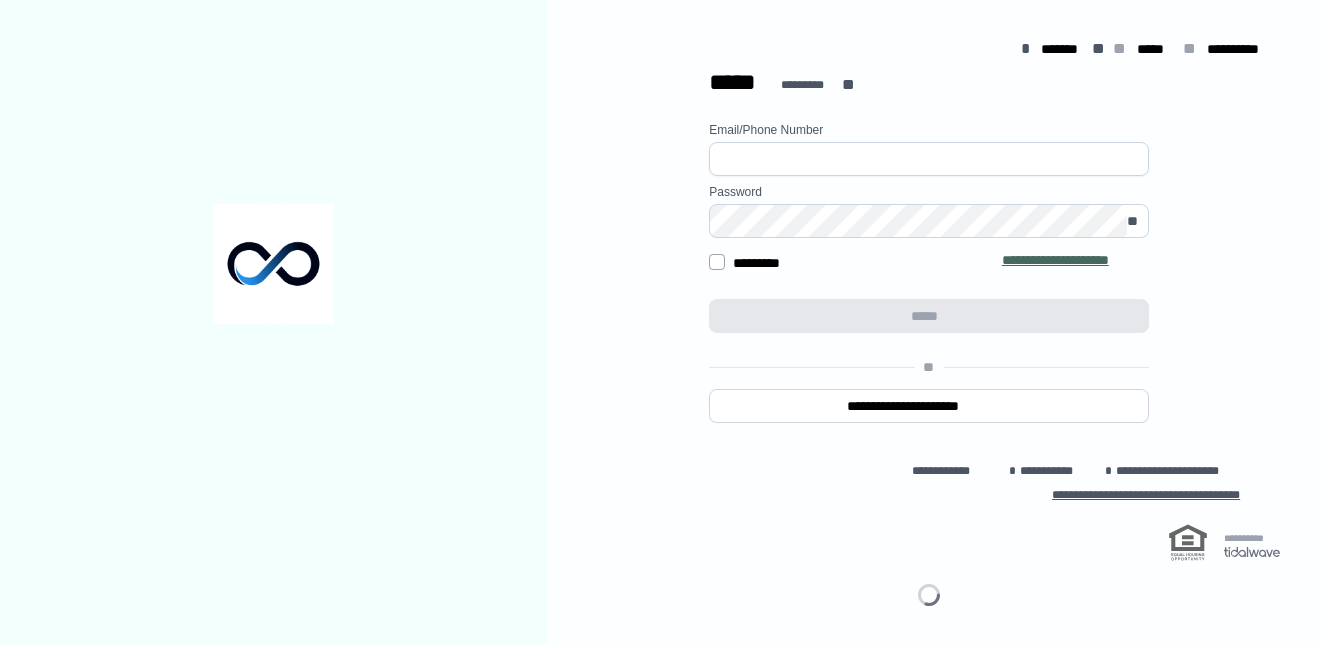 scroll, scrollTop: 0, scrollLeft: 0, axis: both 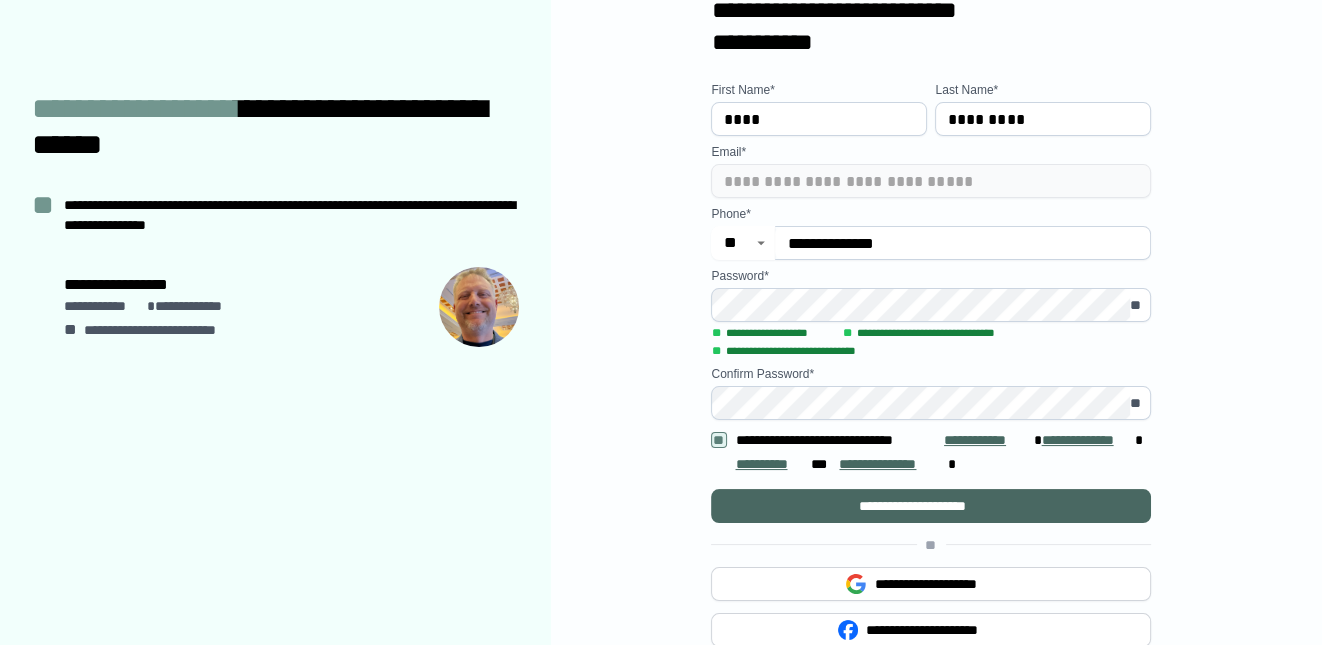 click on "**********" at bounding box center (931, 506) 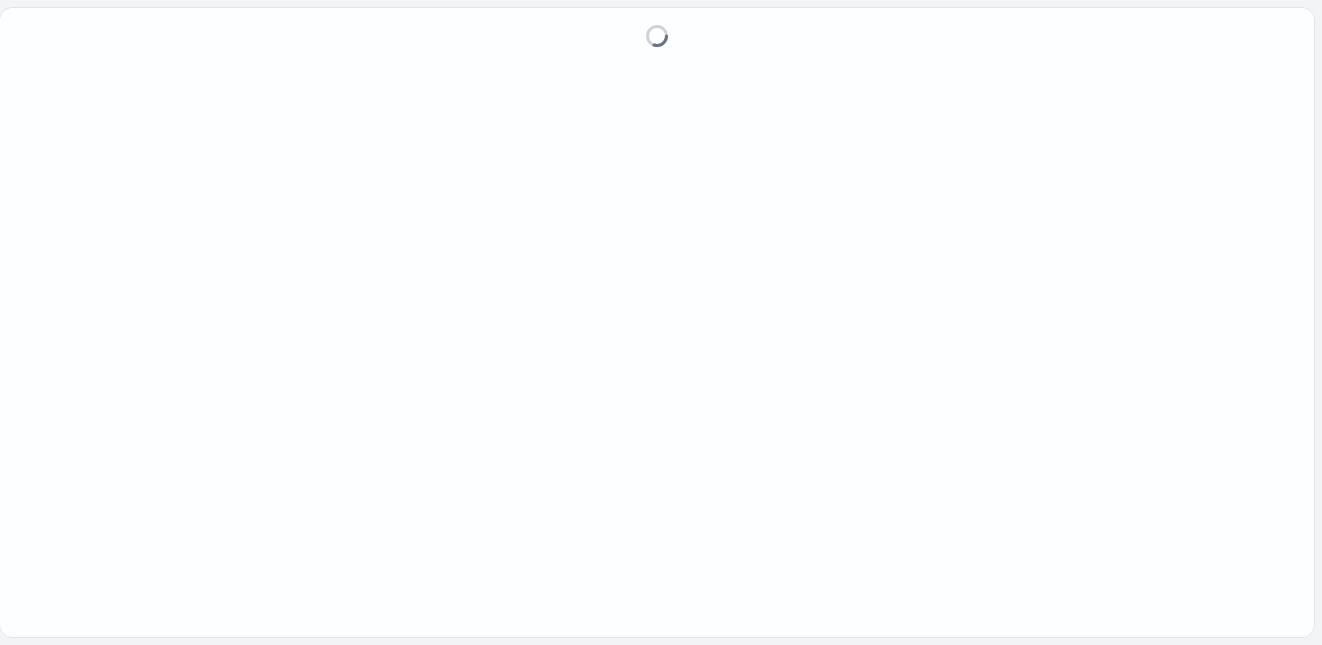 scroll, scrollTop: 0, scrollLeft: 0, axis: both 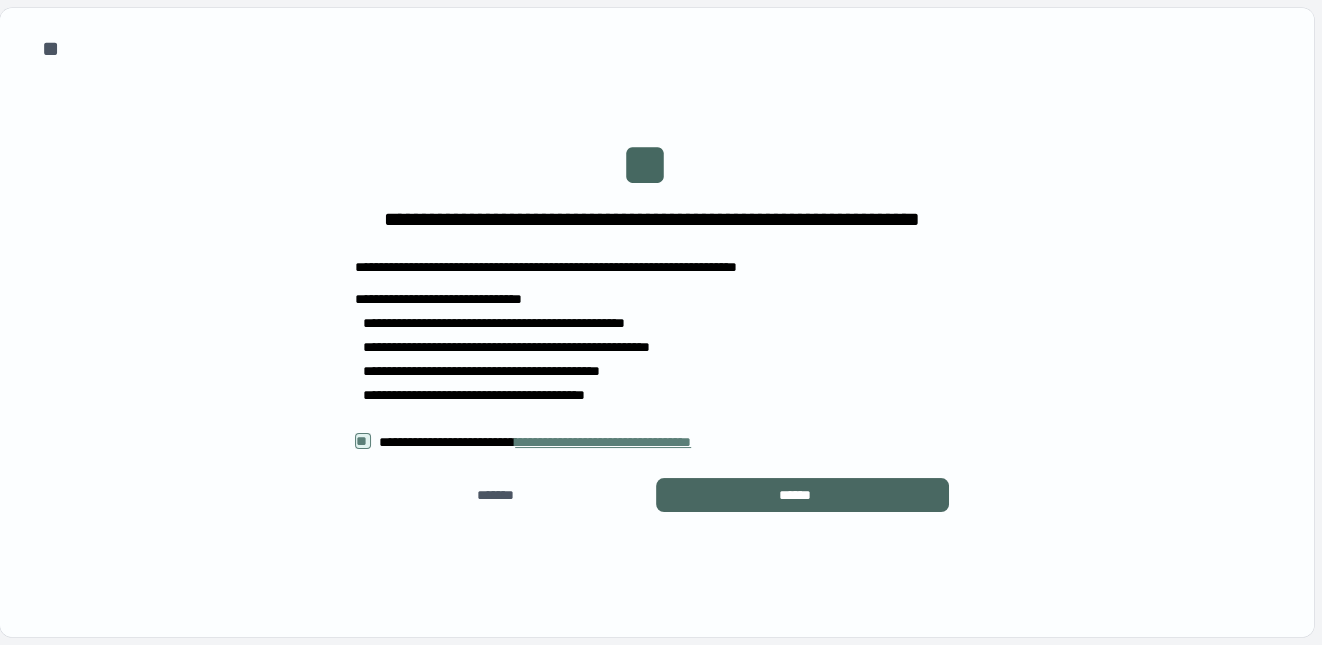 click on "******" at bounding box center (802, 495) 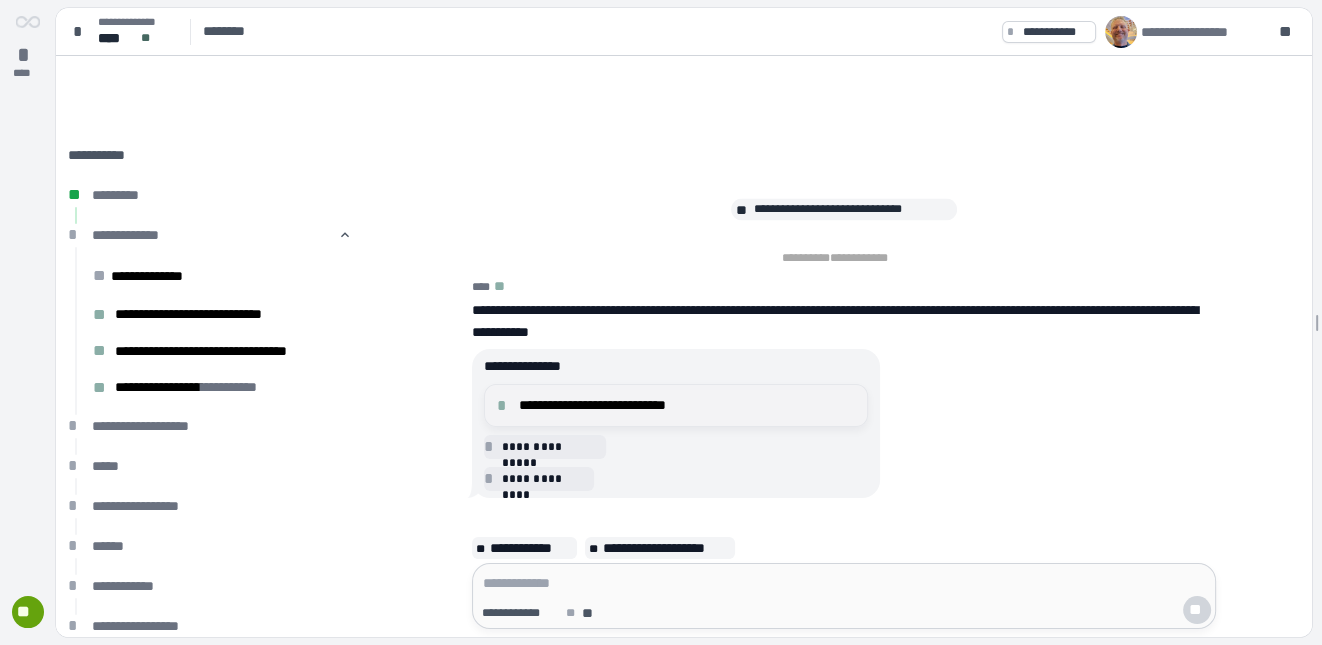 click on "**********" at bounding box center [687, 405] 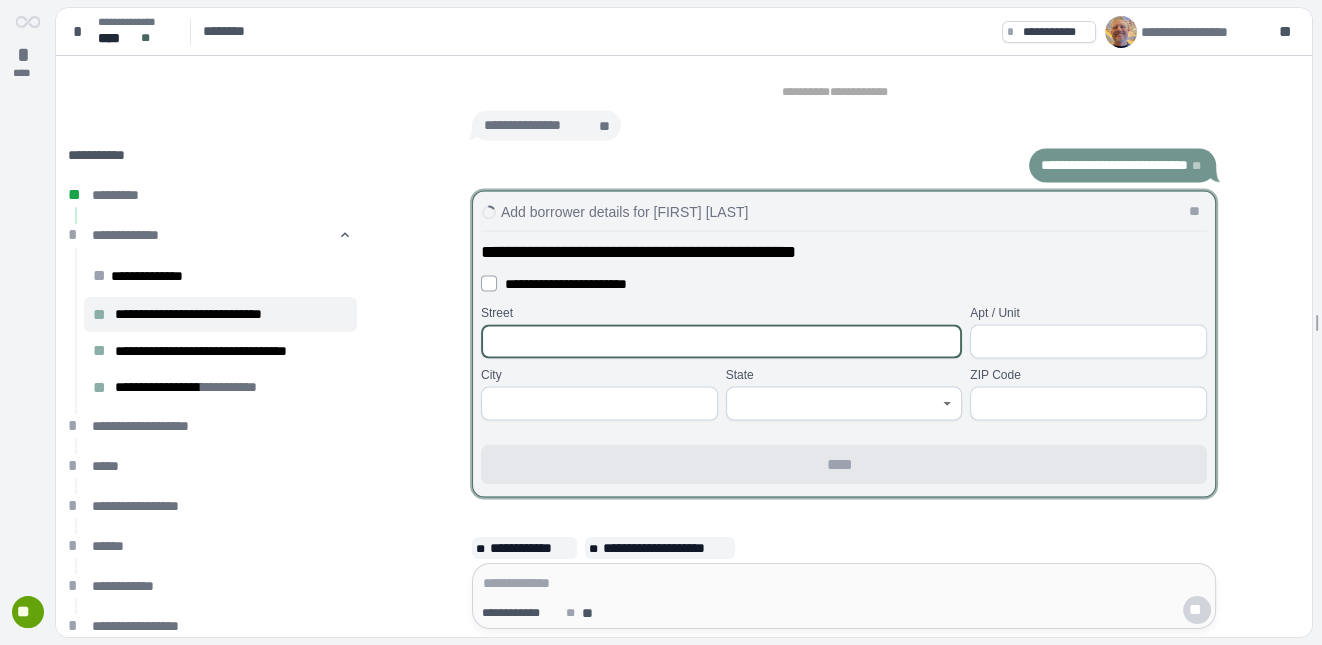click at bounding box center (721, 341) 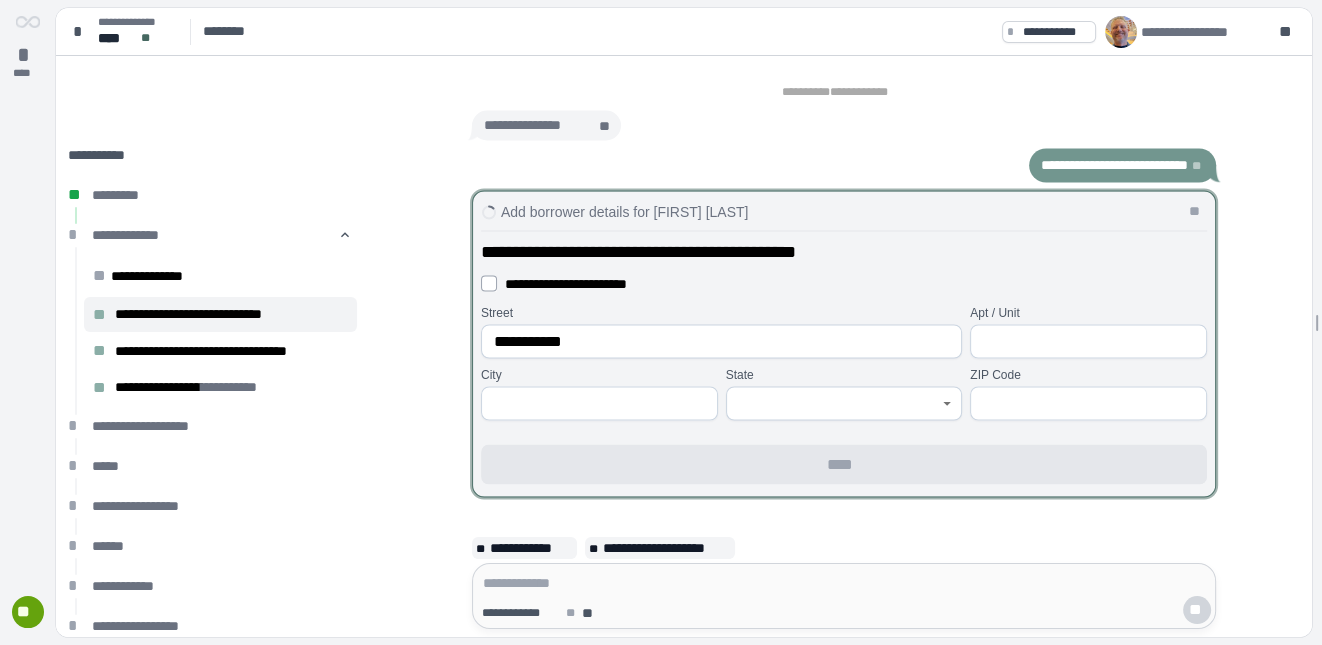 type on "**********" 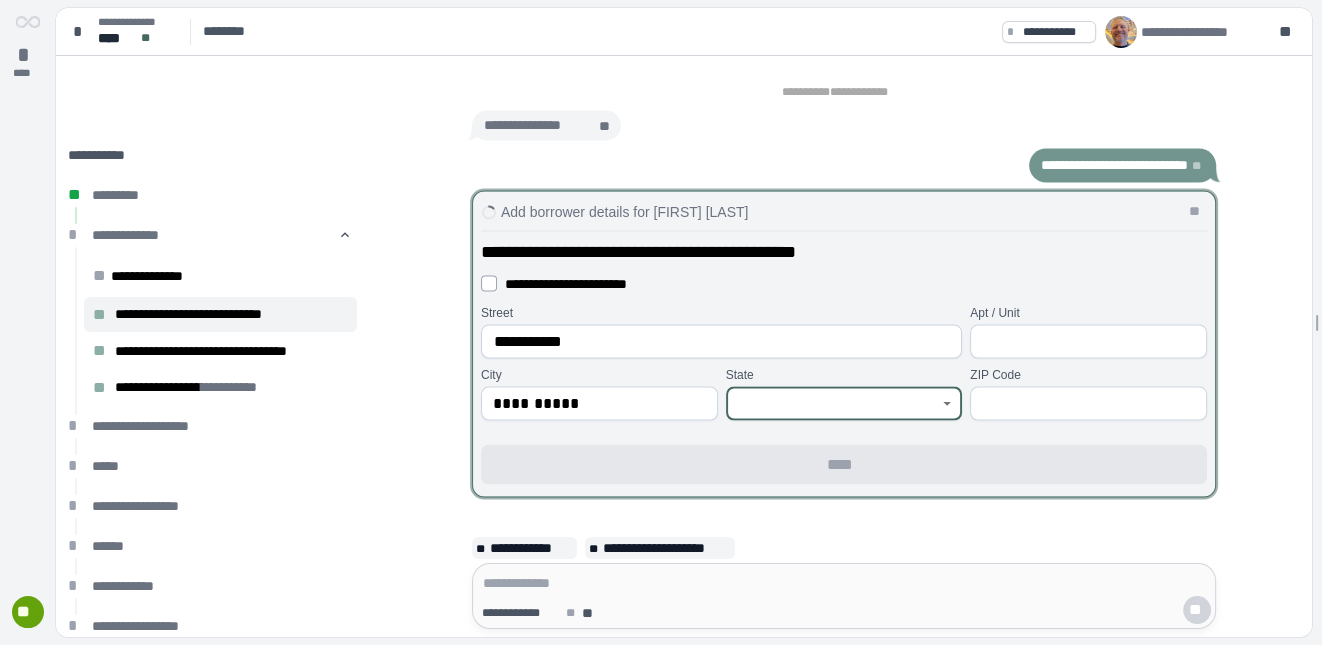 type on "**********" 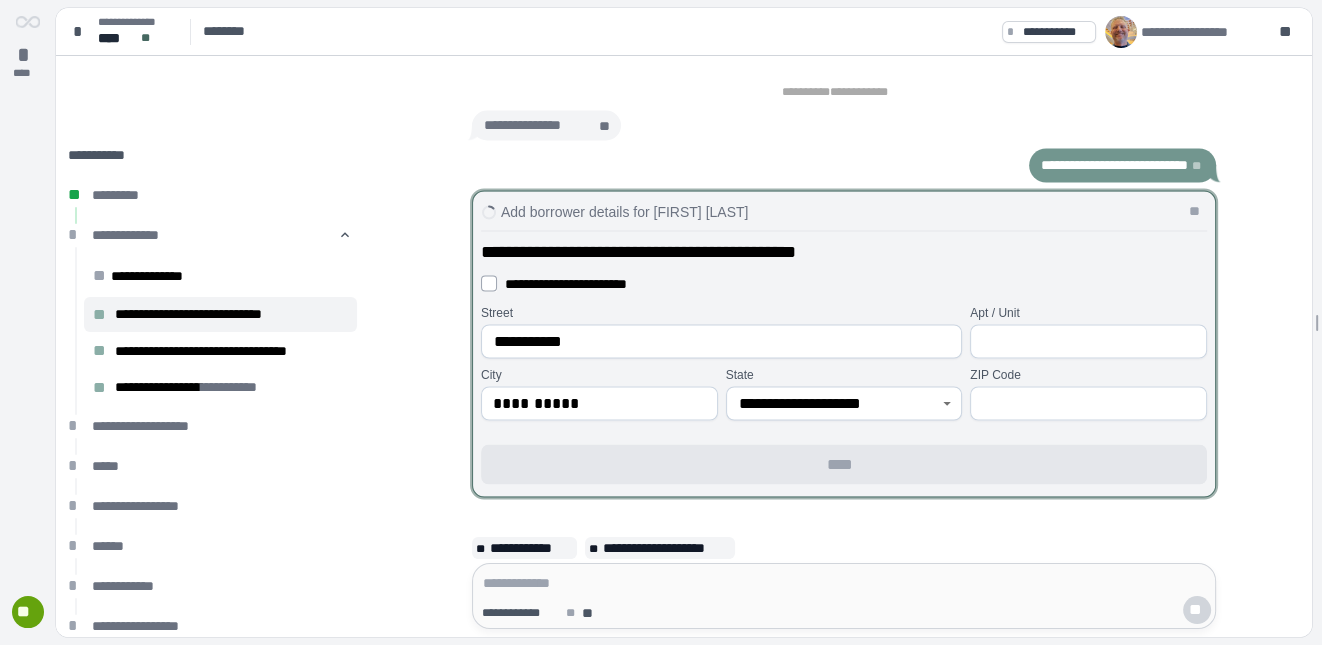 type on "*****" 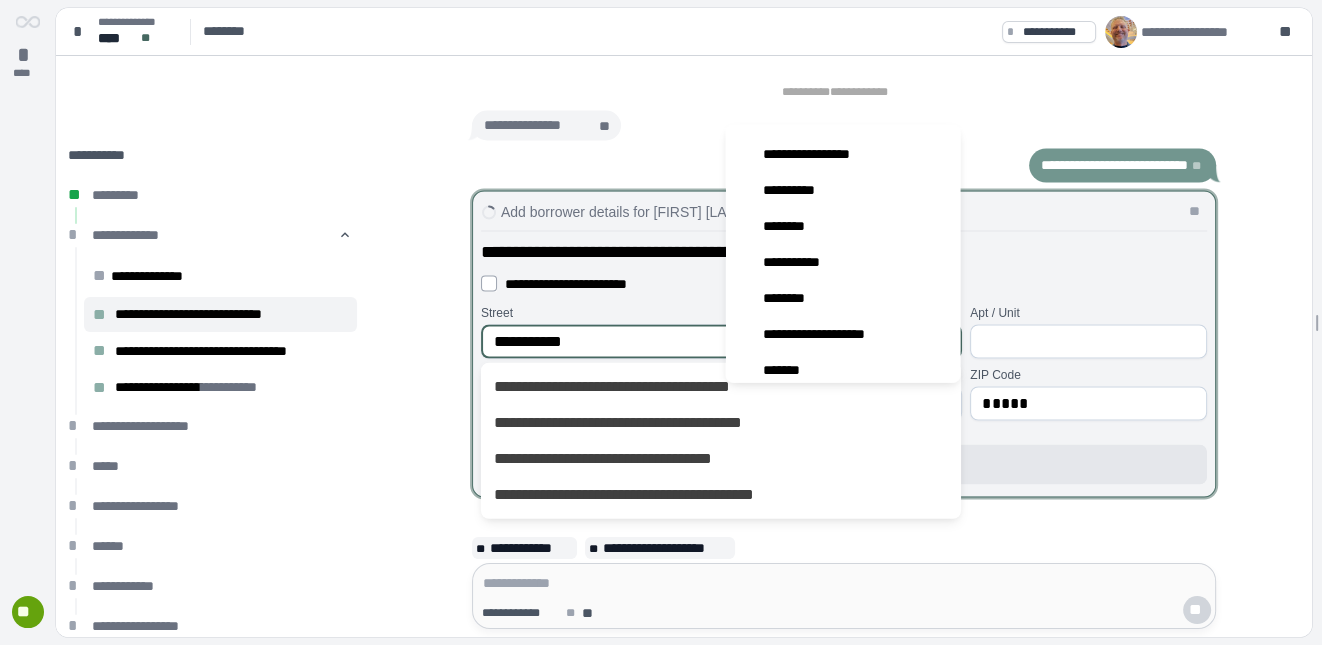 scroll, scrollTop: 251, scrollLeft: 0, axis: vertical 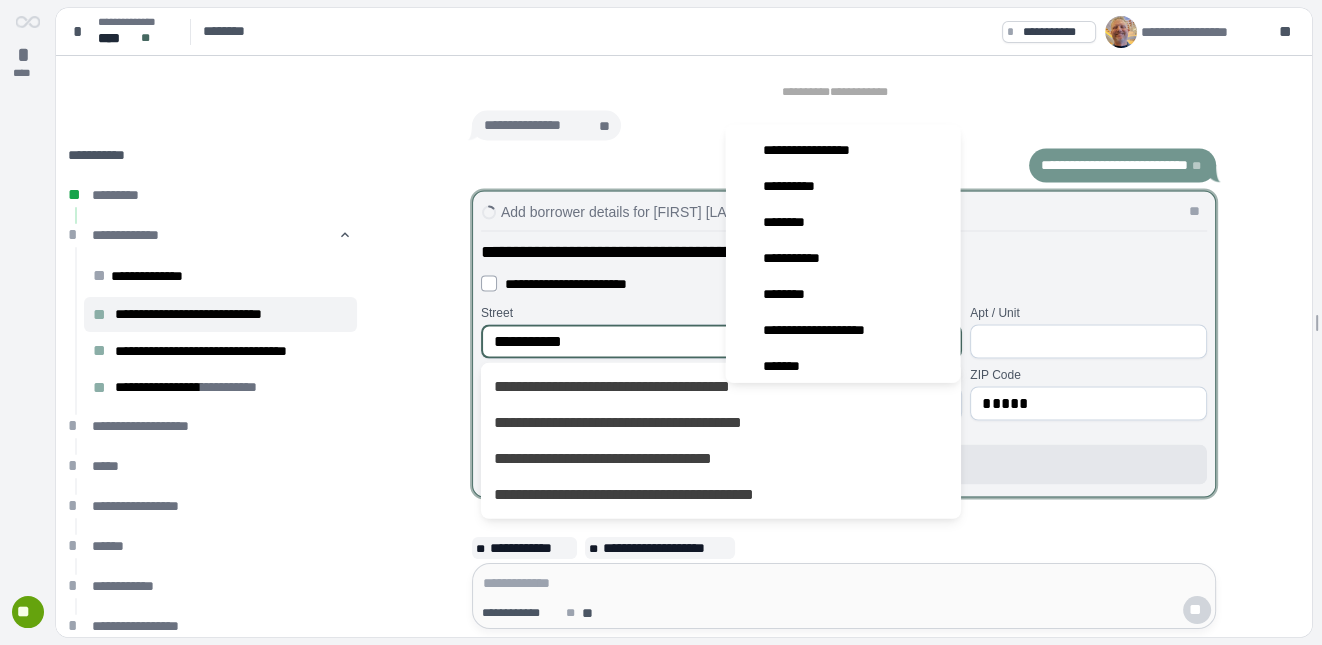 click on "**********" at bounding box center (826, 330) 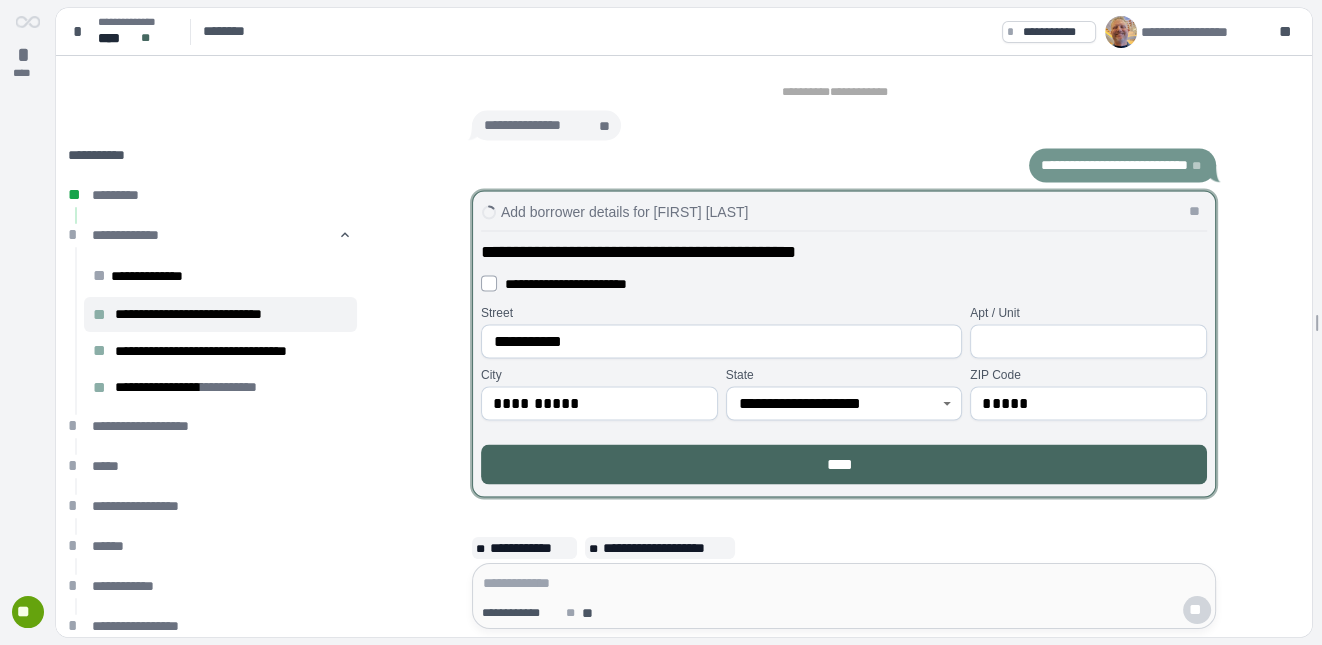 click on "**********" at bounding box center [856, 284] 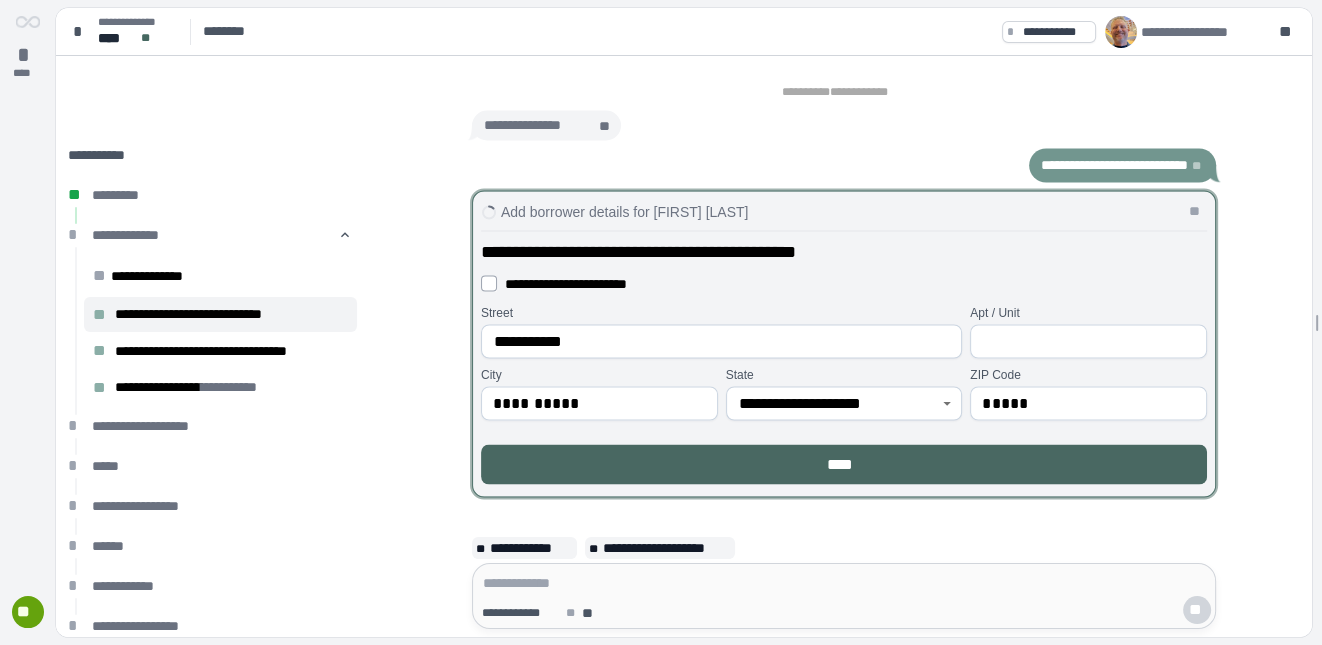 click on "****" at bounding box center [844, 464] 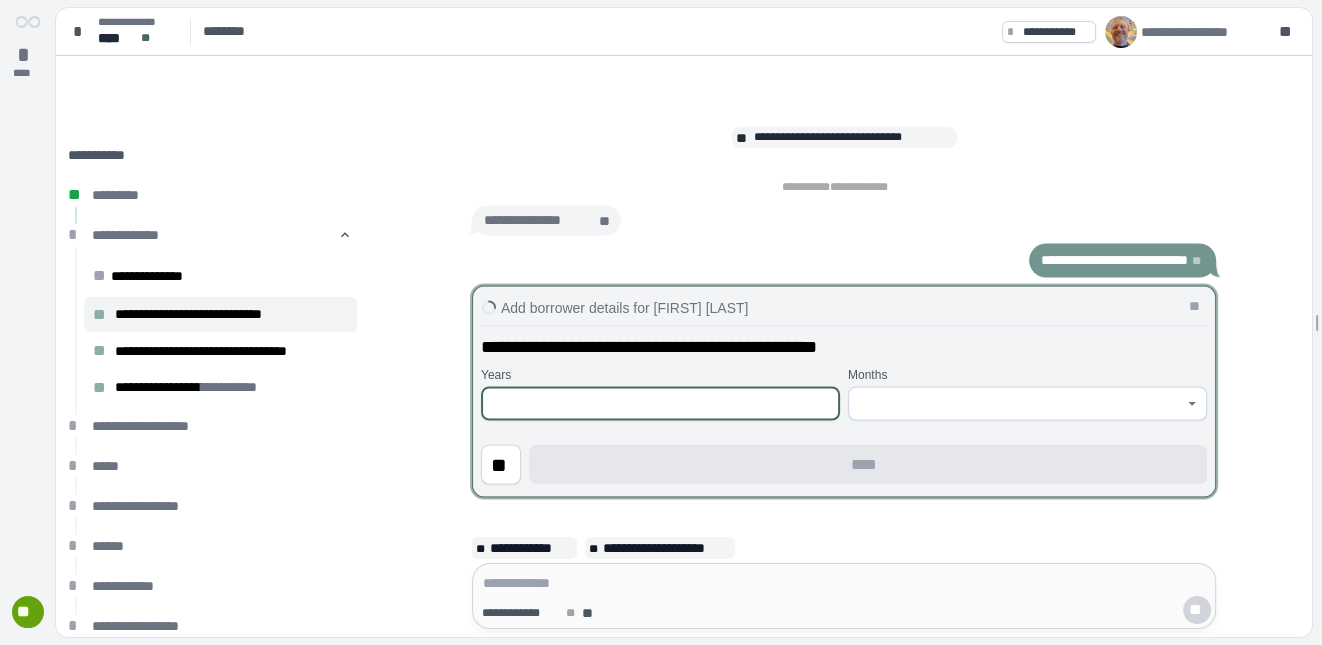 click at bounding box center (660, 403) 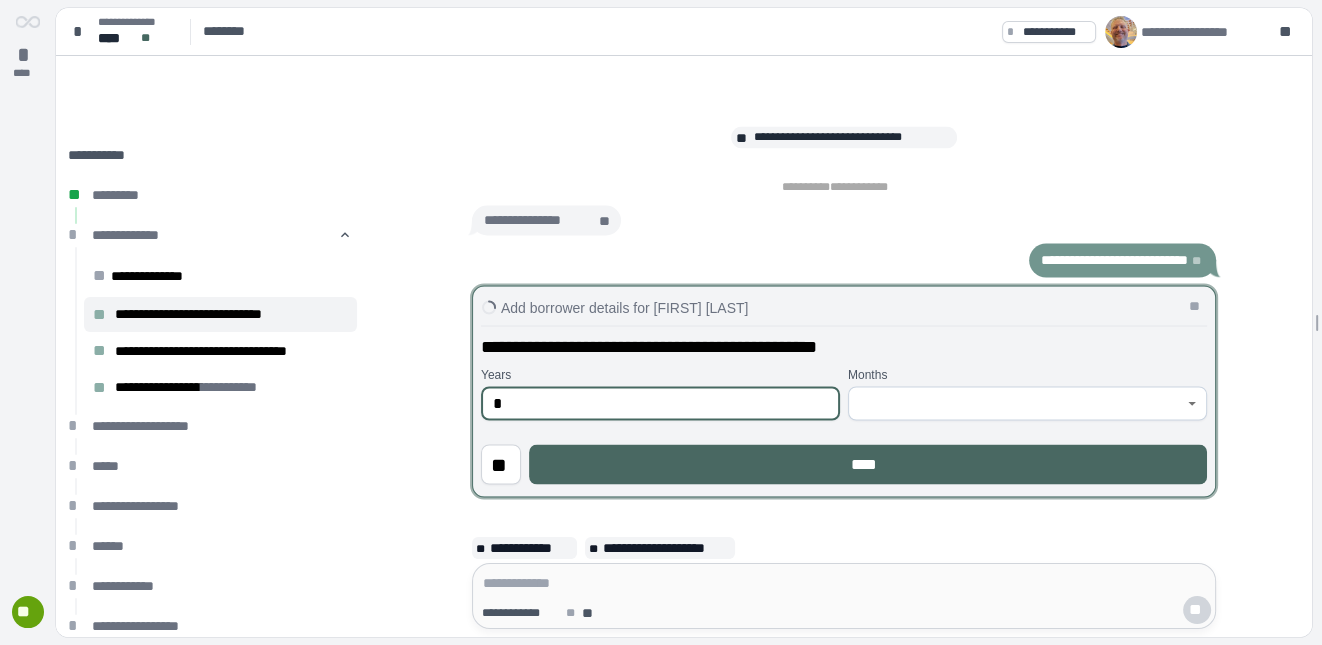 click on "****" at bounding box center (868, 464) 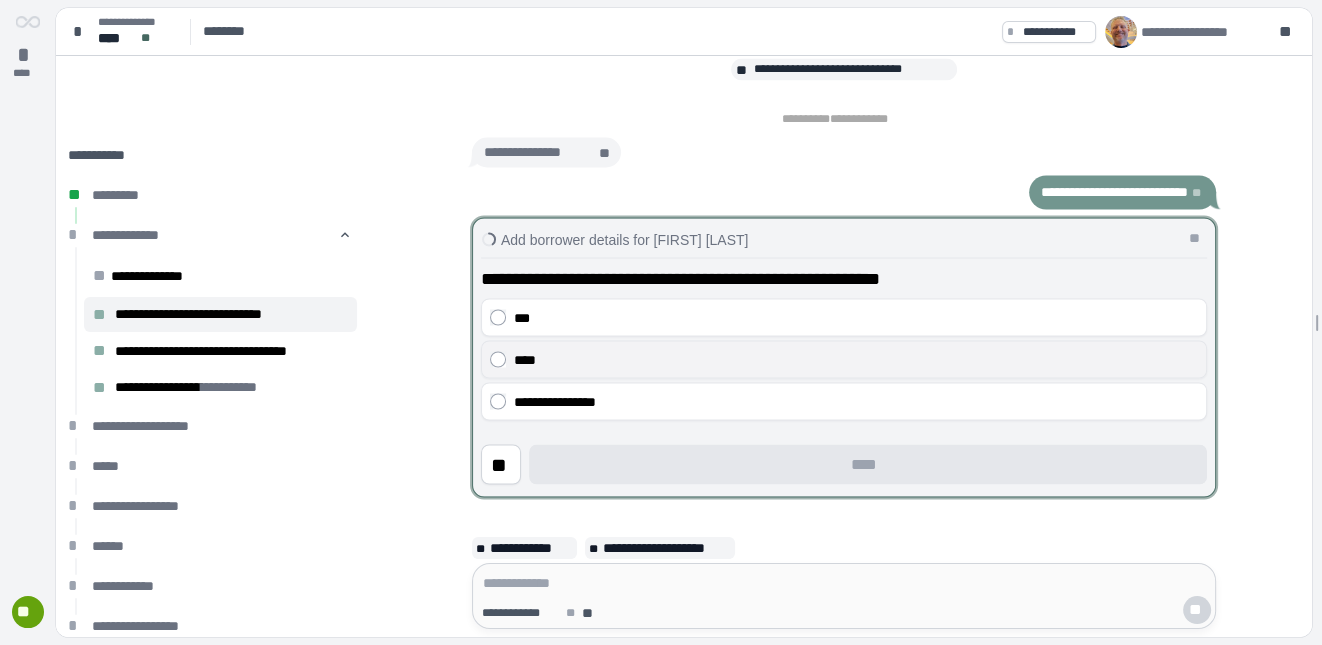 click on "****" at bounding box center [856, 359] 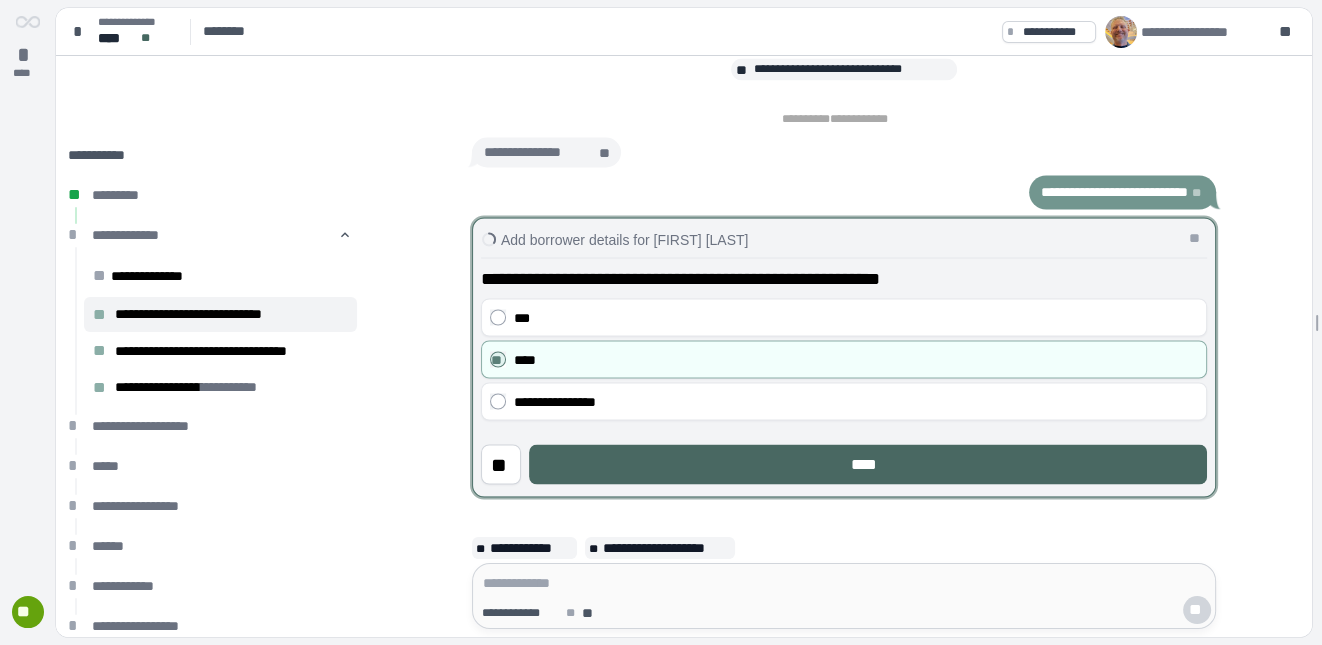 click on "****" at bounding box center (868, 464) 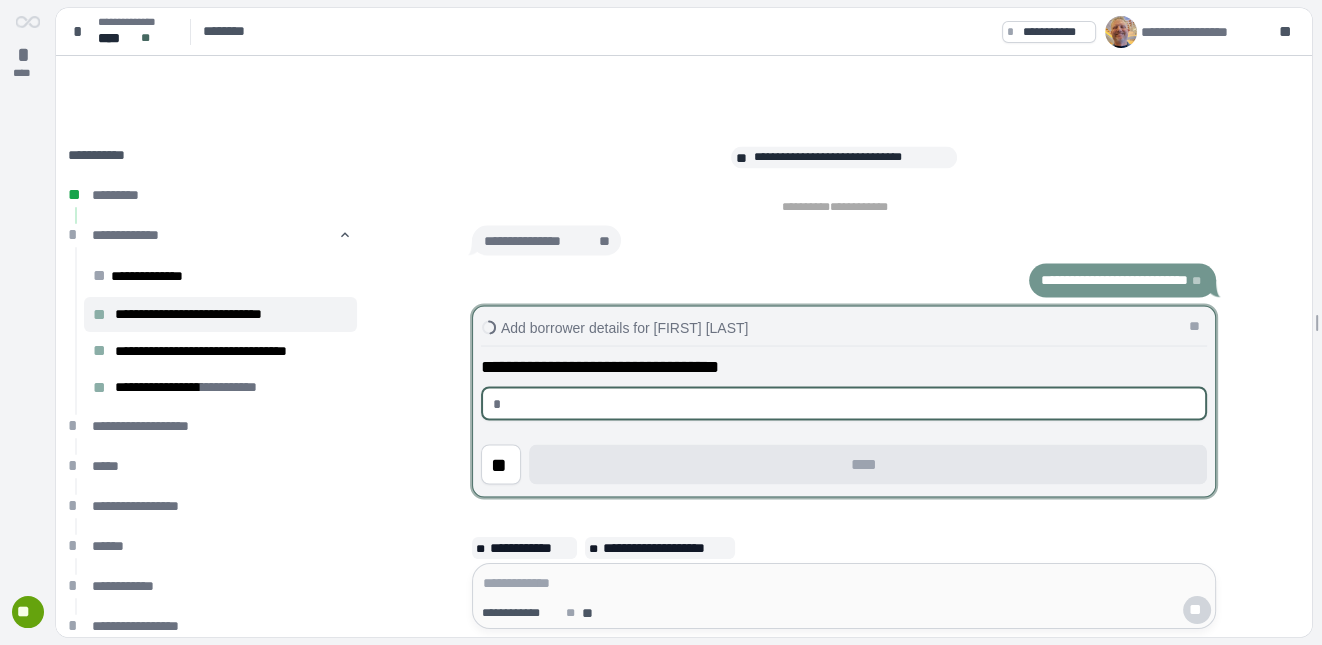 click at bounding box center [852, 403] 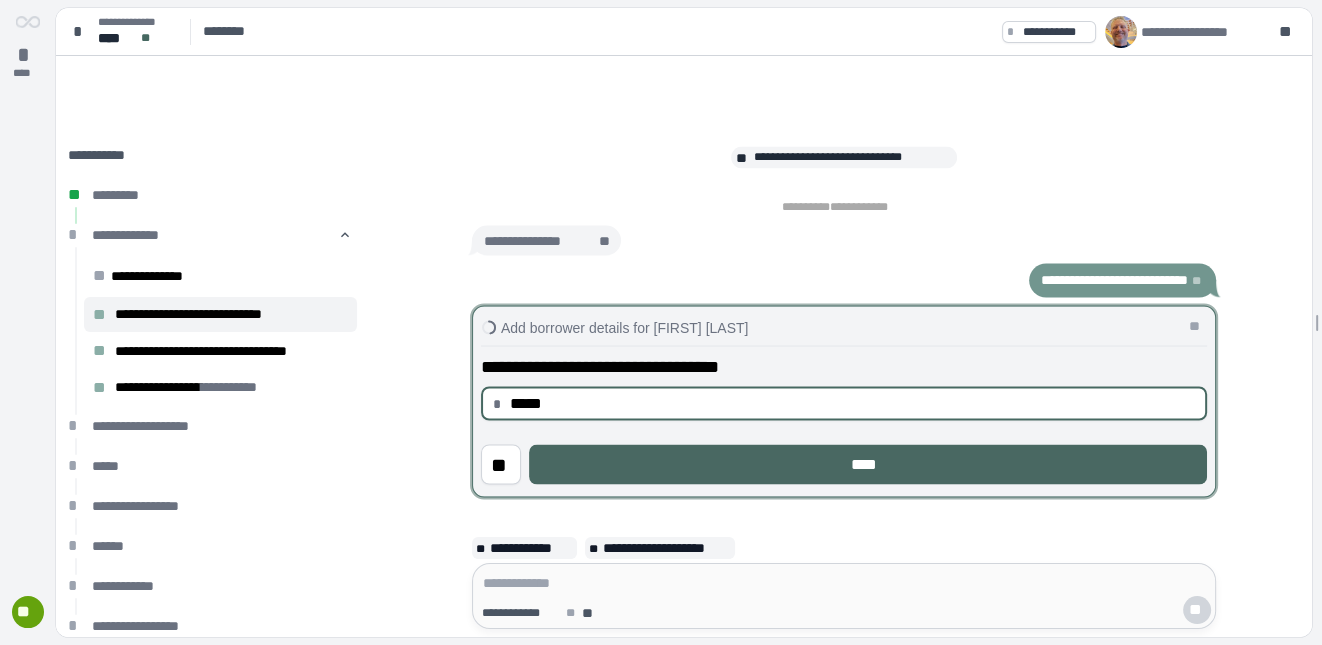 type on "********" 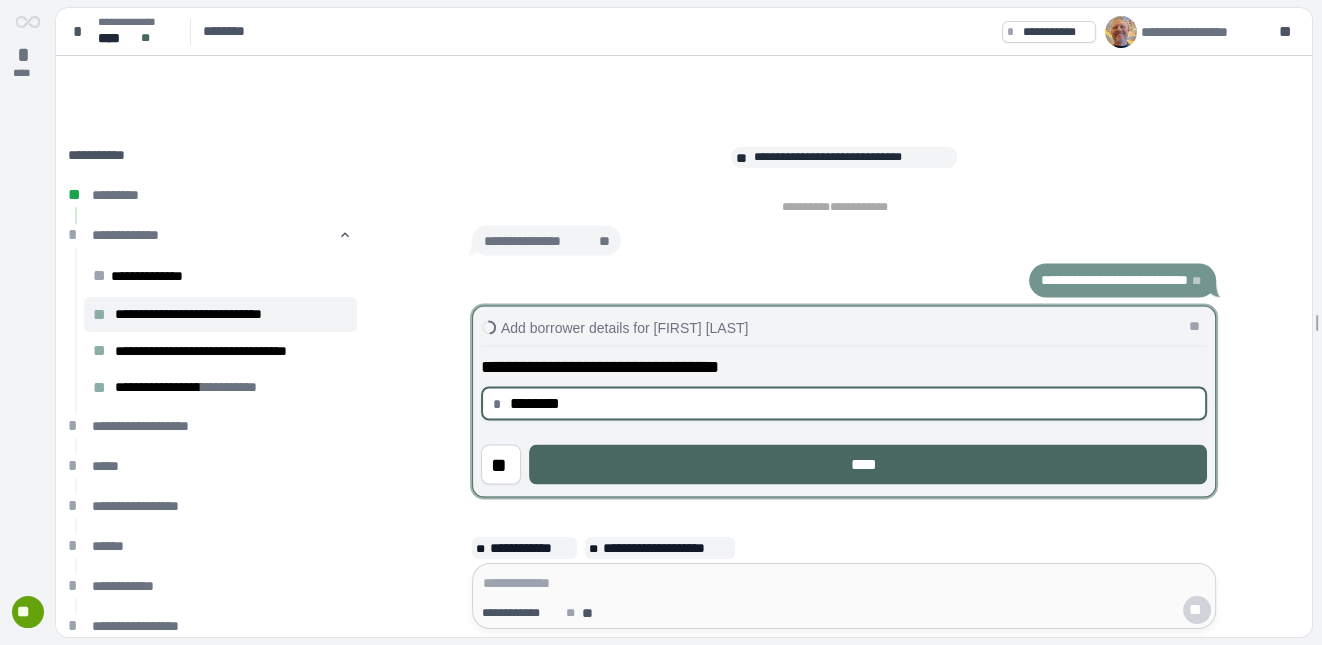 click on "****" at bounding box center (868, 464) 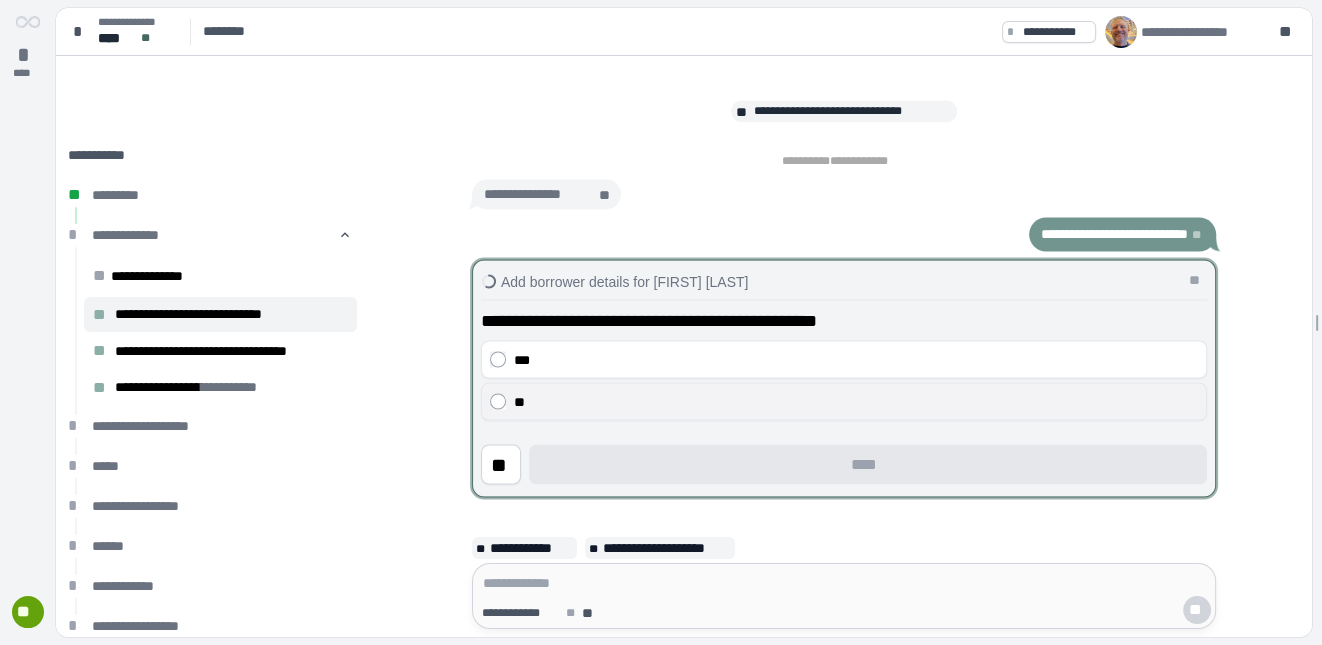 click on "**" at bounding box center (856, 401) 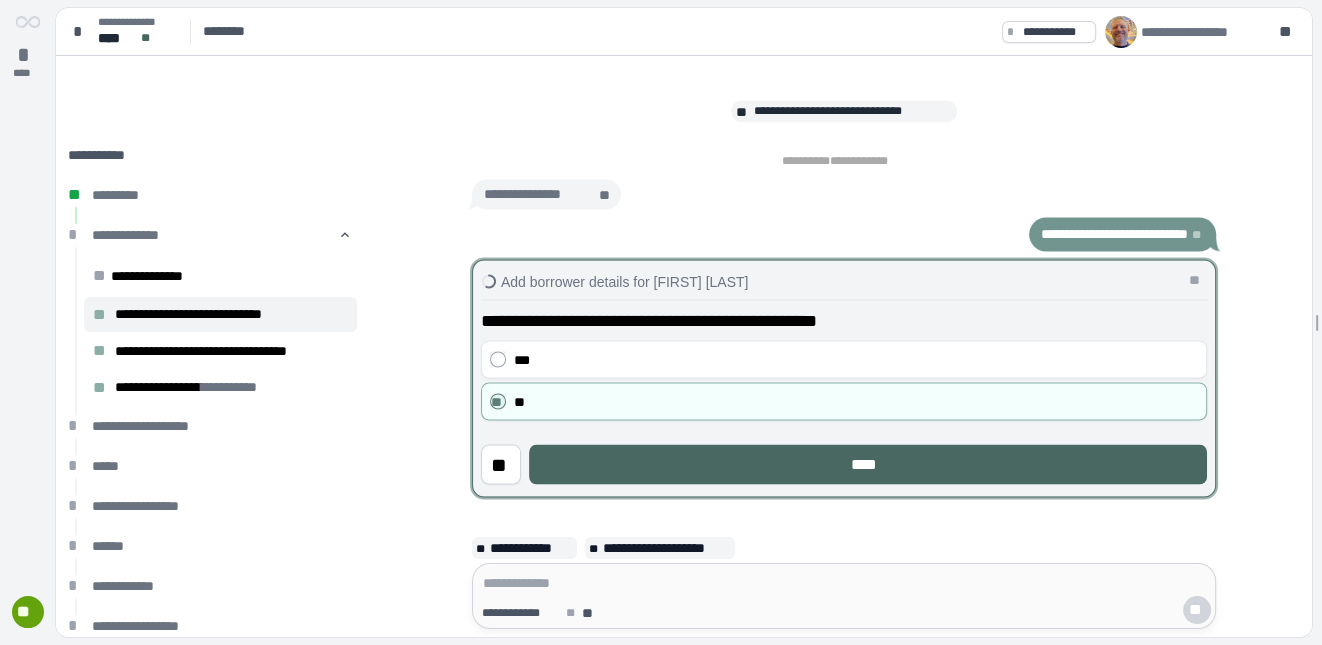 click on "****" at bounding box center [868, 464] 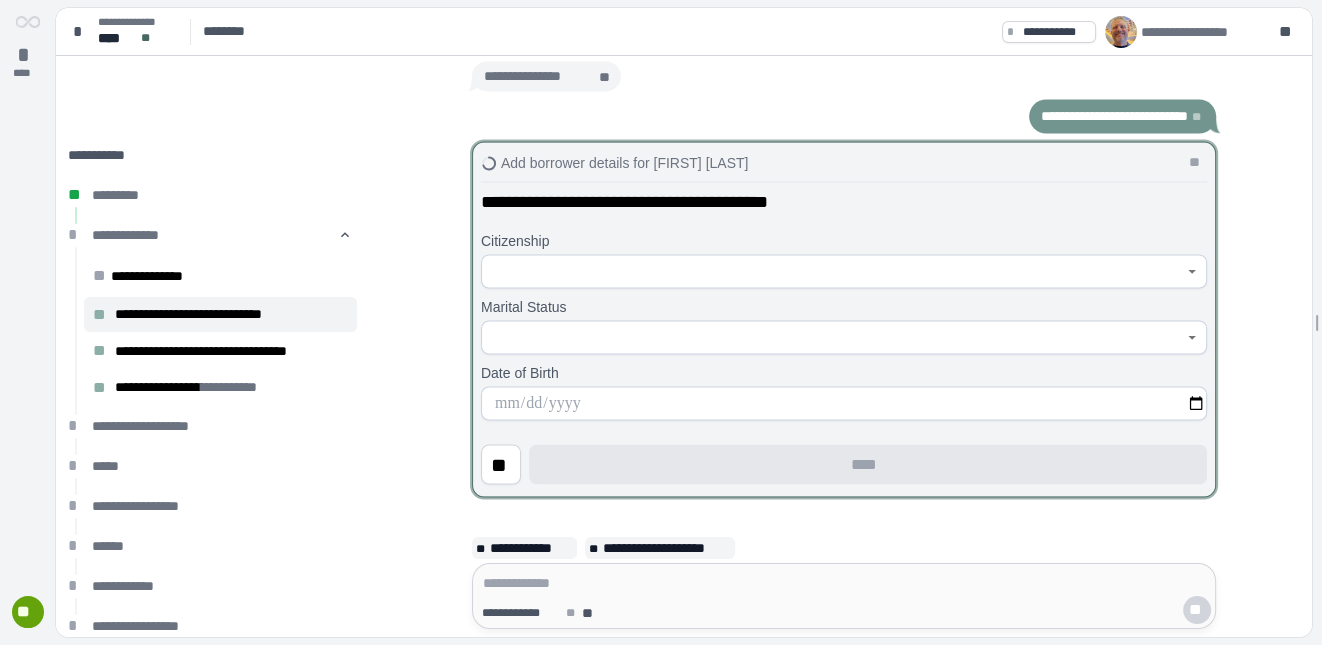 click at bounding box center (833, 271) 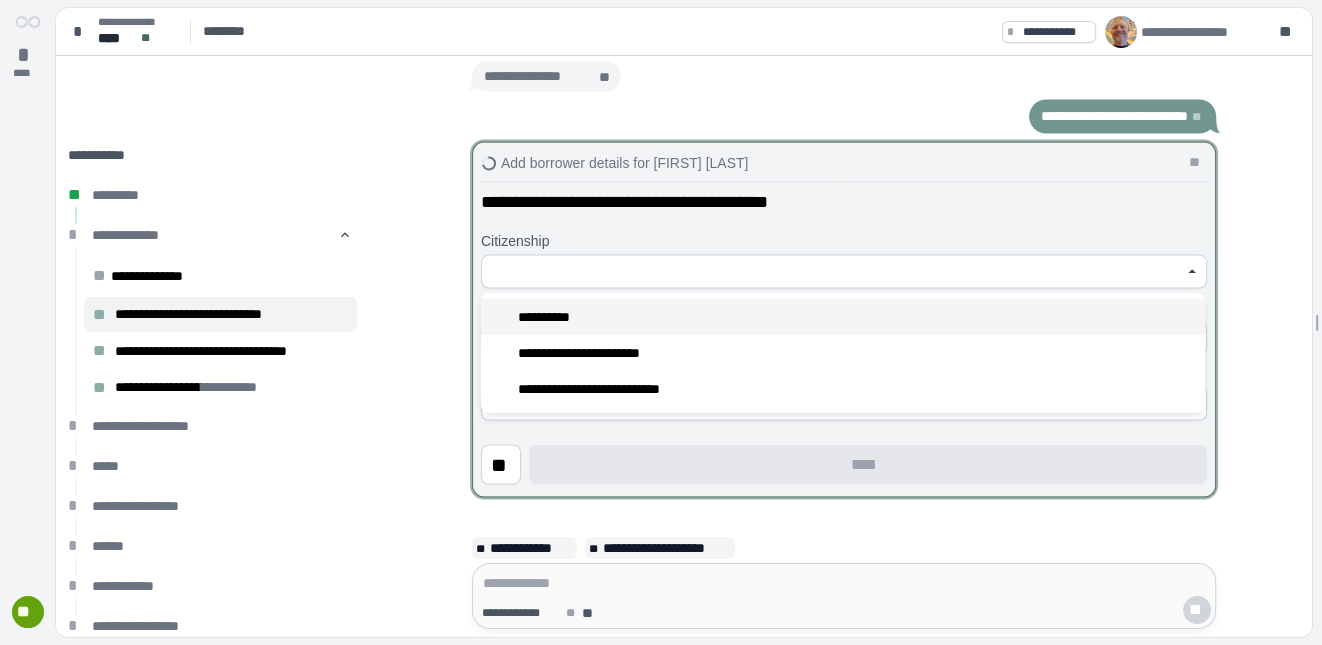click on "**********" at bounding box center (843, 317) 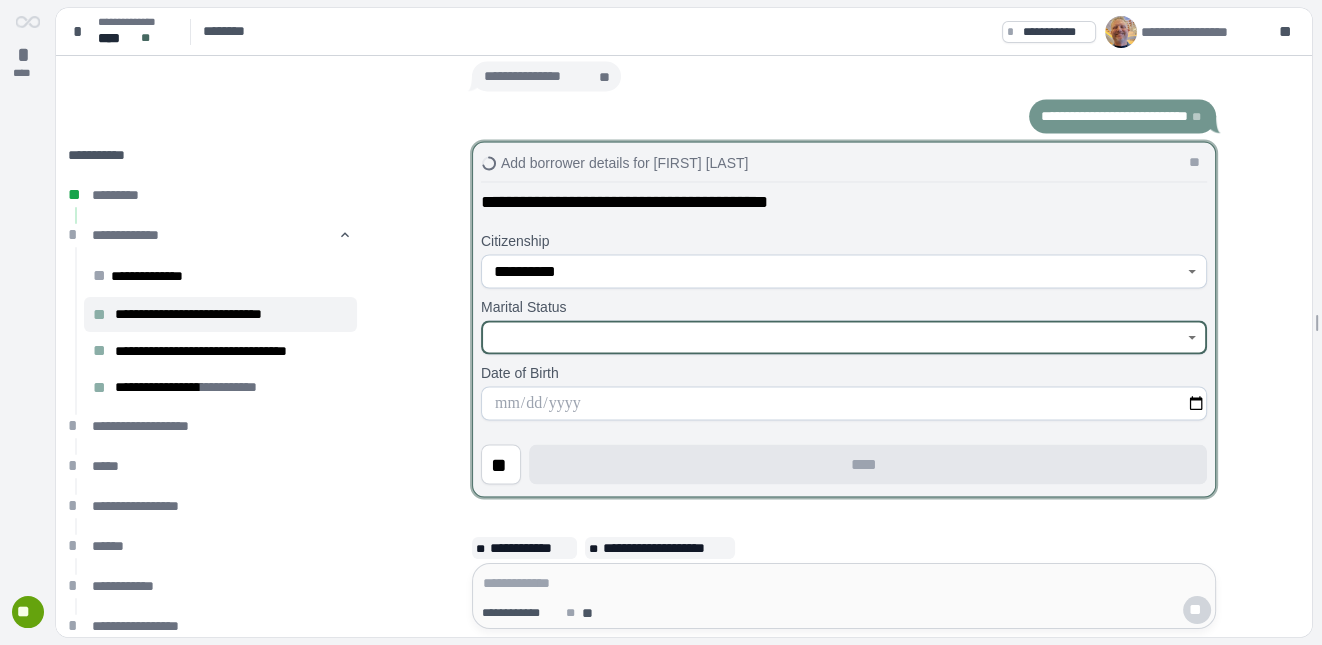 click at bounding box center (833, 337) 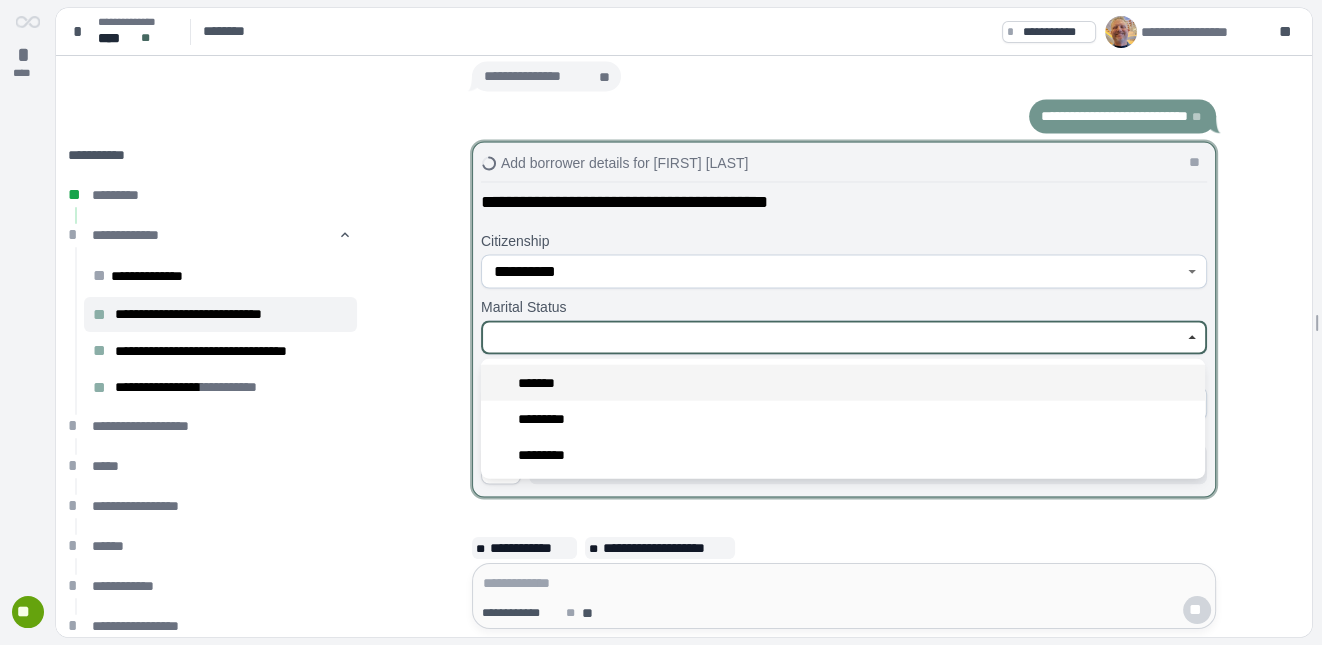 click on "*******" at bounding box center (543, 383) 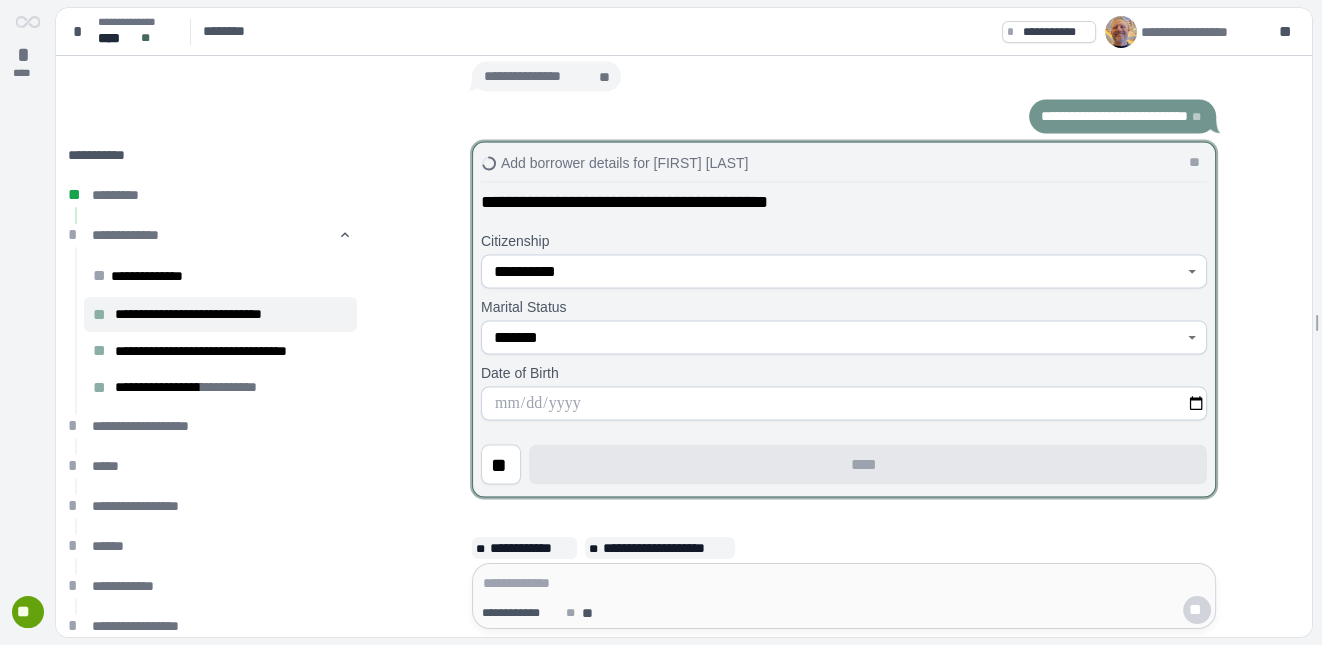 click at bounding box center [844, 403] 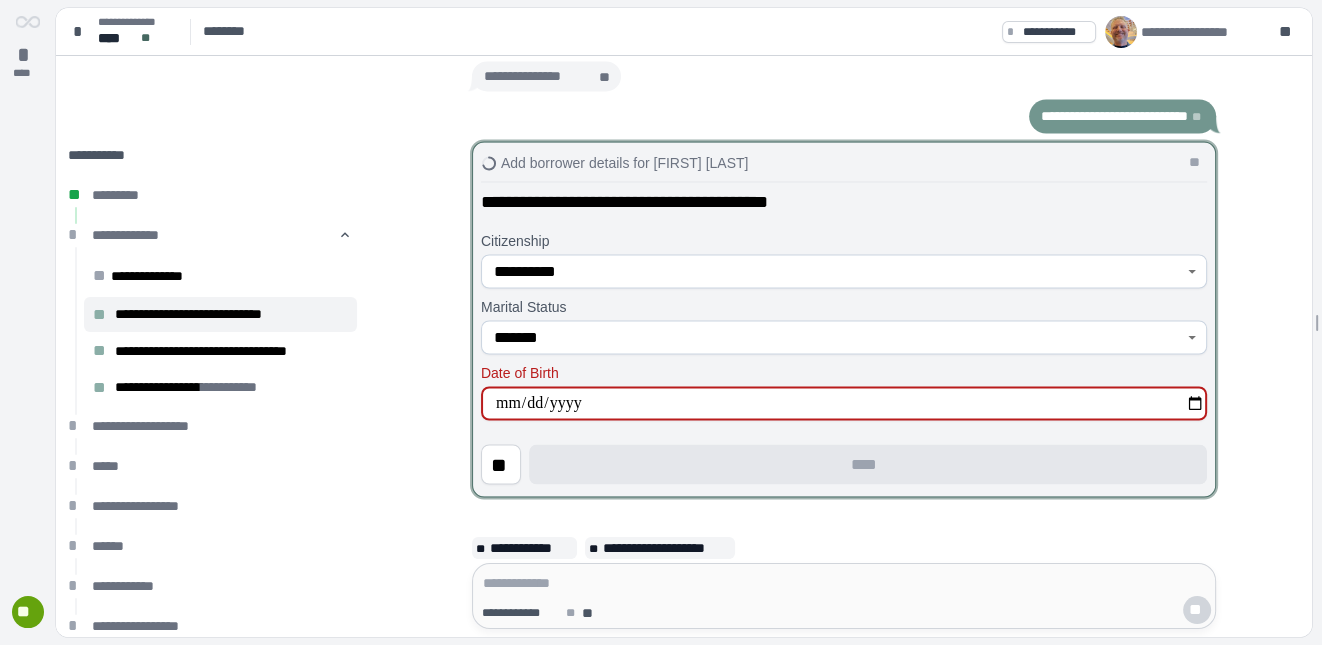 type on "**********" 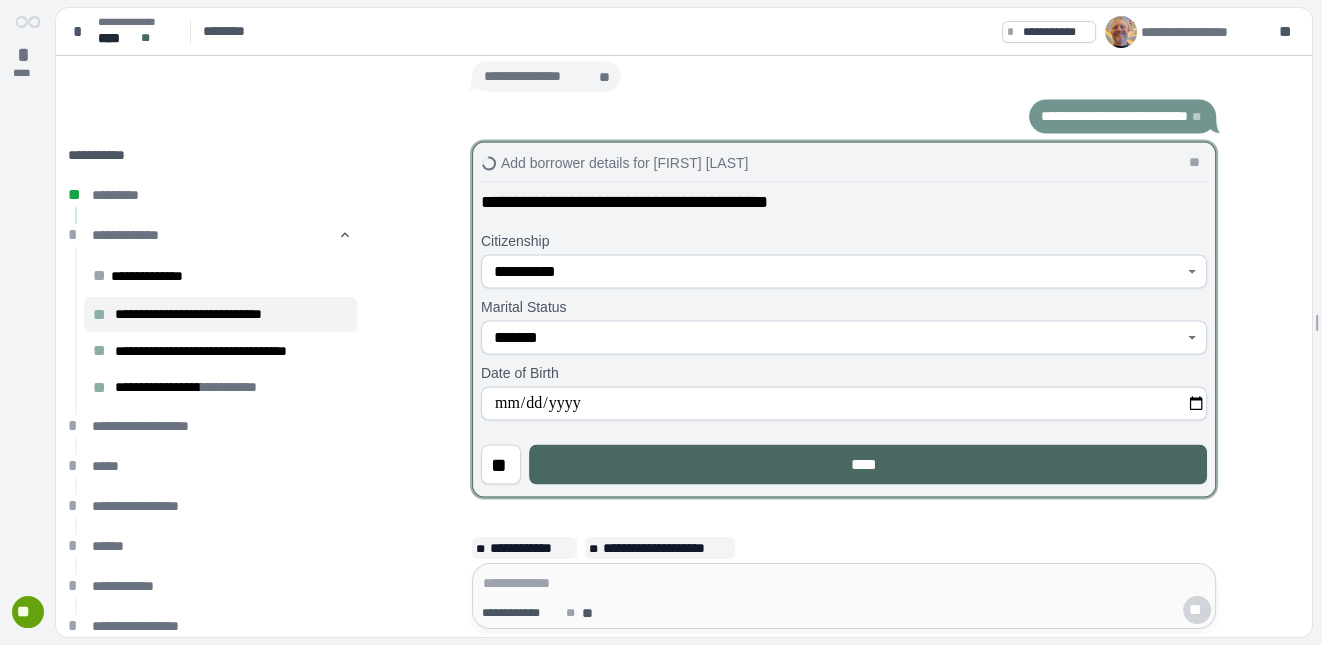 click on "****" at bounding box center [868, 464] 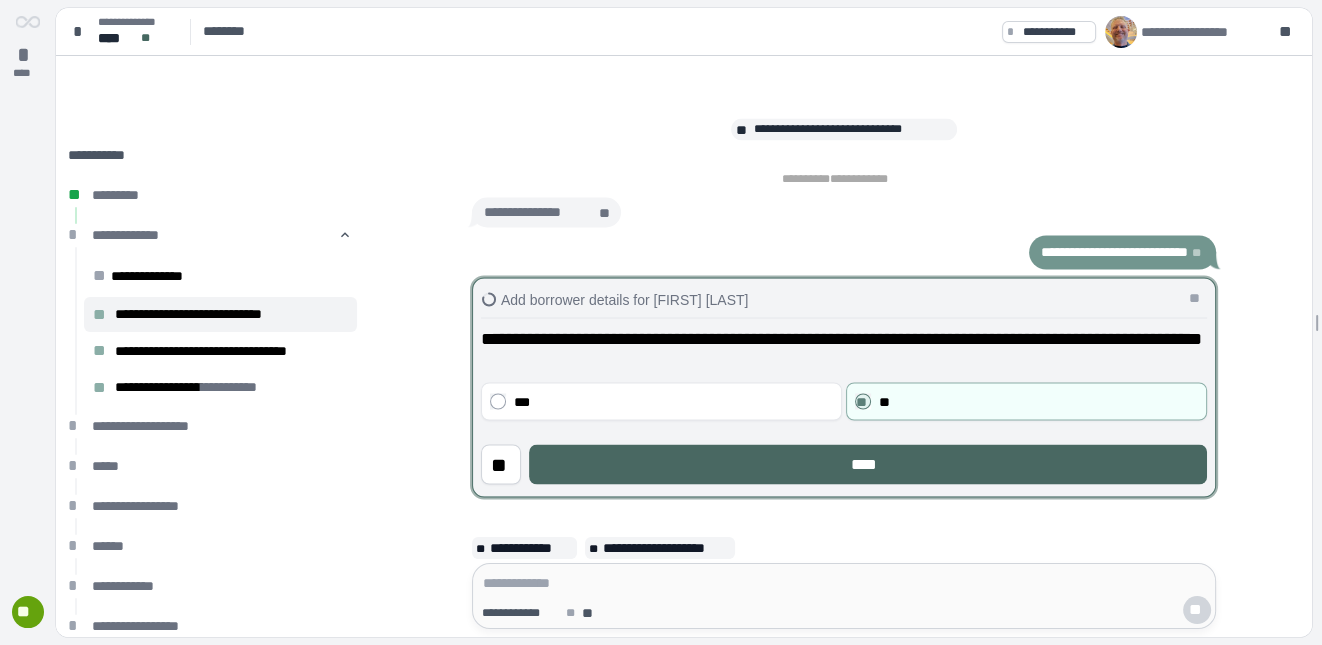 click on "****" at bounding box center (868, 464) 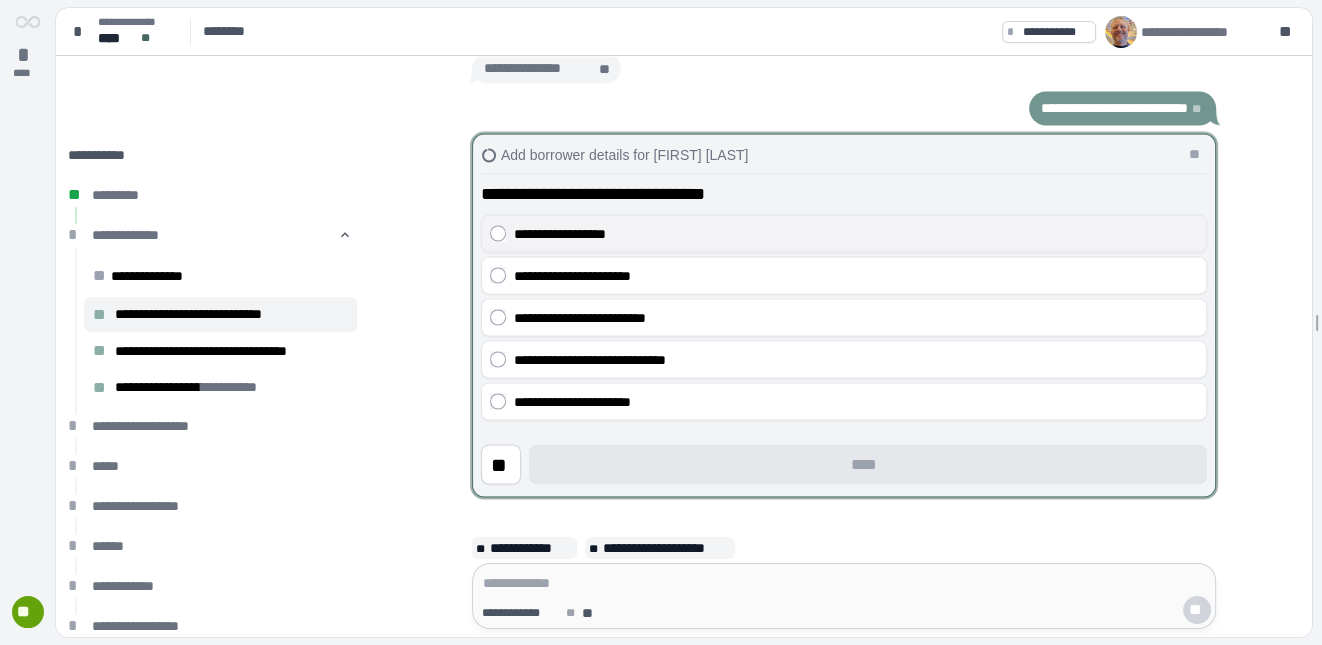 click on "**********" at bounding box center (856, 233) 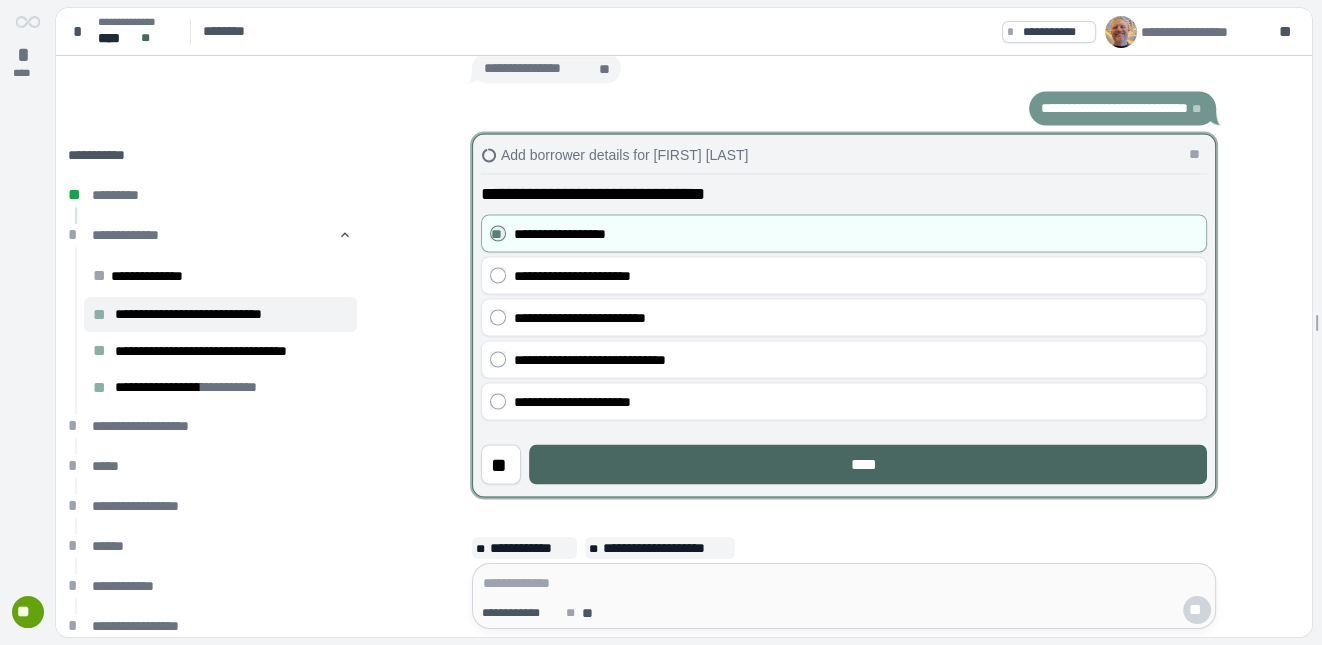 click on "****" at bounding box center (868, 464) 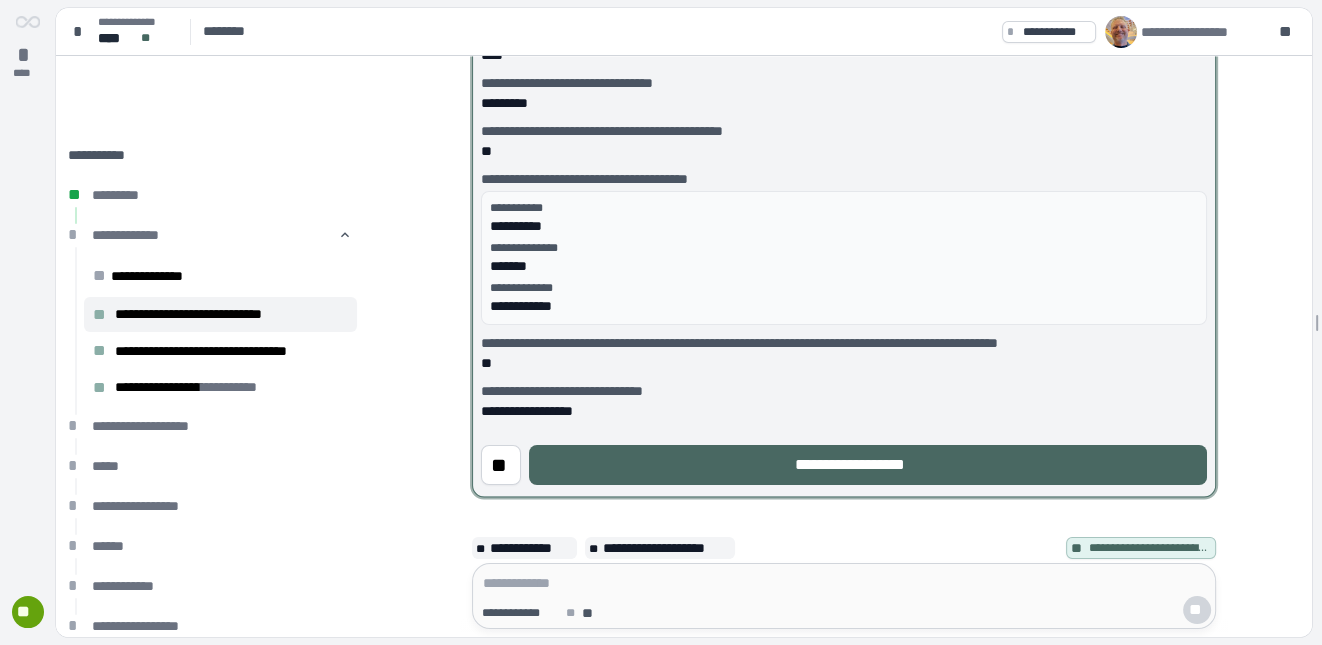 click on "**********" at bounding box center [868, 464] 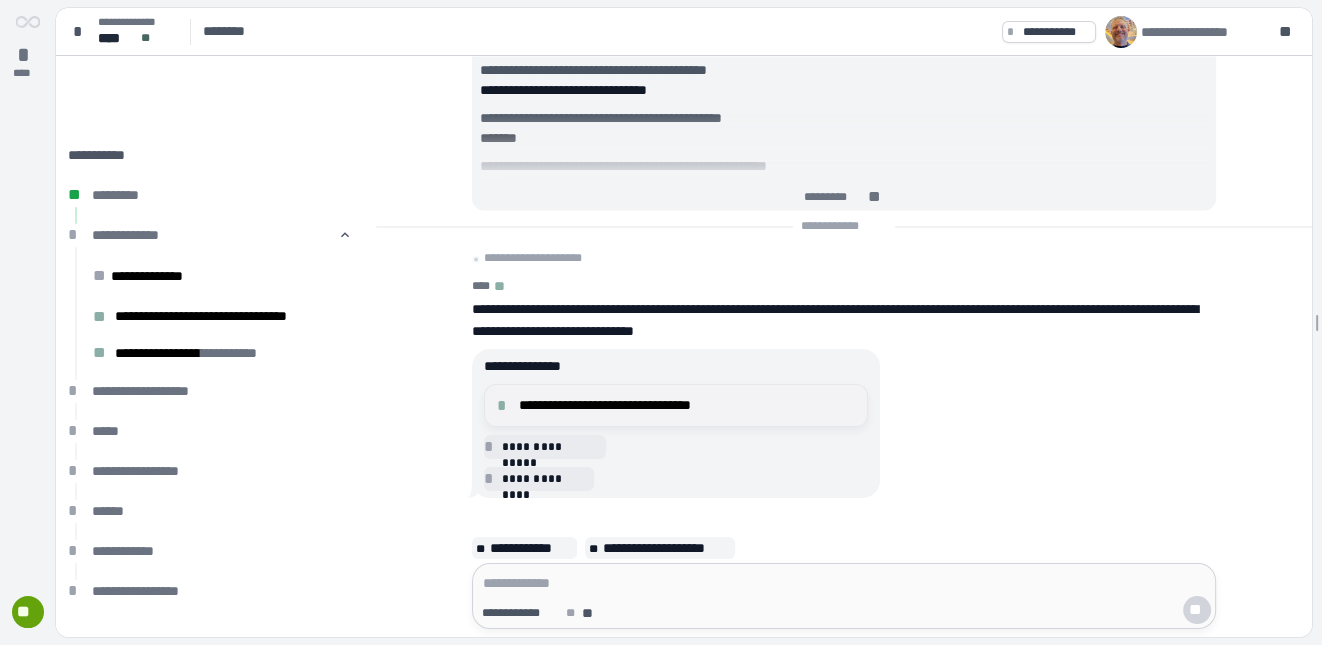 click on "**********" at bounding box center (687, 405) 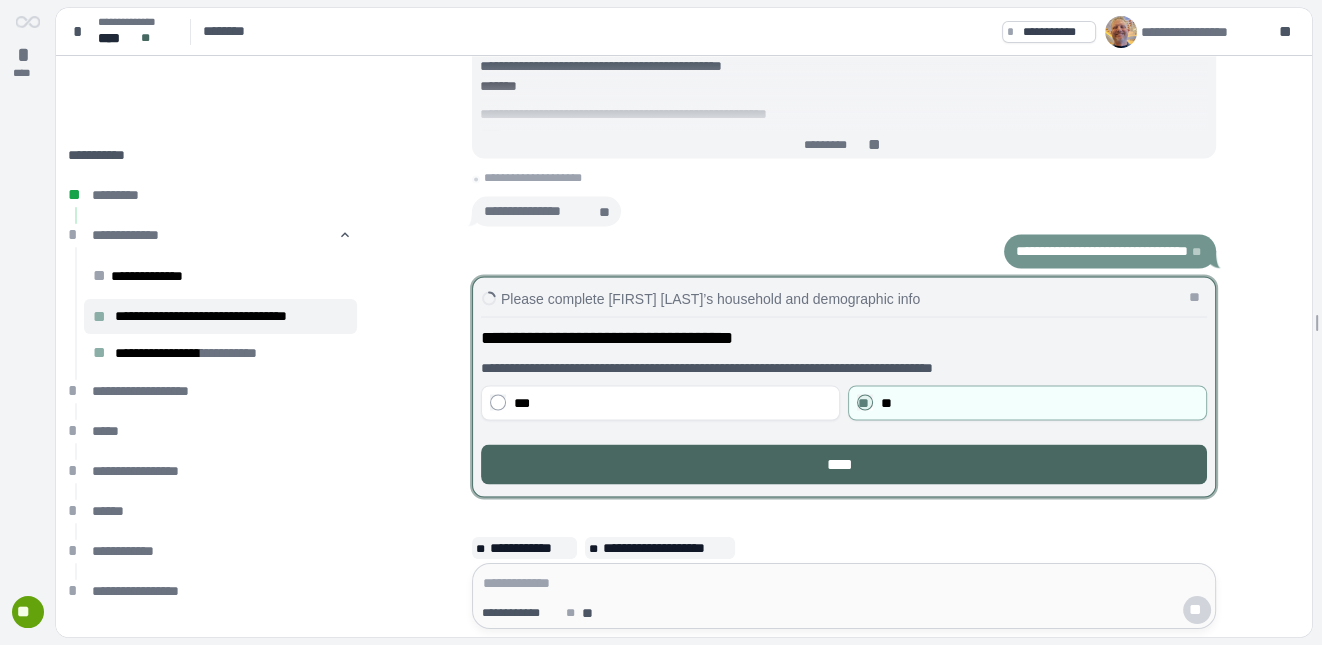click on "****" at bounding box center (844, 464) 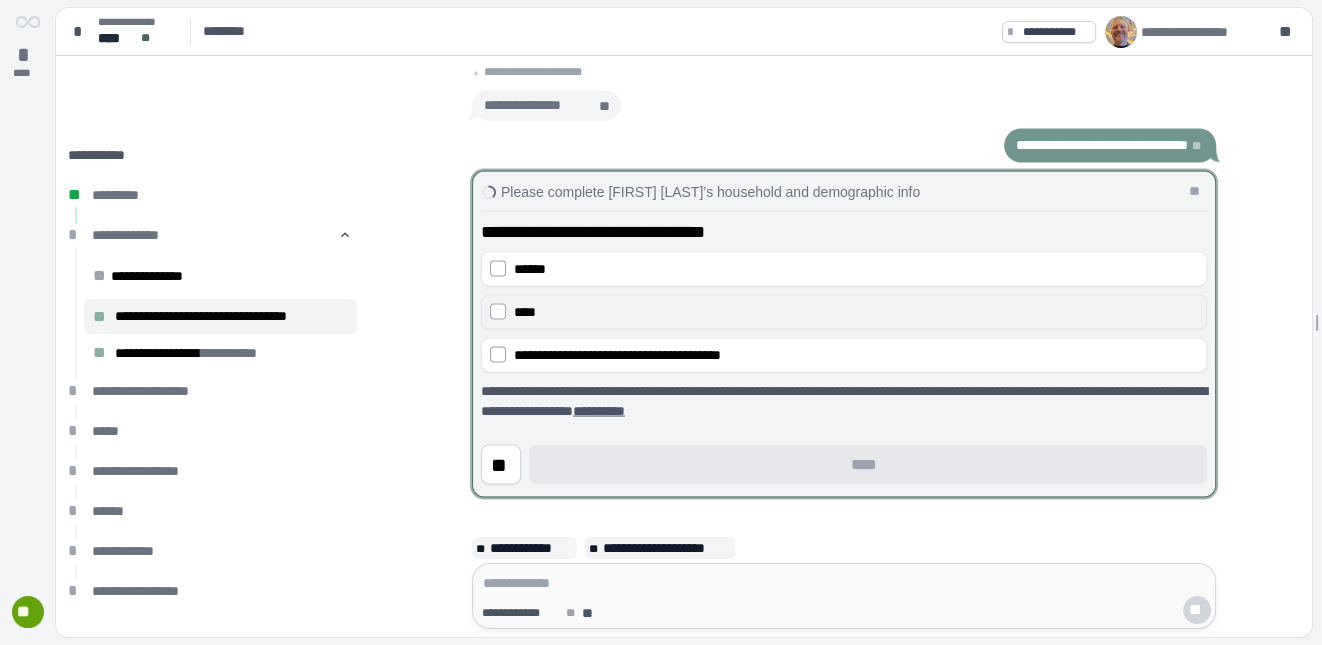 click on "****" at bounding box center [856, 312] 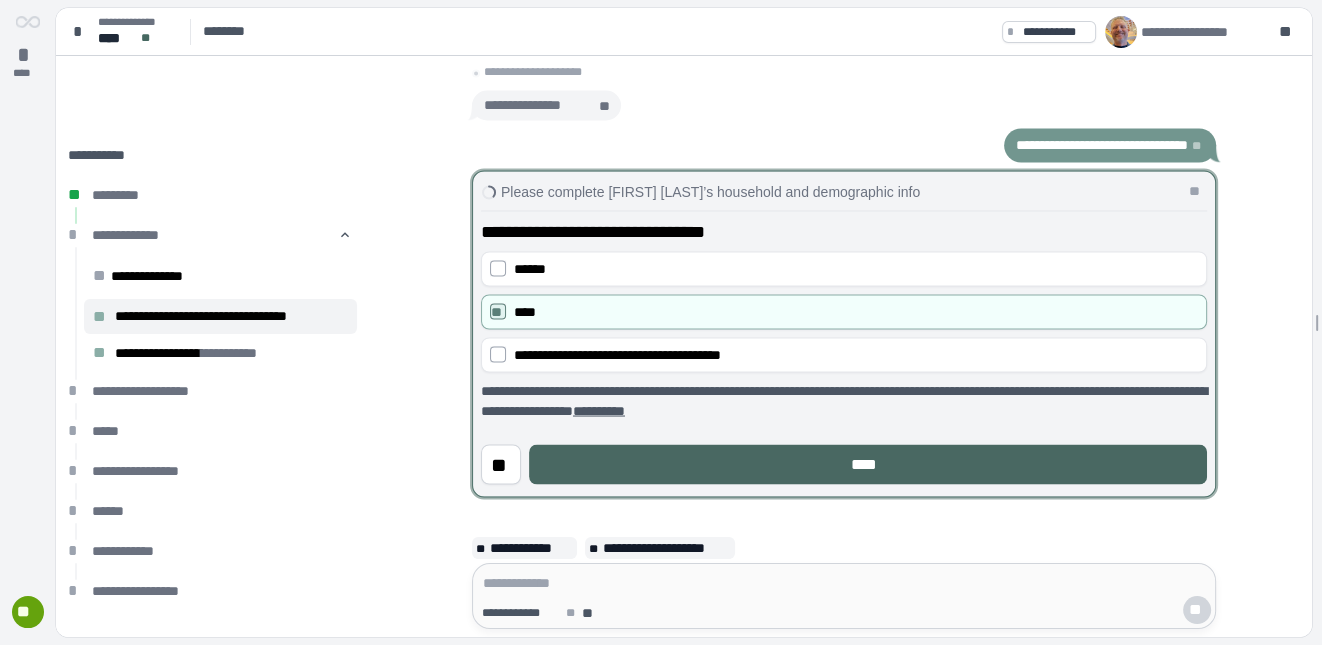 click on "****" at bounding box center (868, 464) 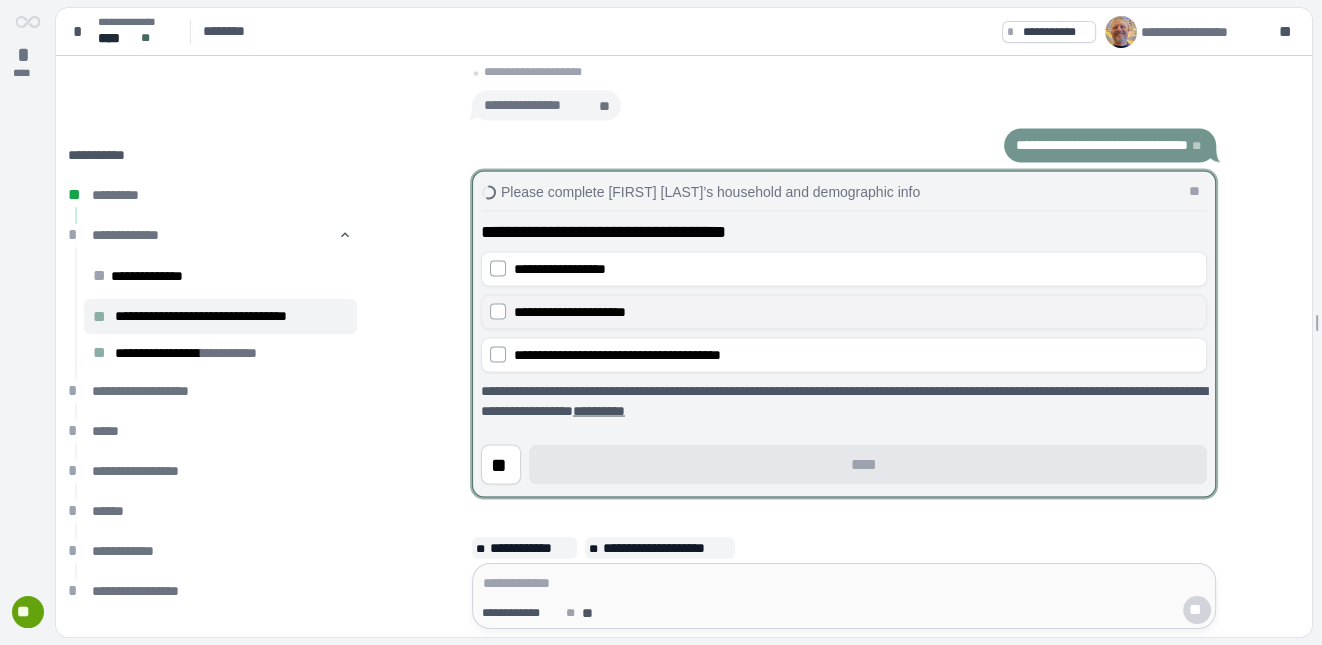 click on "**********" at bounding box center [570, 312] 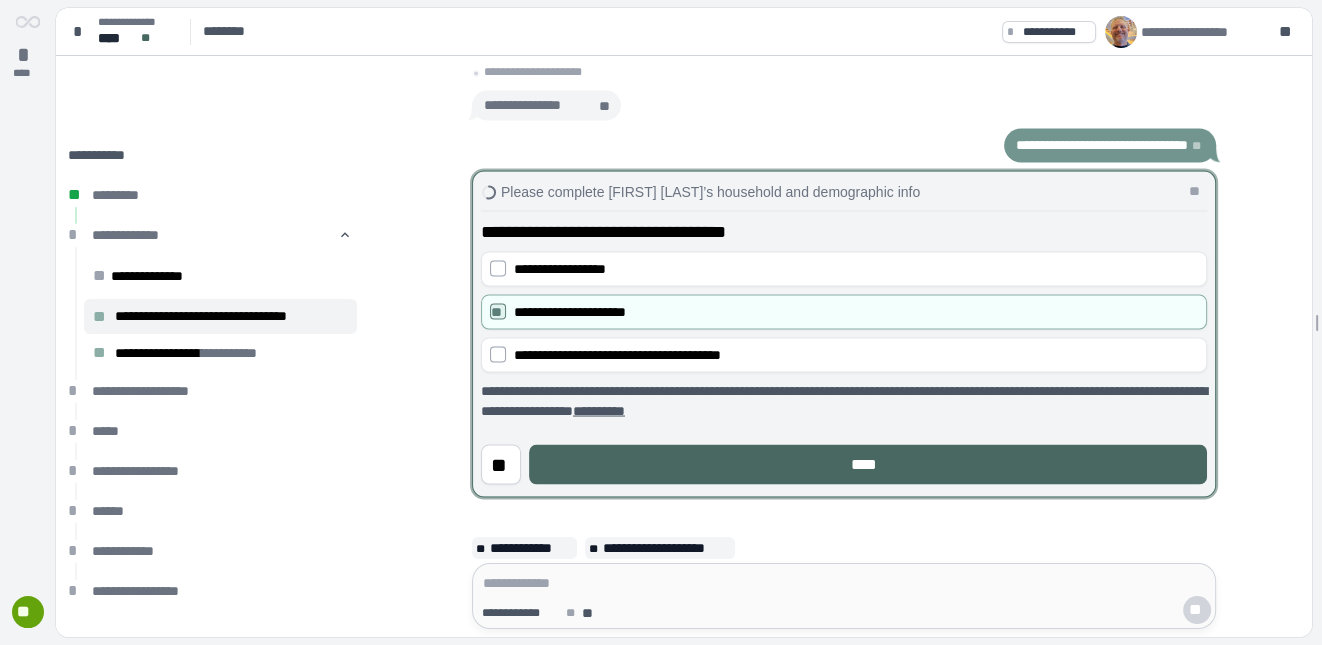 click on "****" at bounding box center [868, 464] 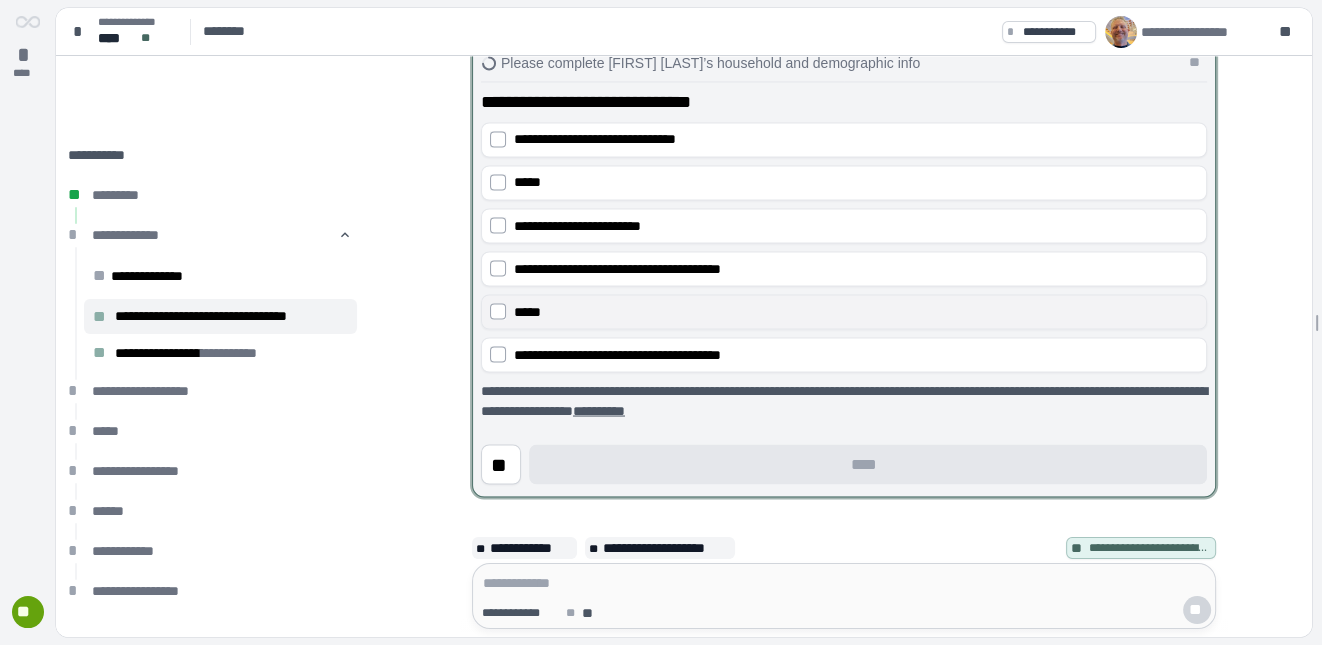 click on "*****" at bounding box center (856, 312) 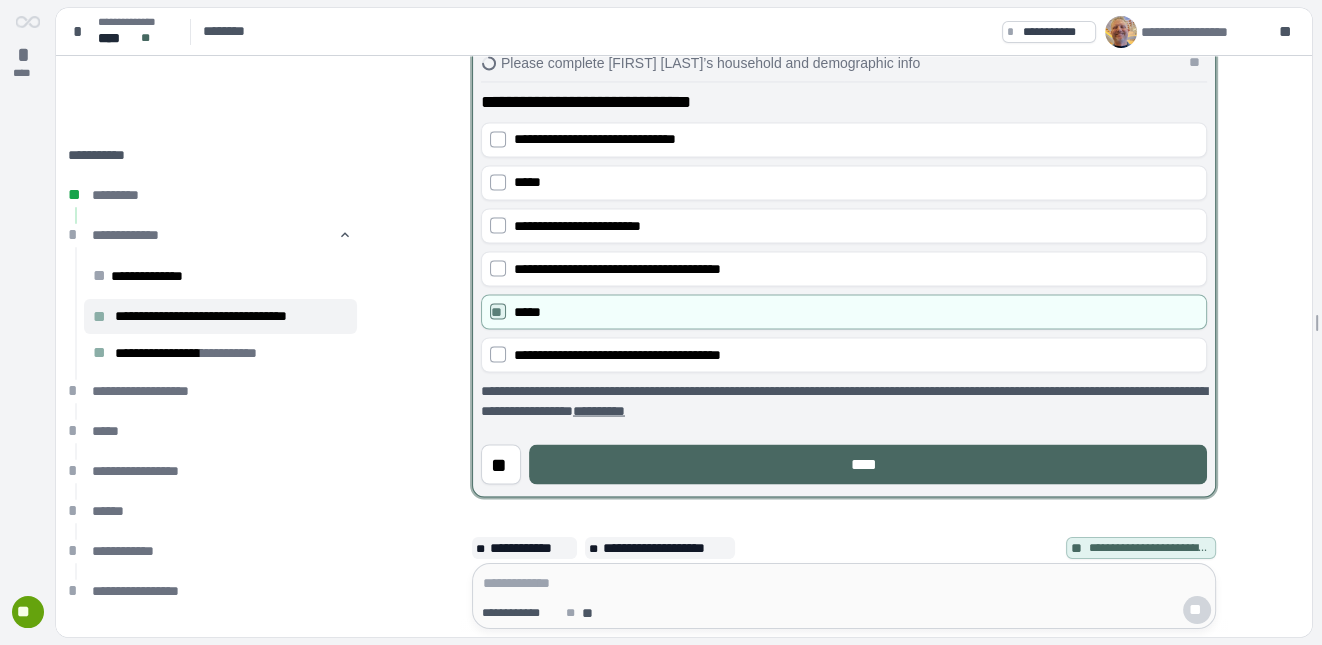 click on "****" at bounding box center (868, 464) 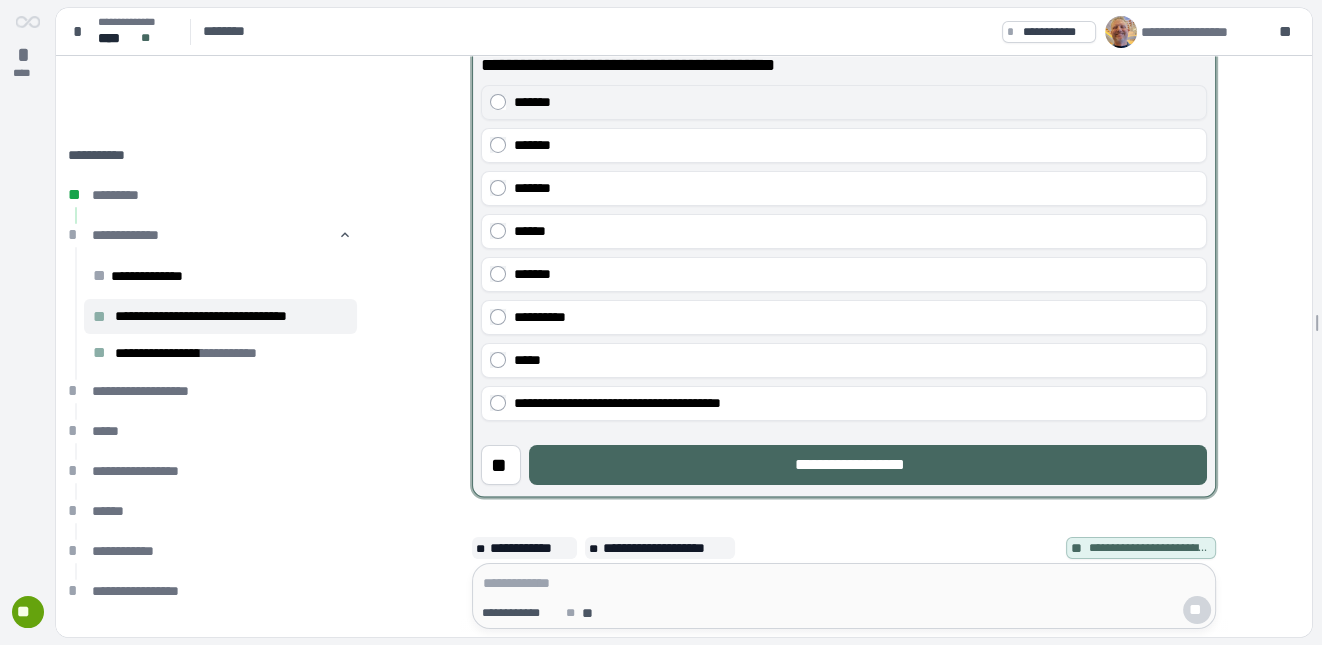 click on "*******" at bounding box center [532, 102] 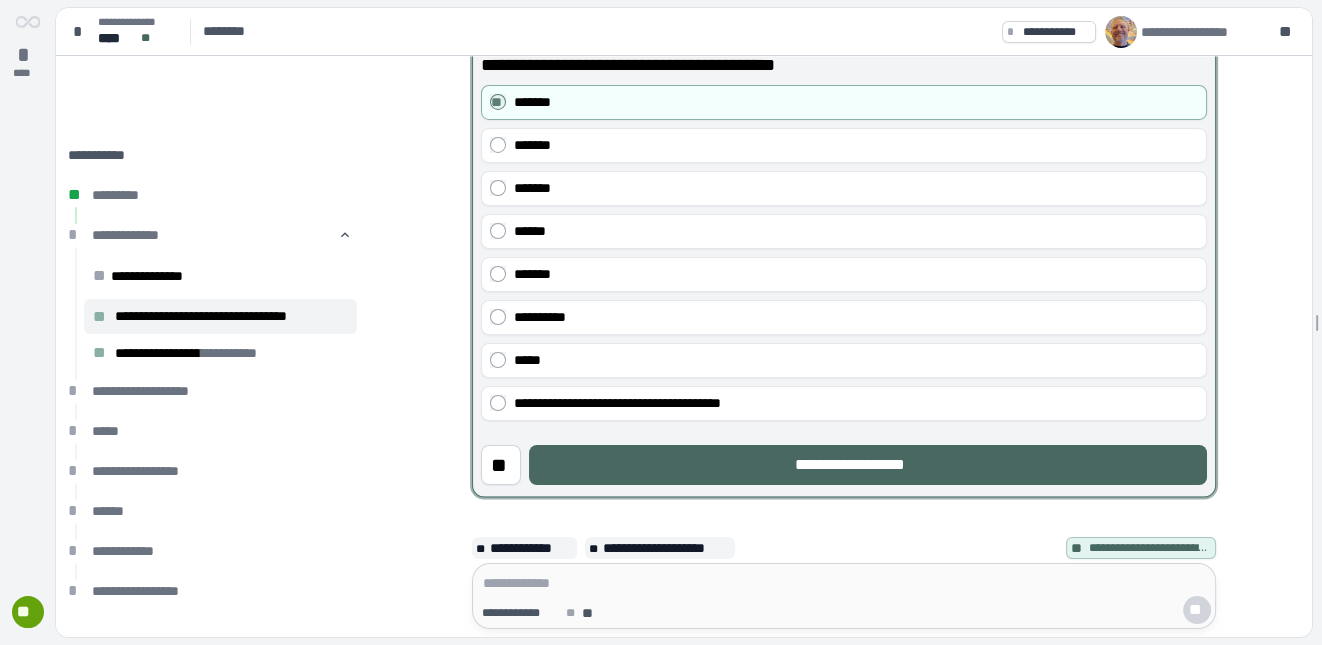 click on "**********" at bounding box center [868, 464] 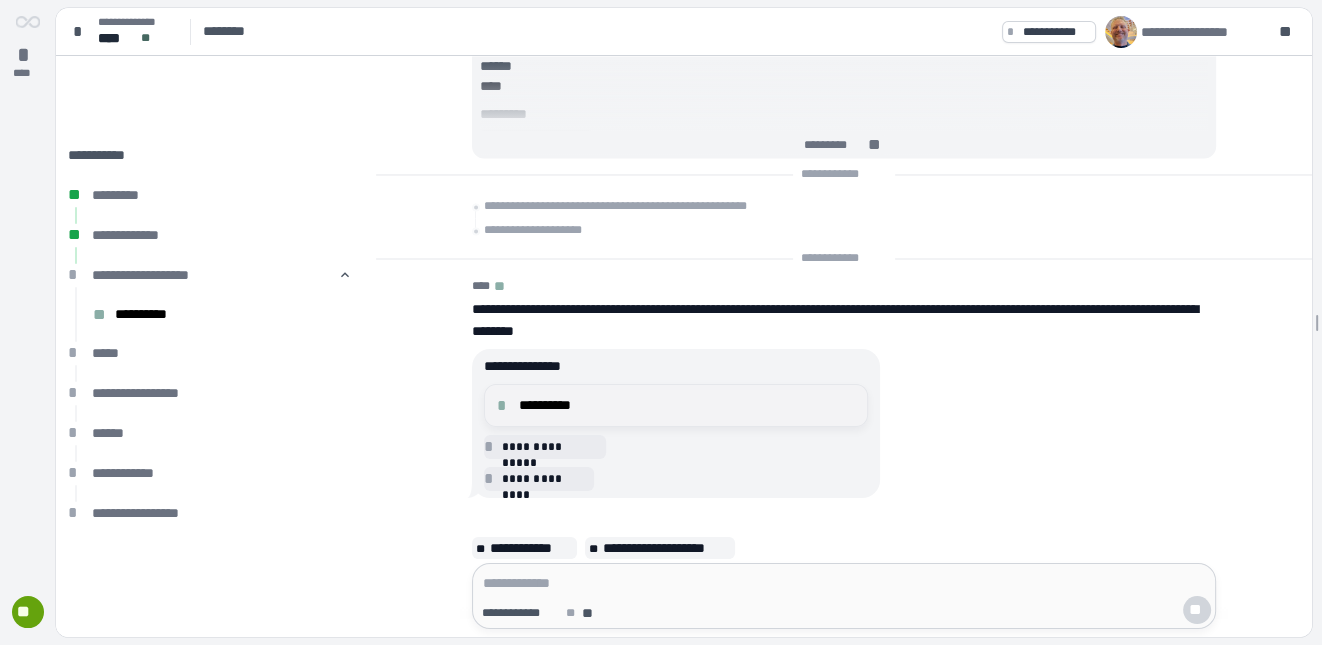 click on "**********" at bounding box center (676, 405) 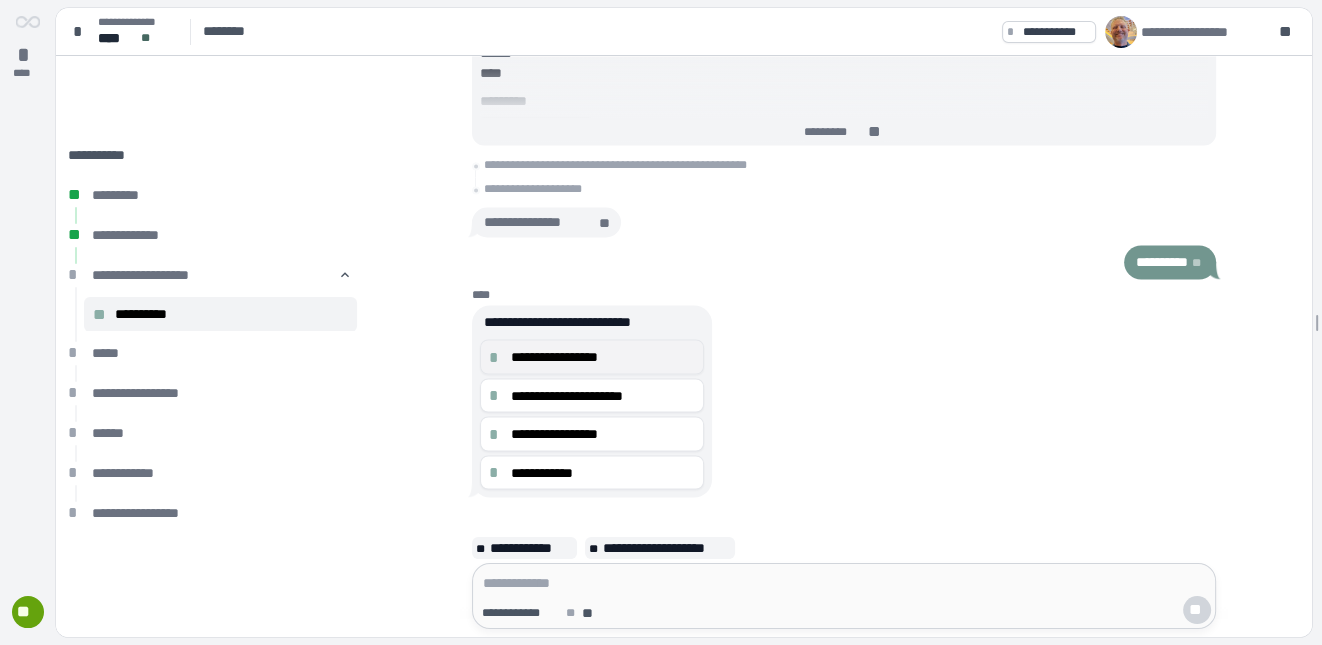 click on "**********" at bounding box center [592, 356] 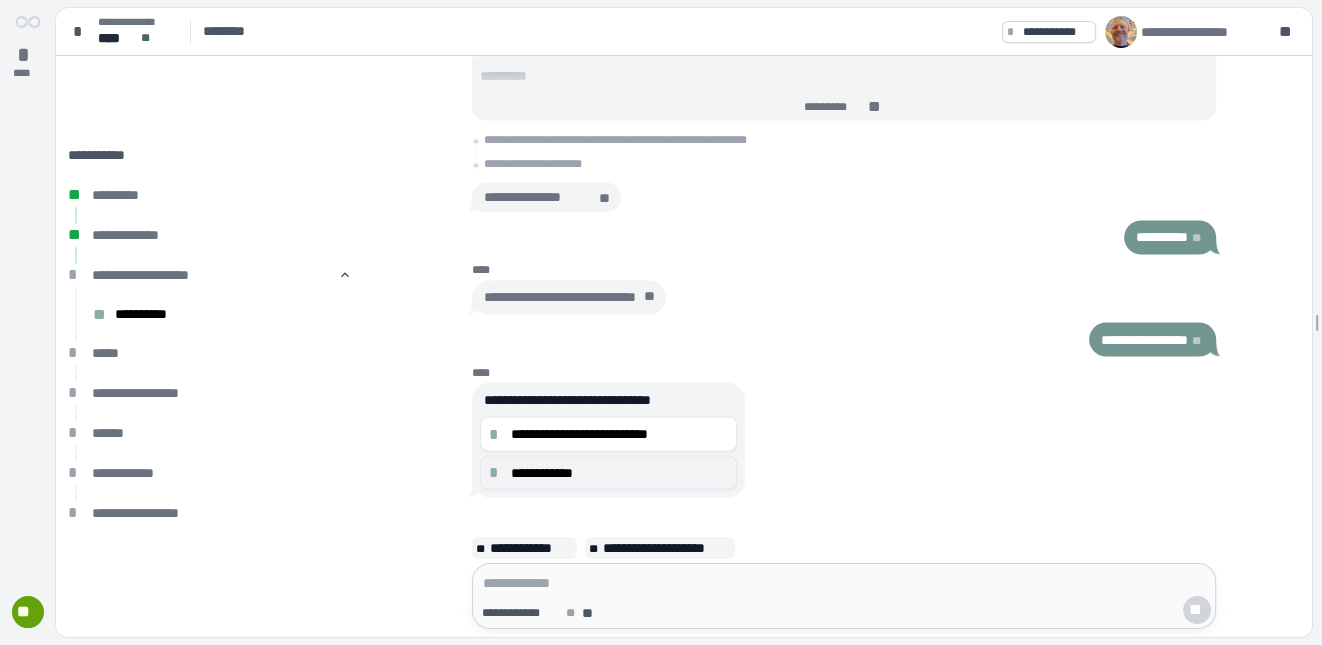 click on "**********" at bounding box center (619, 472) 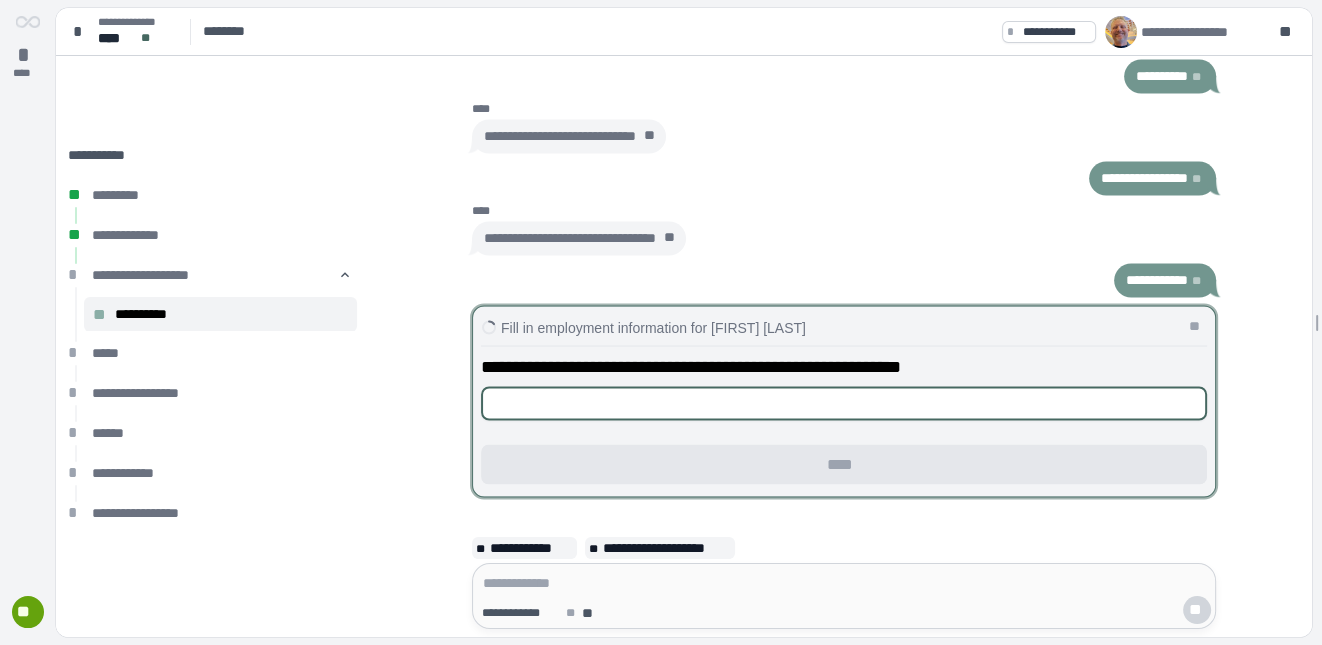 click at bounding box center [844, 403] 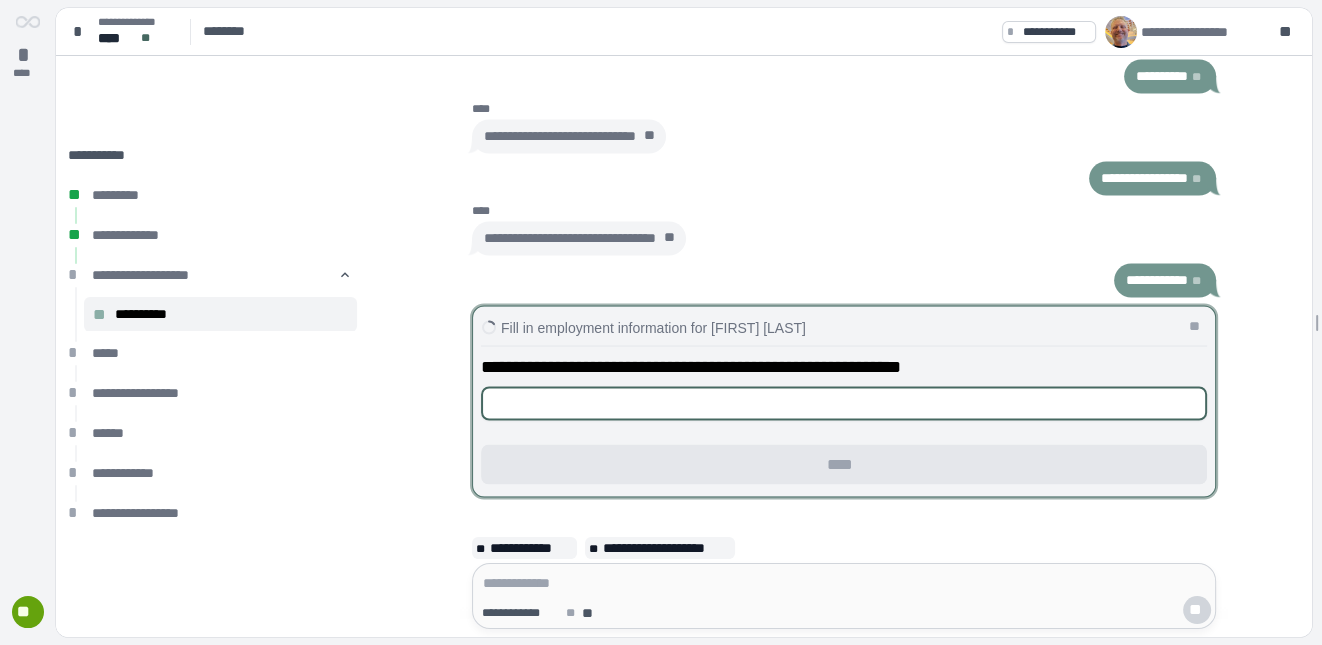 type on "*******" 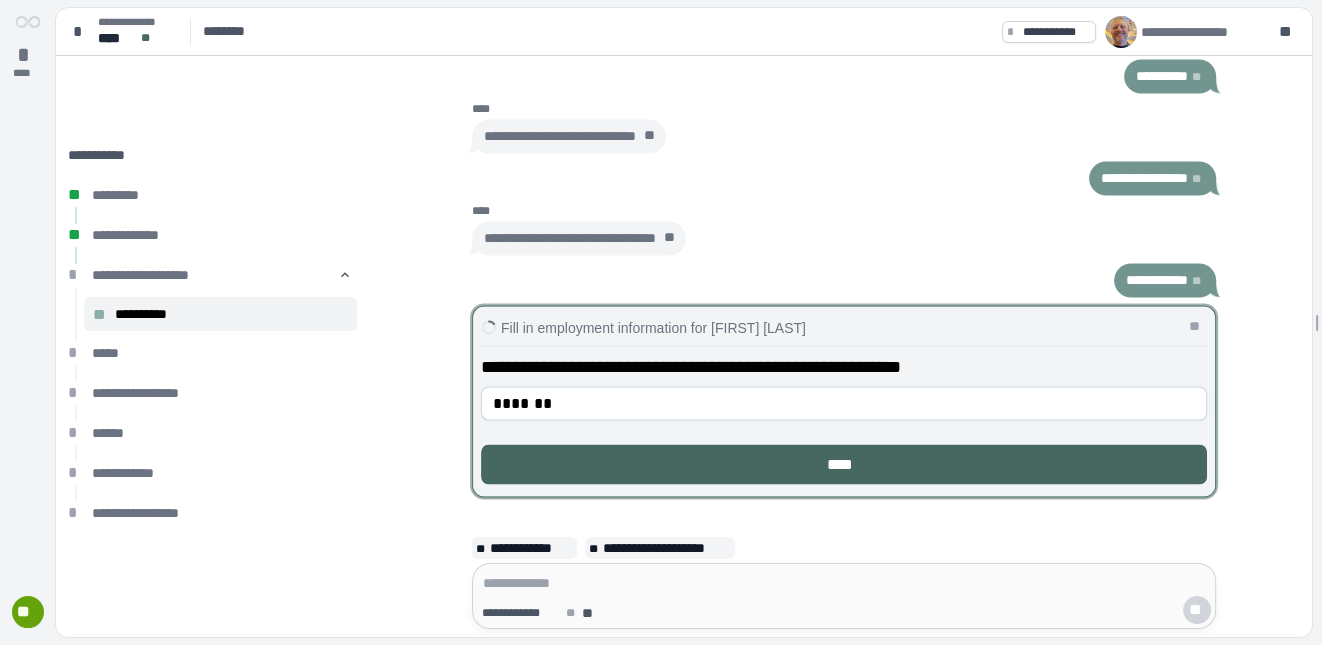click on "**********" at bounding box center [844, 412] 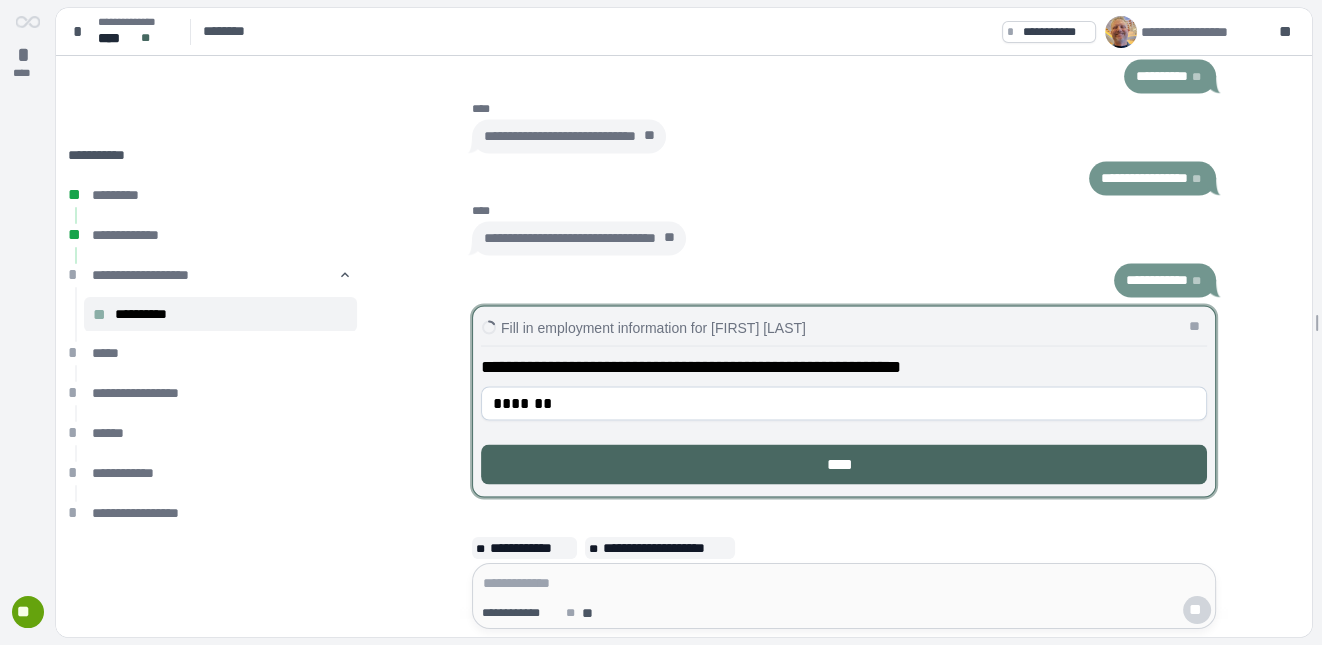 click on "****" at bounding box center [844, 464] 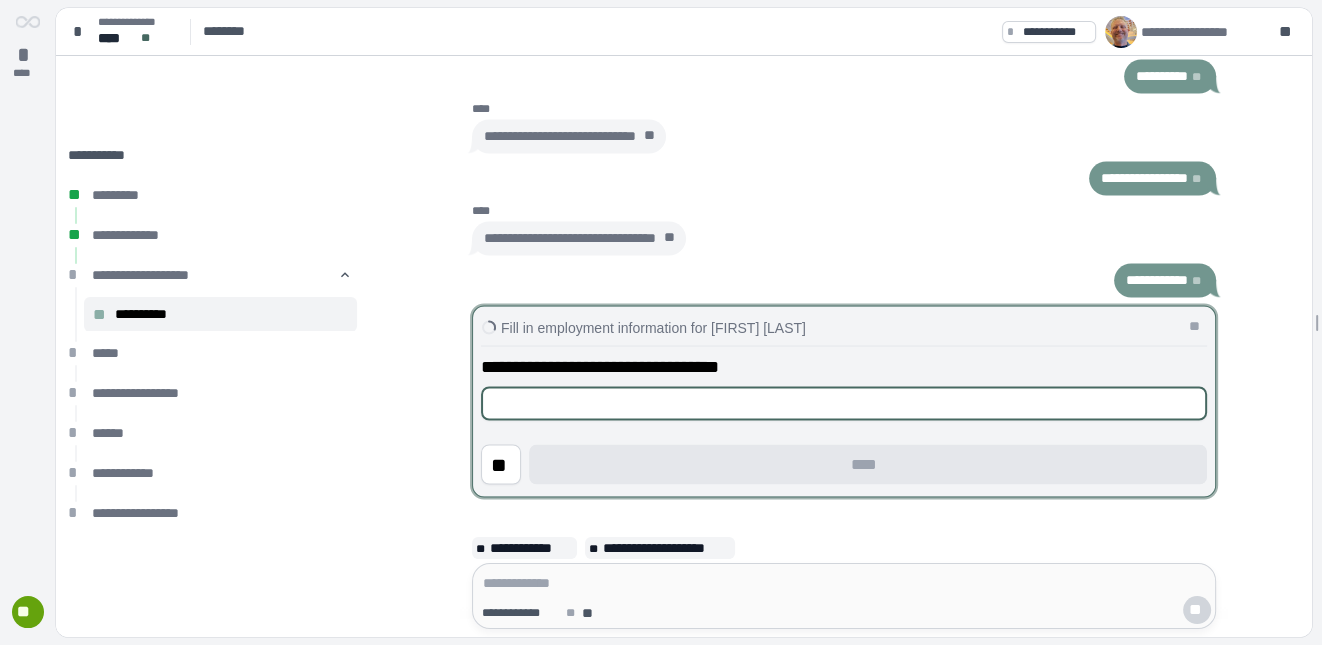 click at bounding box center (844, 403) 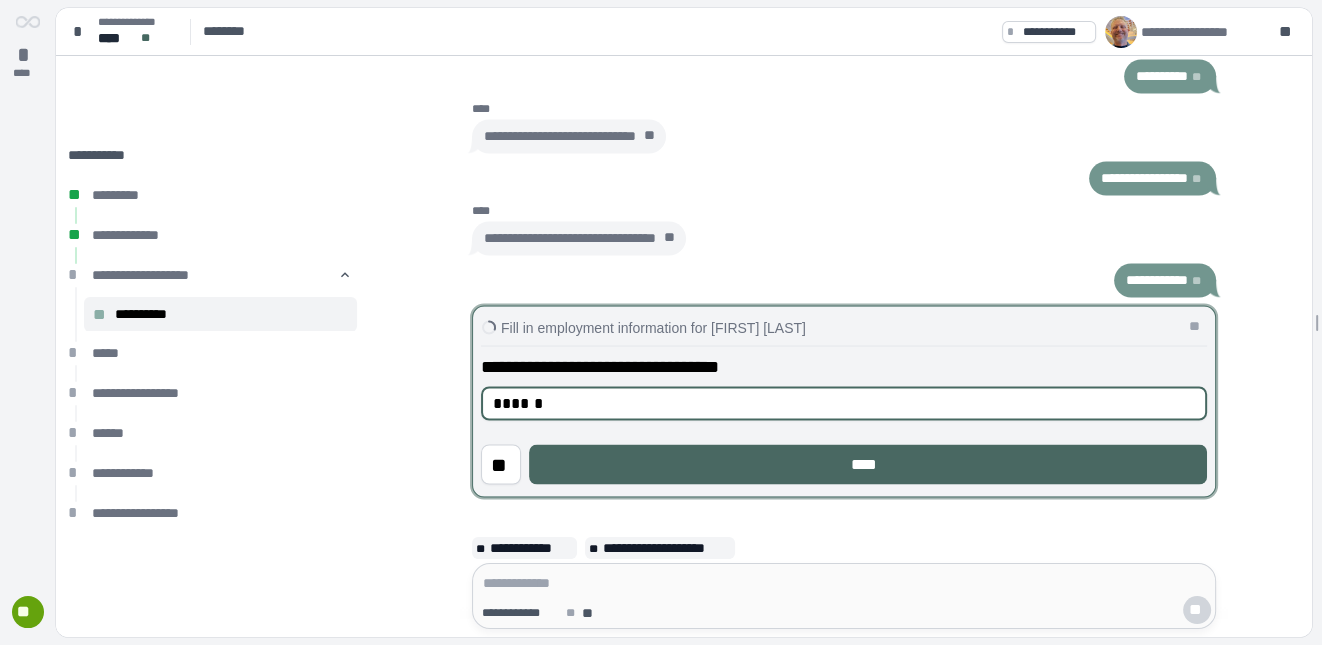 click on "****" at bounding box center [868, 464] 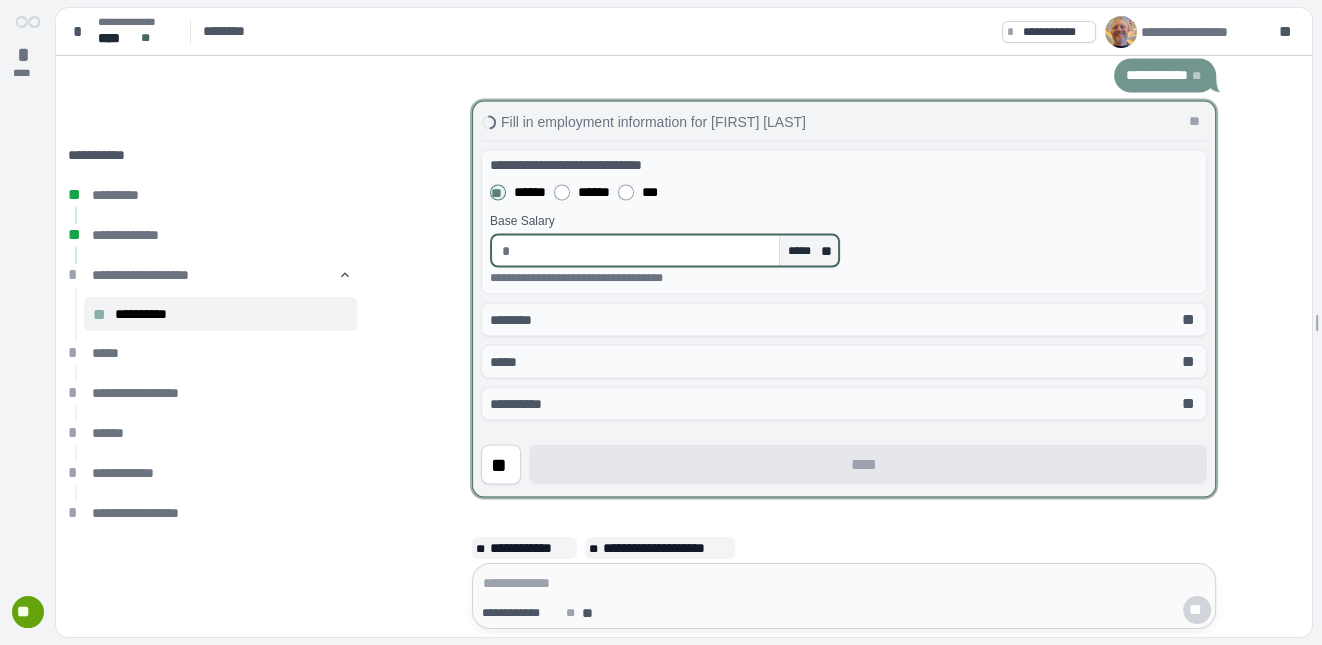 click at bounding box center (645, 250) 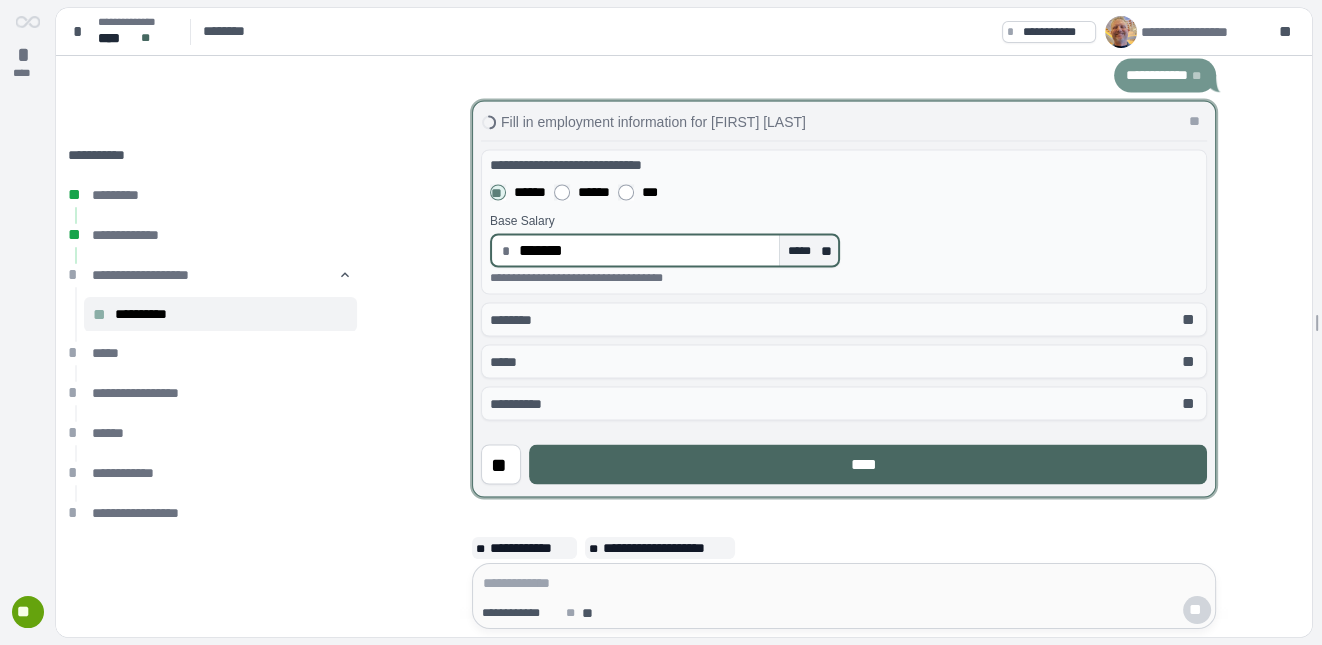 type on "**********" 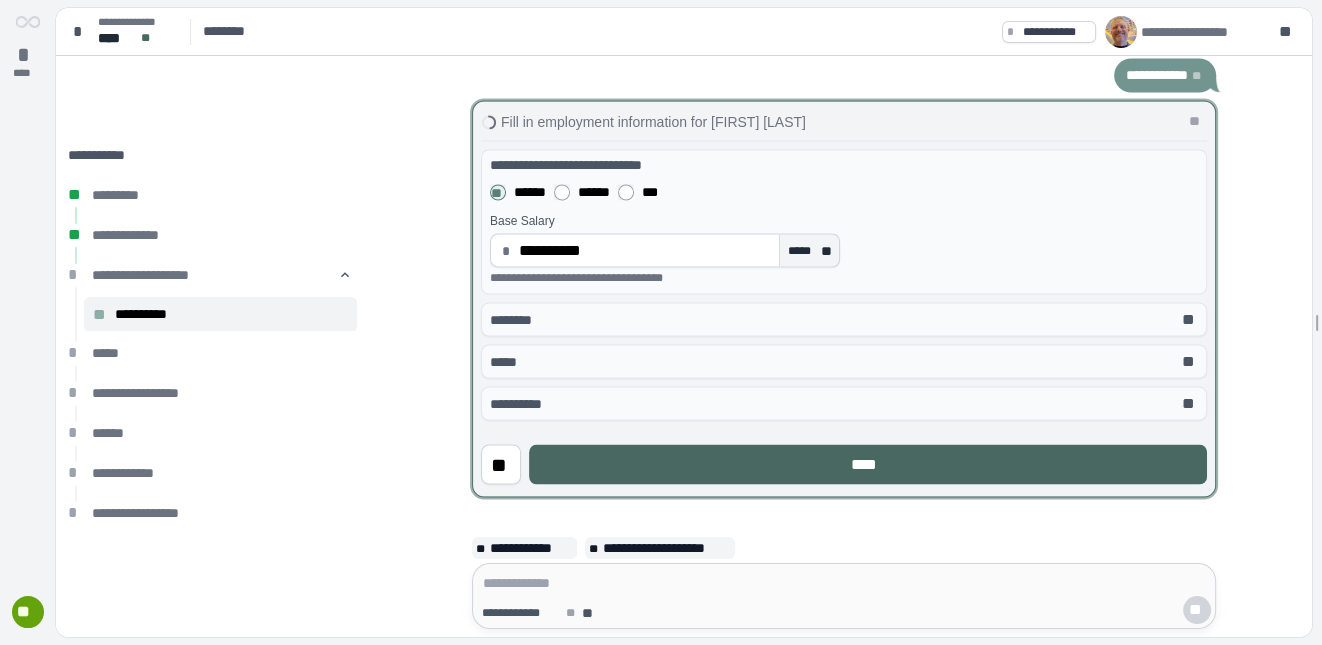 click on "****" at bounding box center [868, 464] 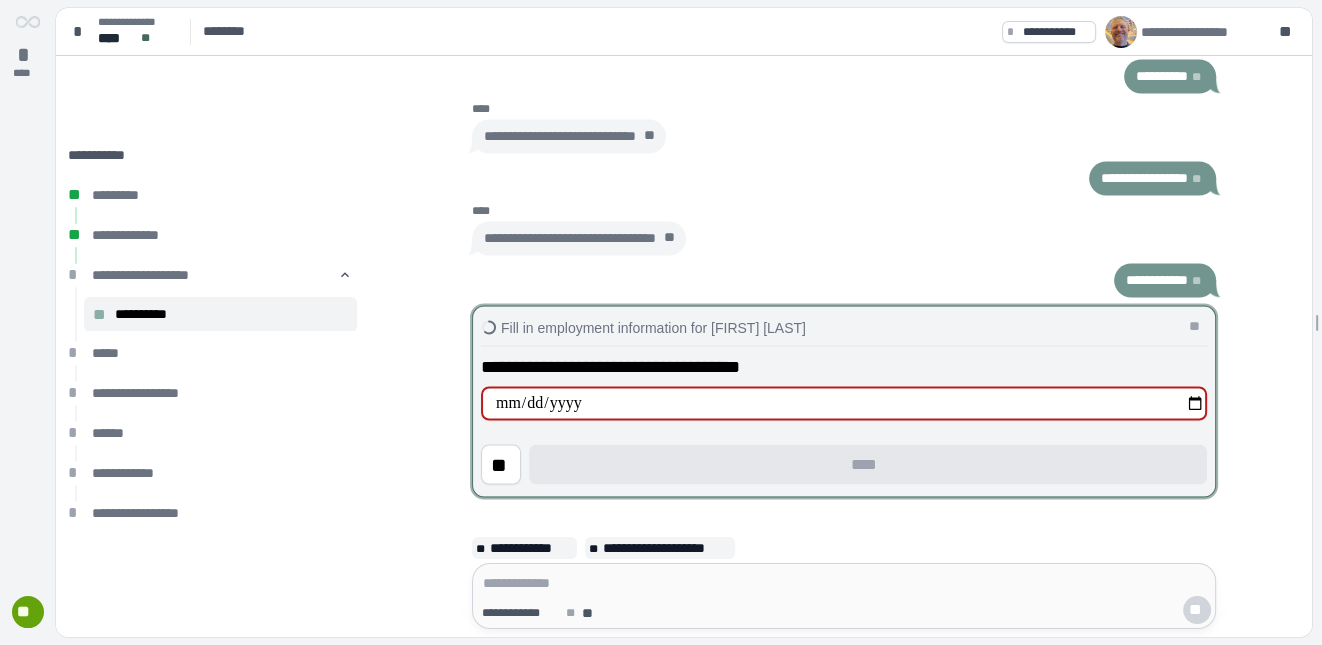 type on "**********" 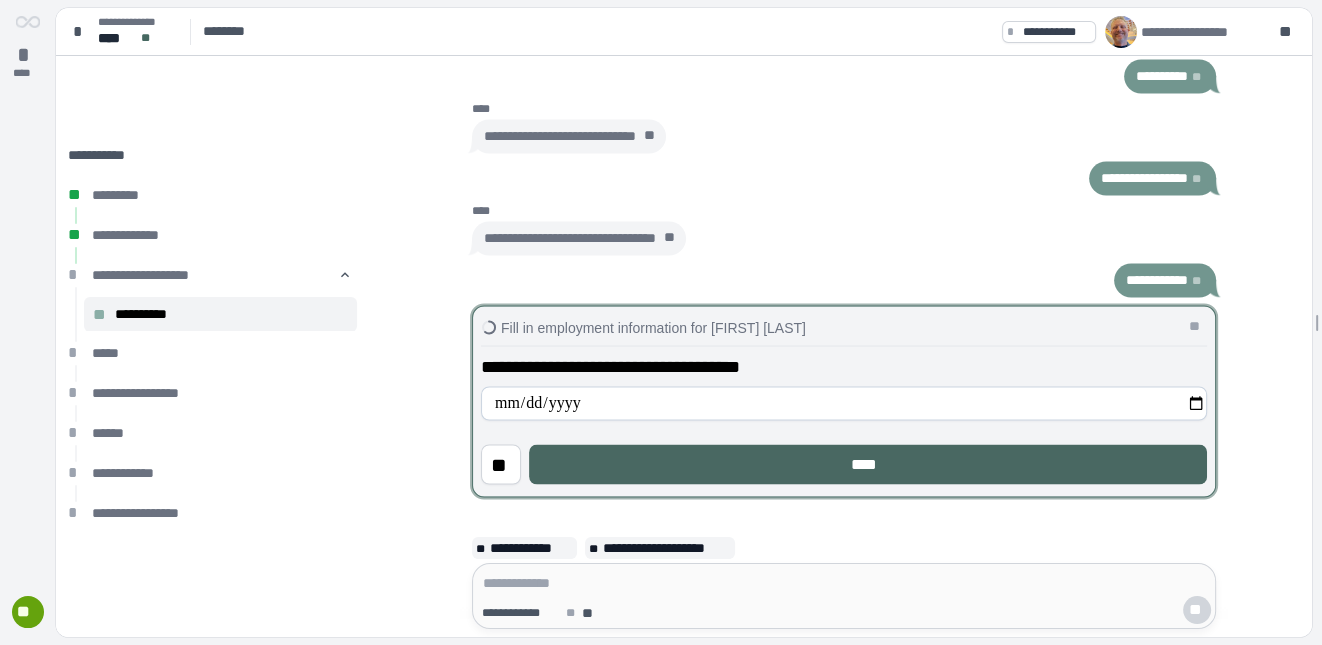 click on "****" at bounding box center [868, 464] 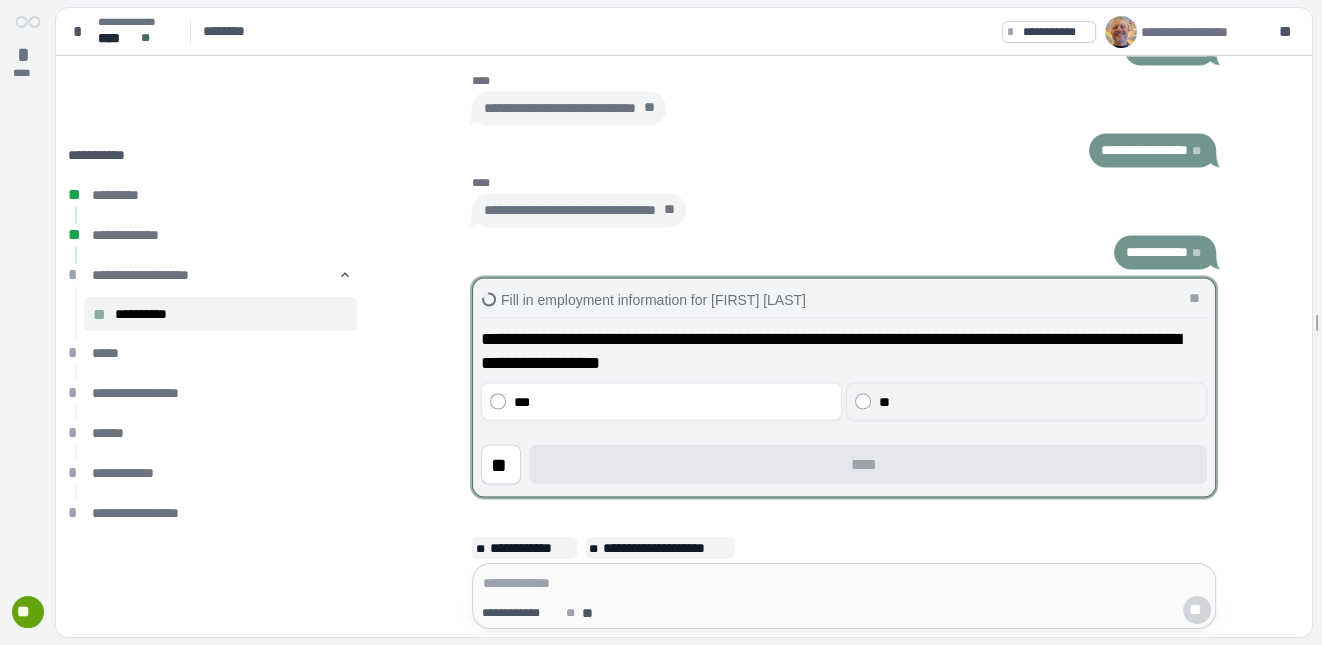 click on "**" at bounding box center [1026, 401] 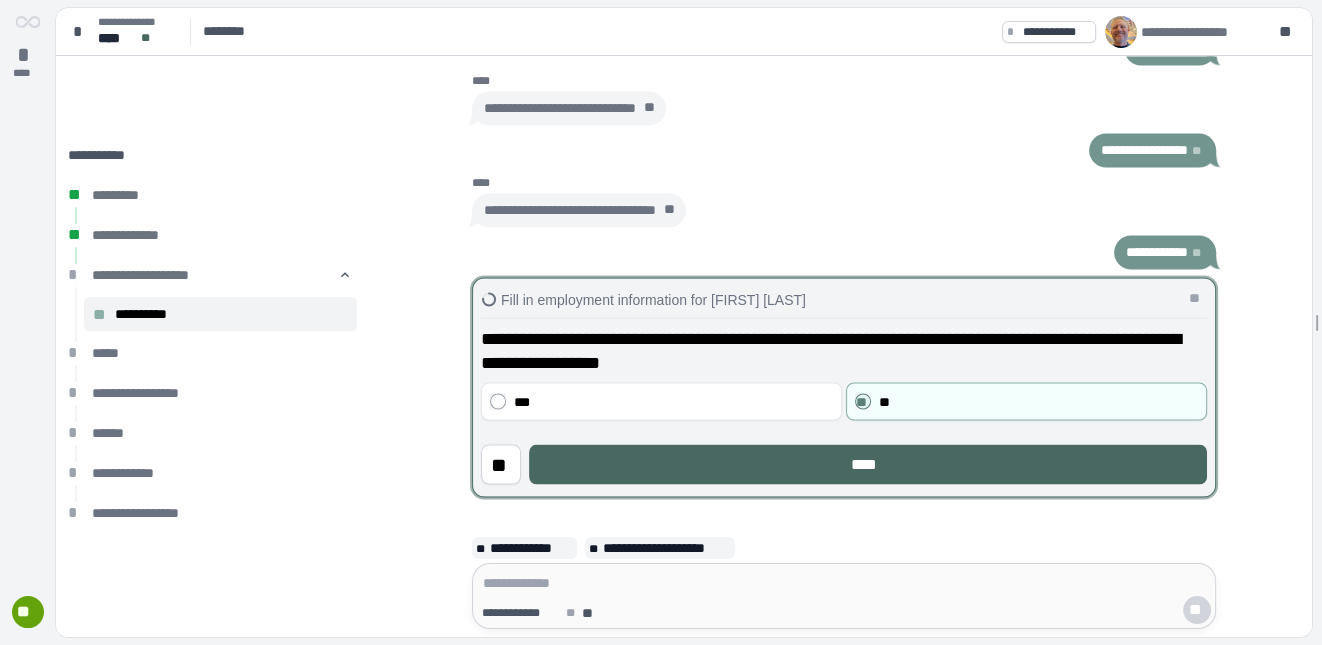 click on "****" at bounding box center (868, 464) 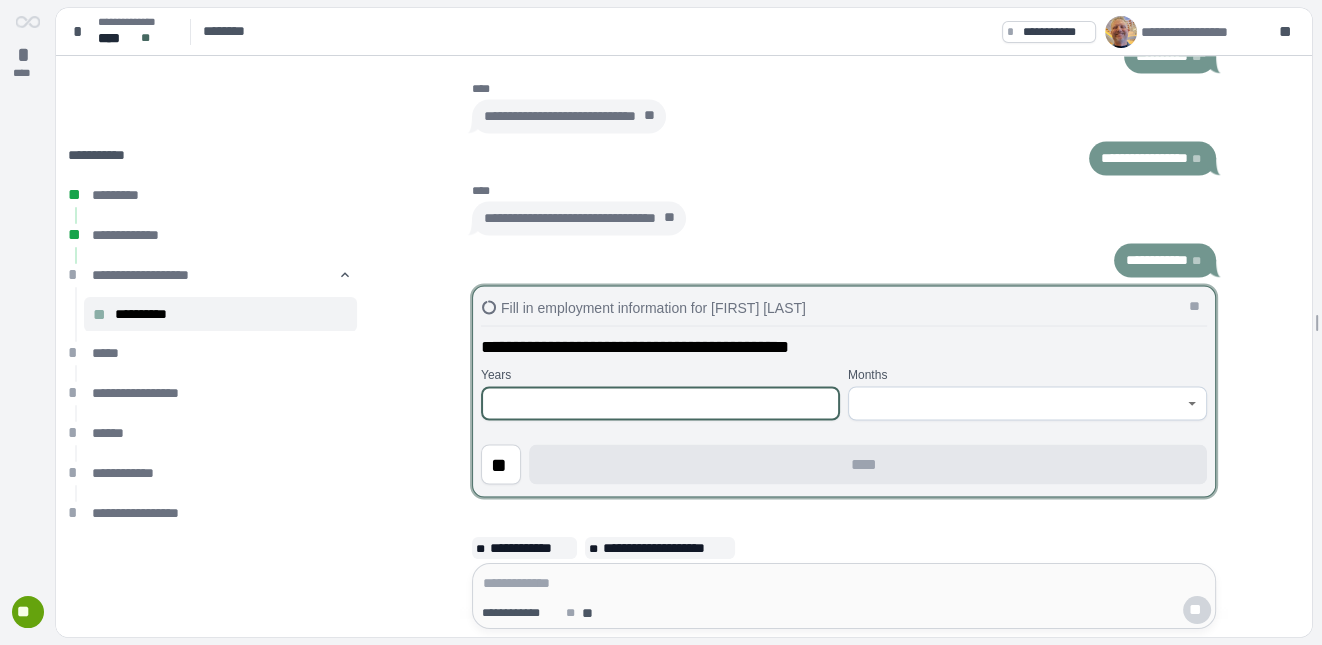 click at bounding box center (660, 403) 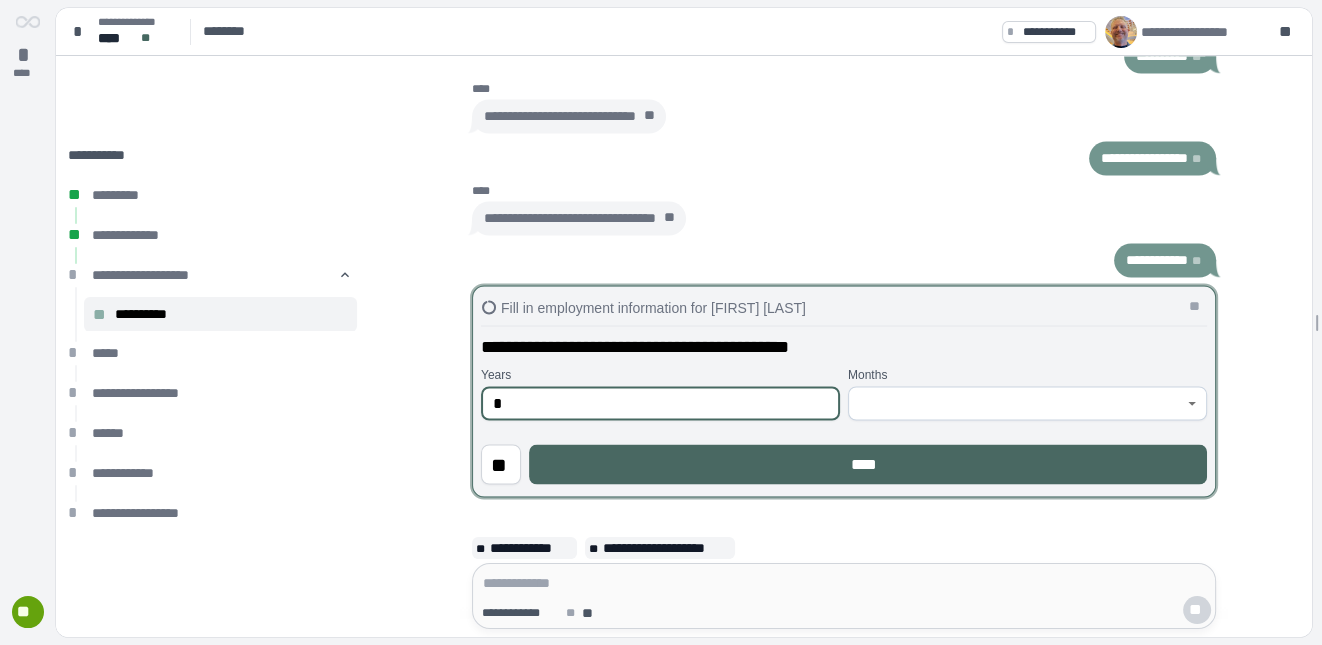 click on "****" at bounding box center (868, 464) 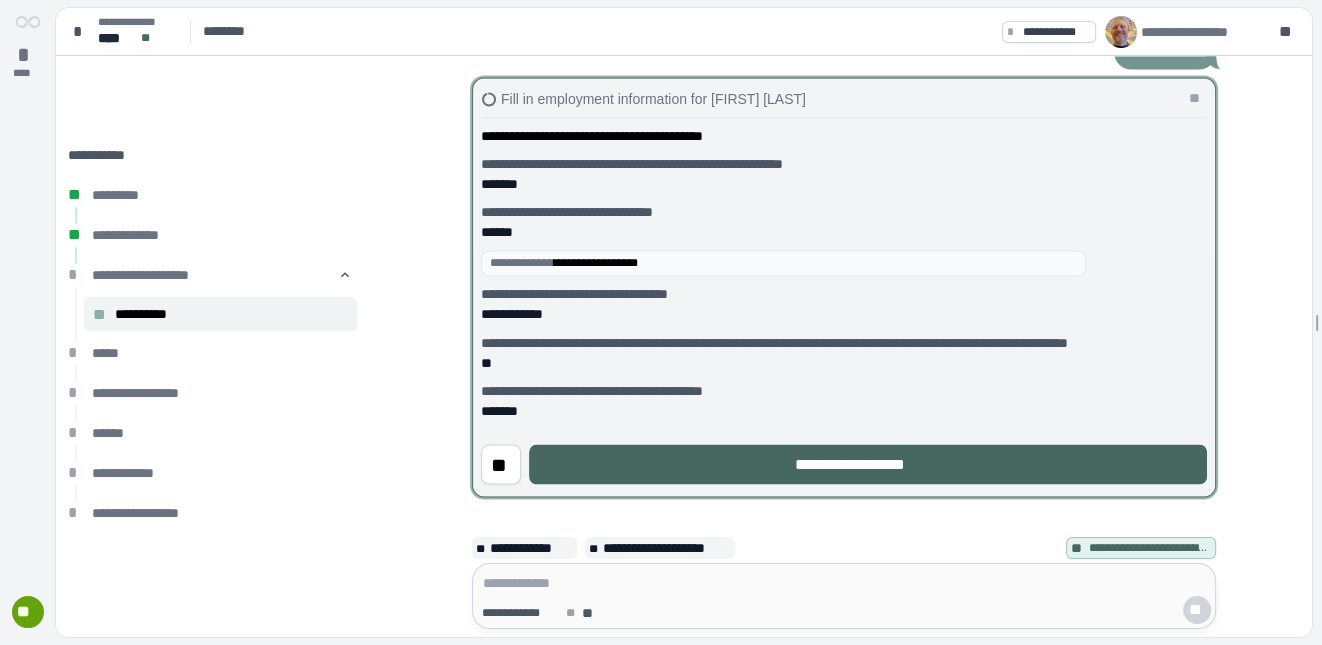 click on "**********" at bounding box center [868, 464] 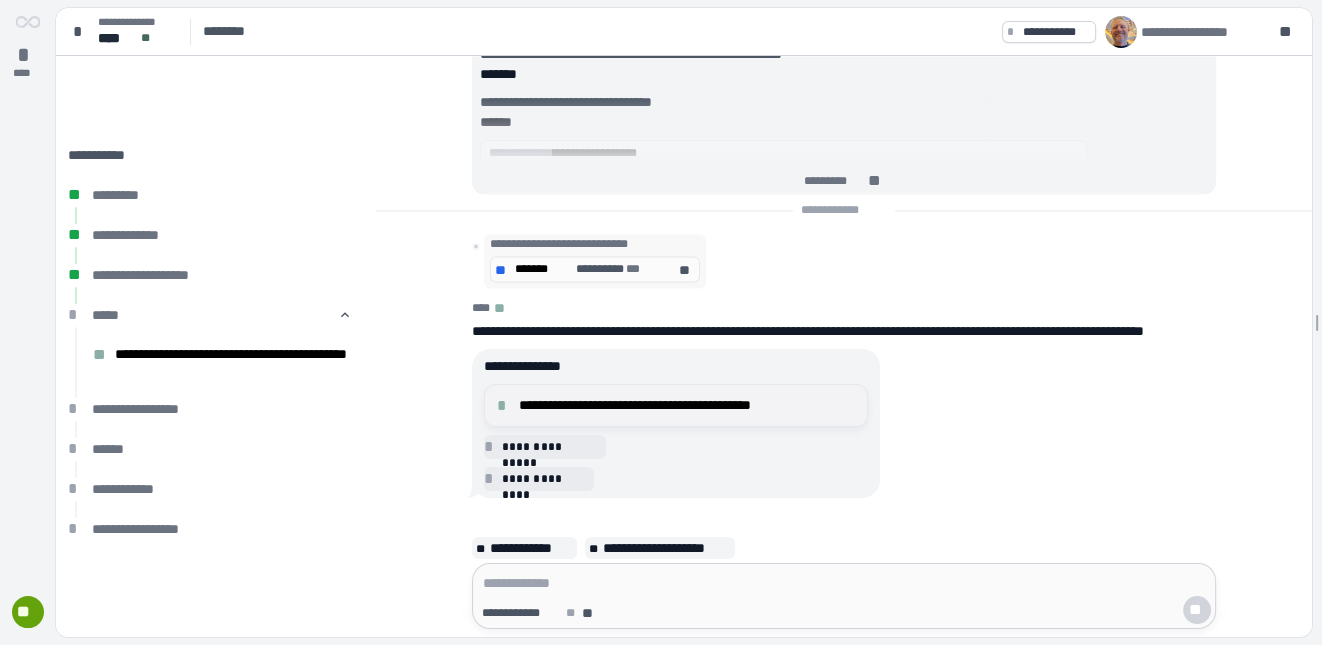 click on "**********" at bounding box center [687, 405] 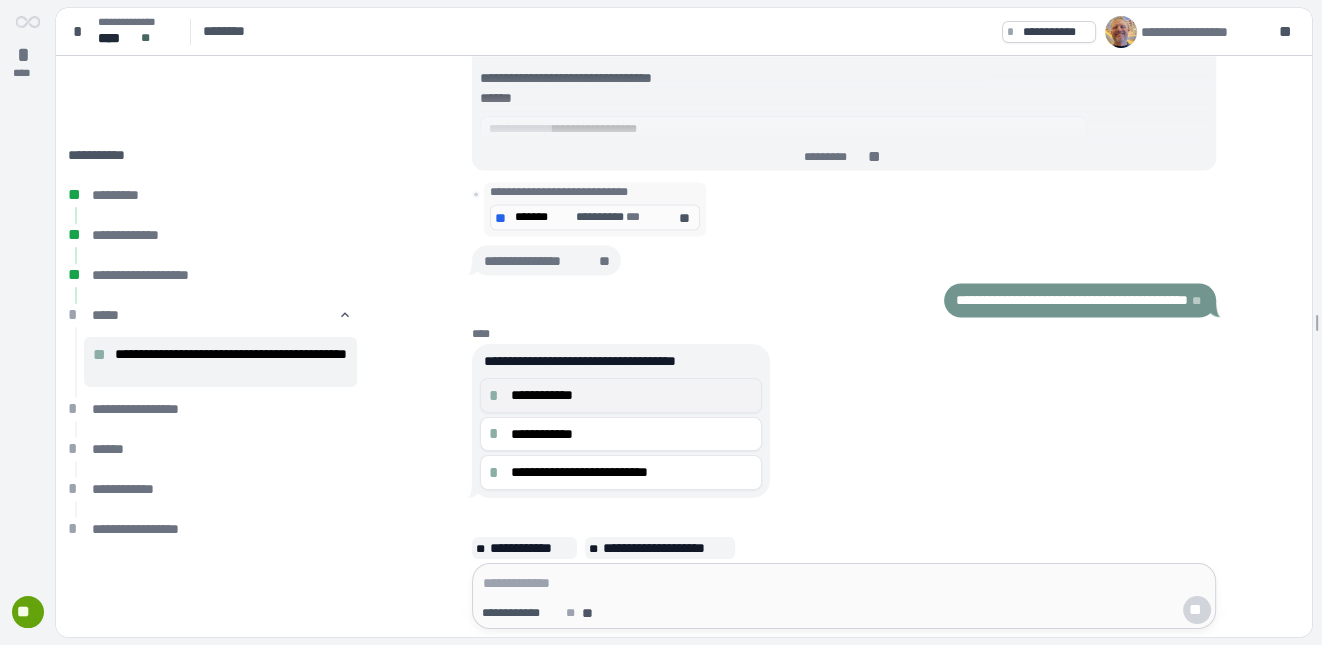 click on "**********" at bounding box center (632, 395) 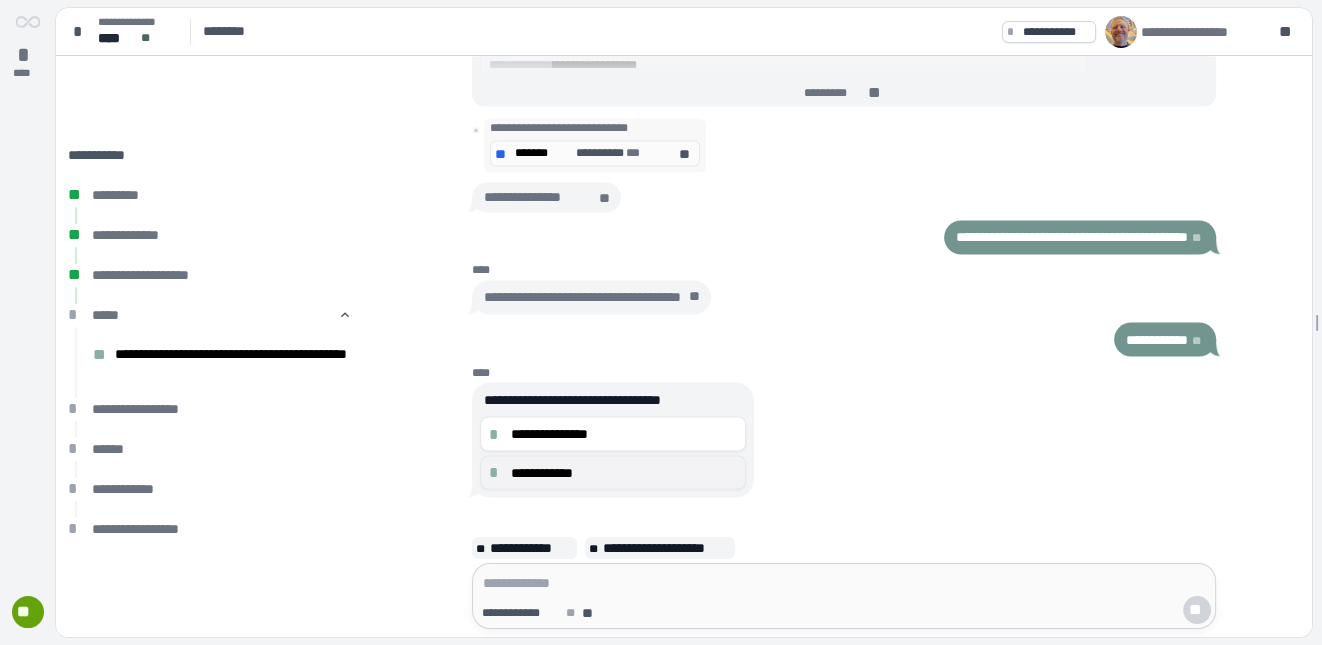 click on "**********" at bounding box center (624, 472) 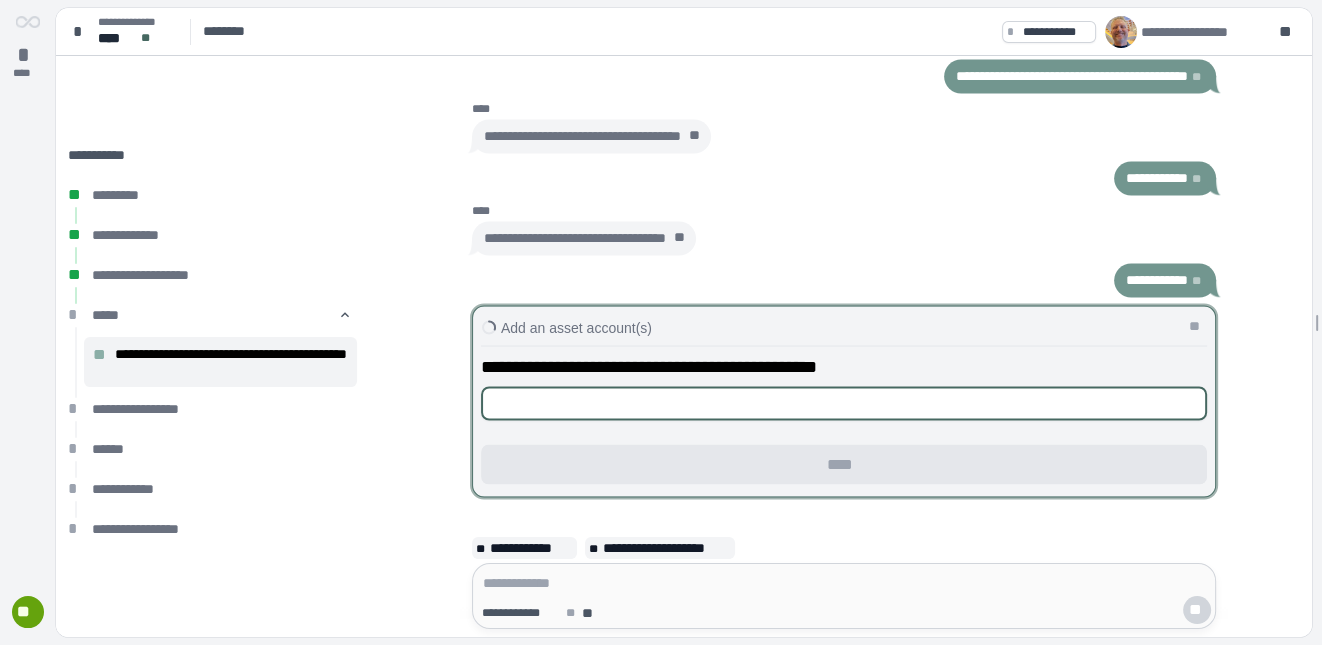 click at bounding box center (844, 403) 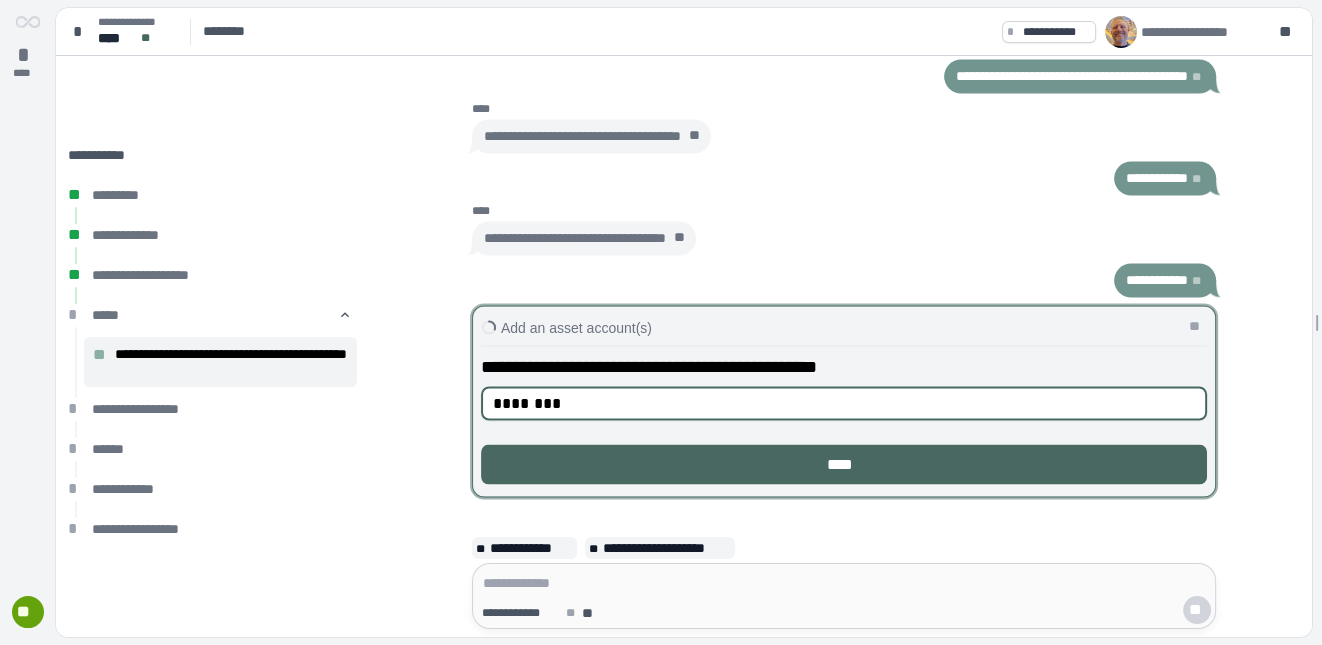 click on "****" at bounding box center [844, 464] 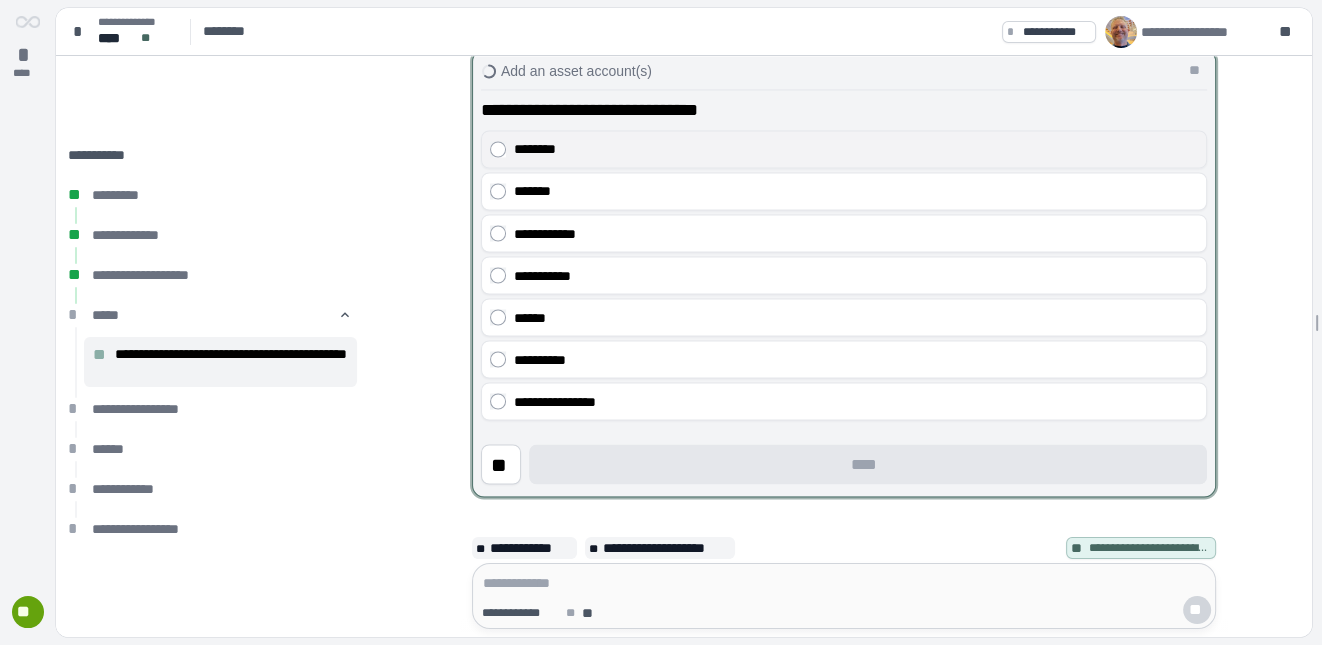 click on "********" at bounding box center [856, 149] 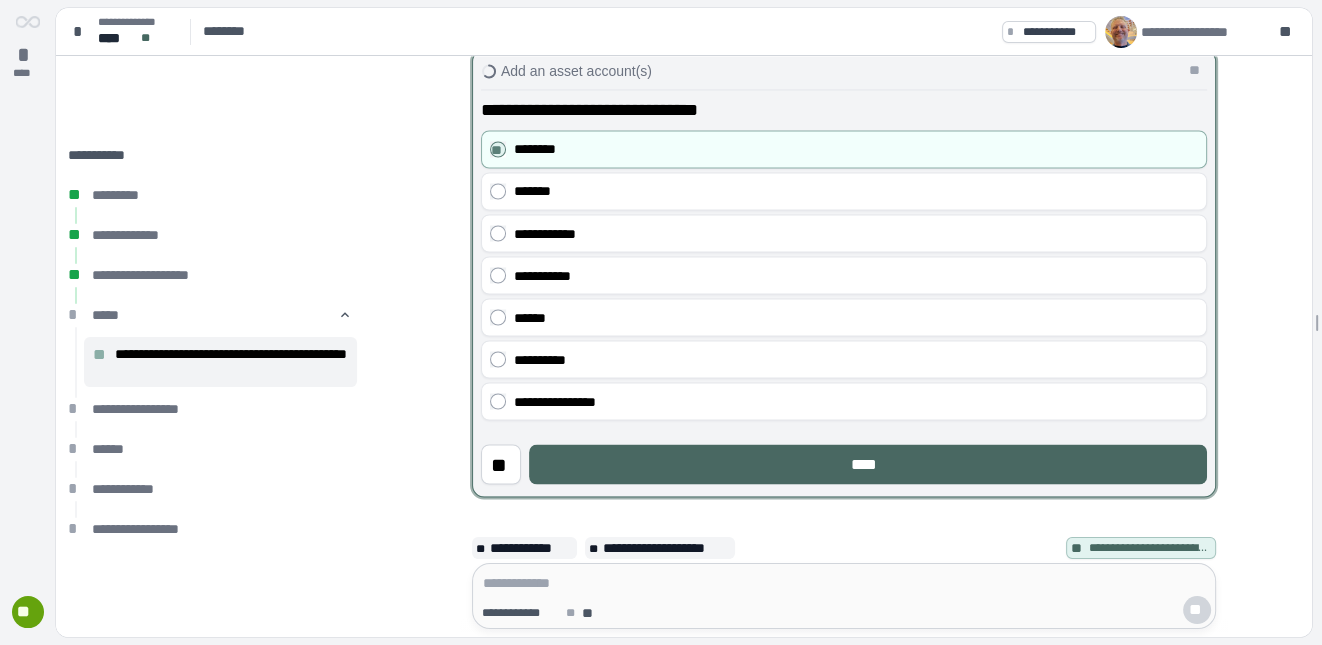 click on "****" at bounding box center (868, 464) 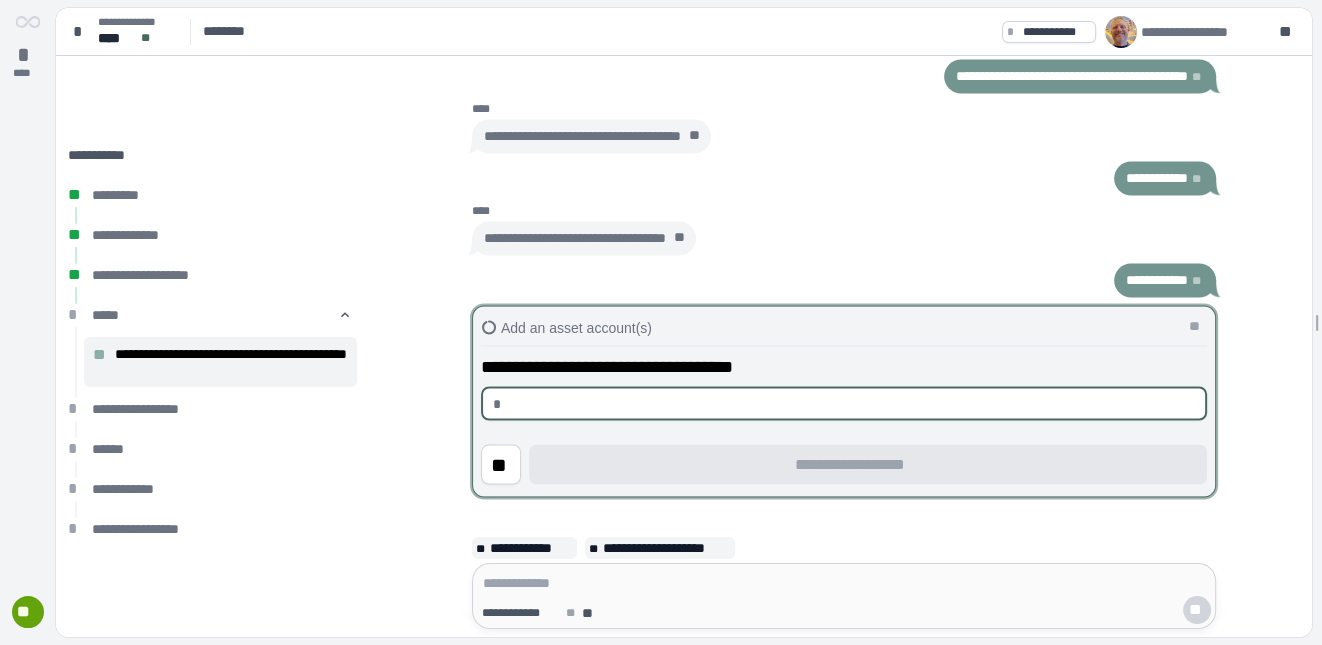 click at bounding box center [852, 403] 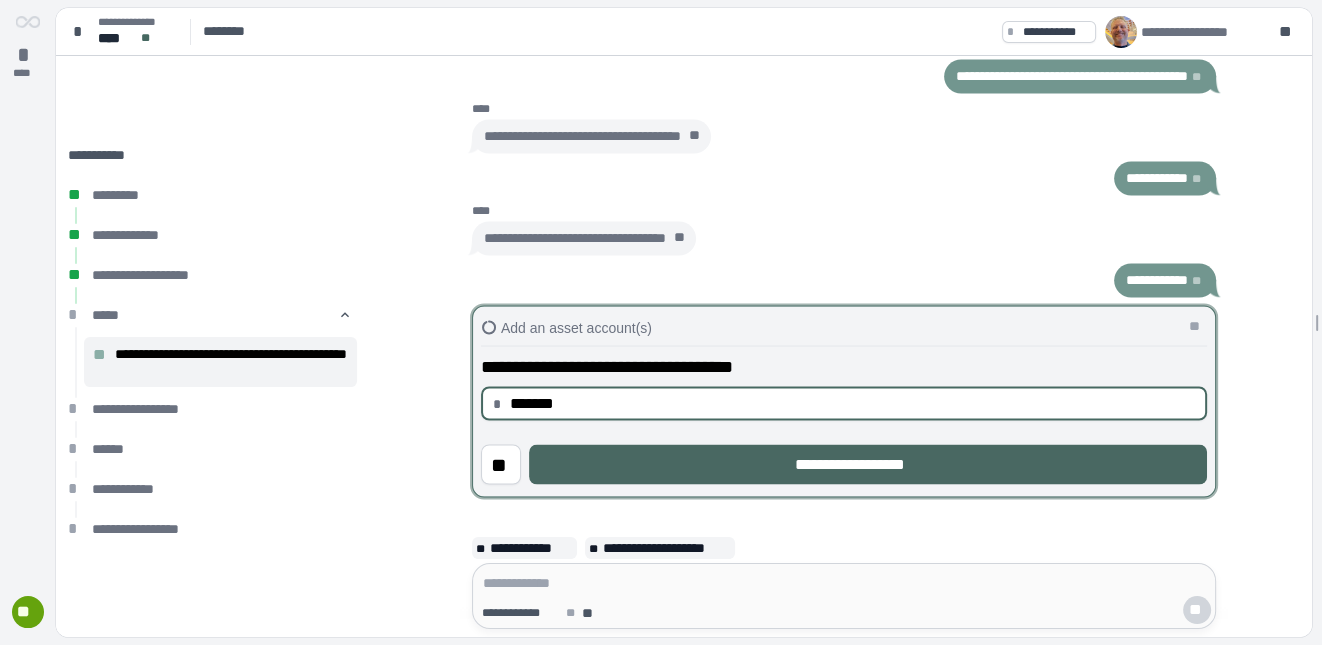 type on "**********" 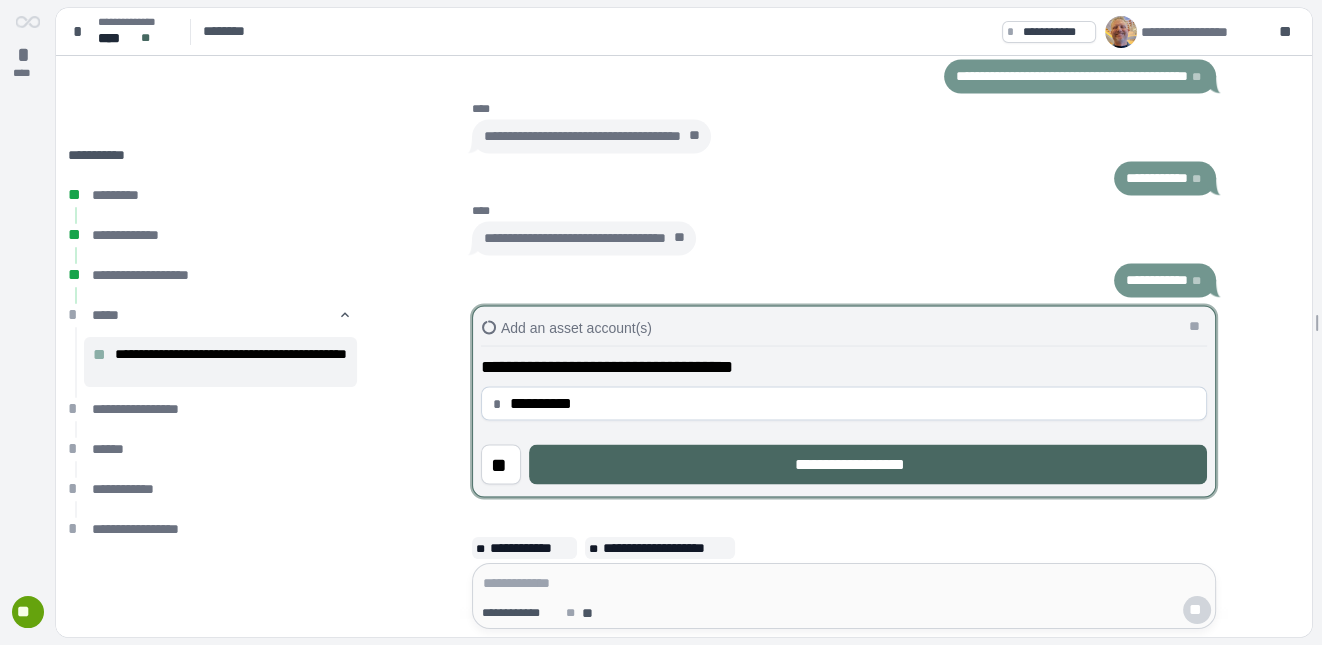 click on "**********" at bounding box center (868, 464) 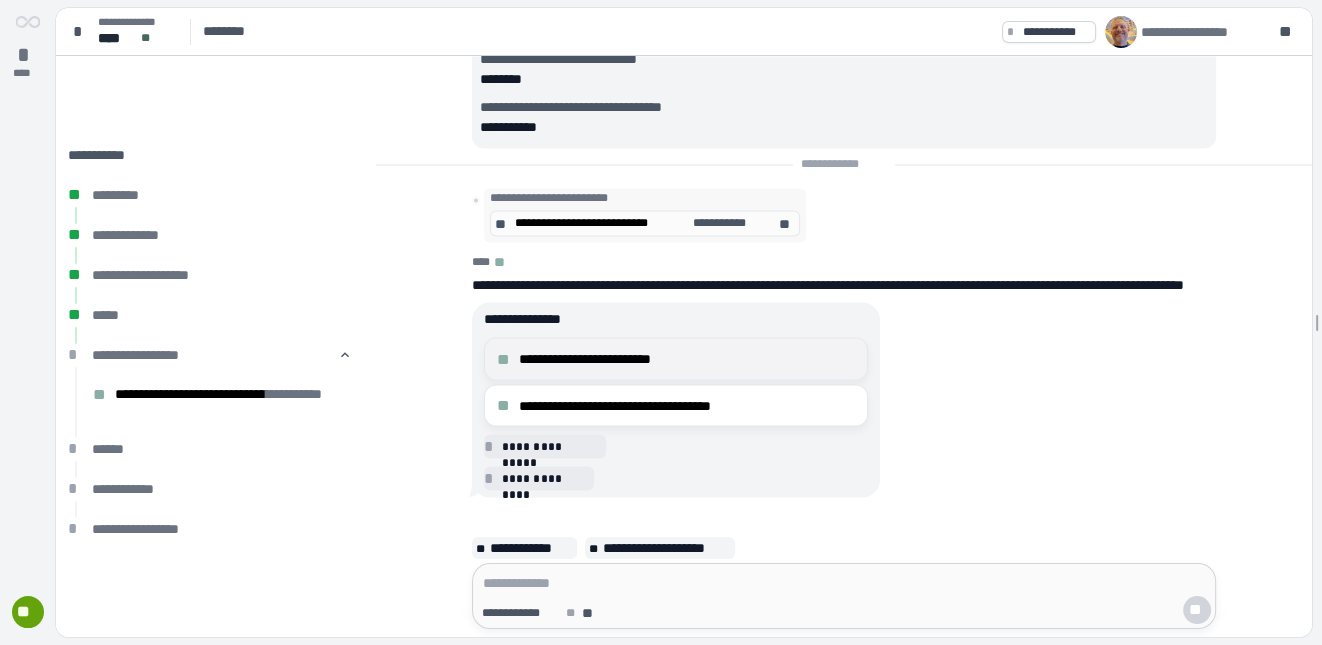 click on "**********" at bounding box center (687, 358) 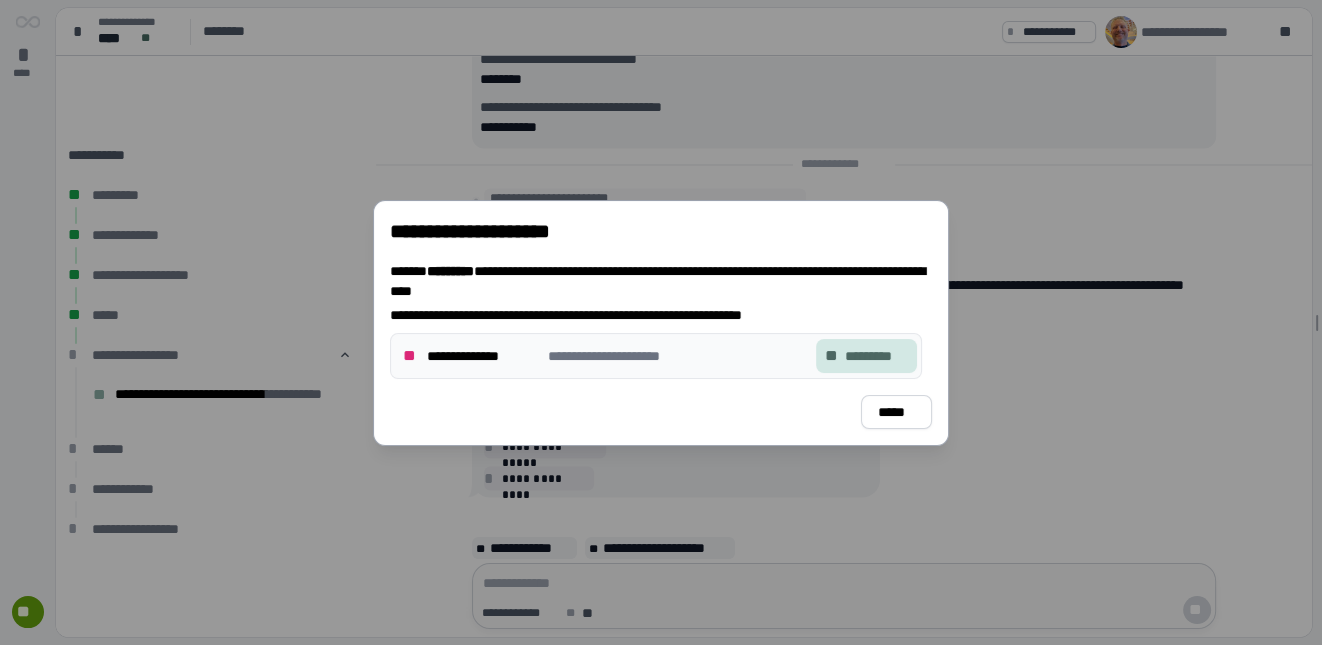 click on "*********" at bounding box center [876, 355] 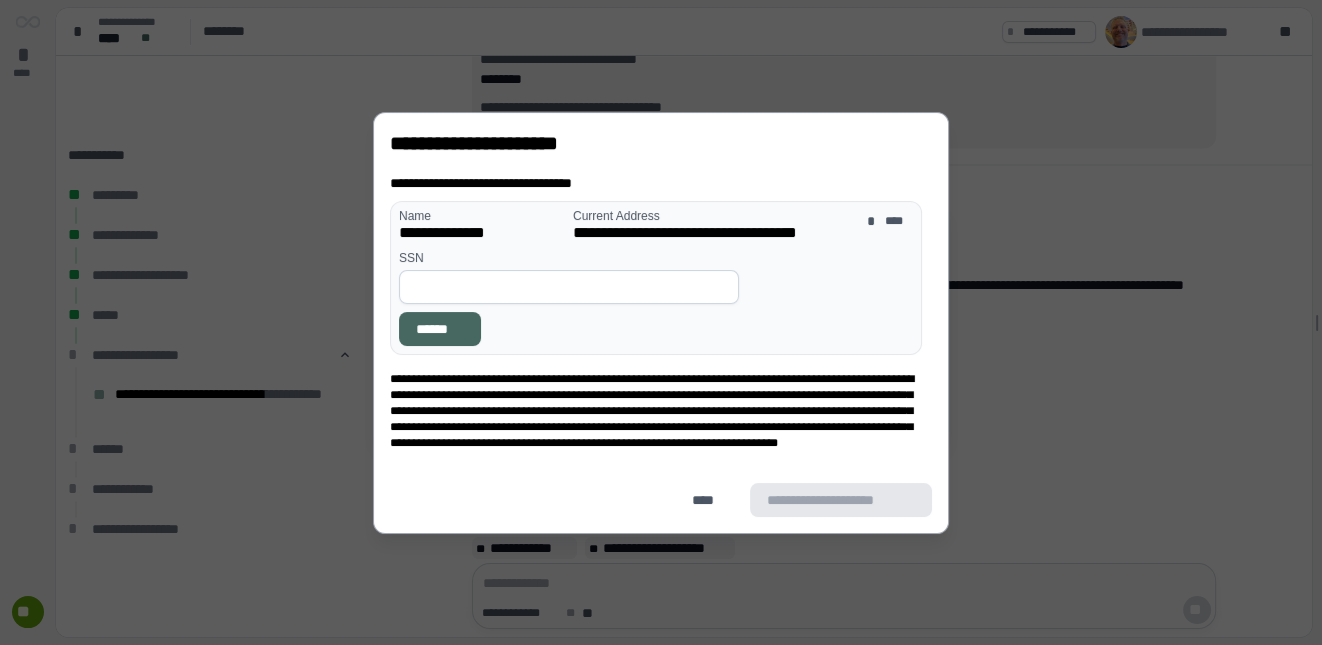 click at bounding box center (569, 286) 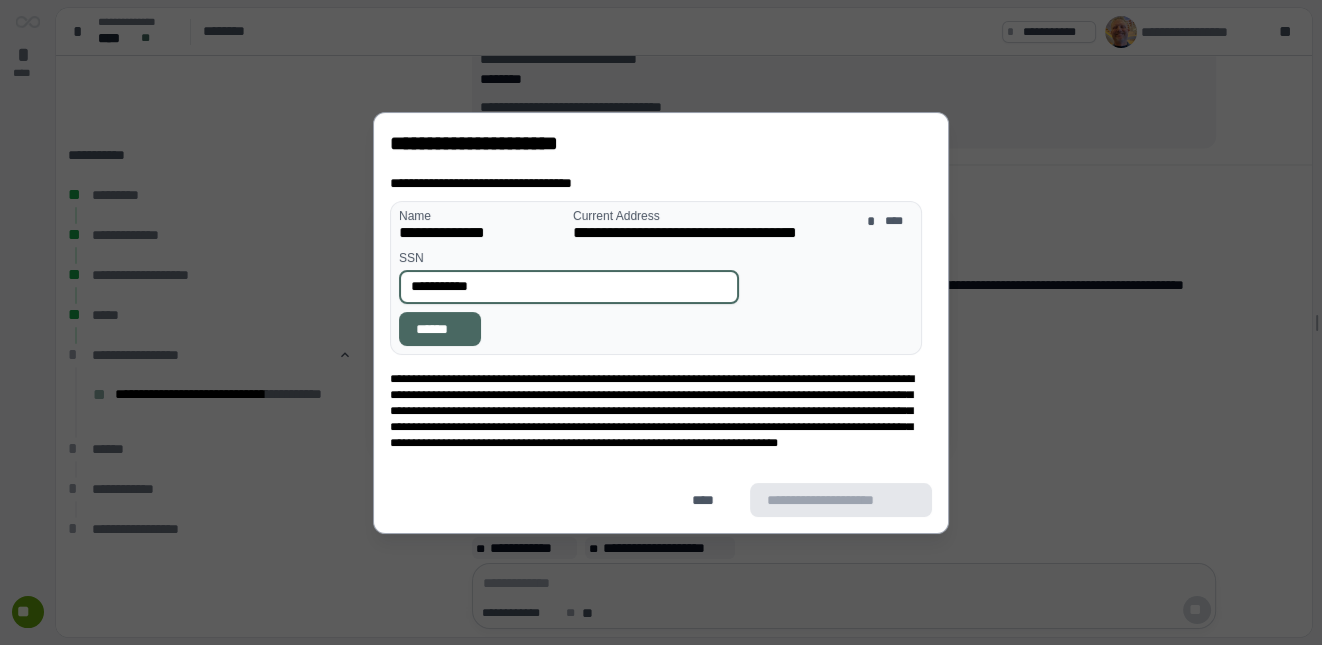 type on "**********" 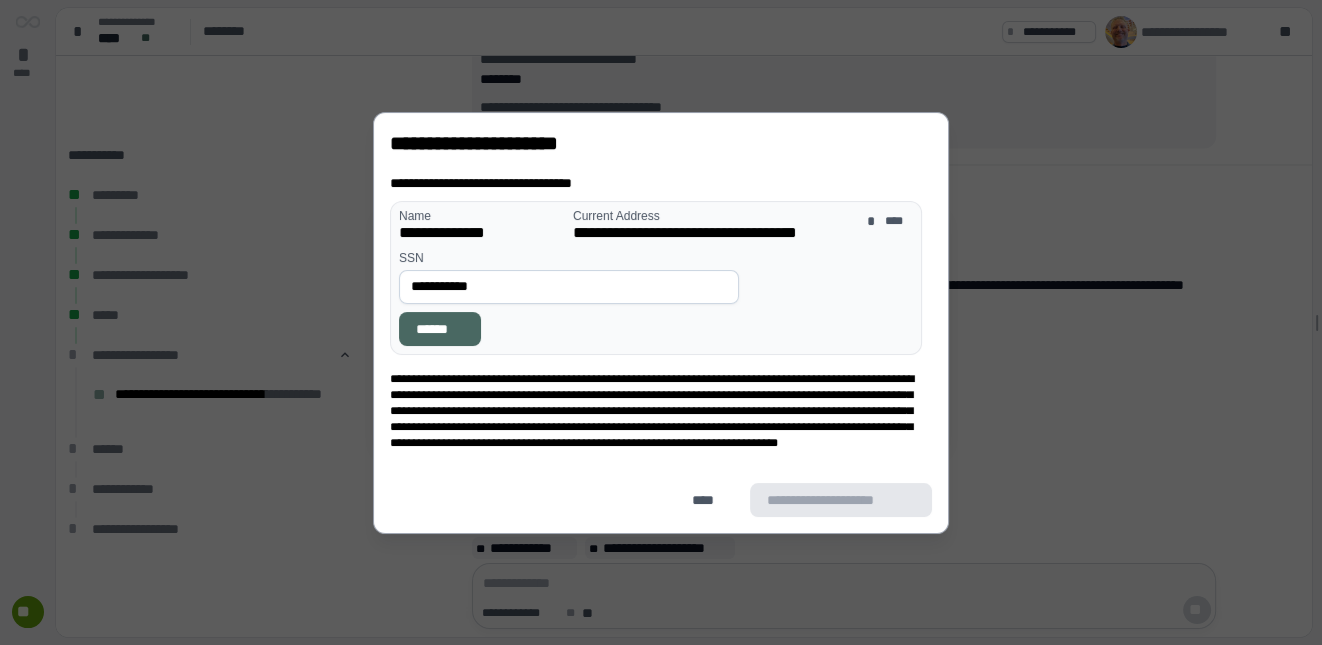click on "******" at bounding box center (440, 328) 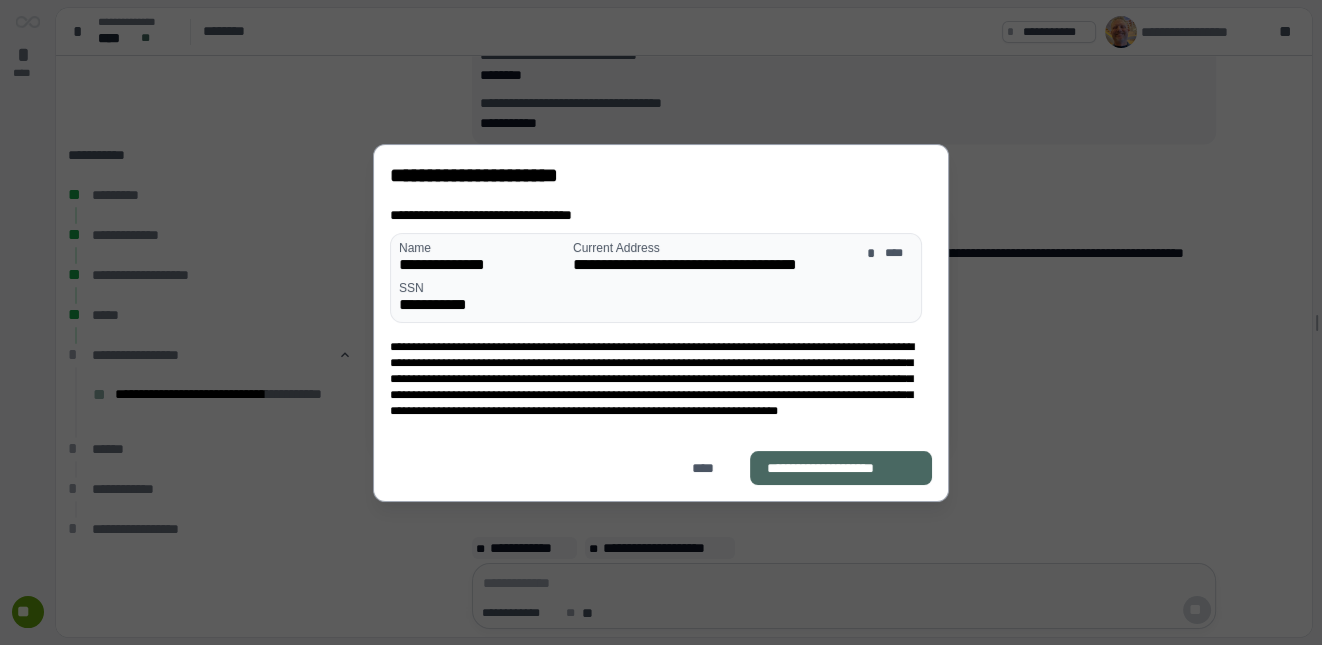 click on "**********" at bounding box center (841, 467) 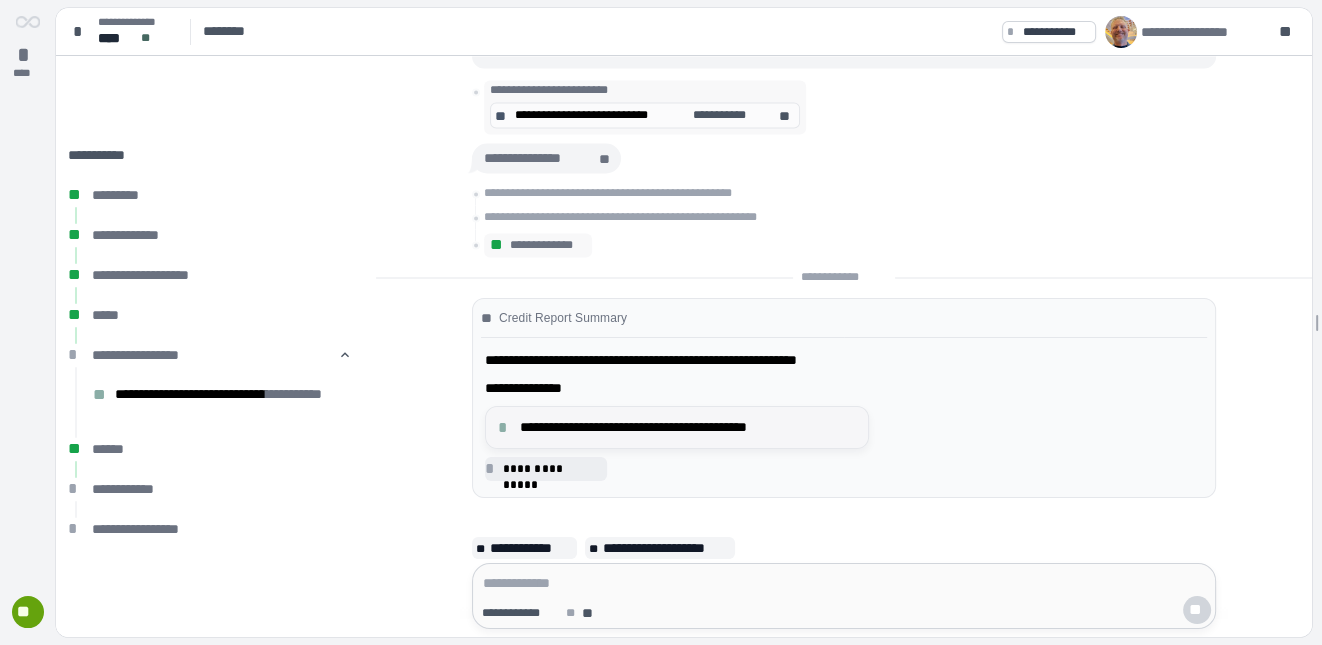 click on "**********" at bounding box center (688, 427) 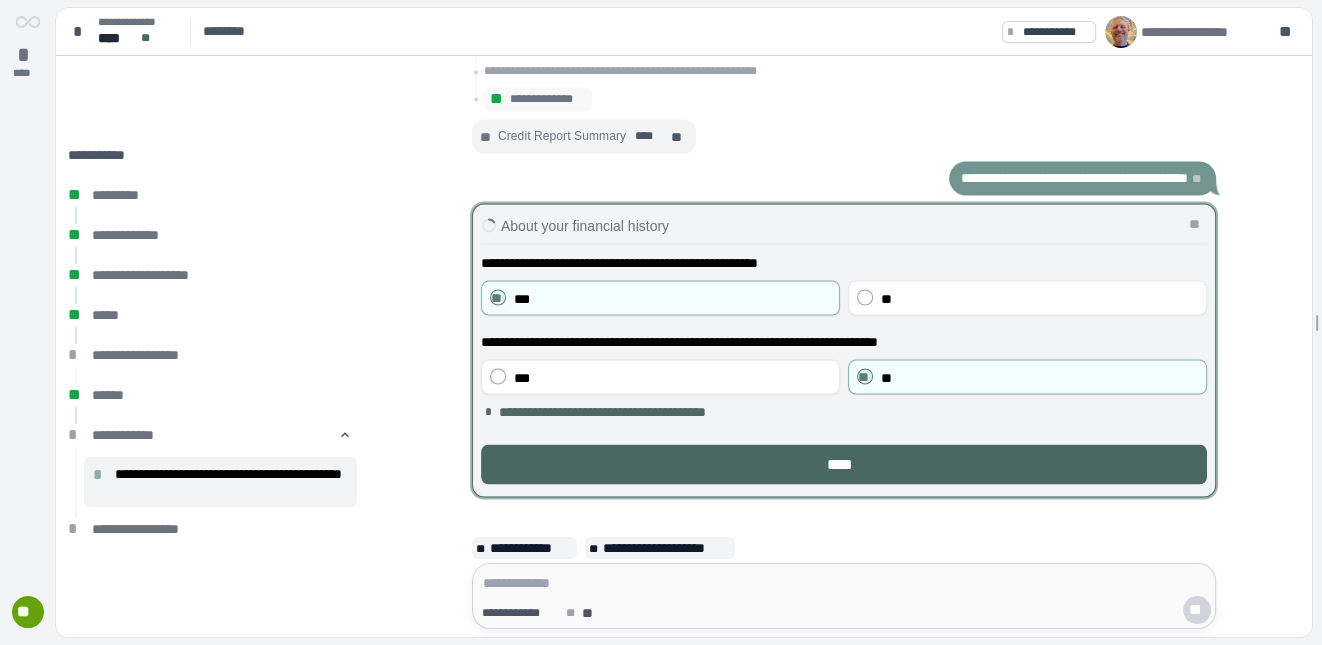 click on "****" at bounding box center (844, 464) 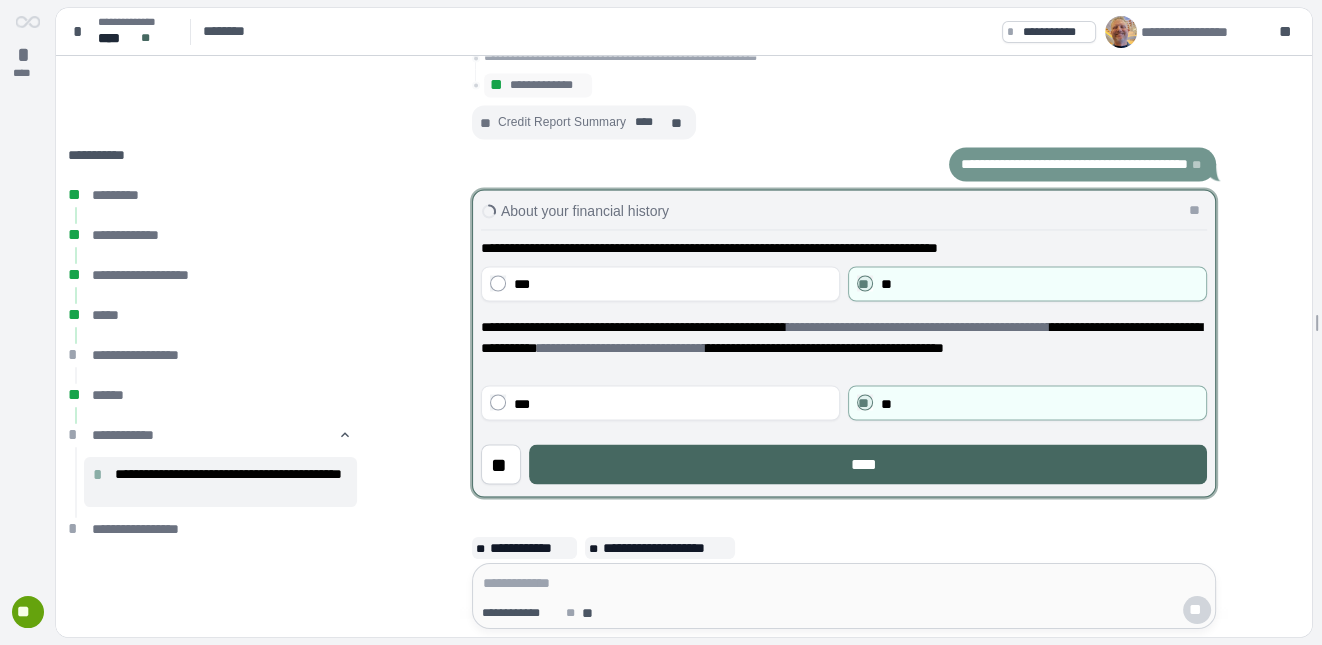 click on "****" at bounding box center (868, 464) 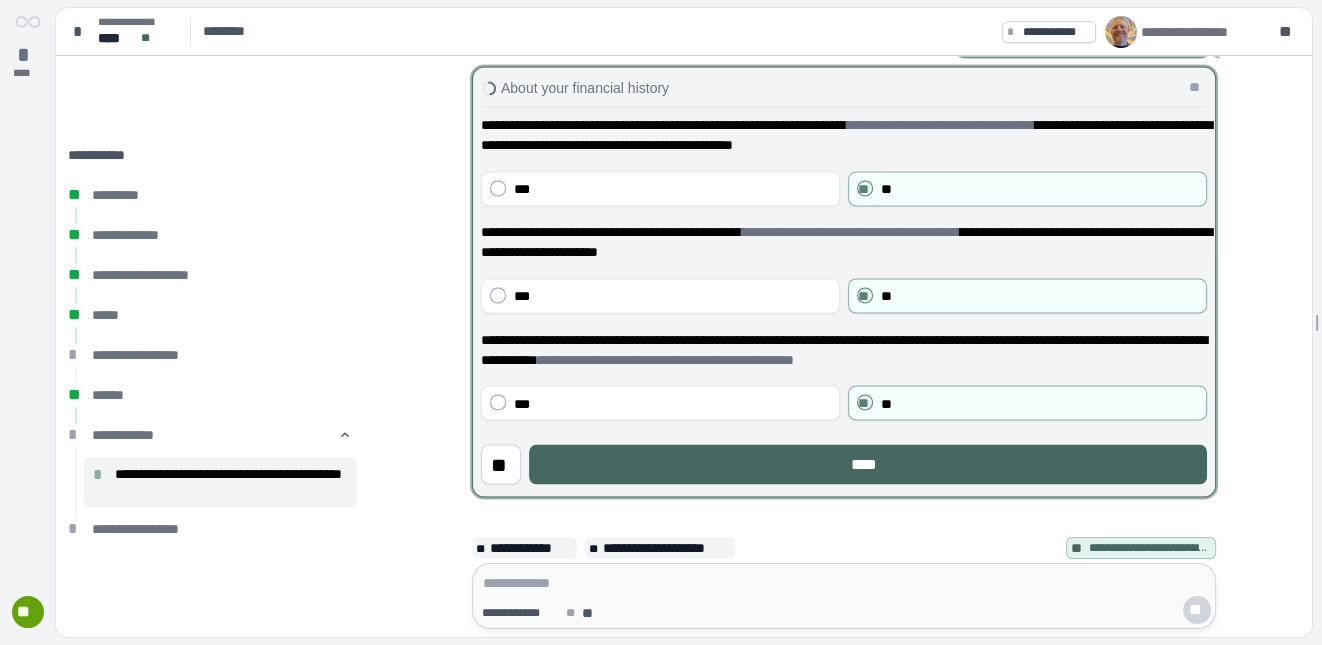 click on "****" at bounding box center (868, 464) 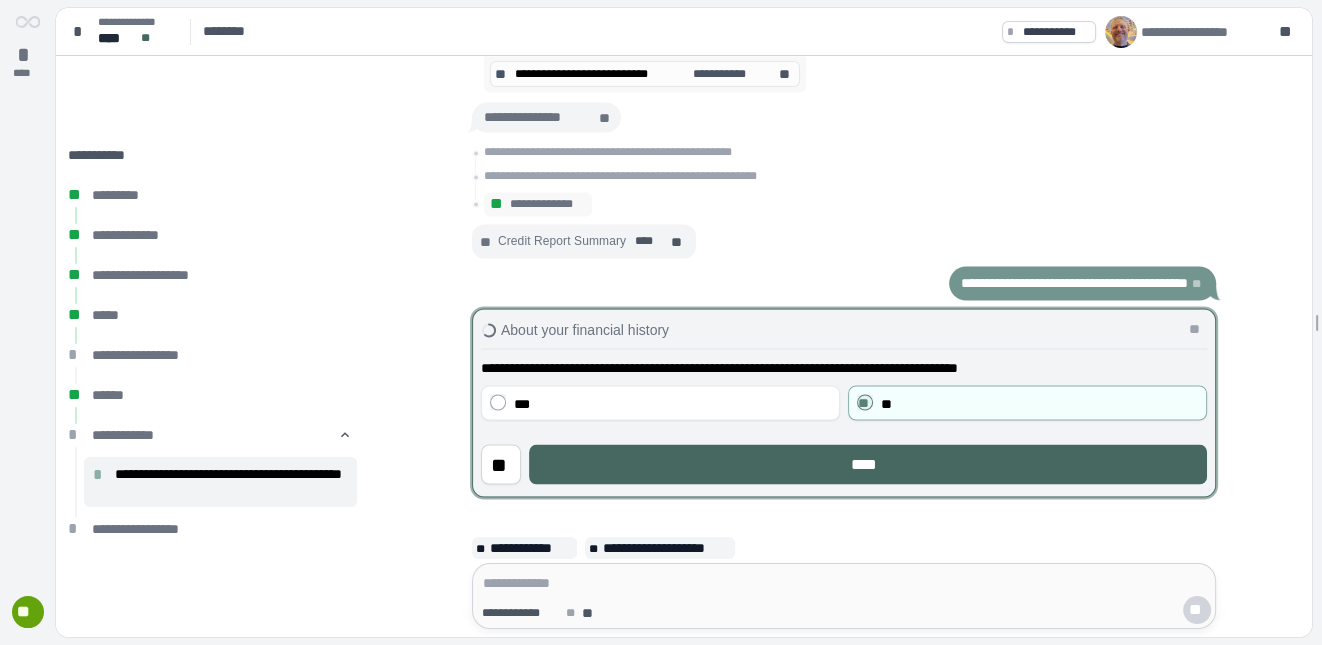 click on "****" at bounding box center [868, 464] 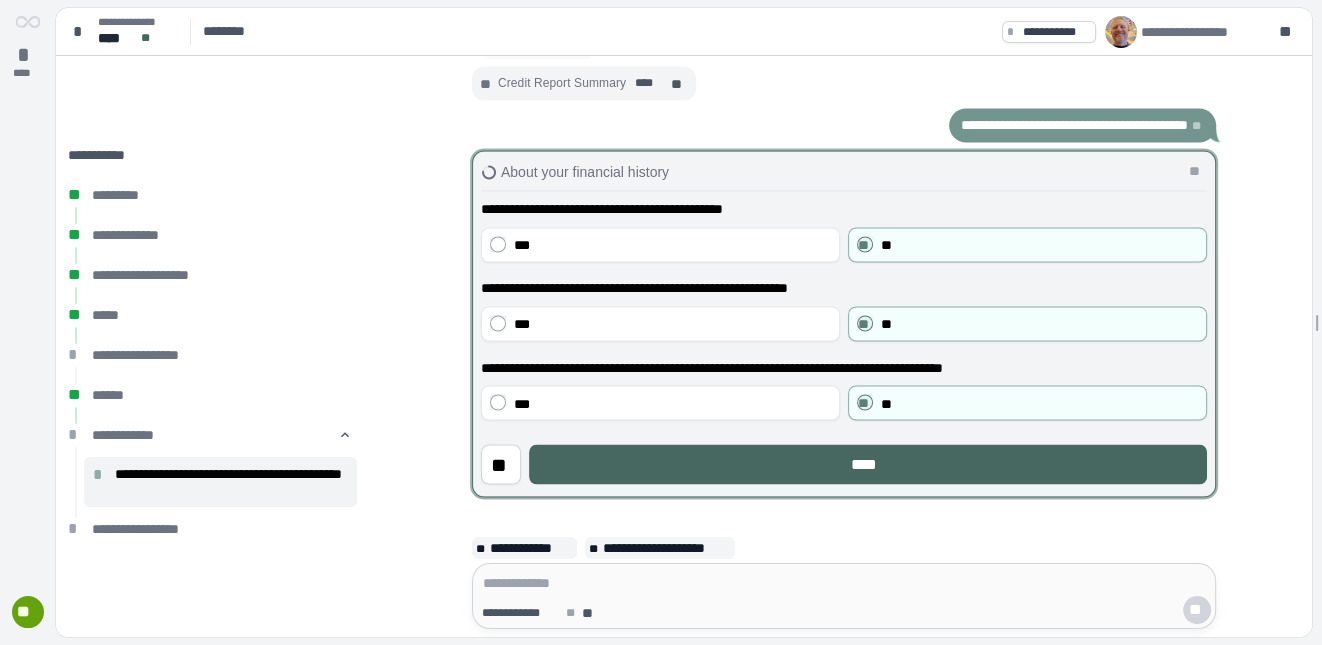 click on "****" at bounding box center [868, 464] 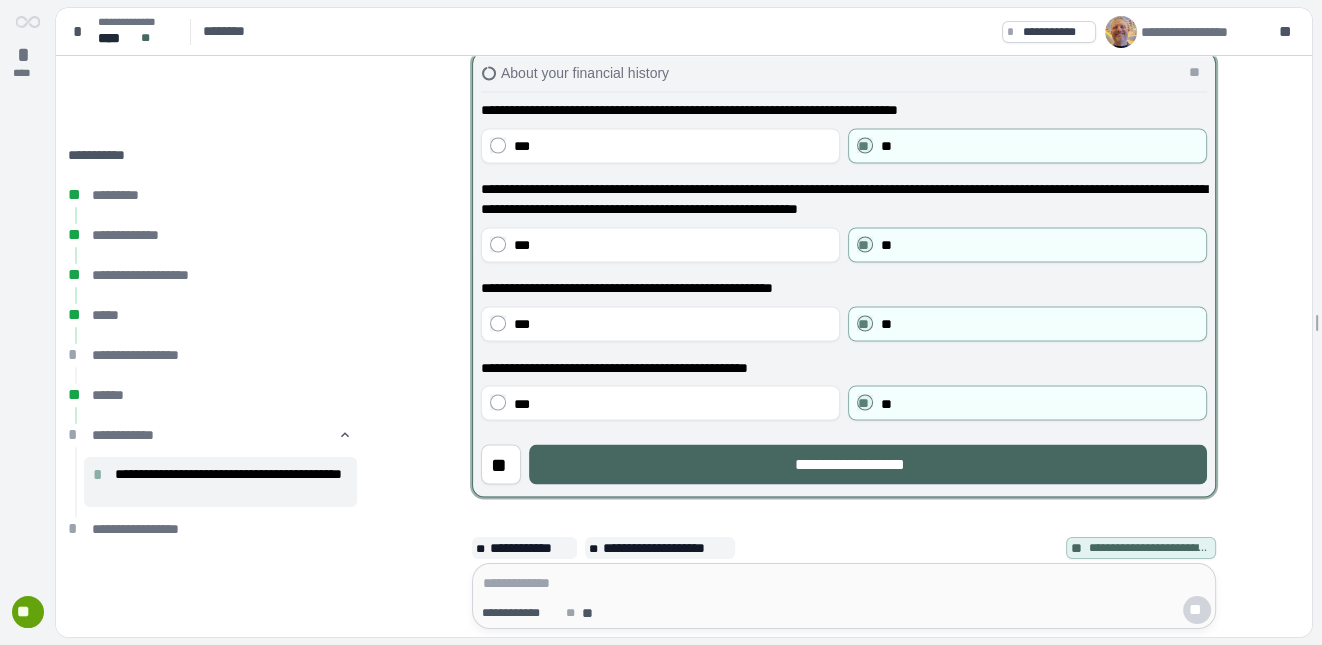 click on "**********" at bounding box center [868, 464] 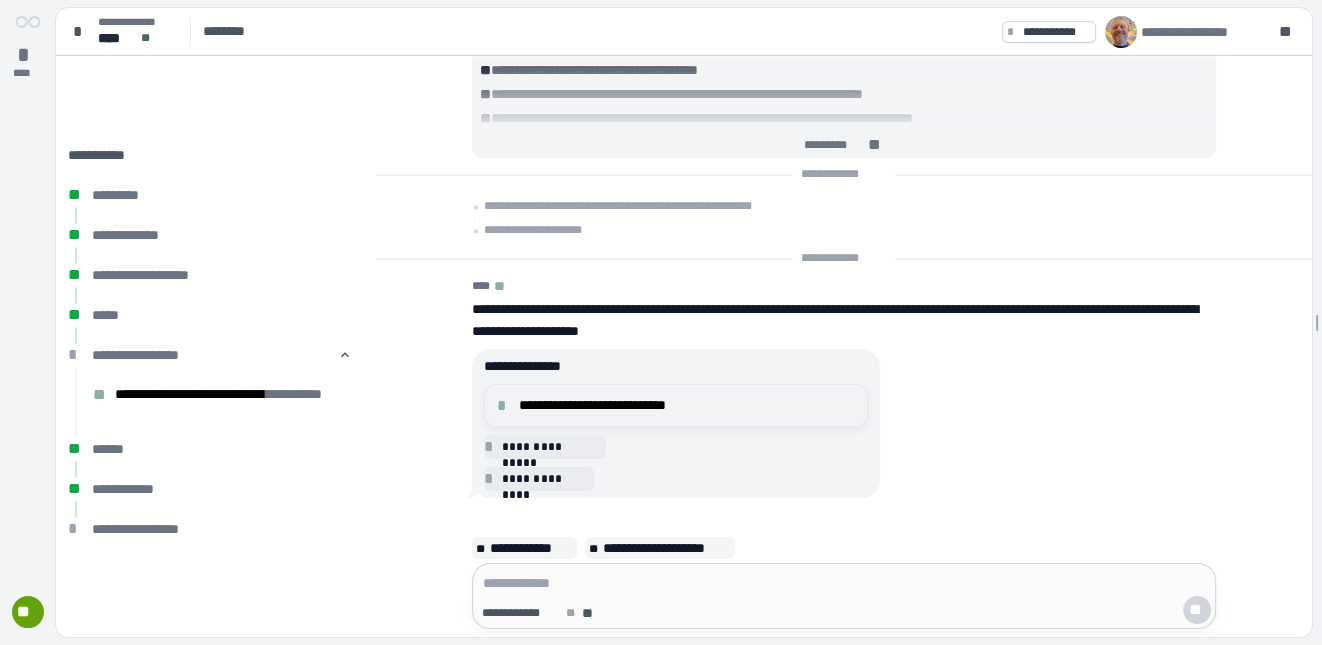 click on "**********" at bounding box center (687, 405) 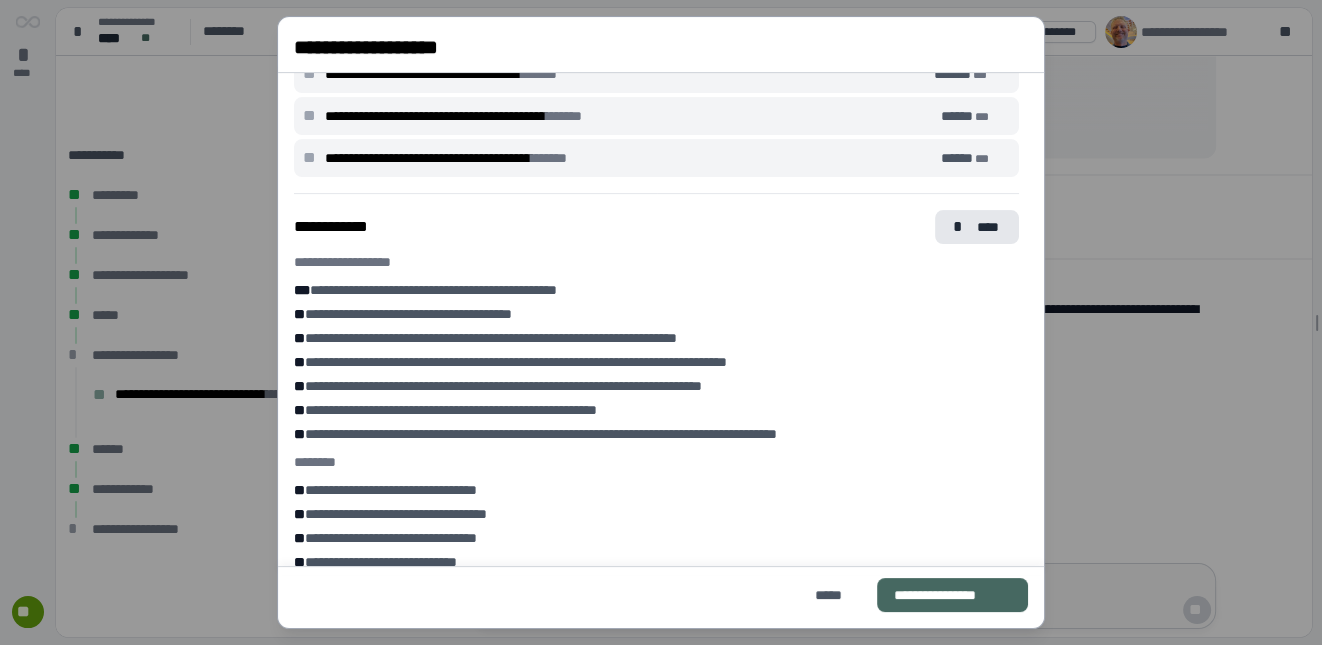 scroll, scrollTop: 817, scrollLeft: 0, axis: vertical 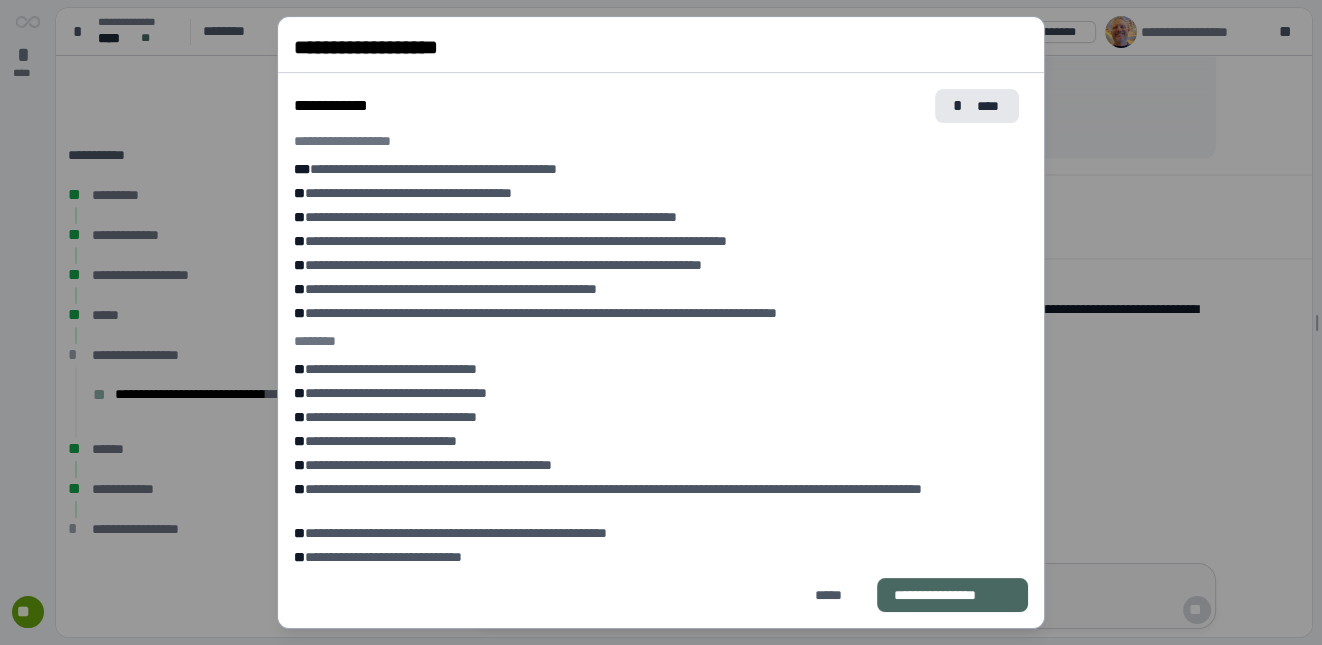 click on "**********" at bounding box center [952, 595] 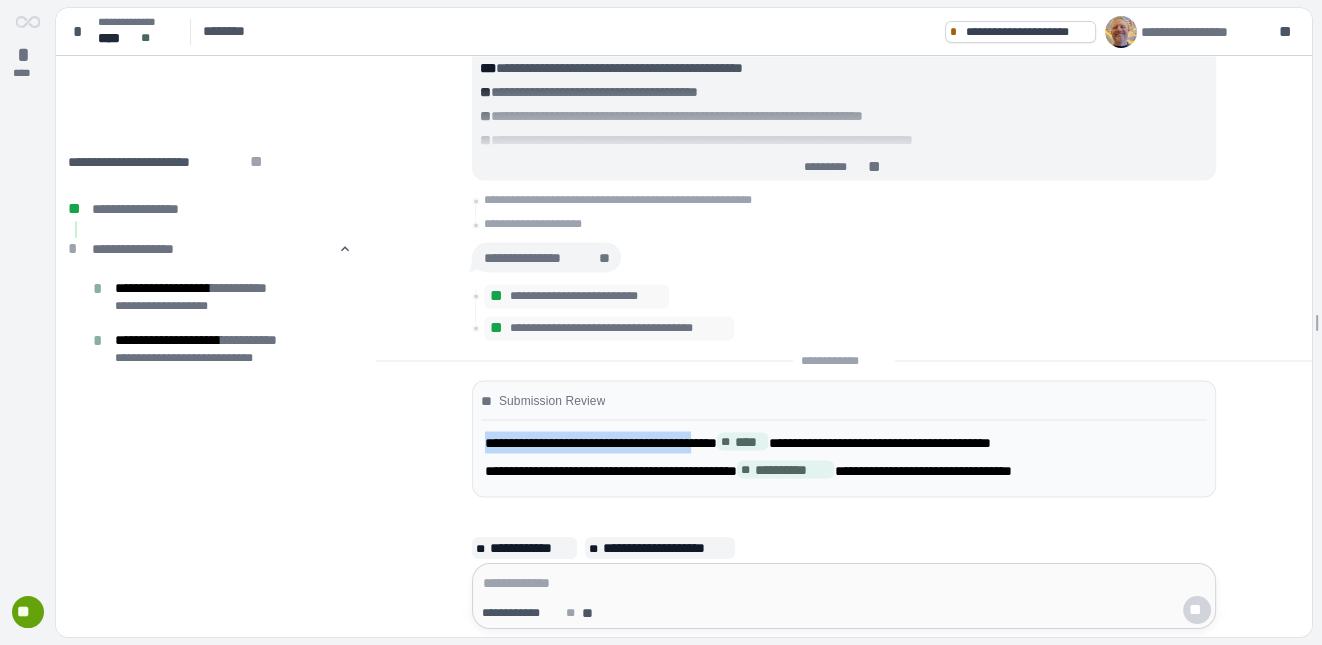 drag, startPoint x: 488, startPoint y: 443, endPoint x: 751, endPoint y: 447, distance: 263.03043 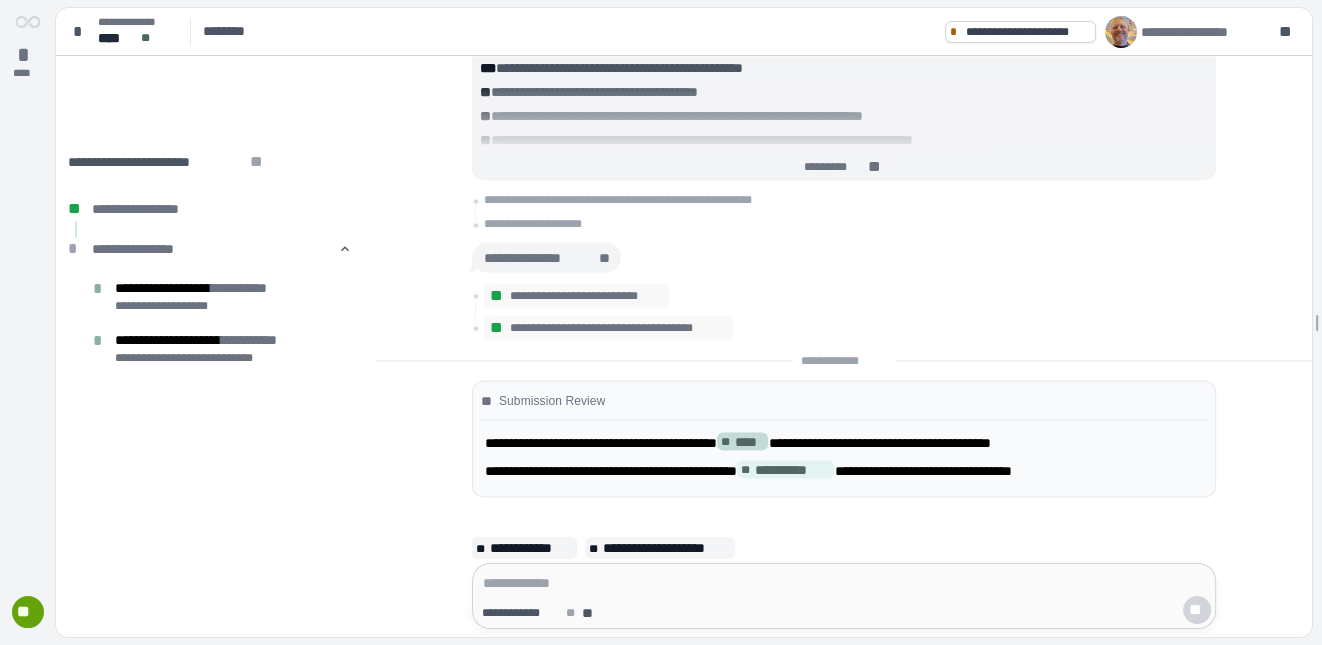 click on "**" at bounding box center [727, 442] 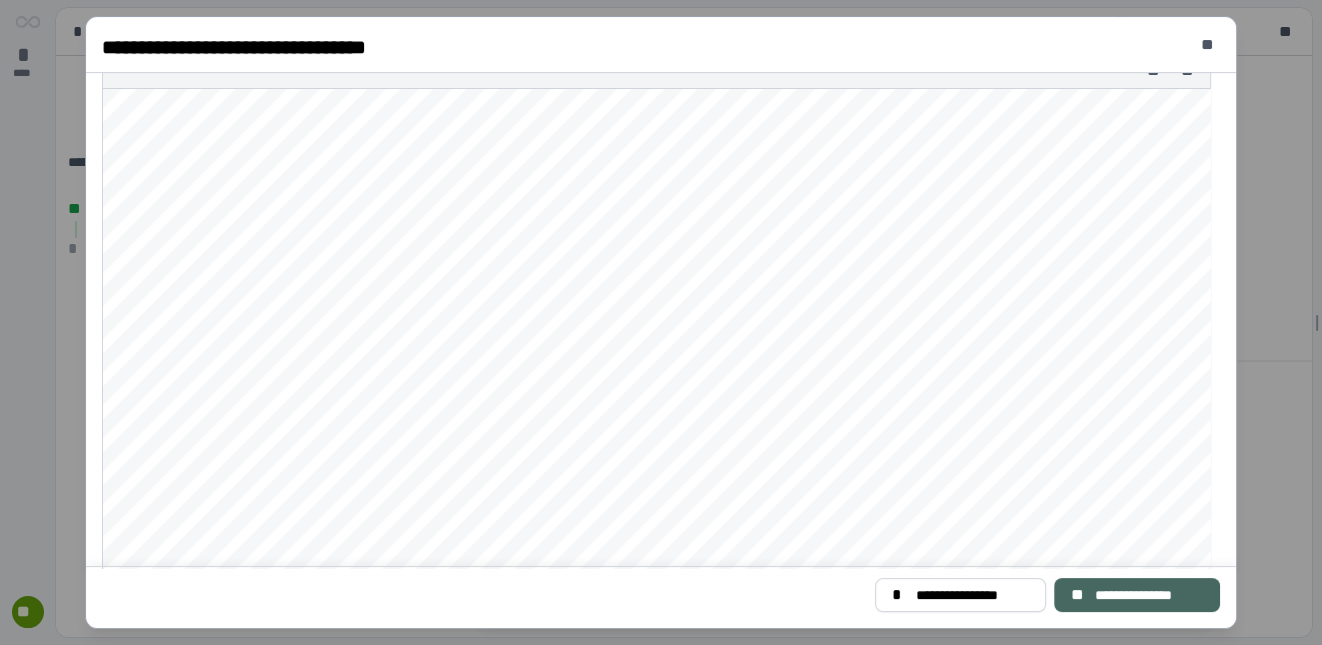 scroll, scrollTop: 23, scrollLeft: 0, axis: vertical 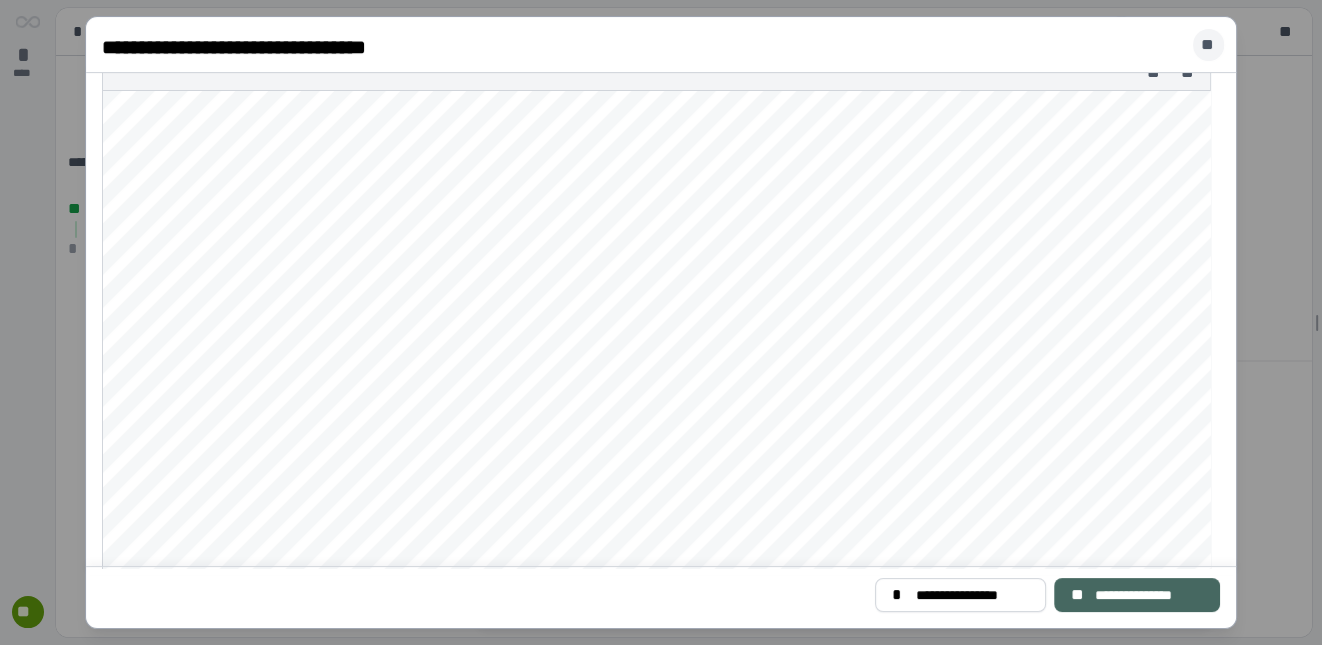 click on "**" at bounding box center [1208, 45] 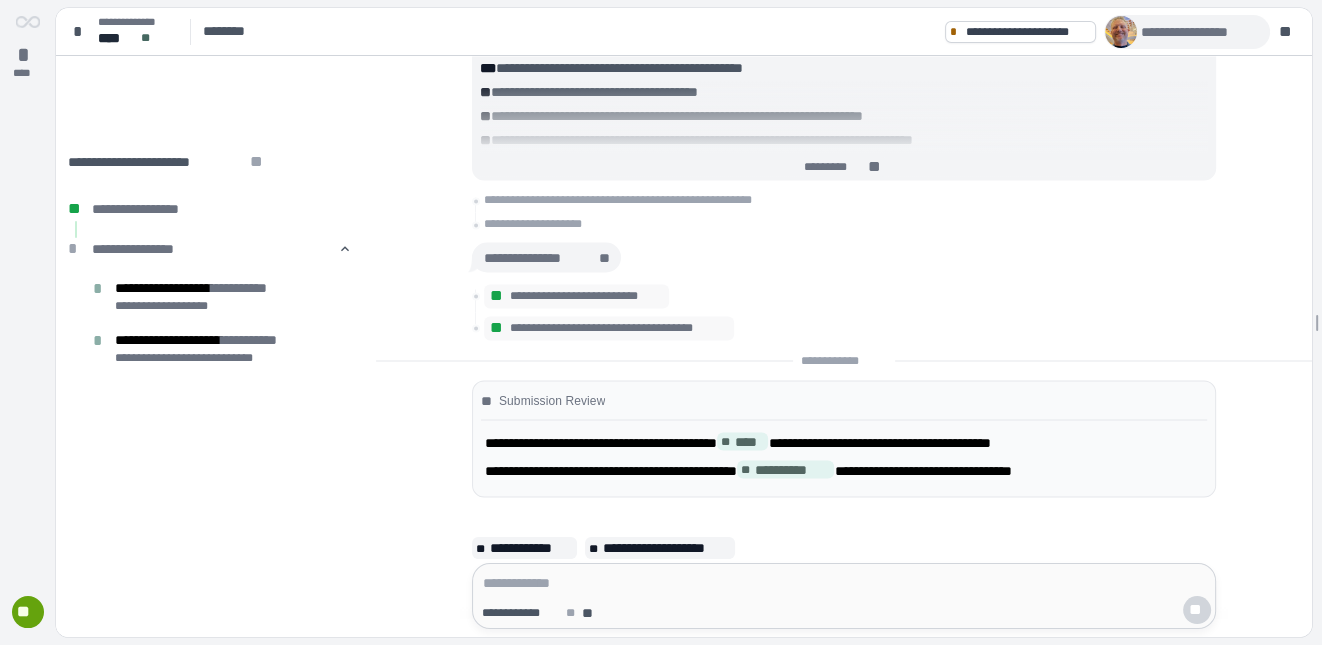 click on "**********" at bounding box center (1201, 32) 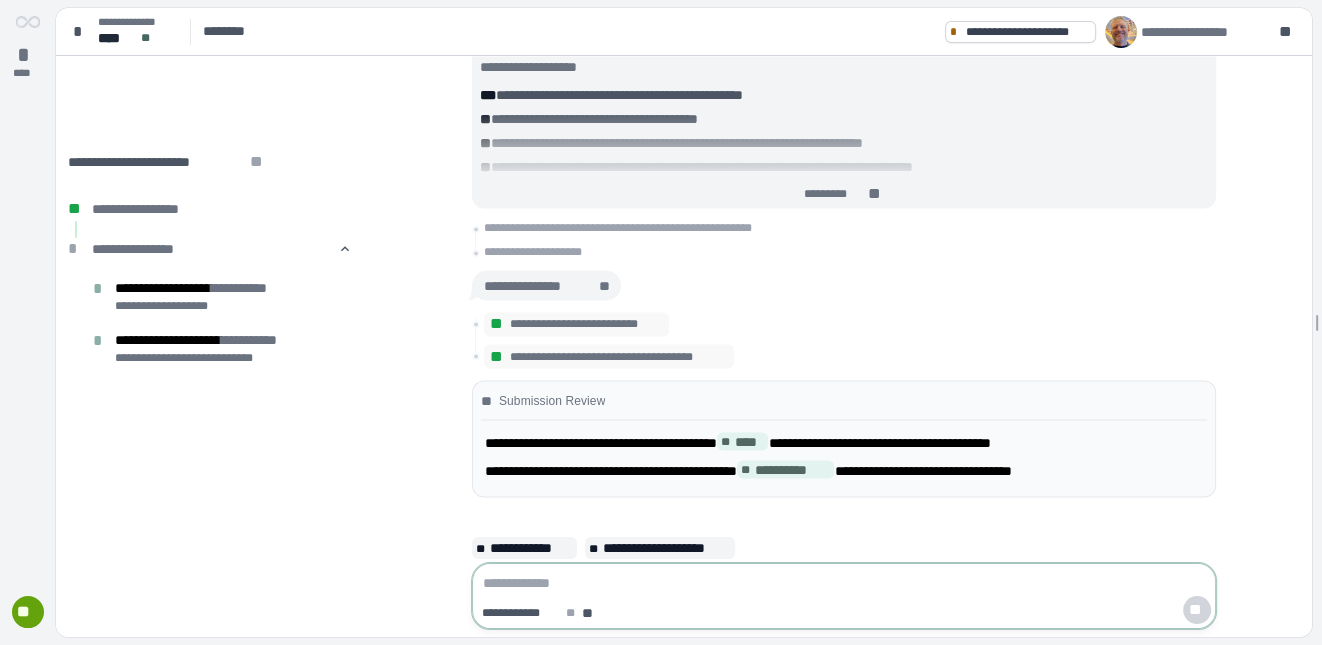 type on "*" 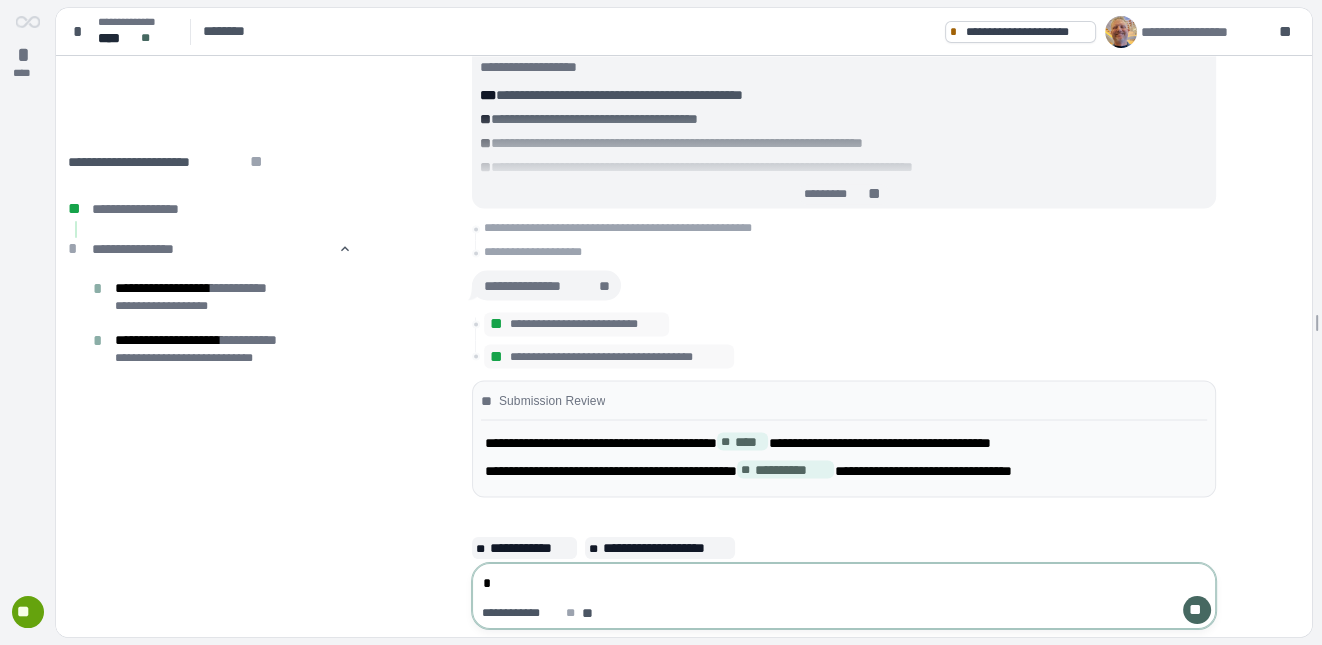 type on "**" 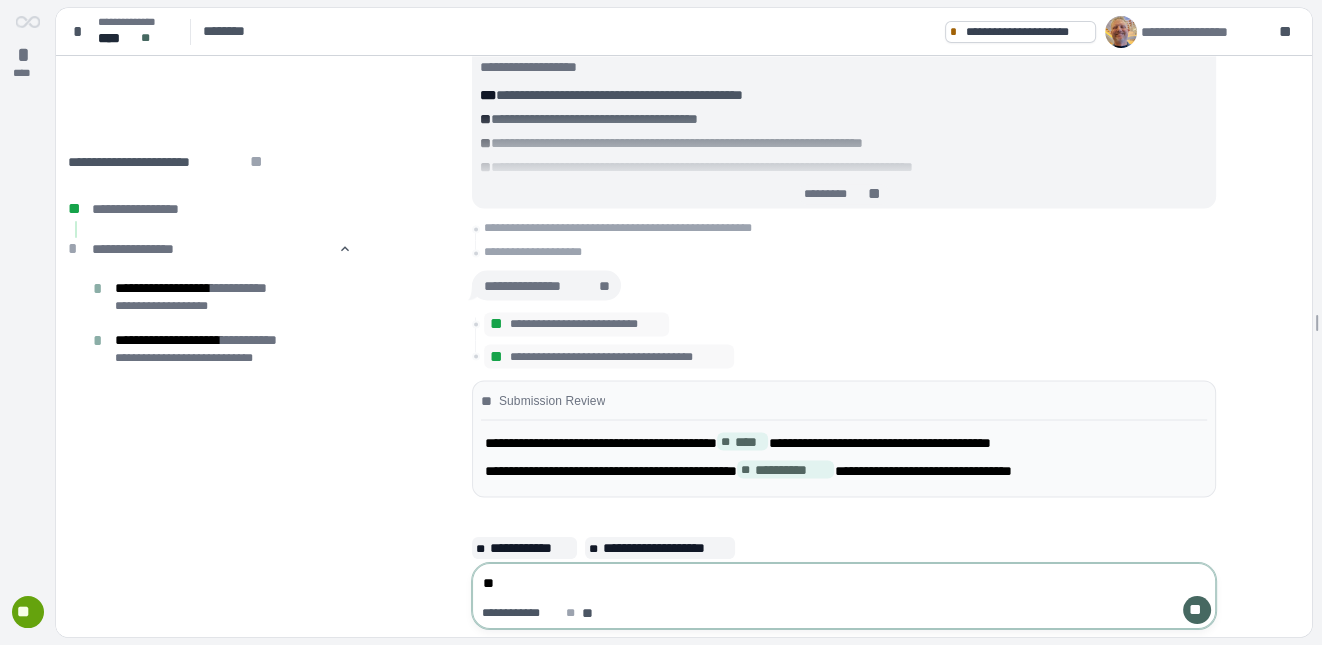 type on "*" 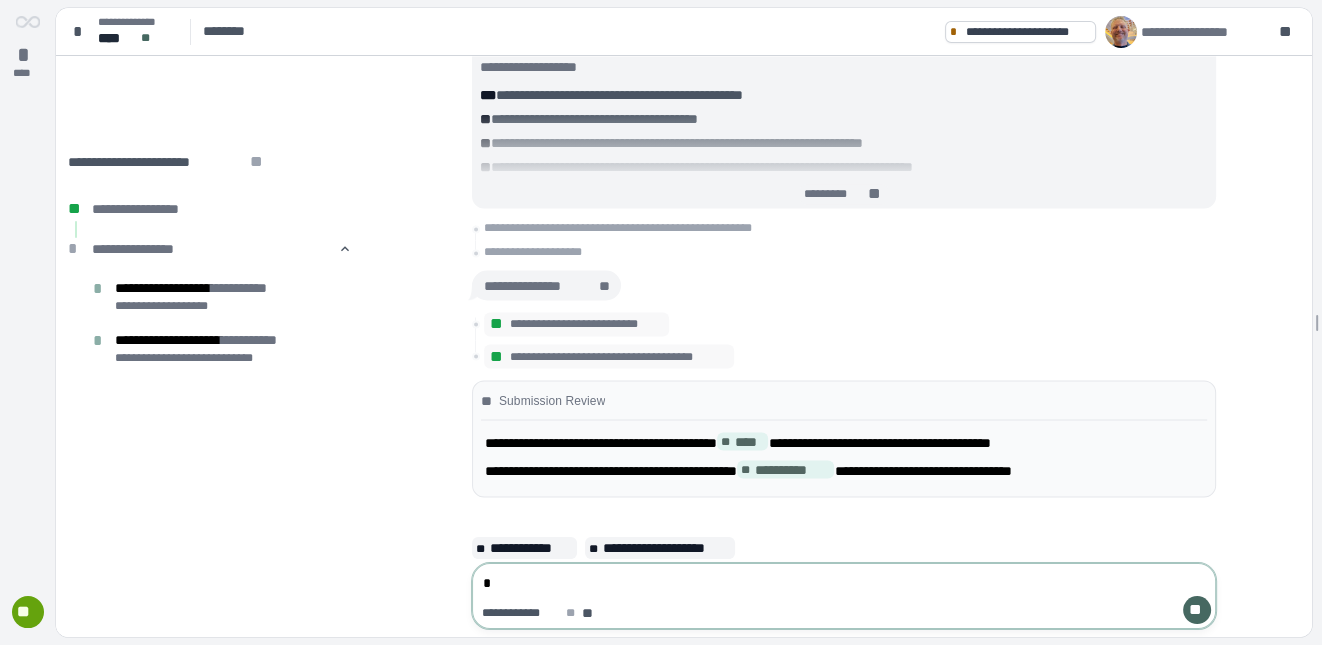 type 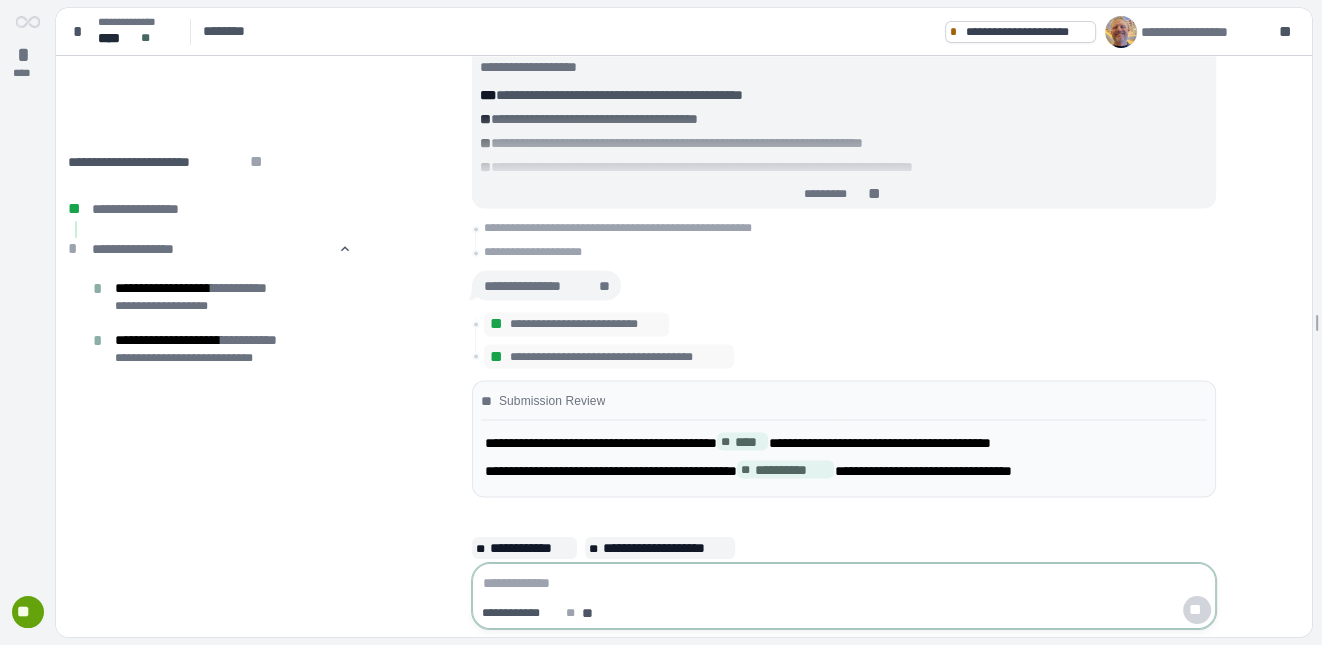 type on "*" 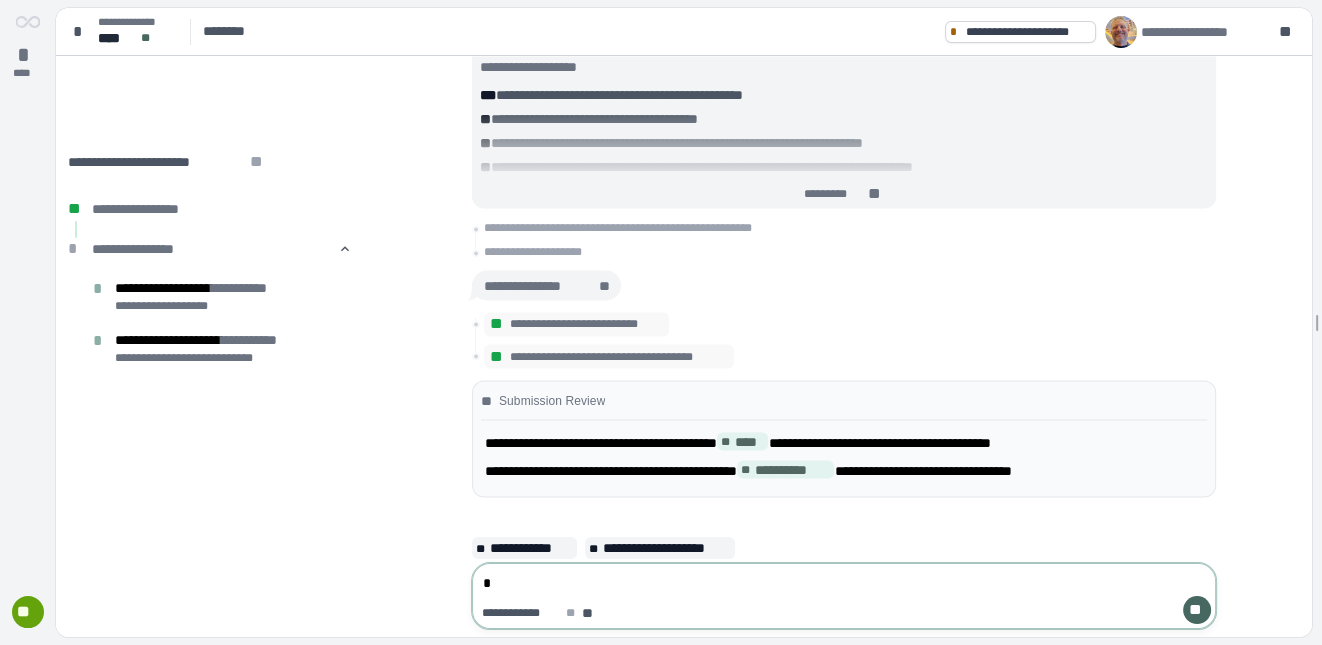type on "**" 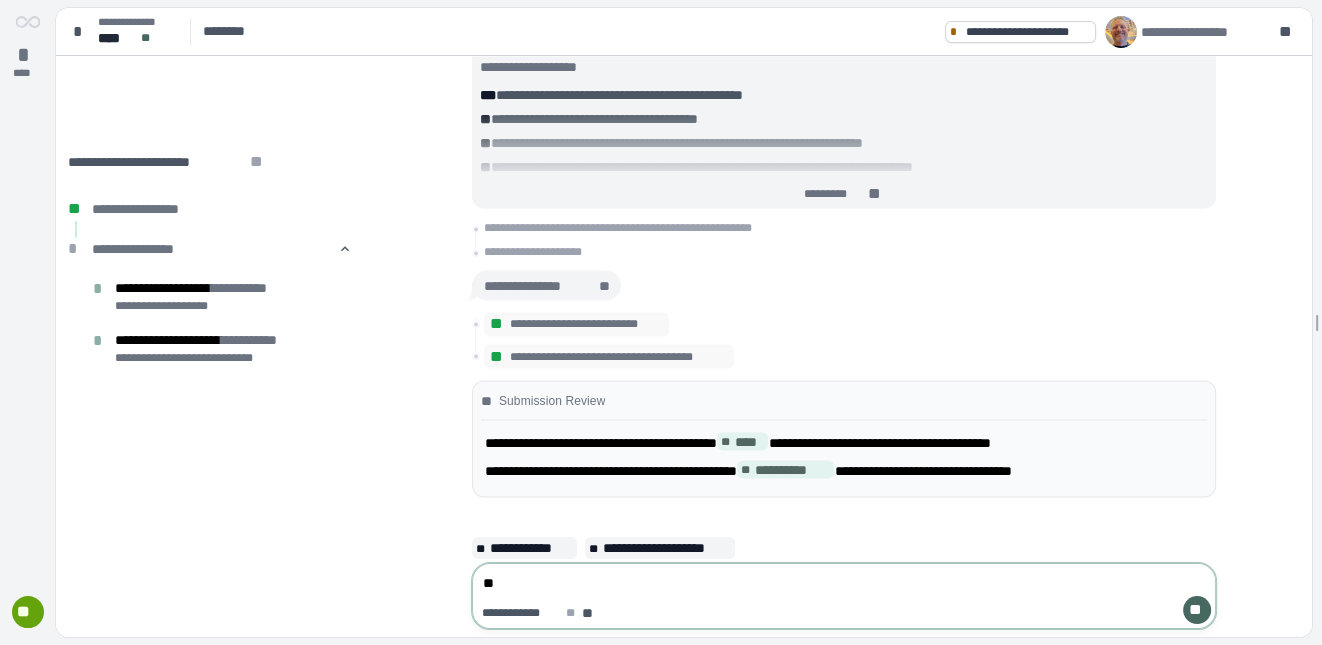 type on "***" 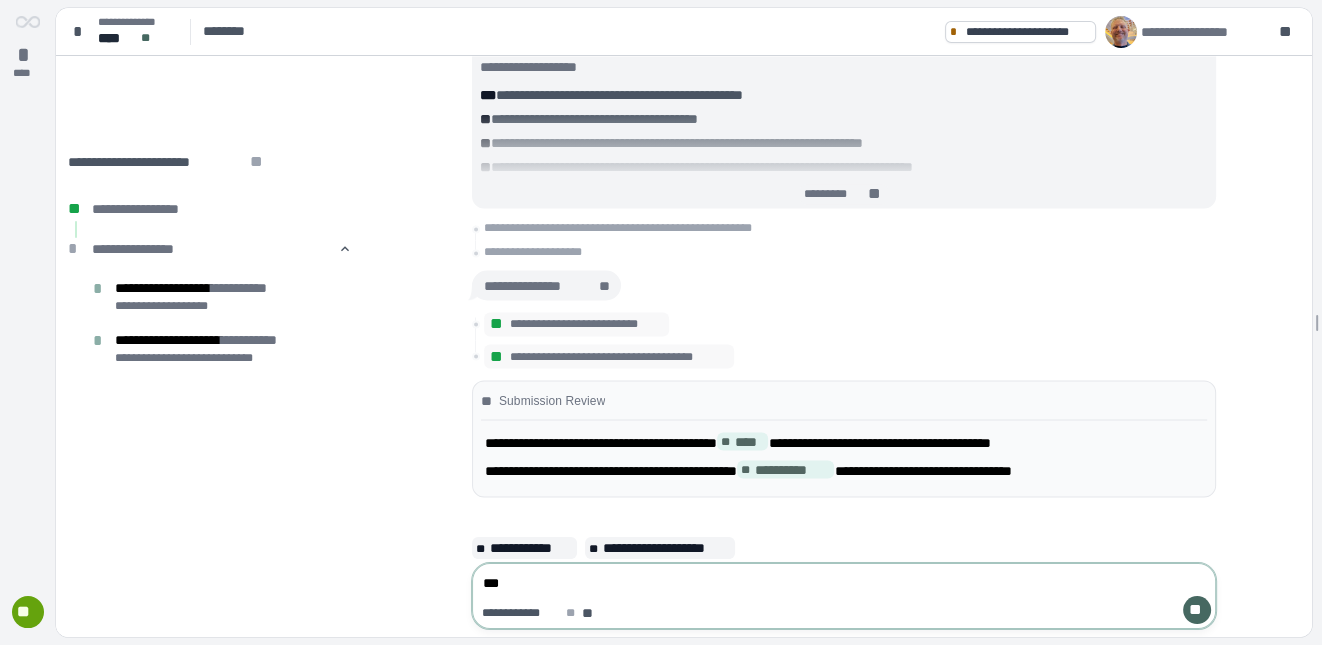 type on "**" 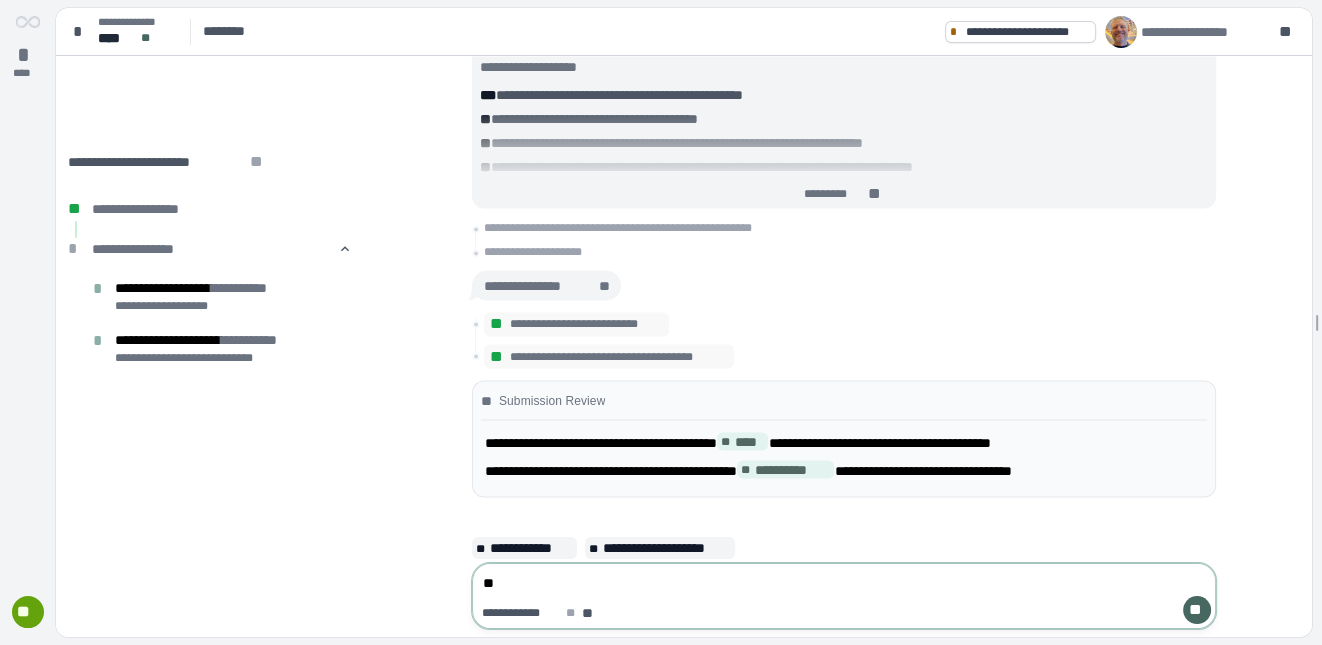 type on "***" 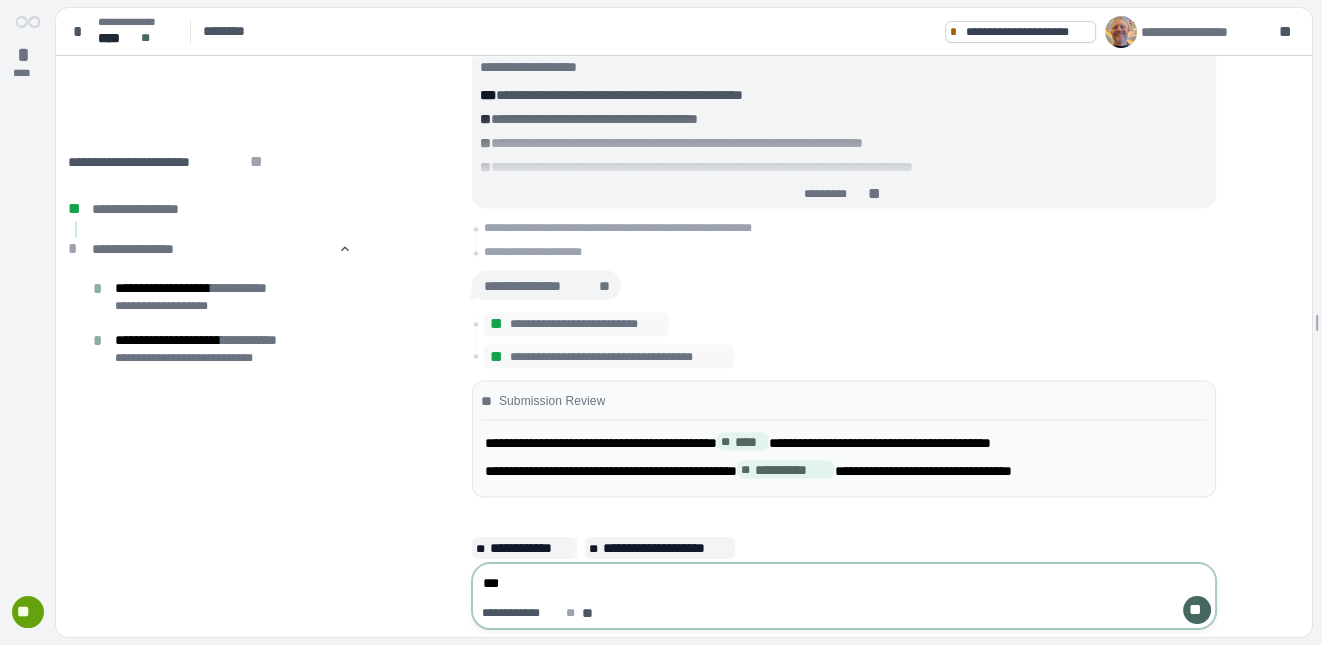 type on "****" 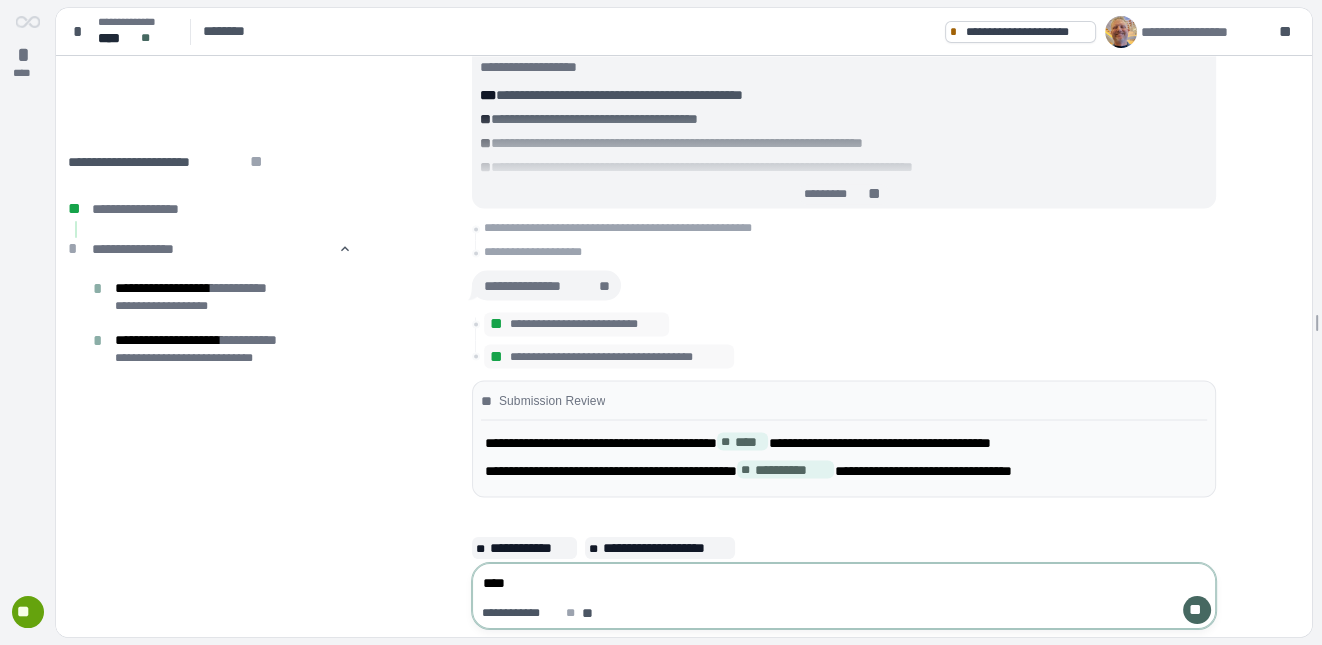 type on "****" 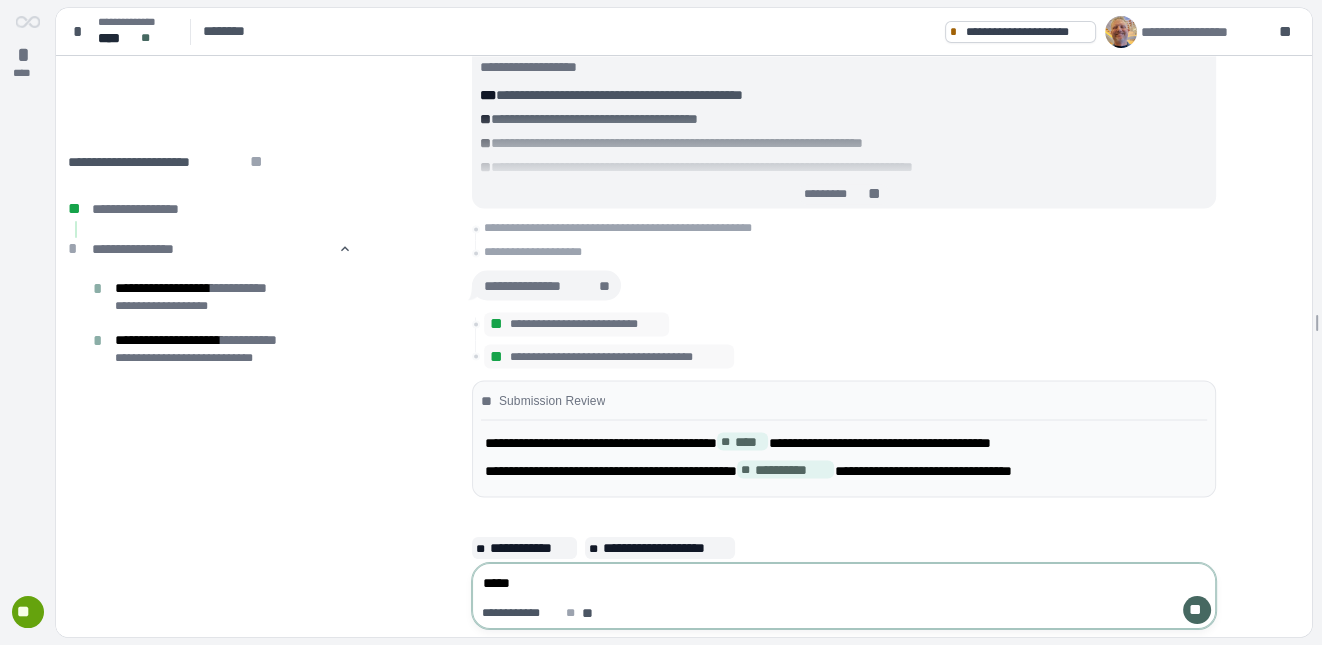 type on "****" 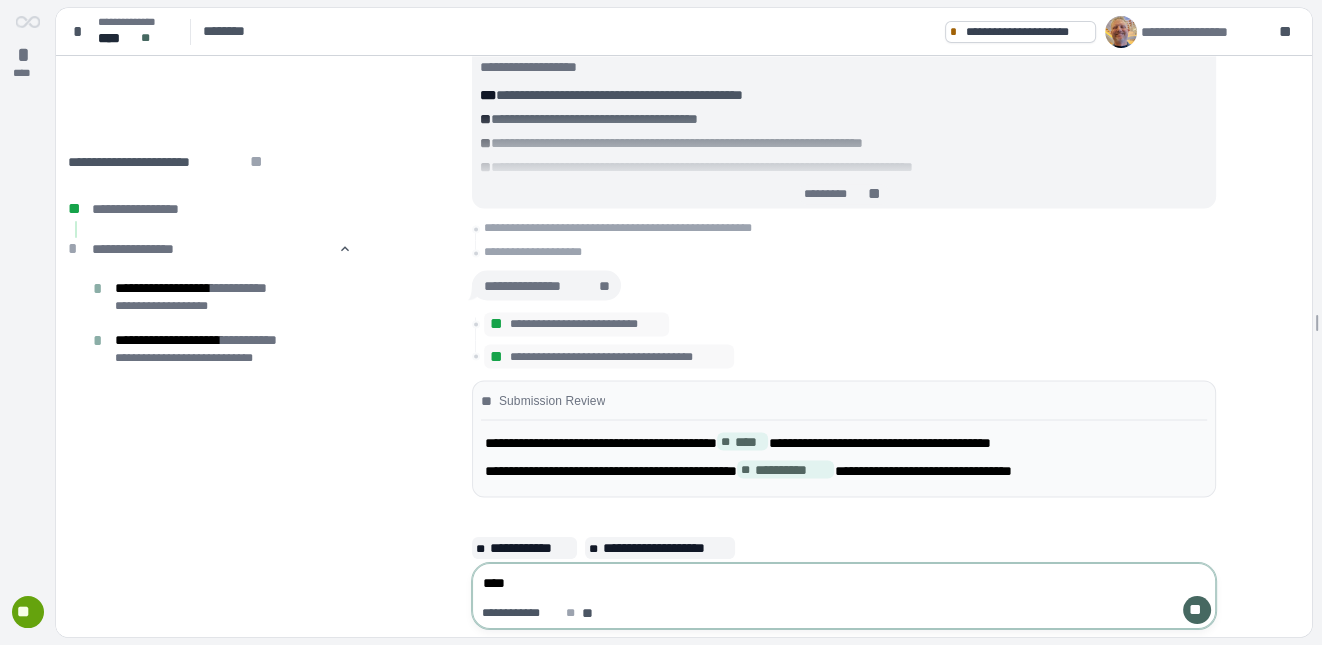 type on "*****" 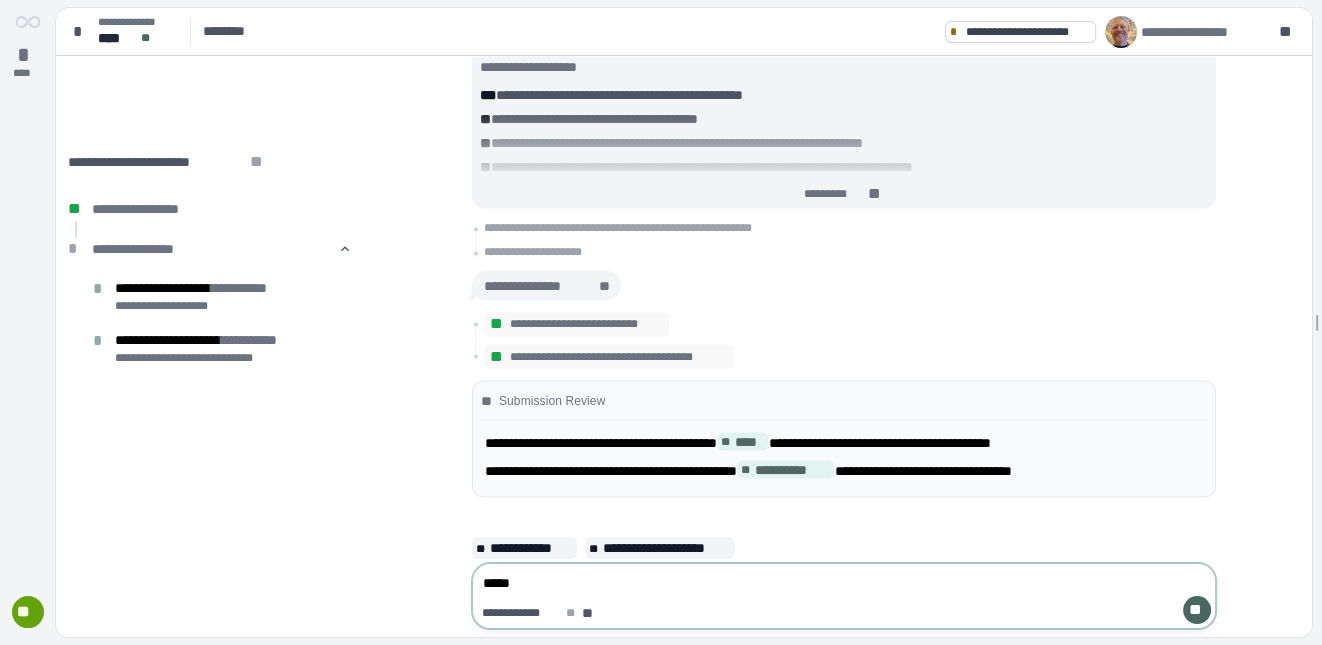 type on "*****" 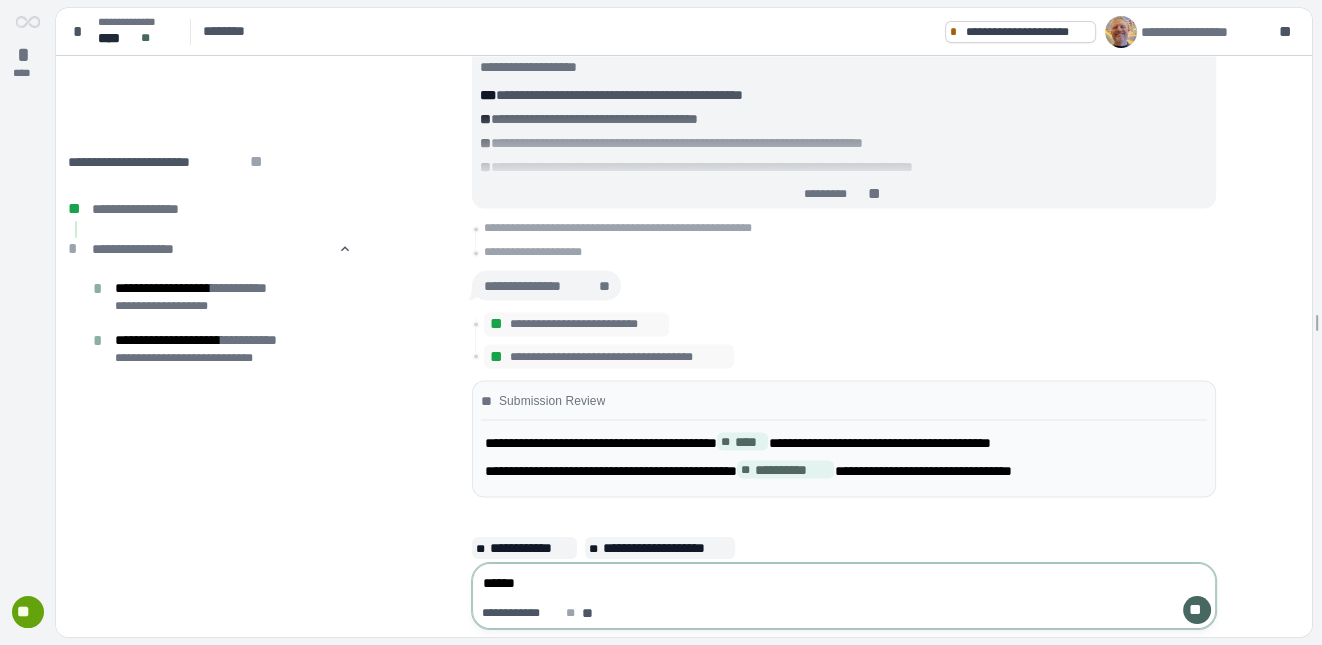 type on "*******" 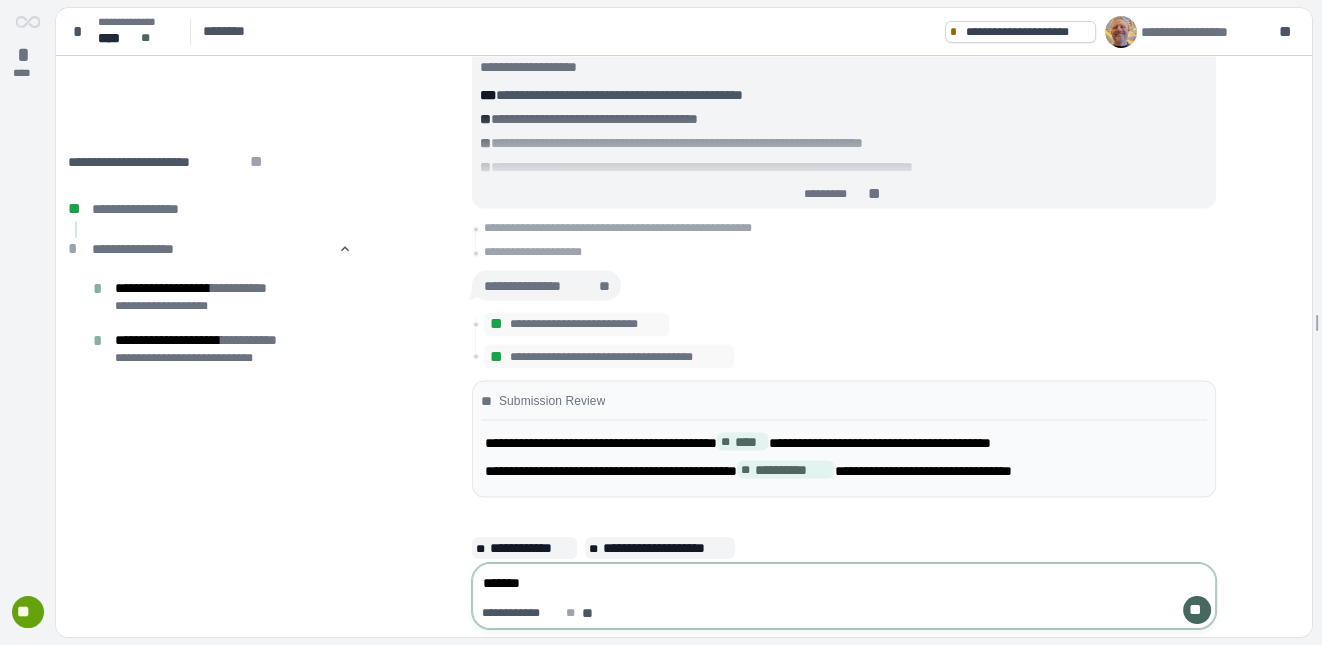 type on "********" 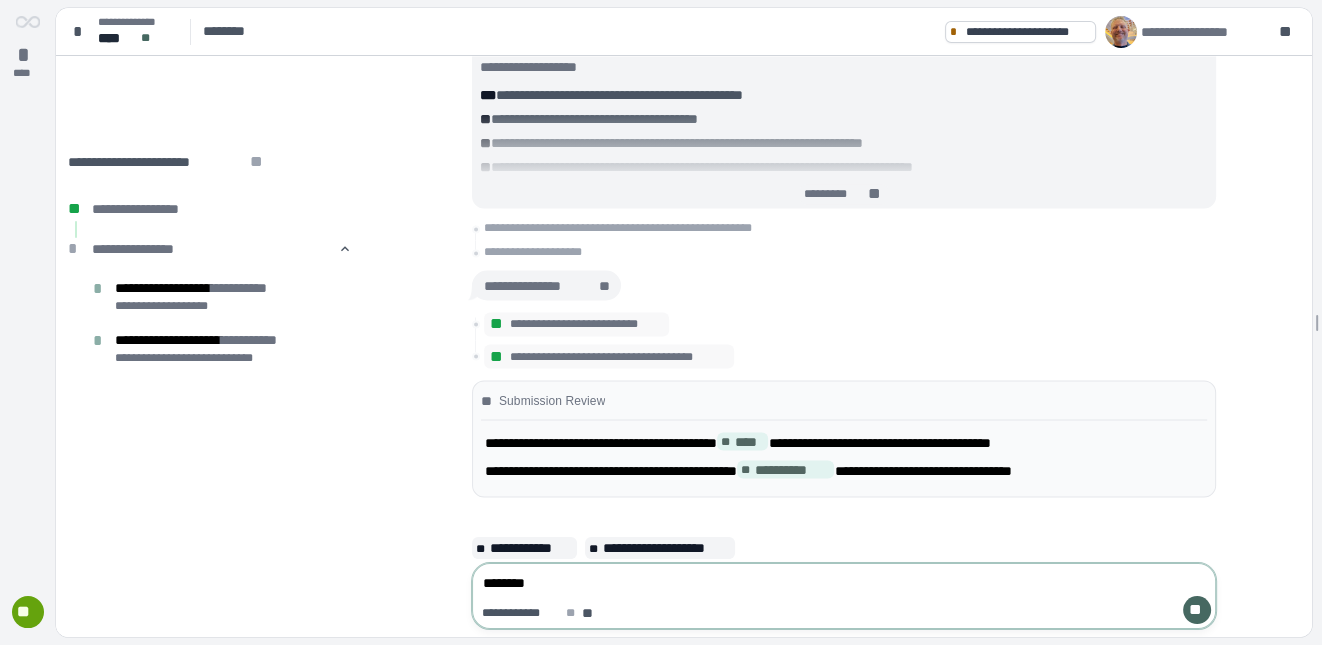 type on "*********" 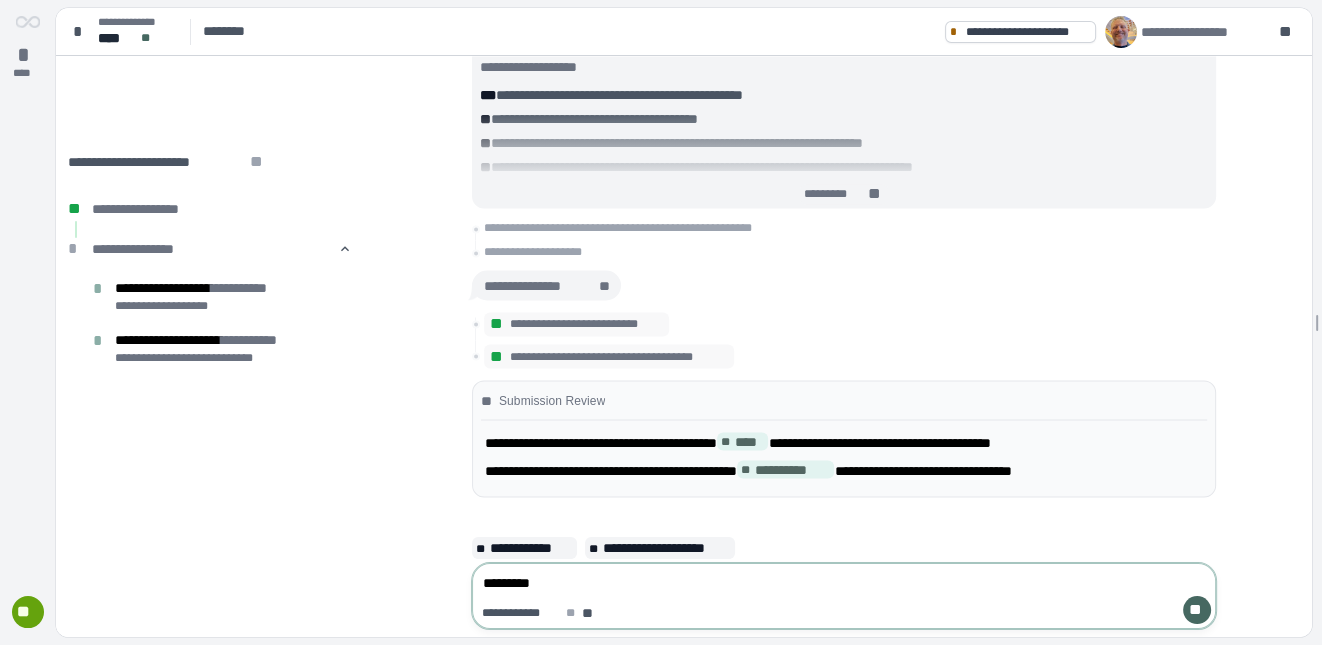 type on "**********" 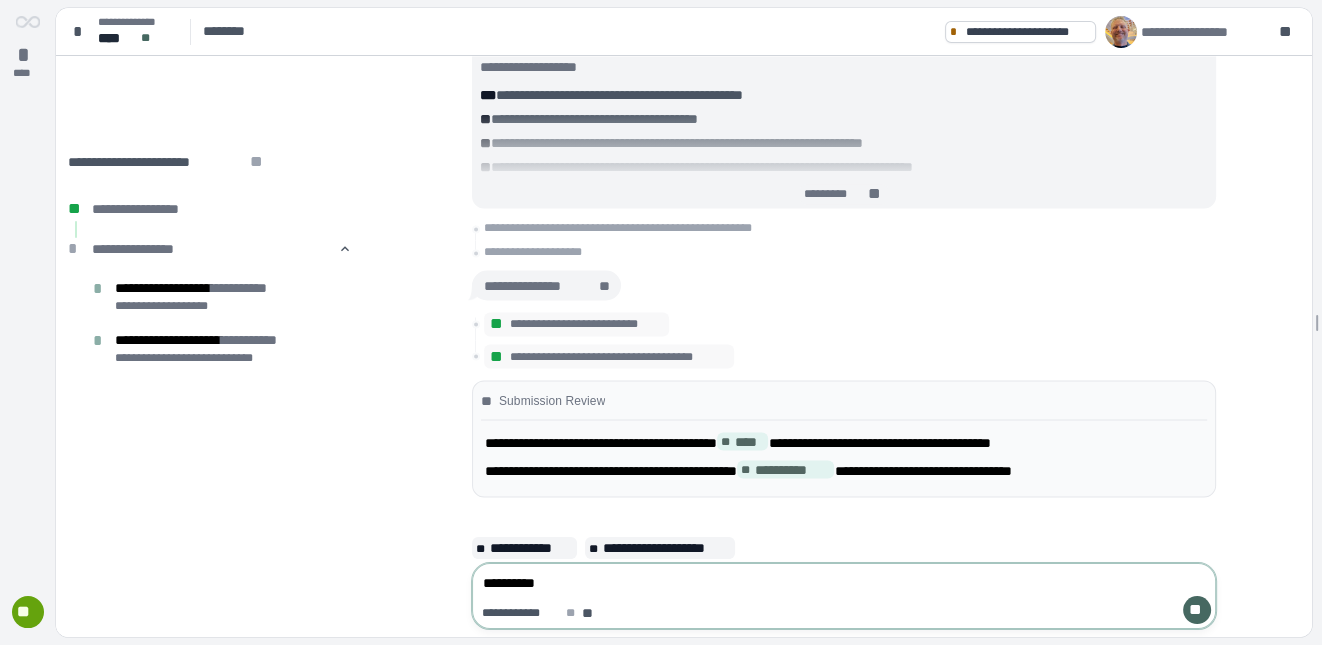 type on "**********" 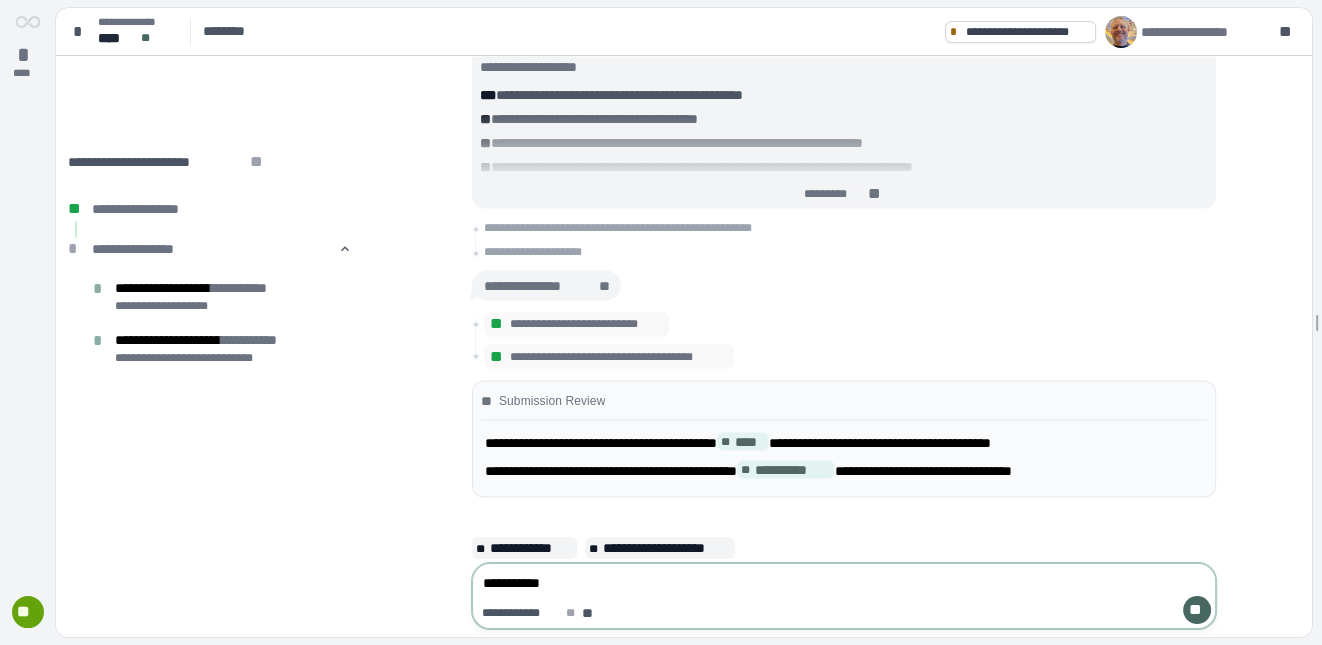 type on "**********" 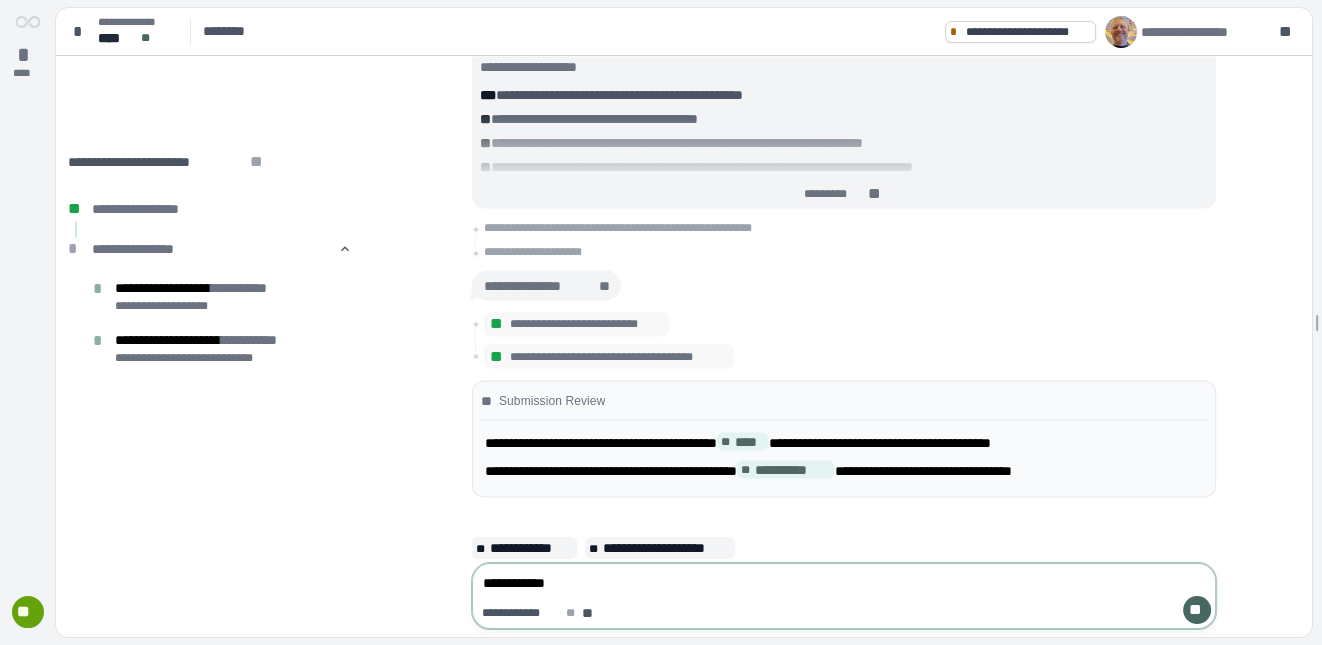 type on "**********" 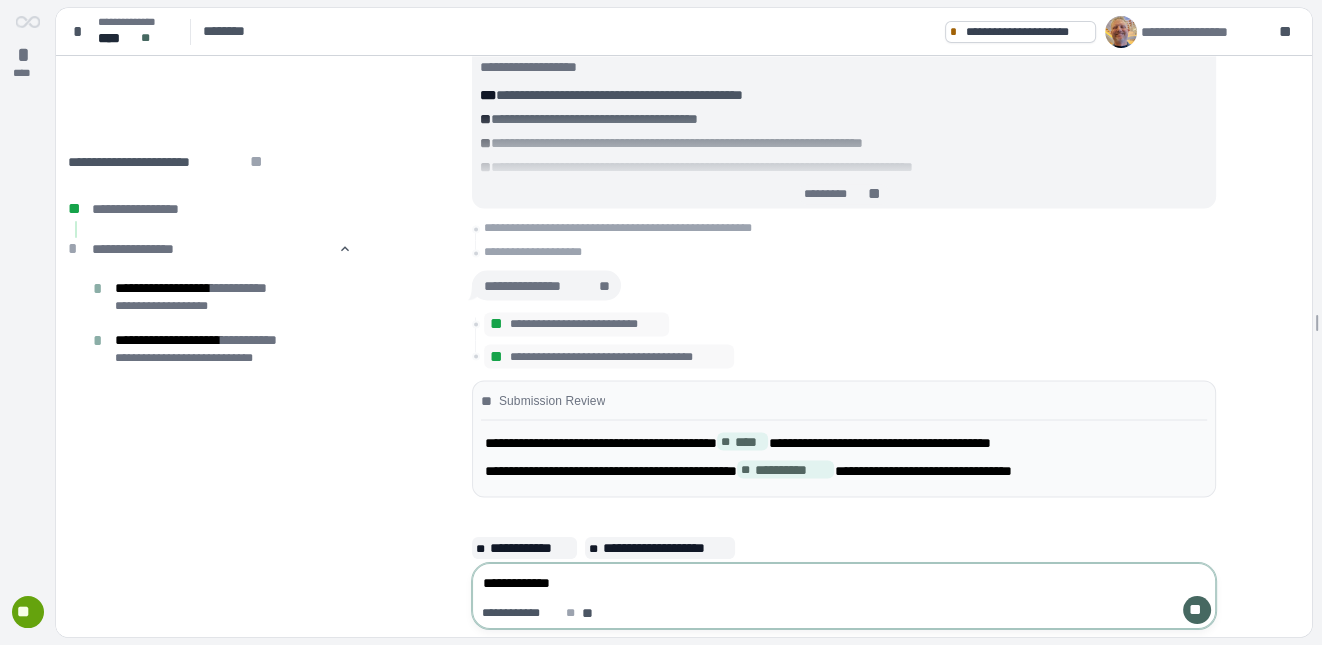 type on "**********" 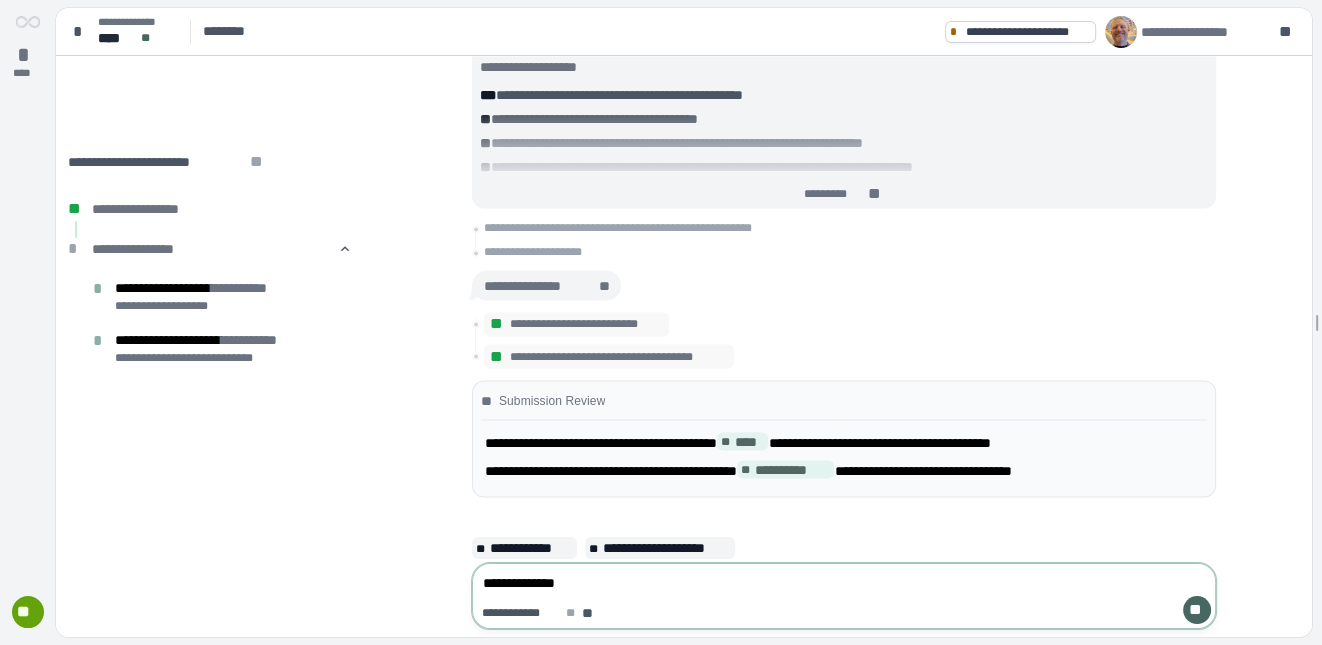 type on "**********" 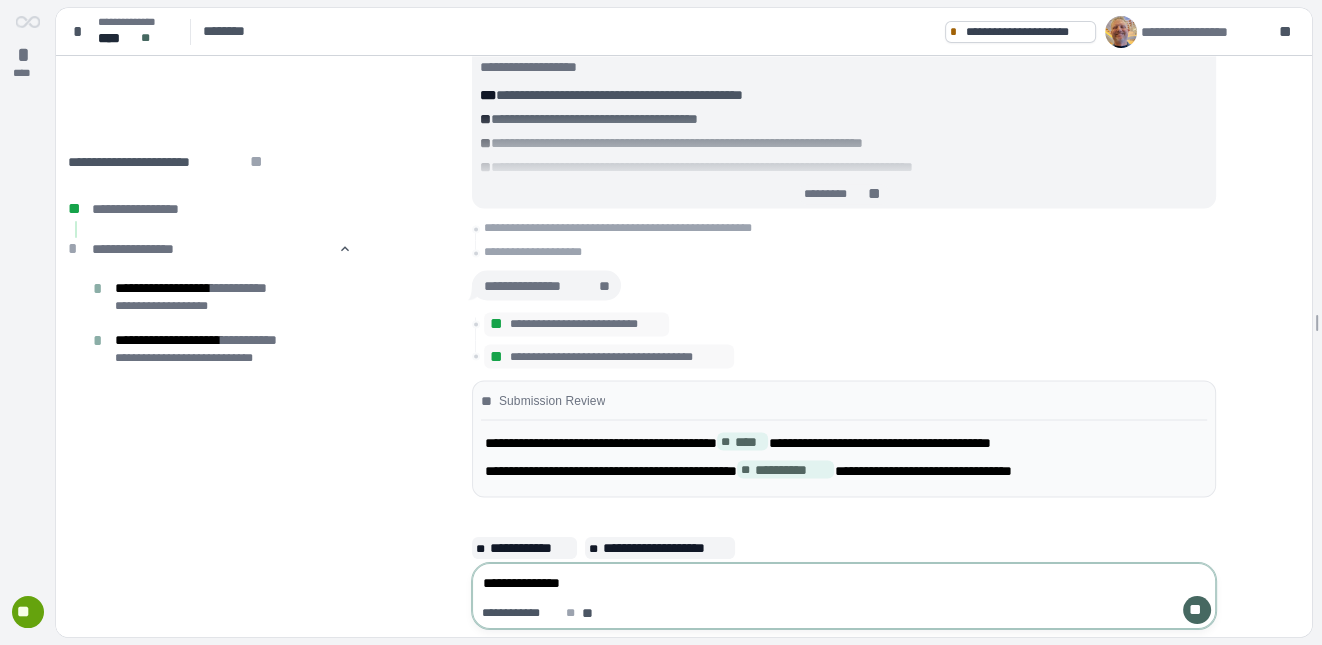 type on "**********" 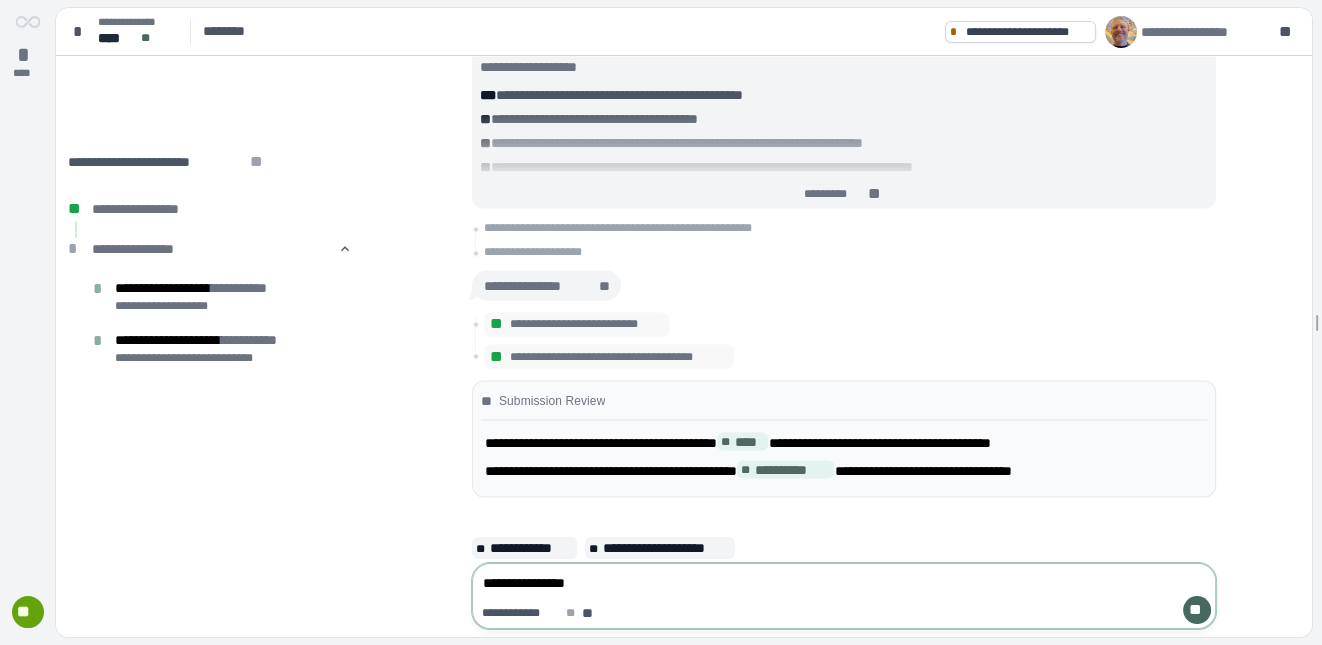 type on "**********" 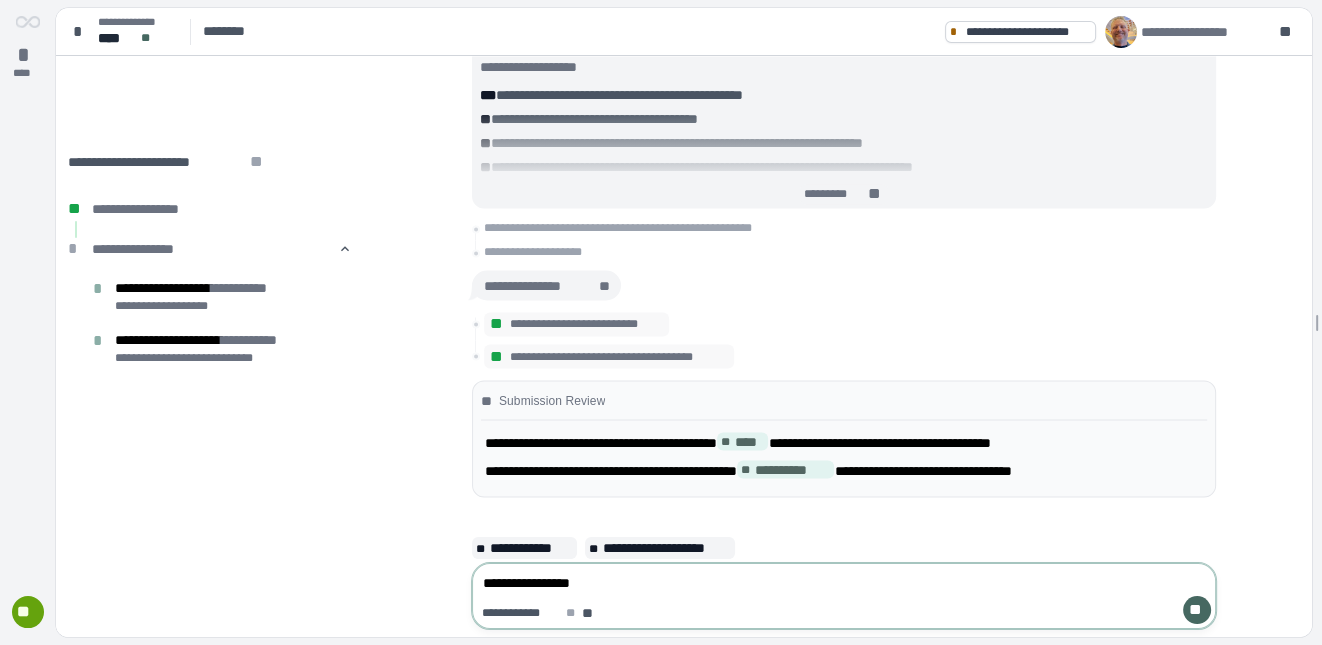 type on "**********" 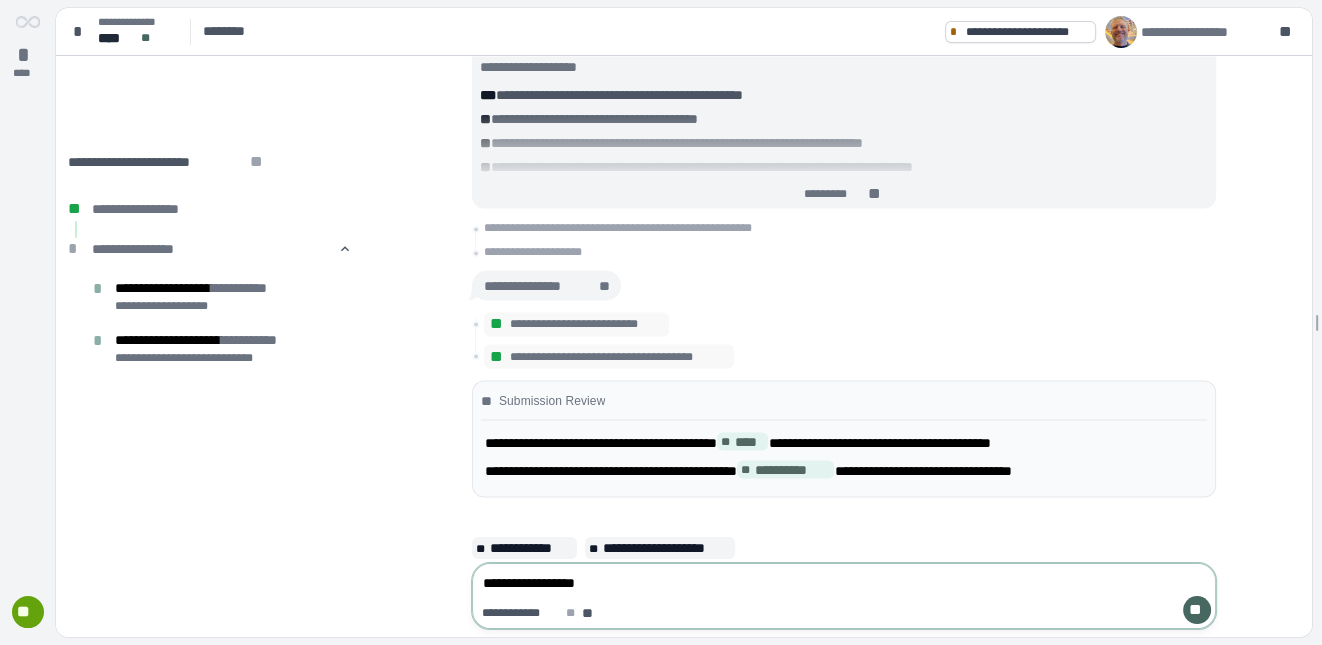 type on "**********" 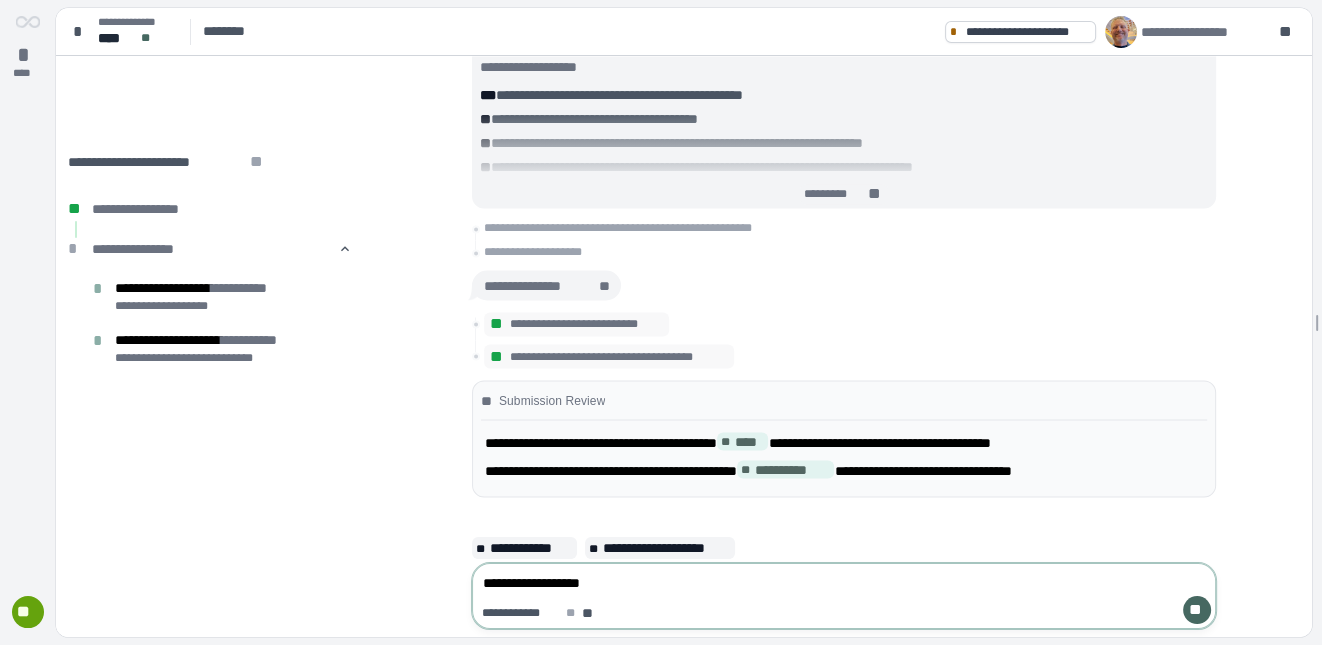 type on "**********" 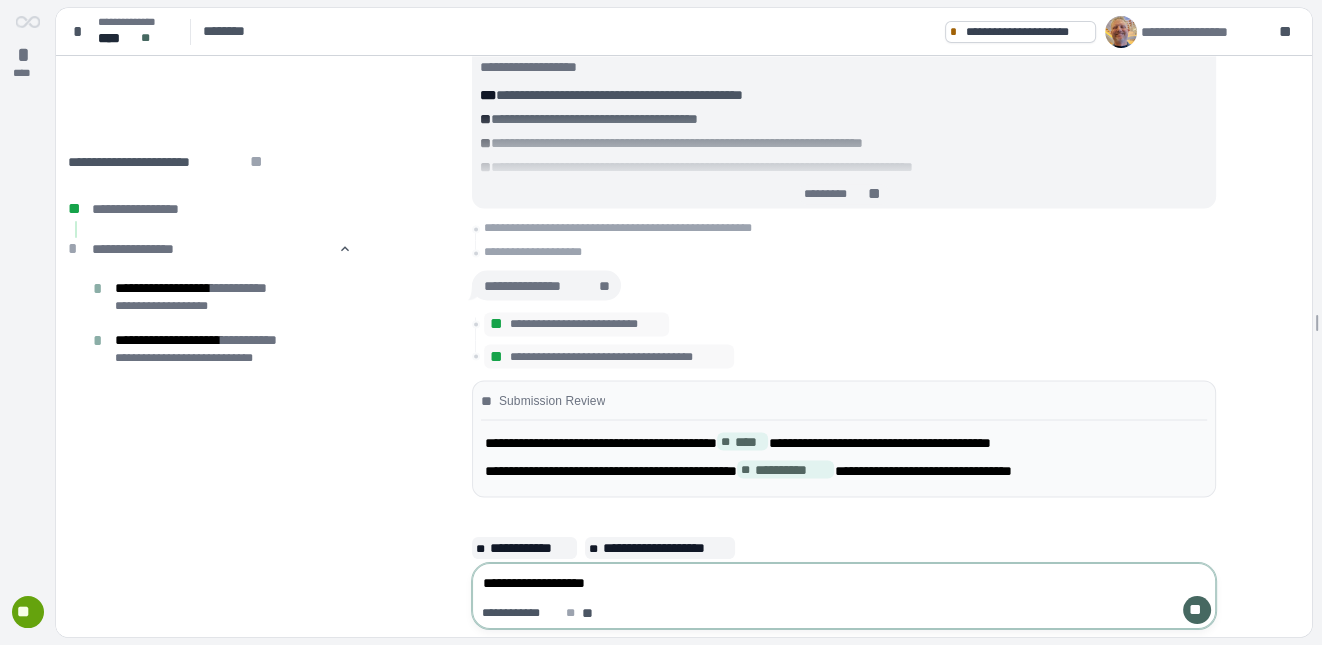type on "**********" 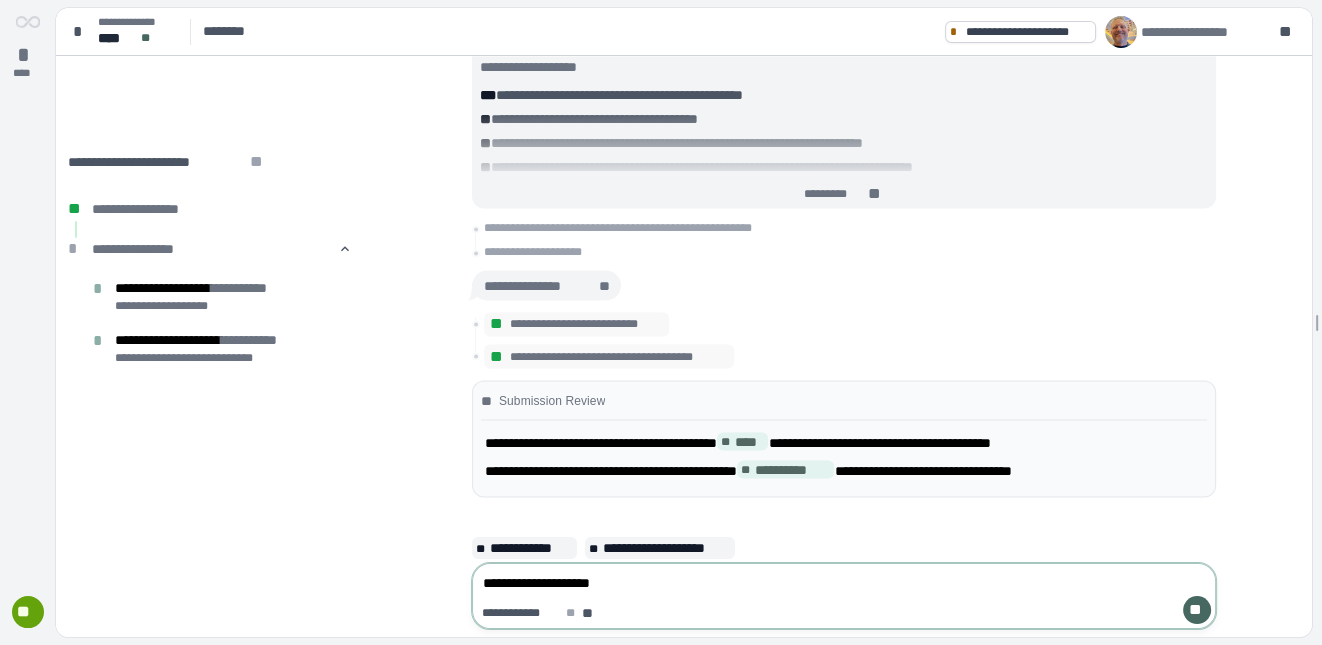 type on "**********" 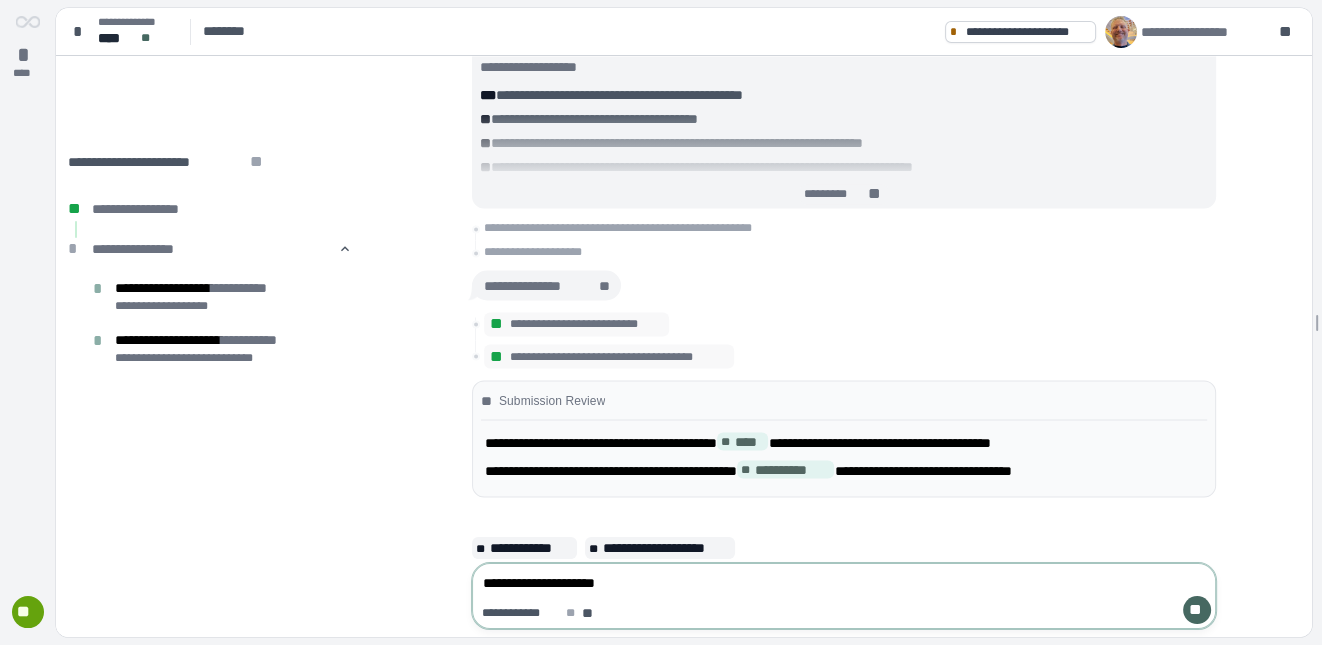 type on "**********" 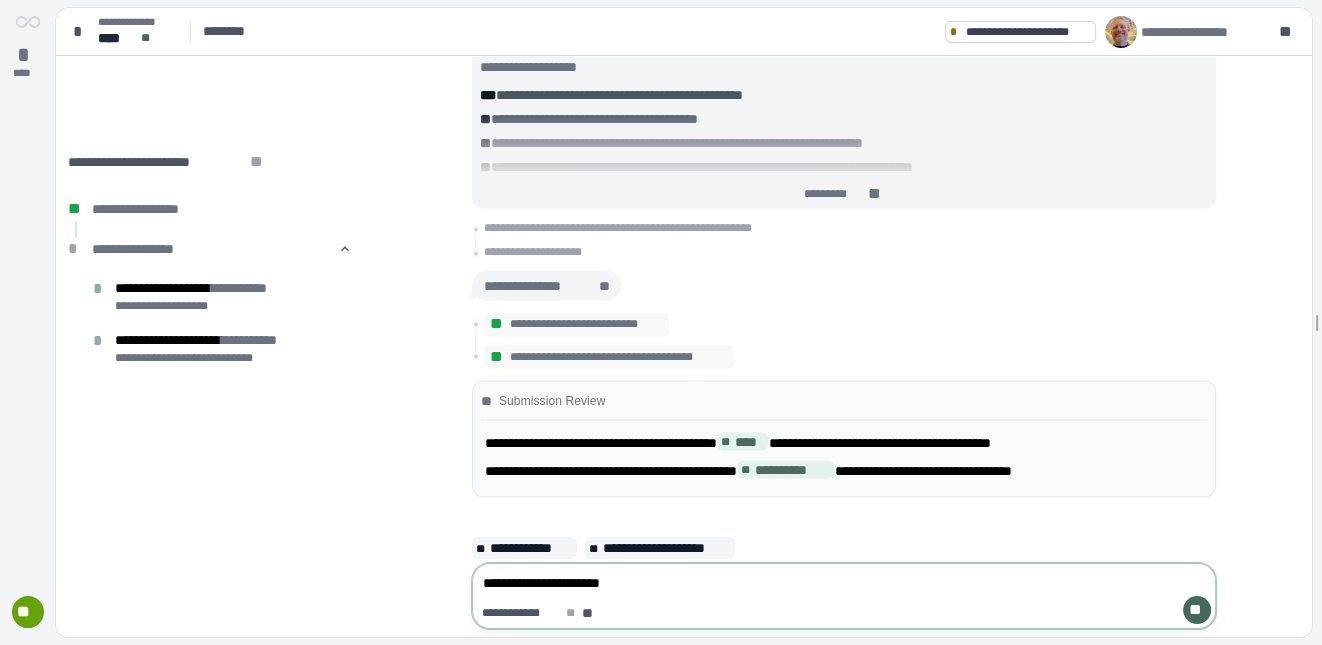 type on "**********" 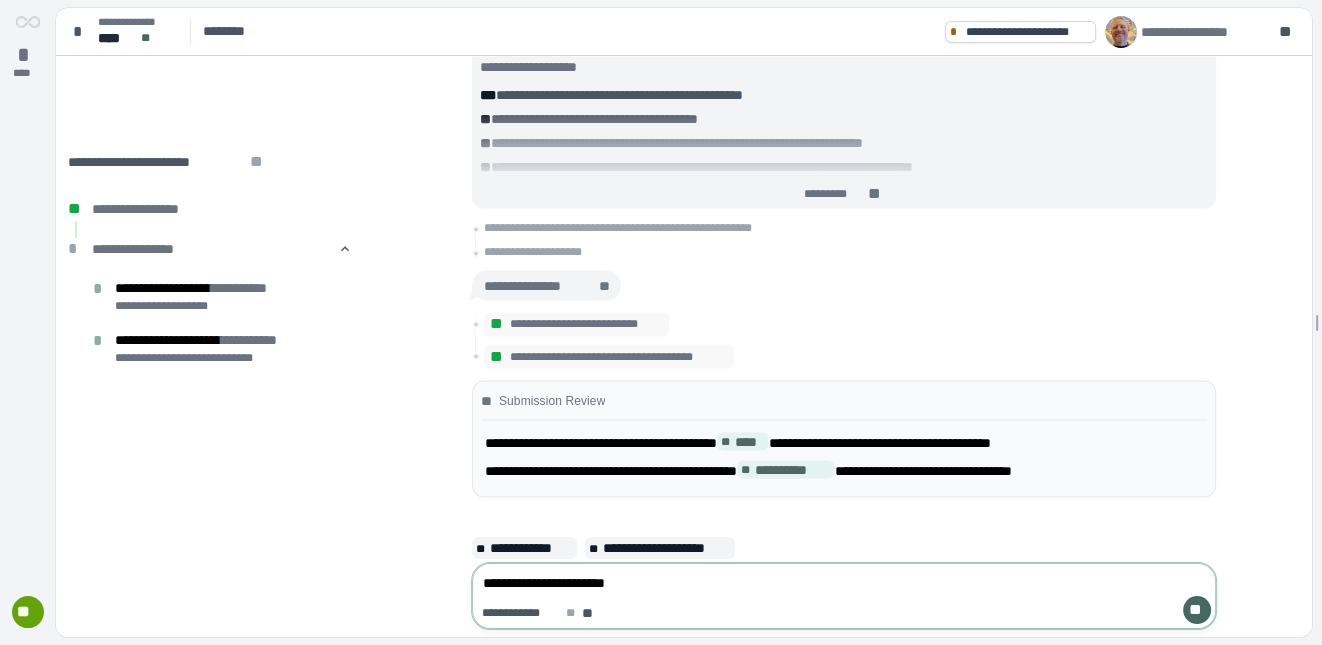 type on "**********" 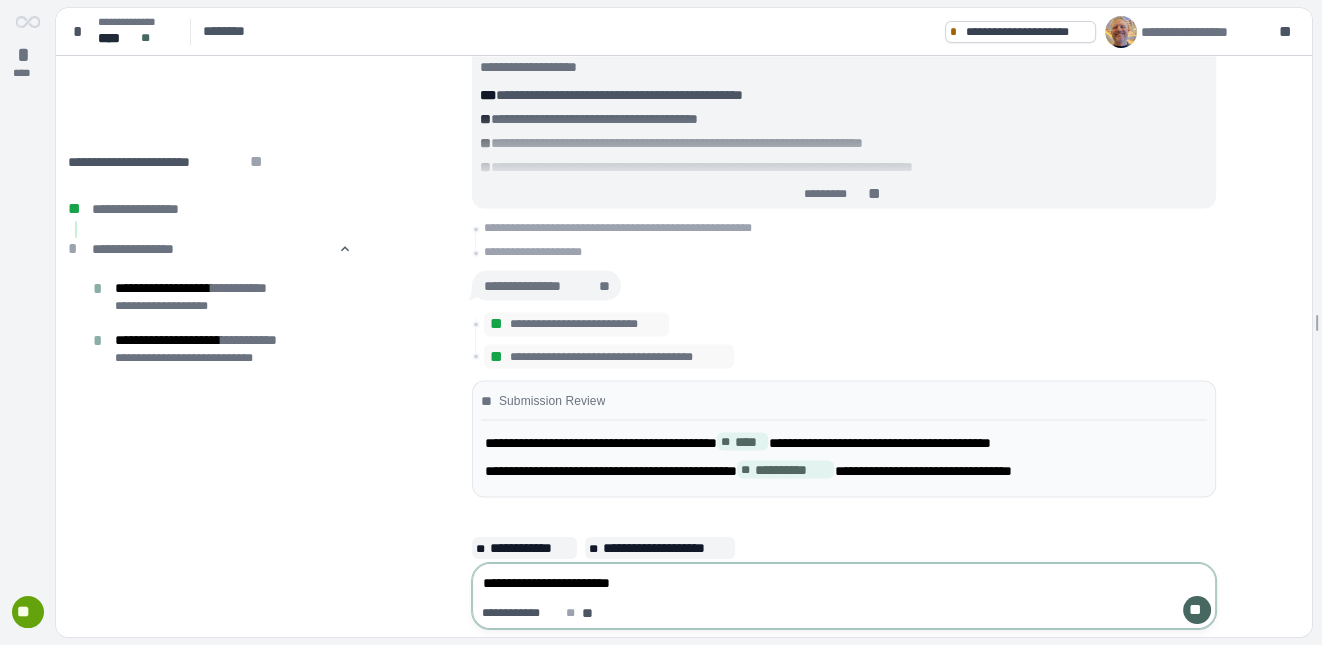 type on "**********" 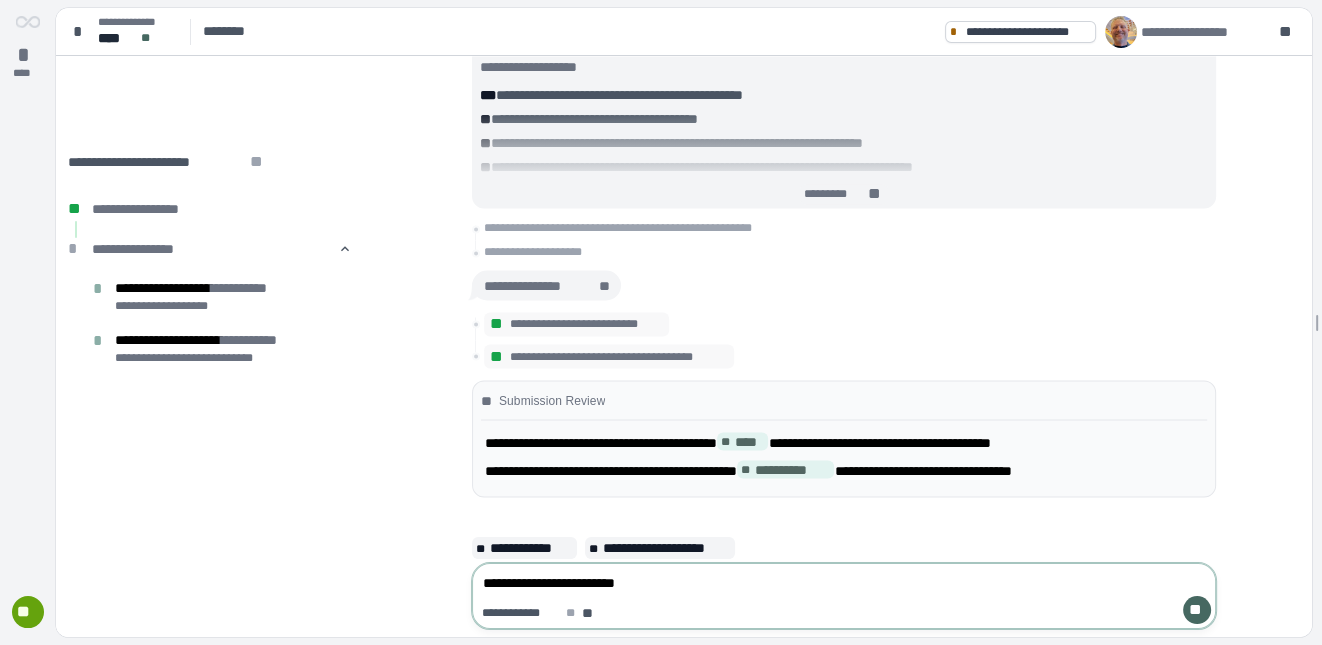type on "**********" 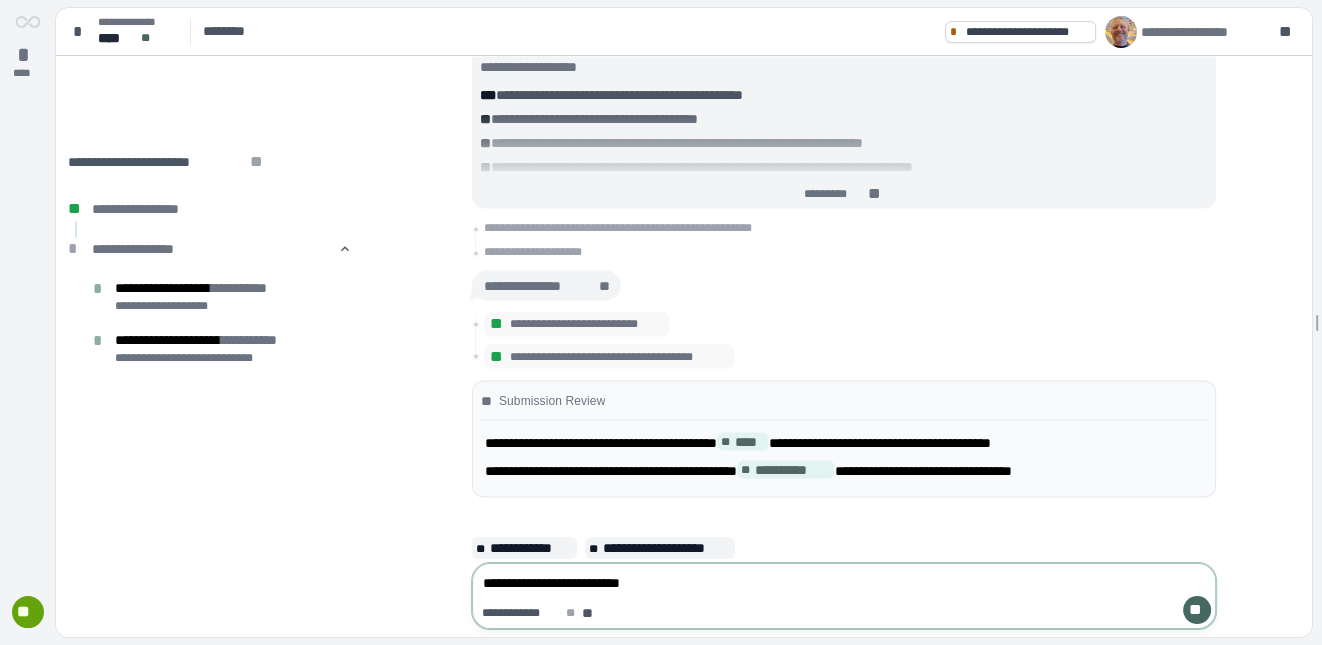 type on "**********" 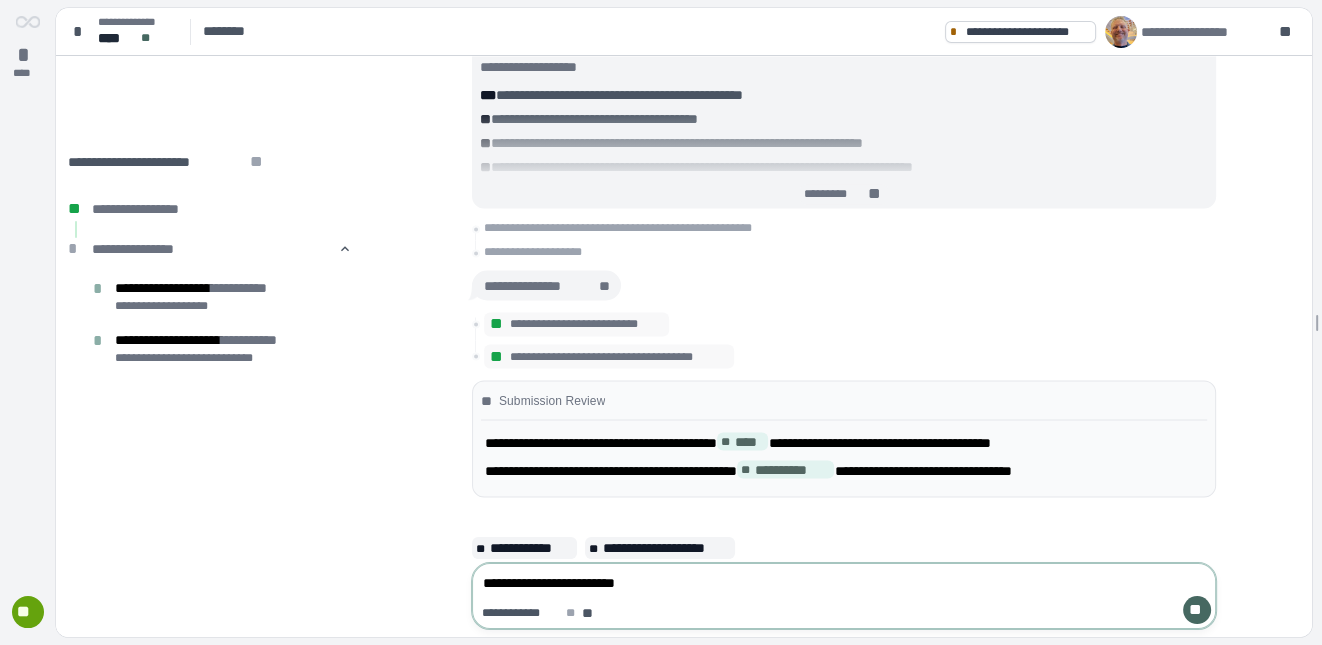 type on "**********" 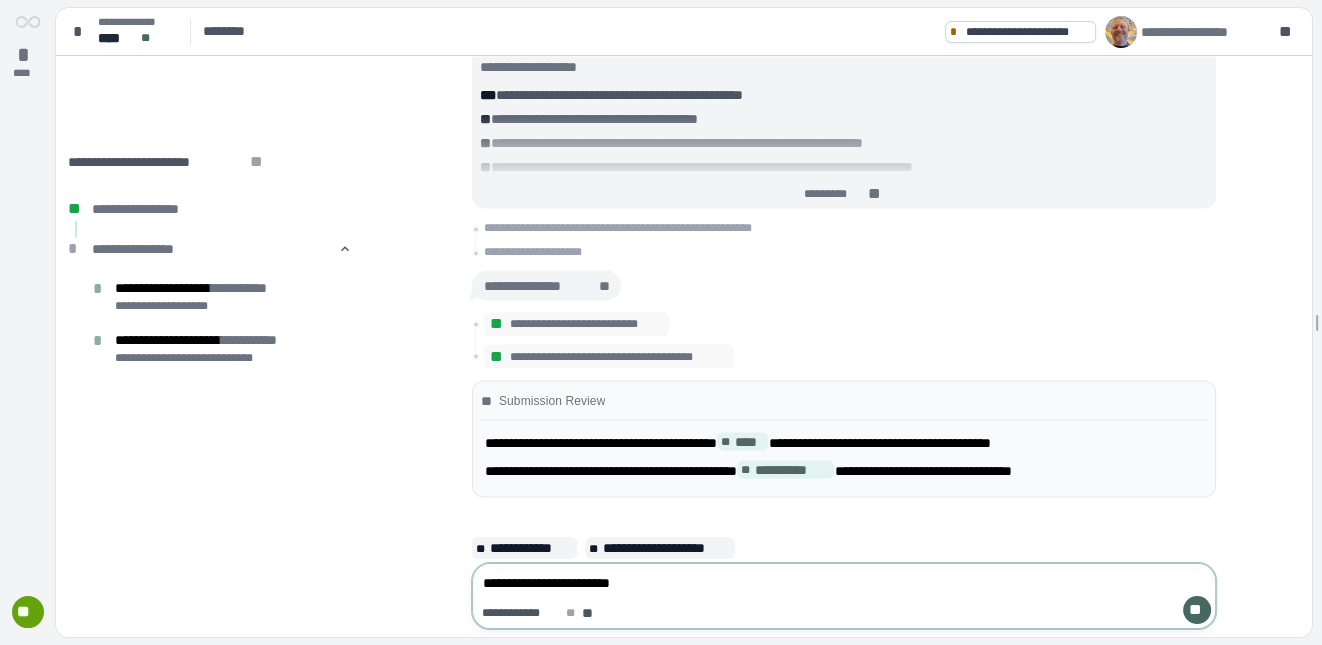 type on "**********" 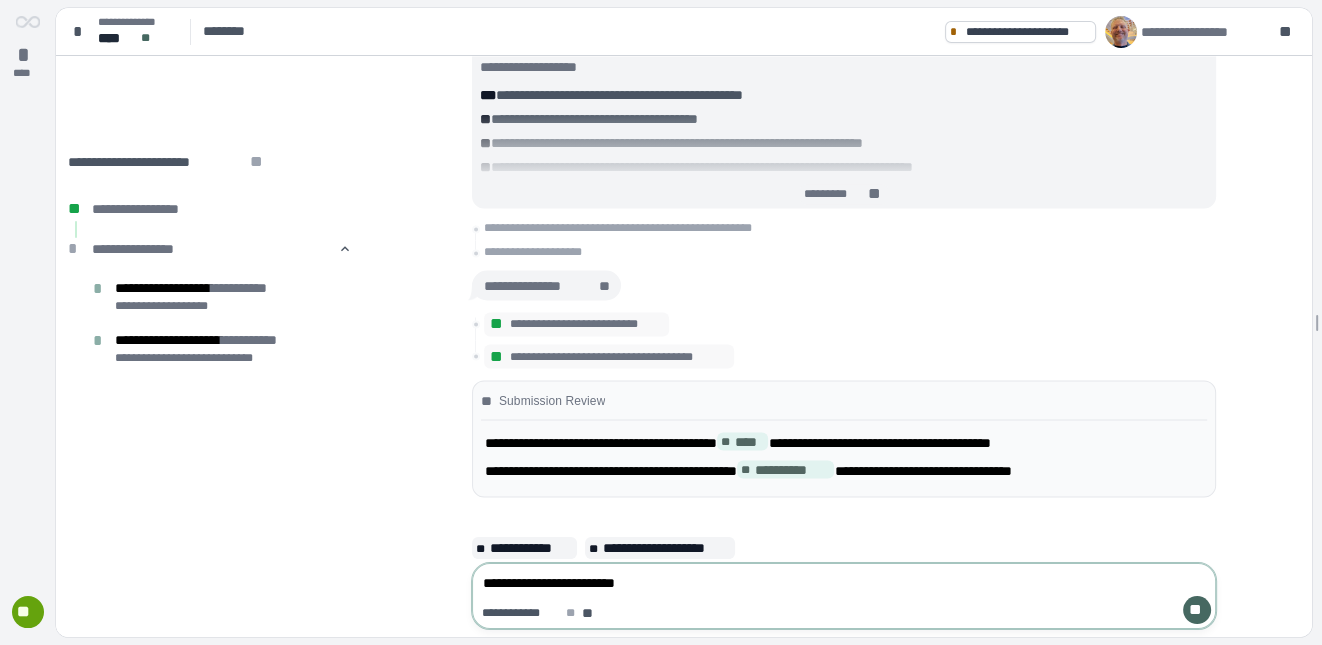 type on "**********" 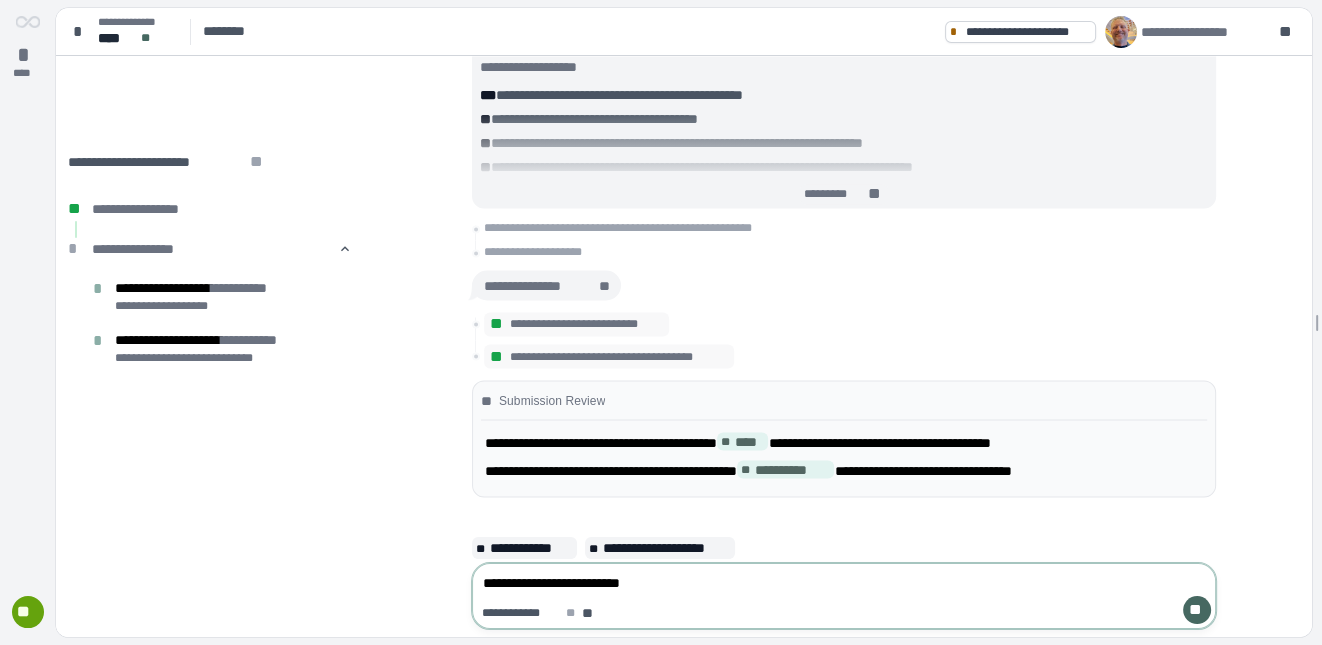 type on "**********" 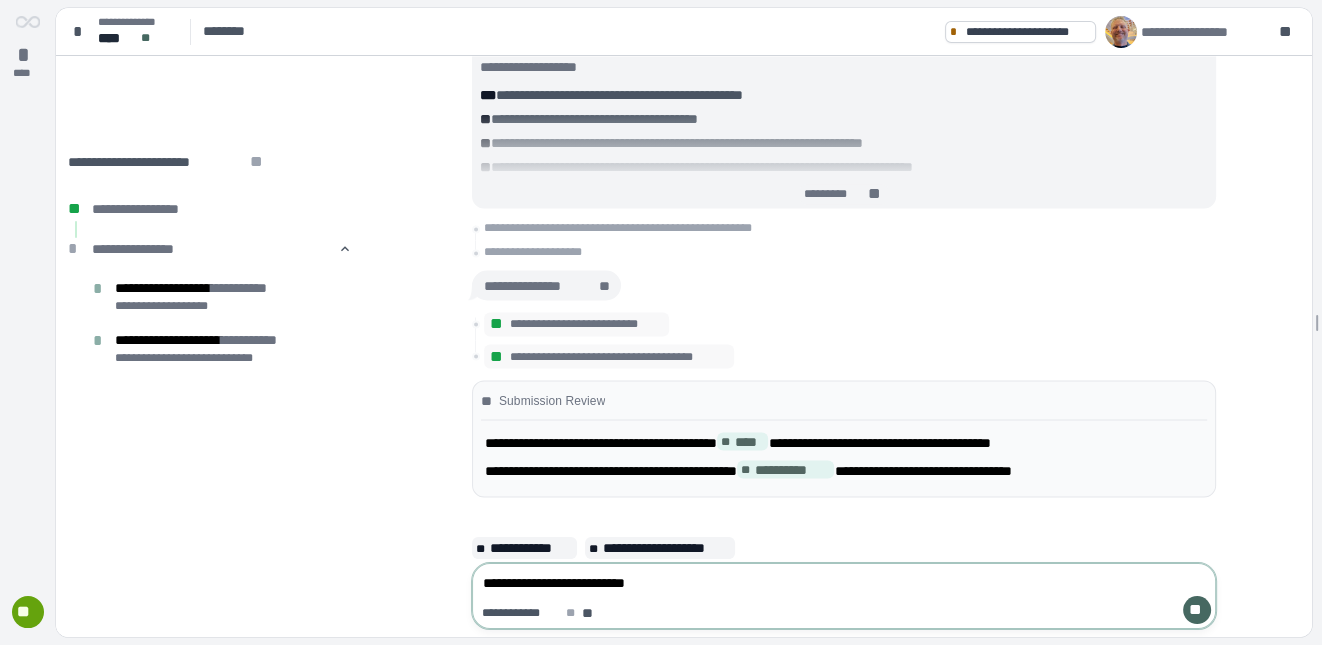 type on "**********" 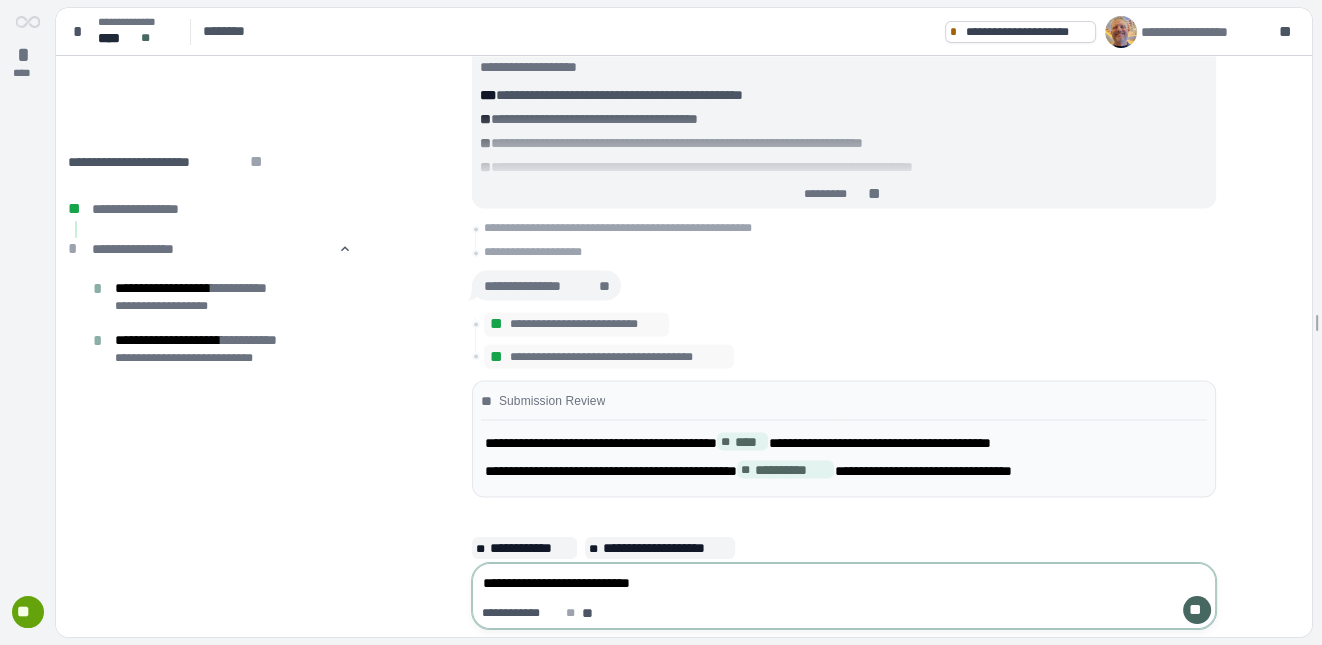type on "**********" 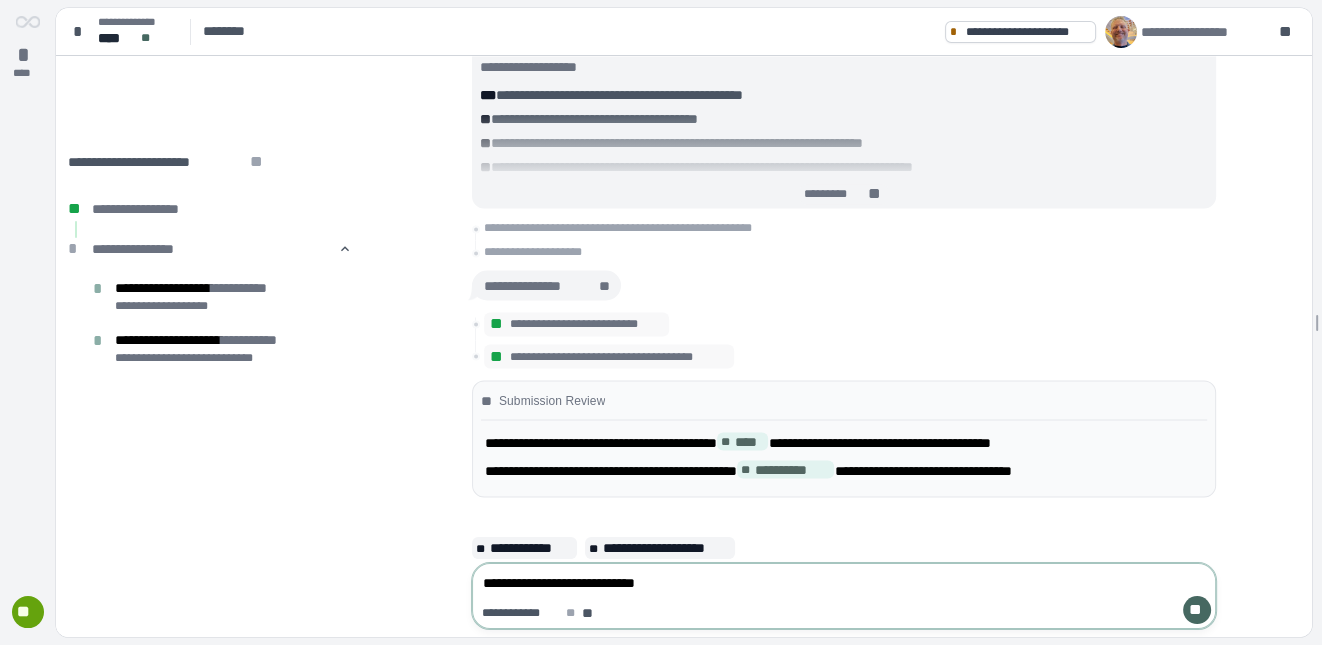 type on "**********" 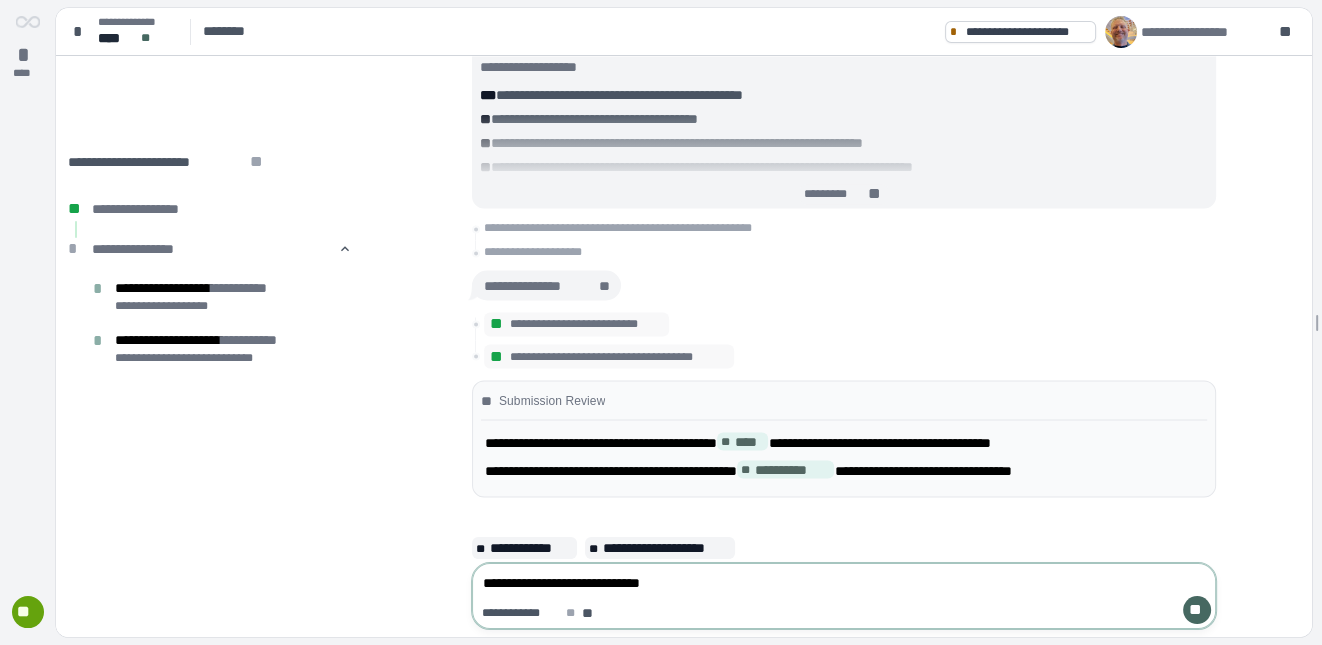 type on "**********" 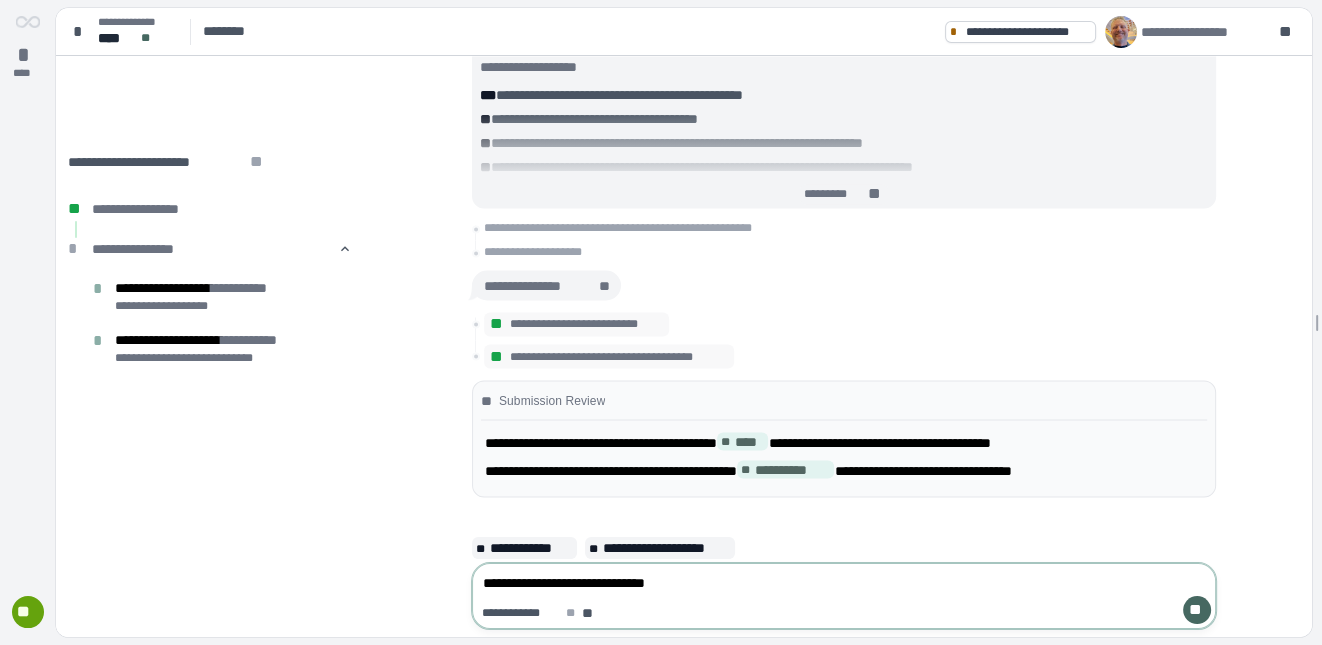 type on "**********" 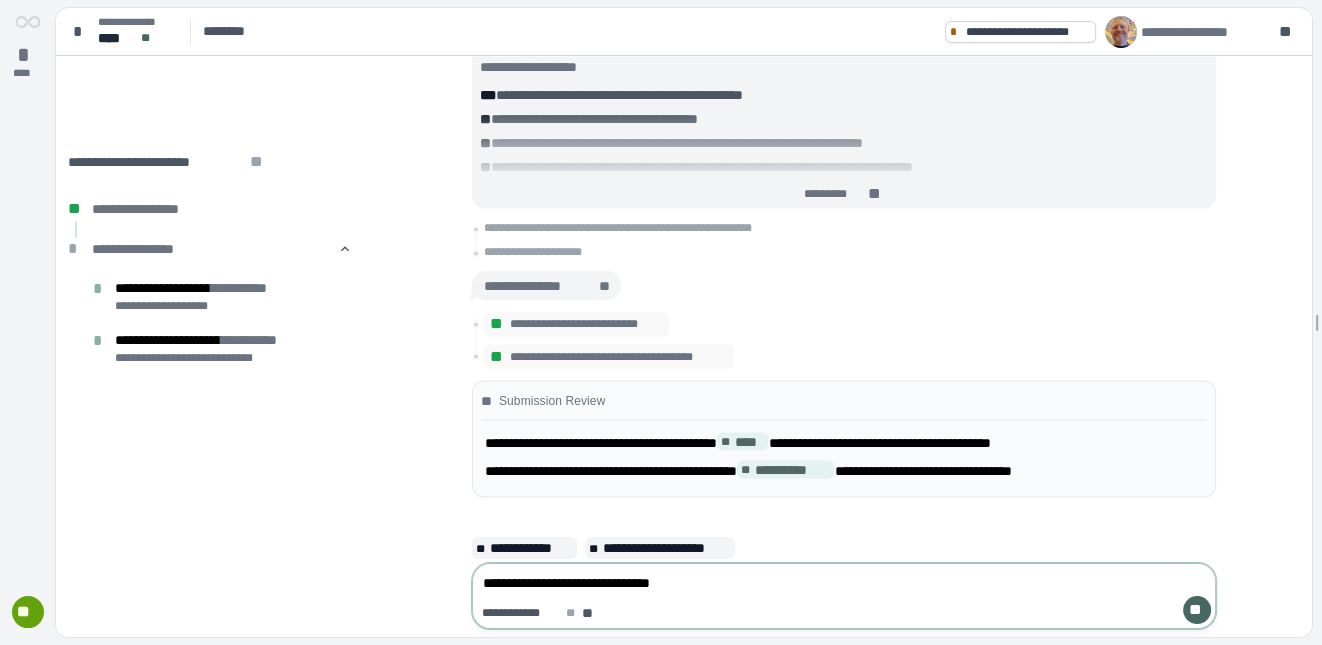 type on "**********" 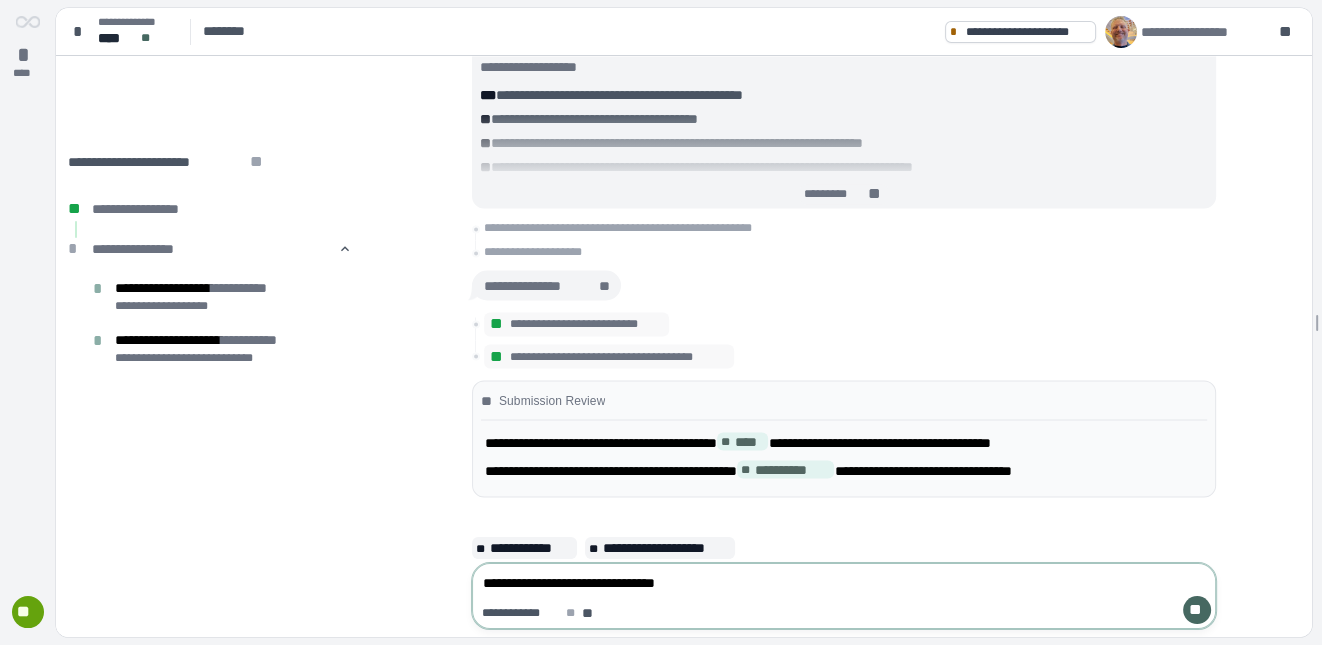 type on "**********" 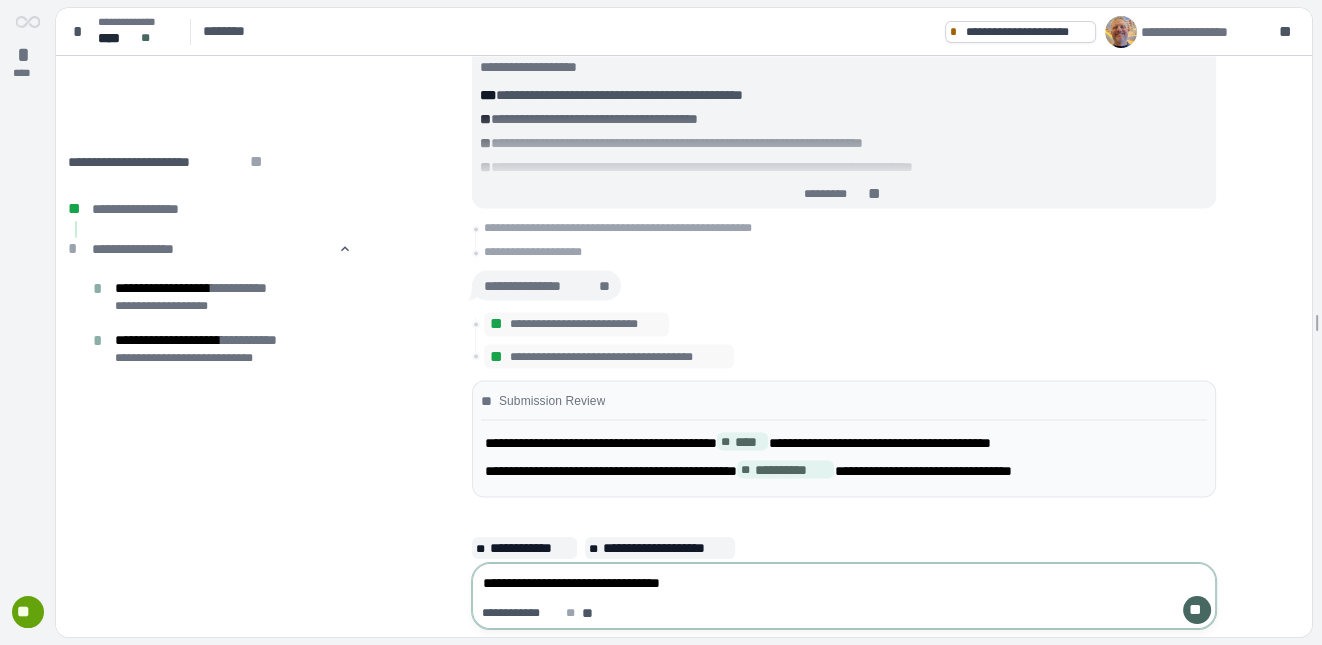 type on "**********" 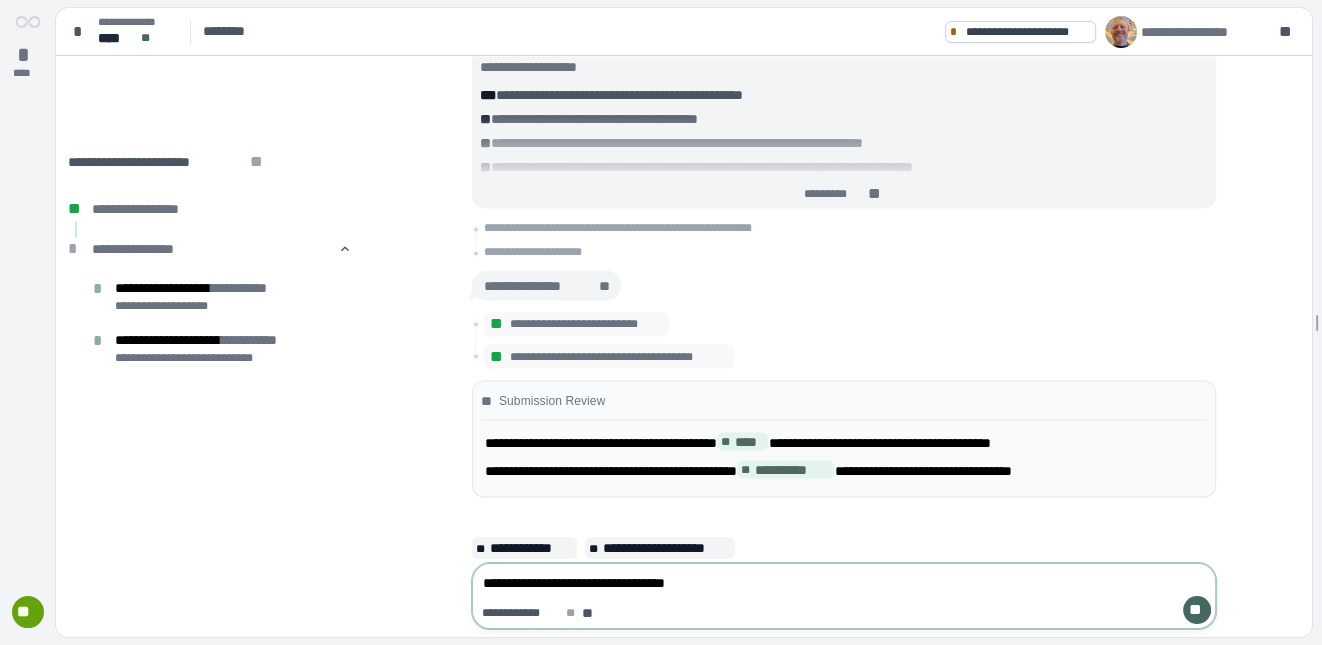 type on "**********" 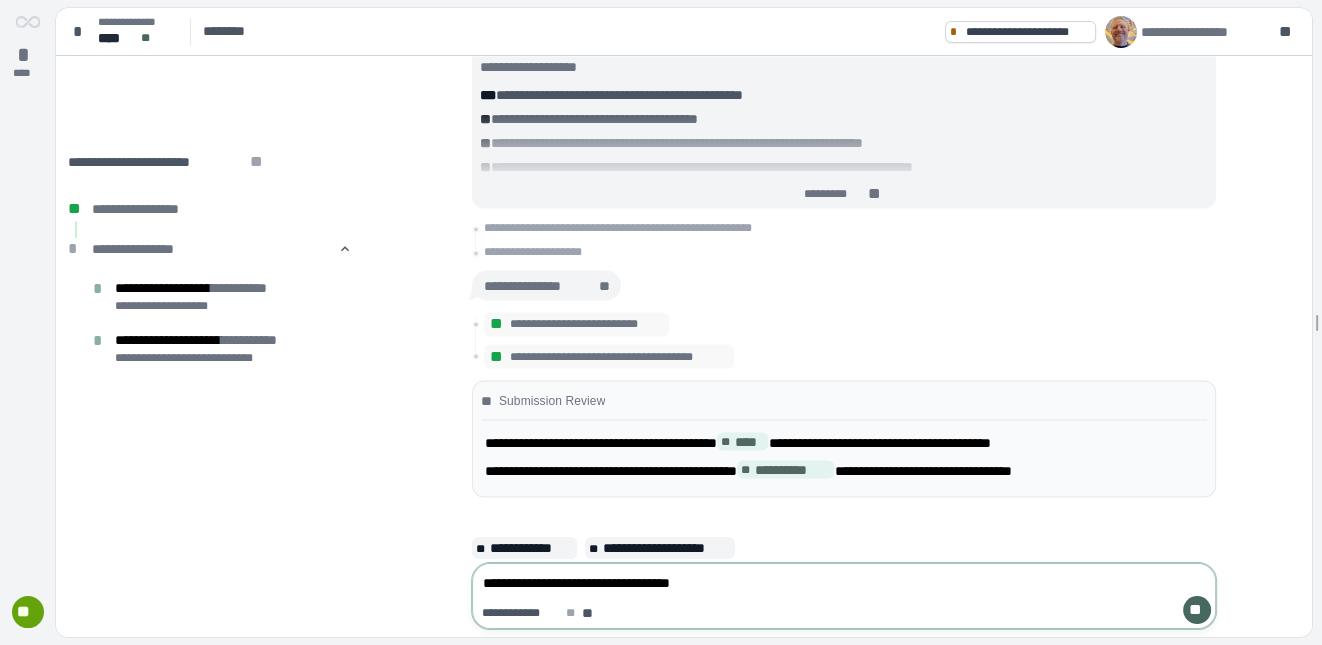 type 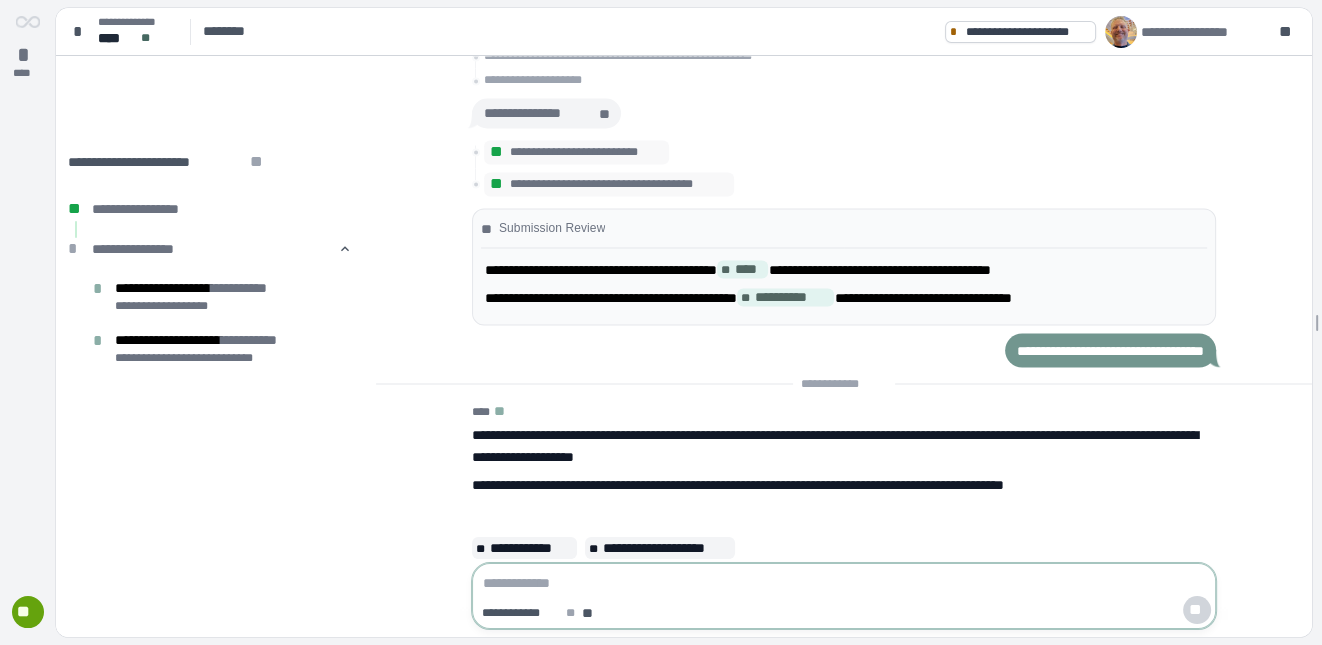 click at bounding box center [844, 583] 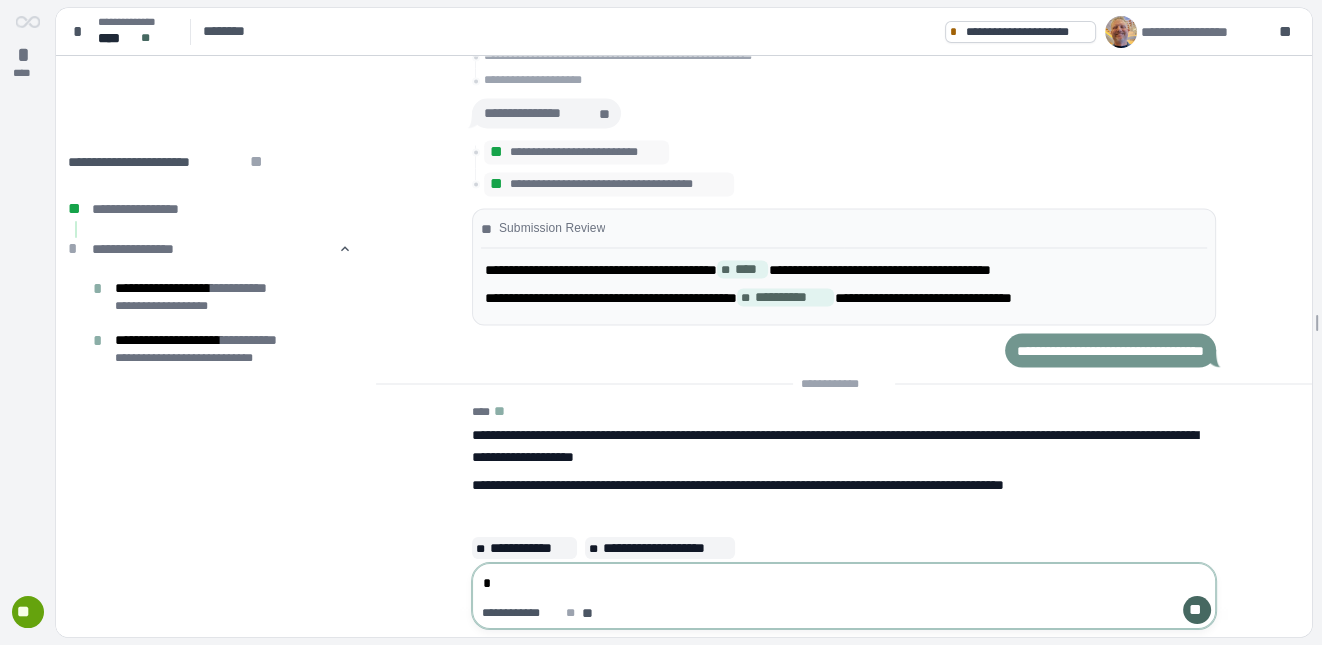 type on "**" 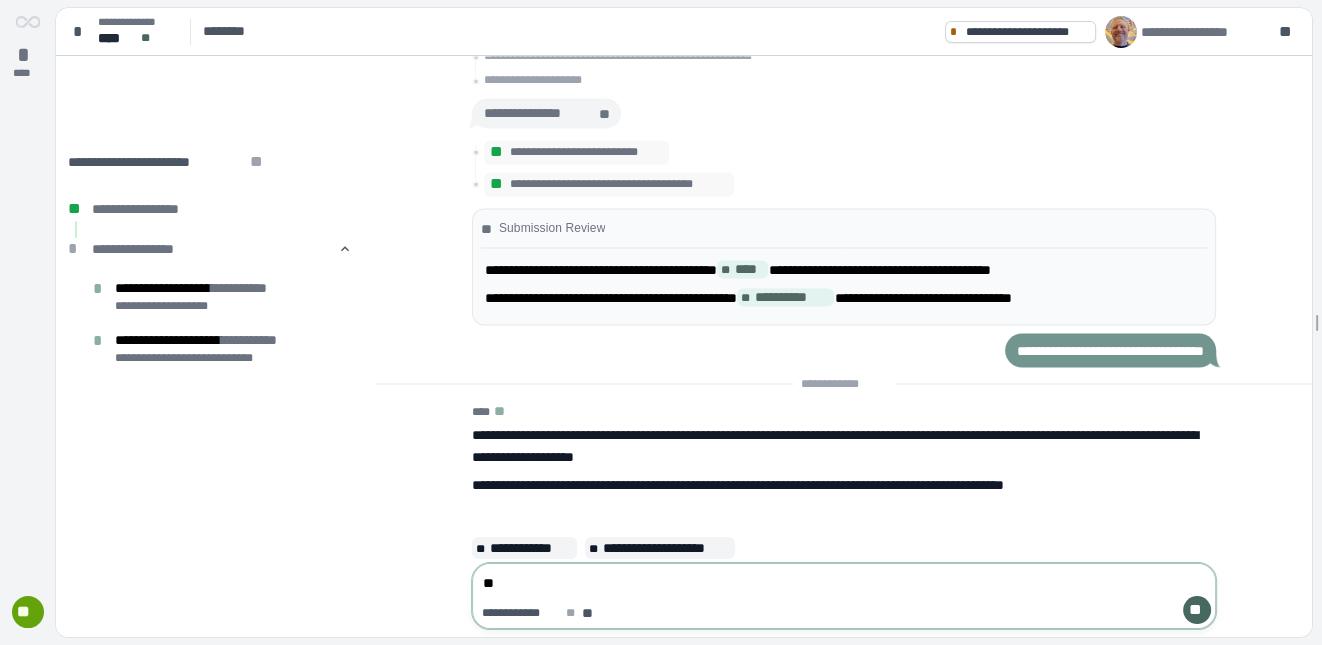 type on "**" 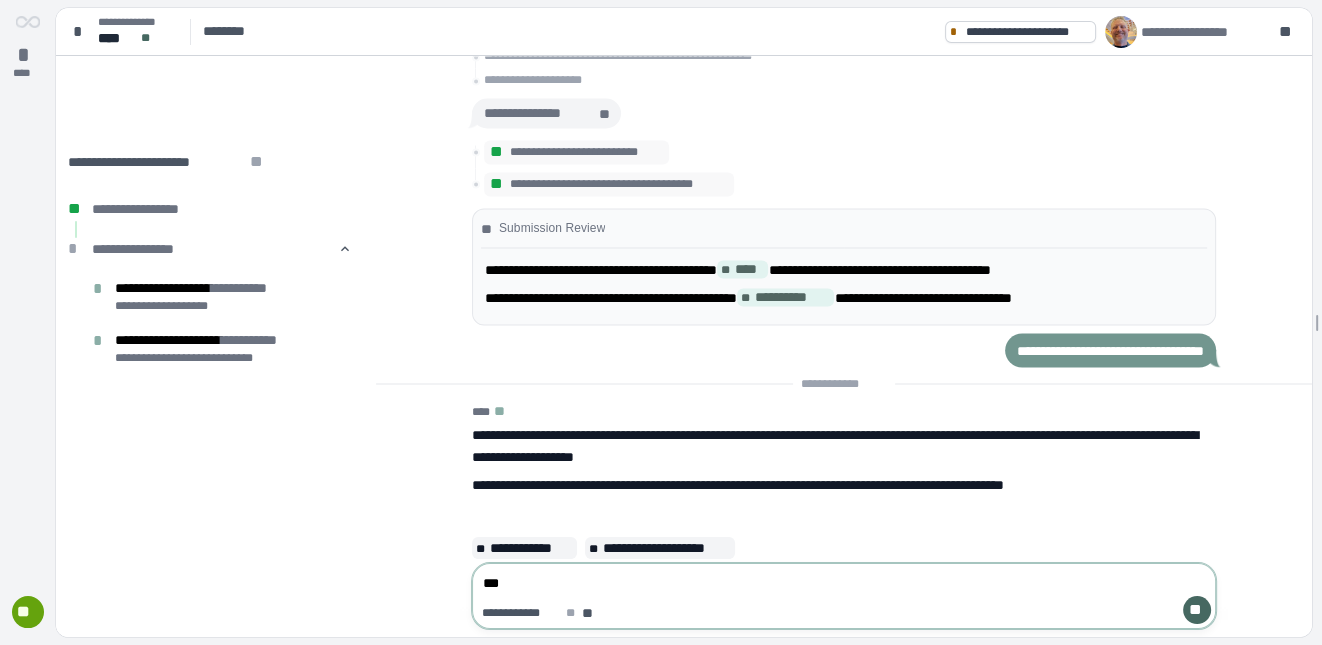 type on "****" 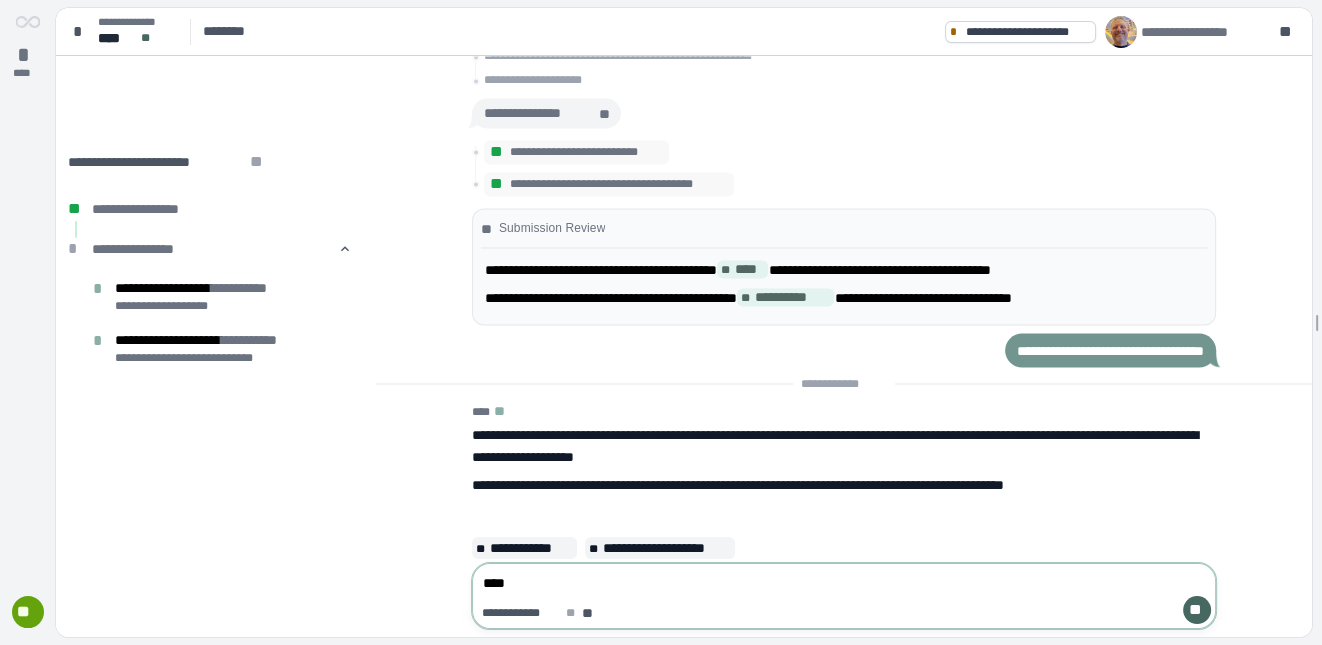 type on "*****" 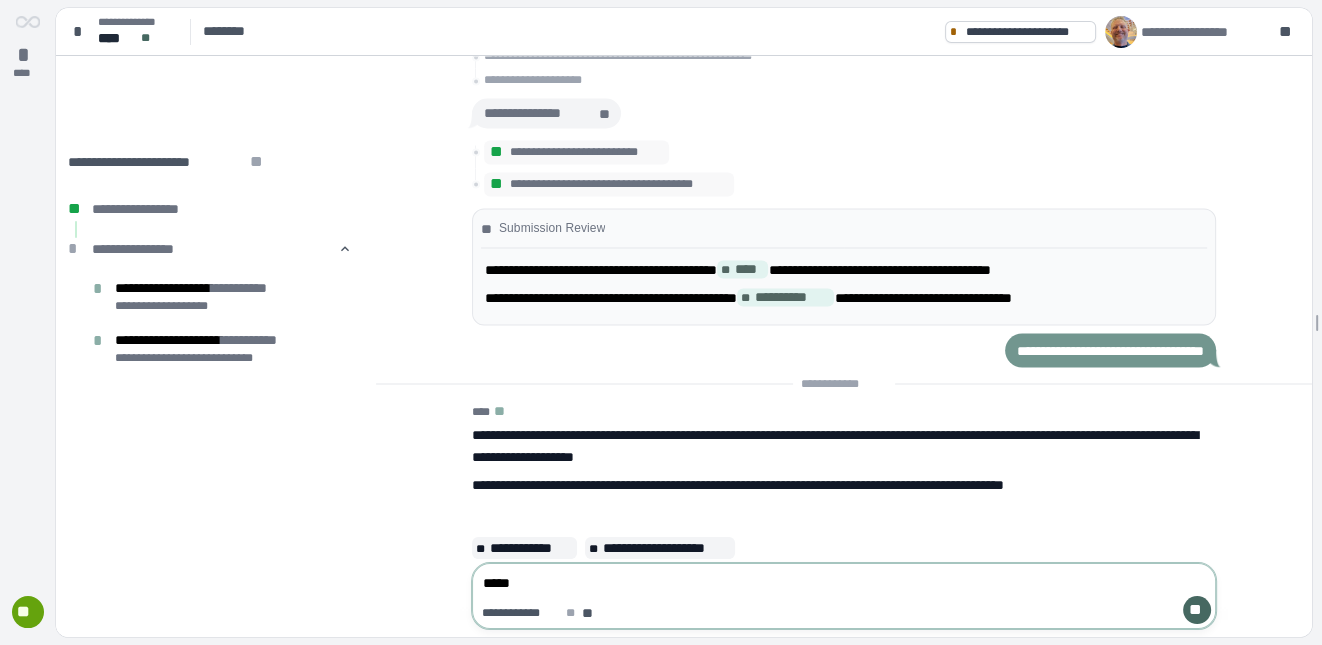 type on "******" 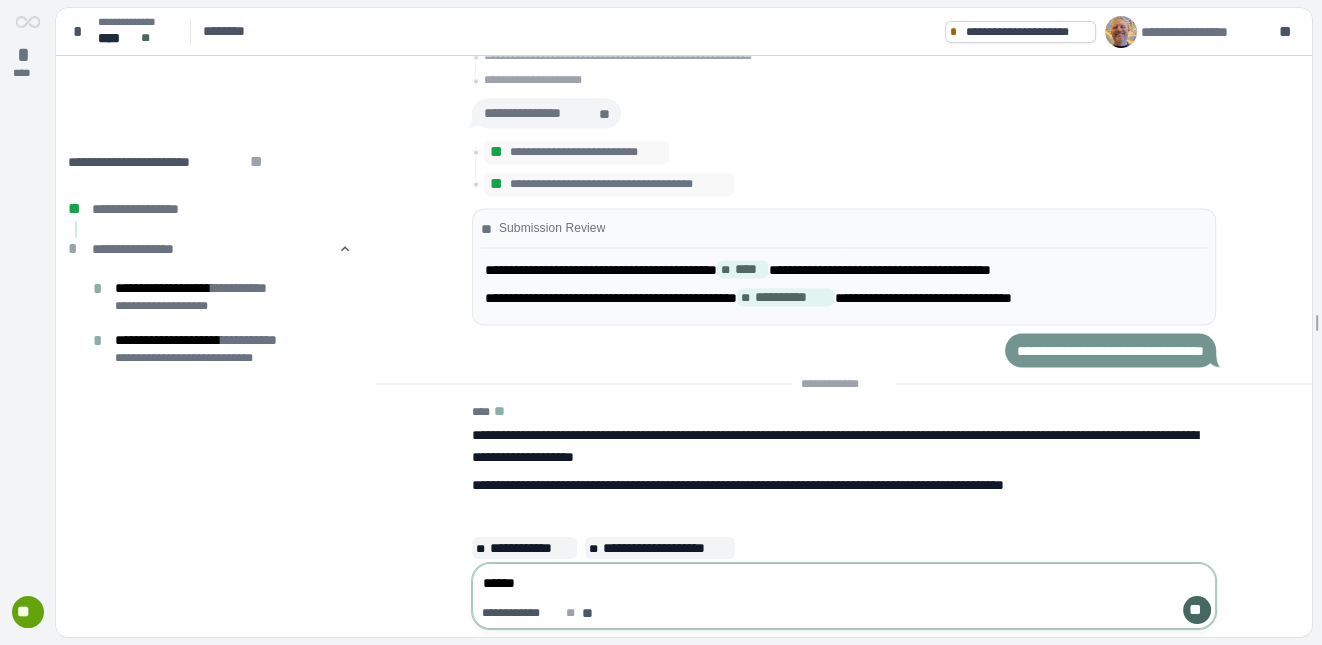 type on "*******" 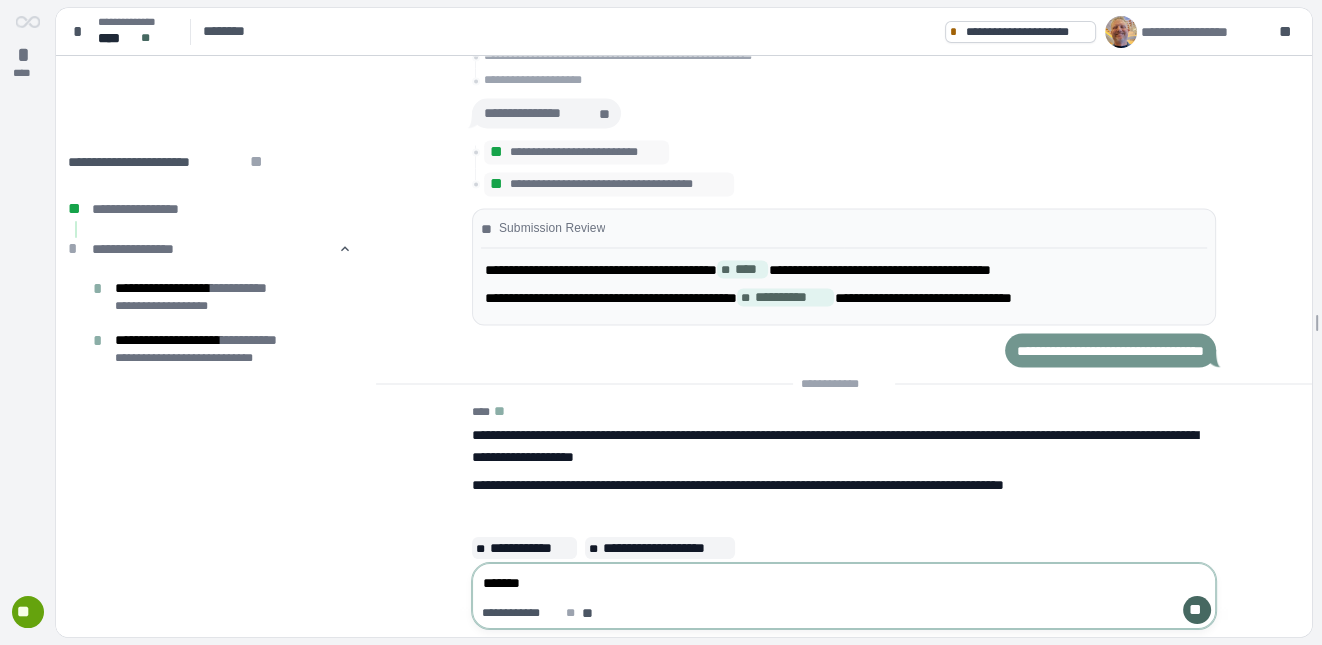 type on "*******" 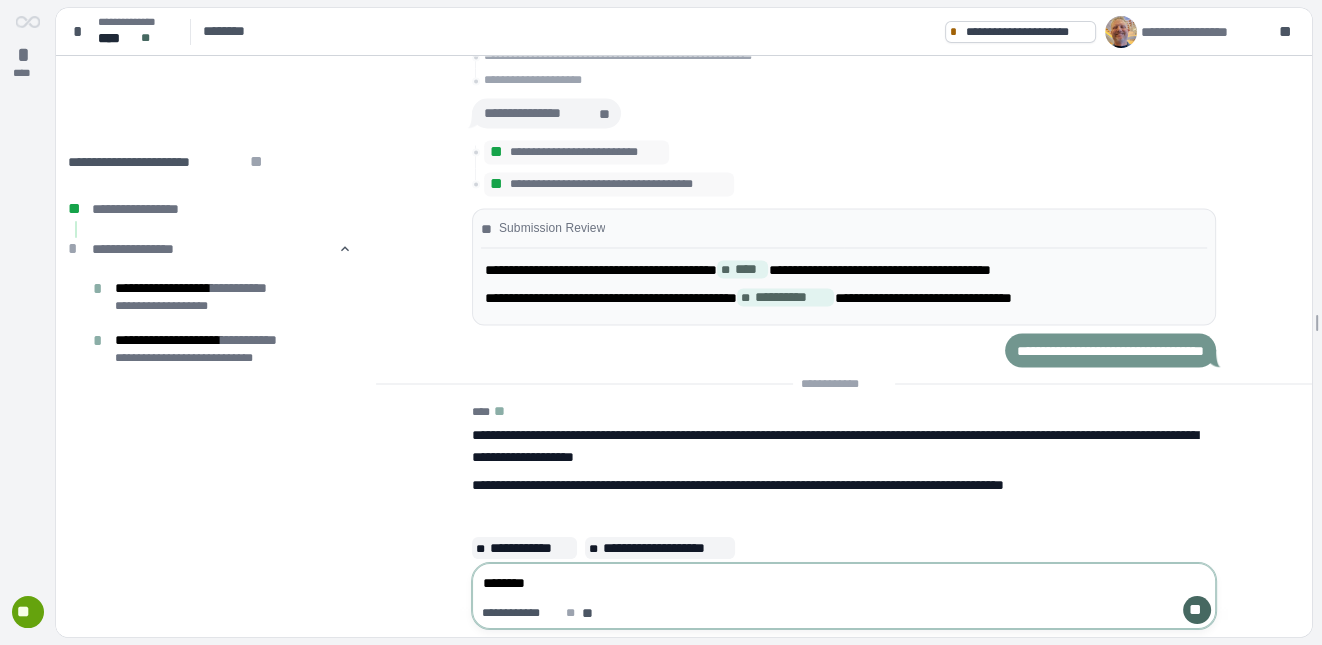 type on "*********" 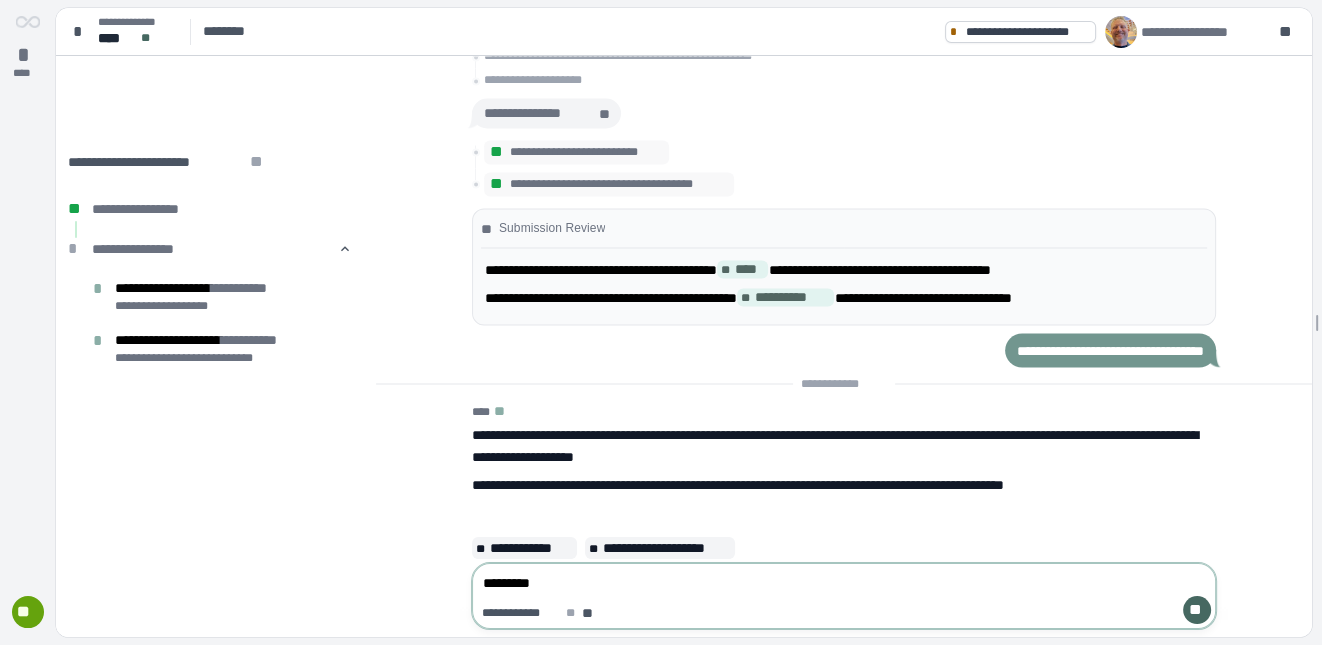 type on "**********" 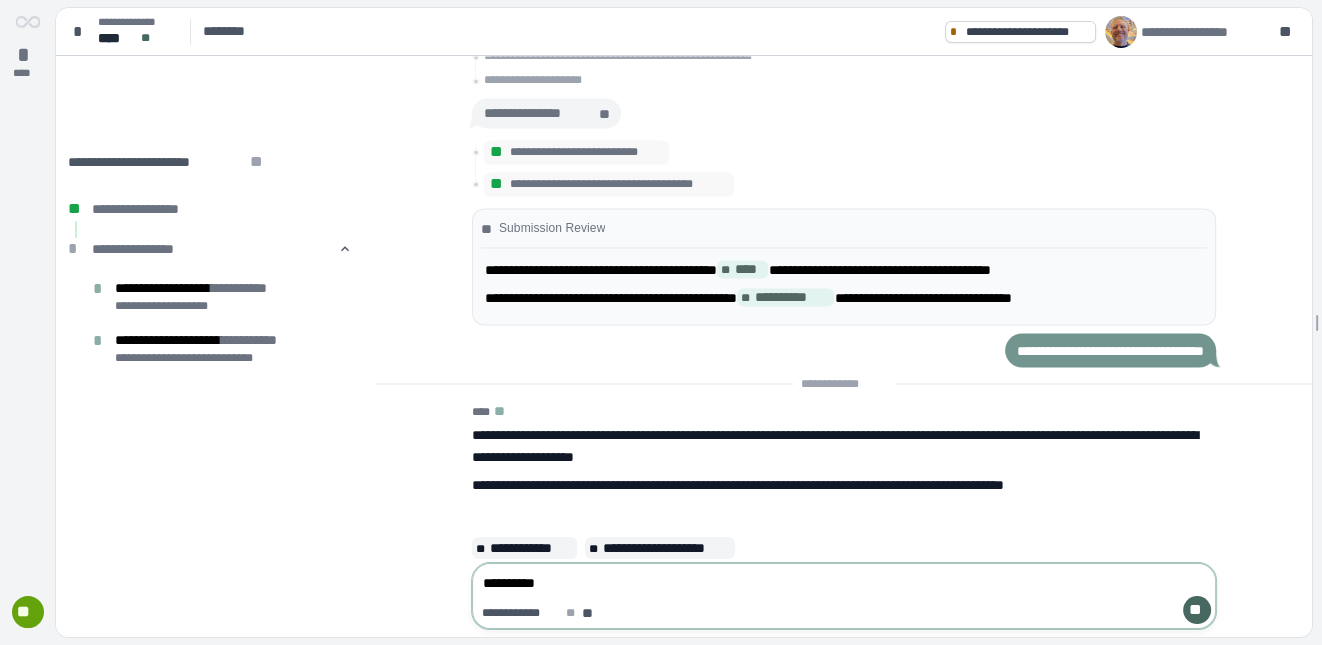 type on "**********" 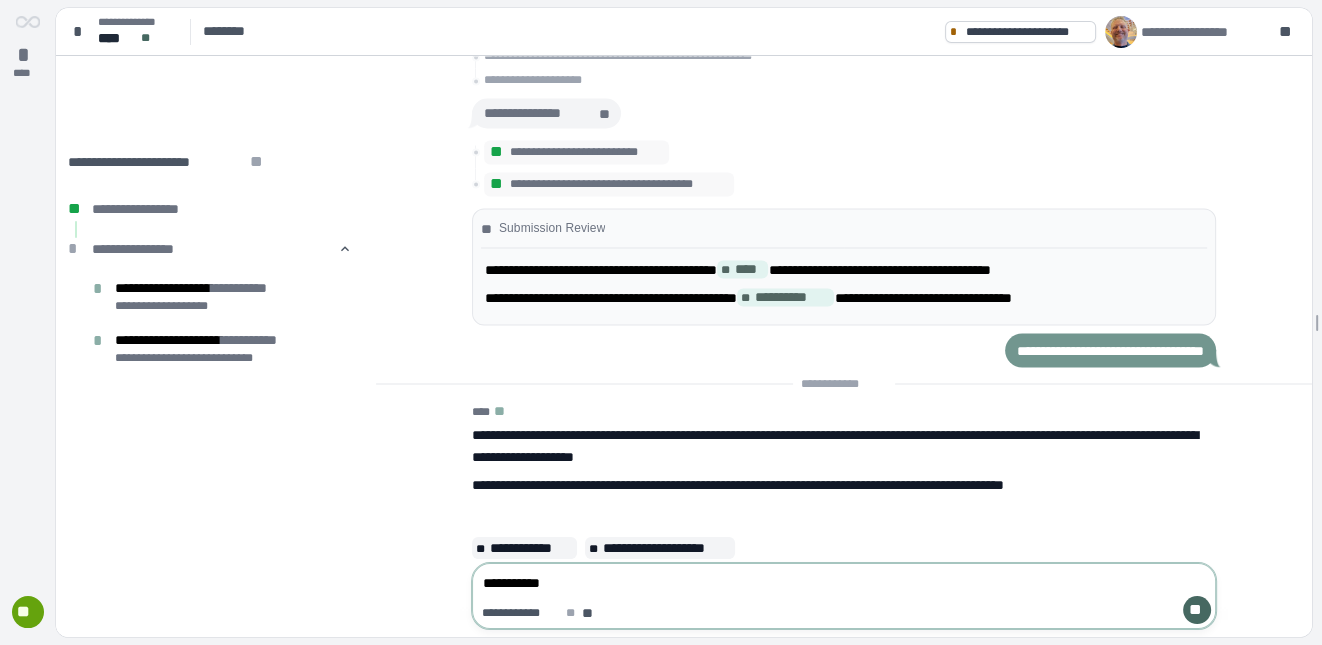 type on "**********" 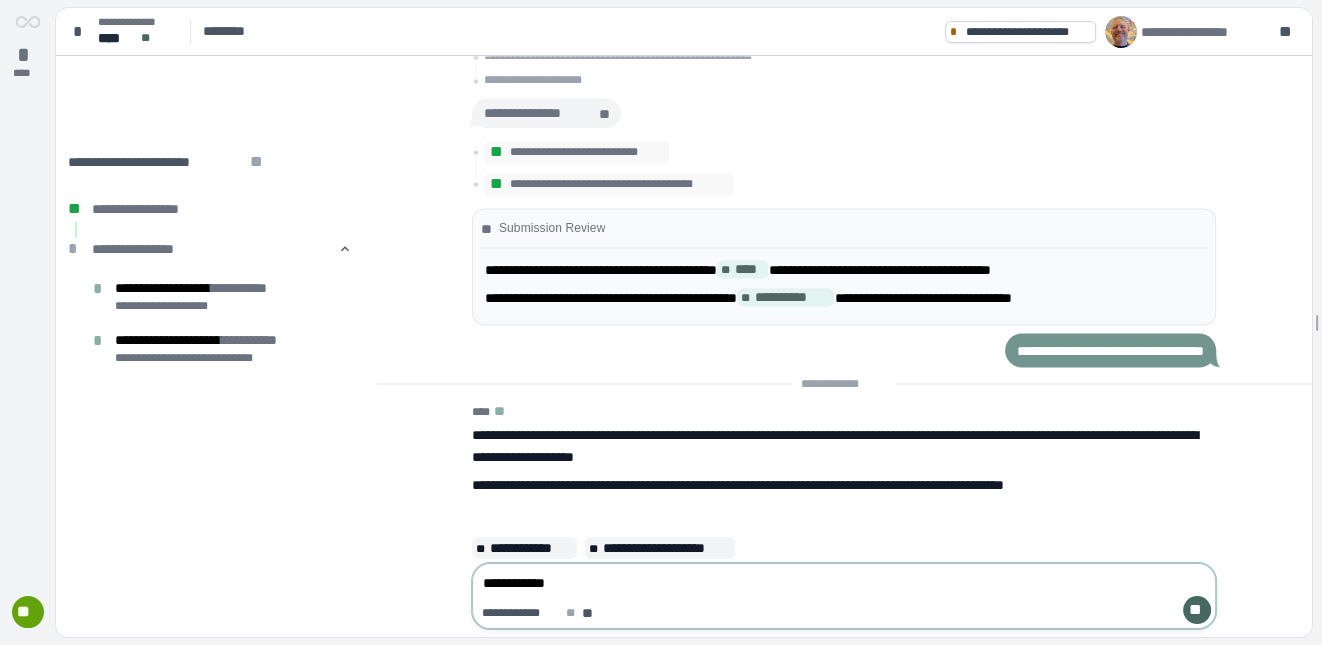 type on "**********" 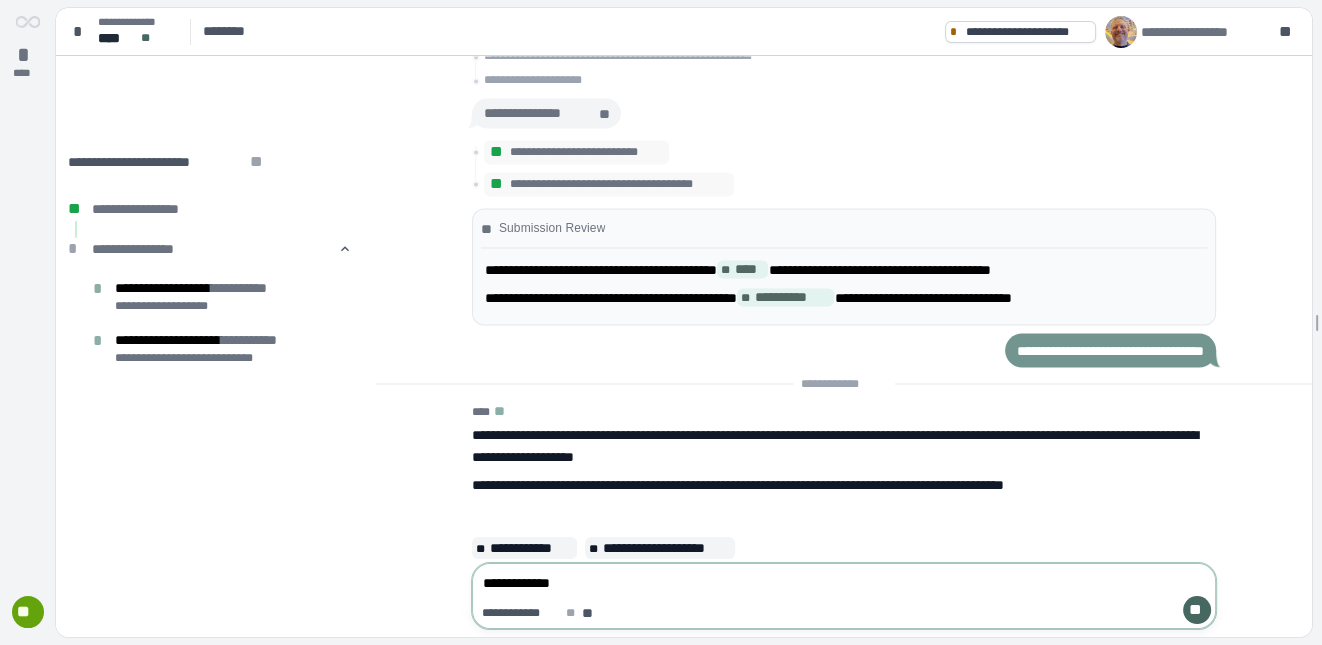 type on "**********" 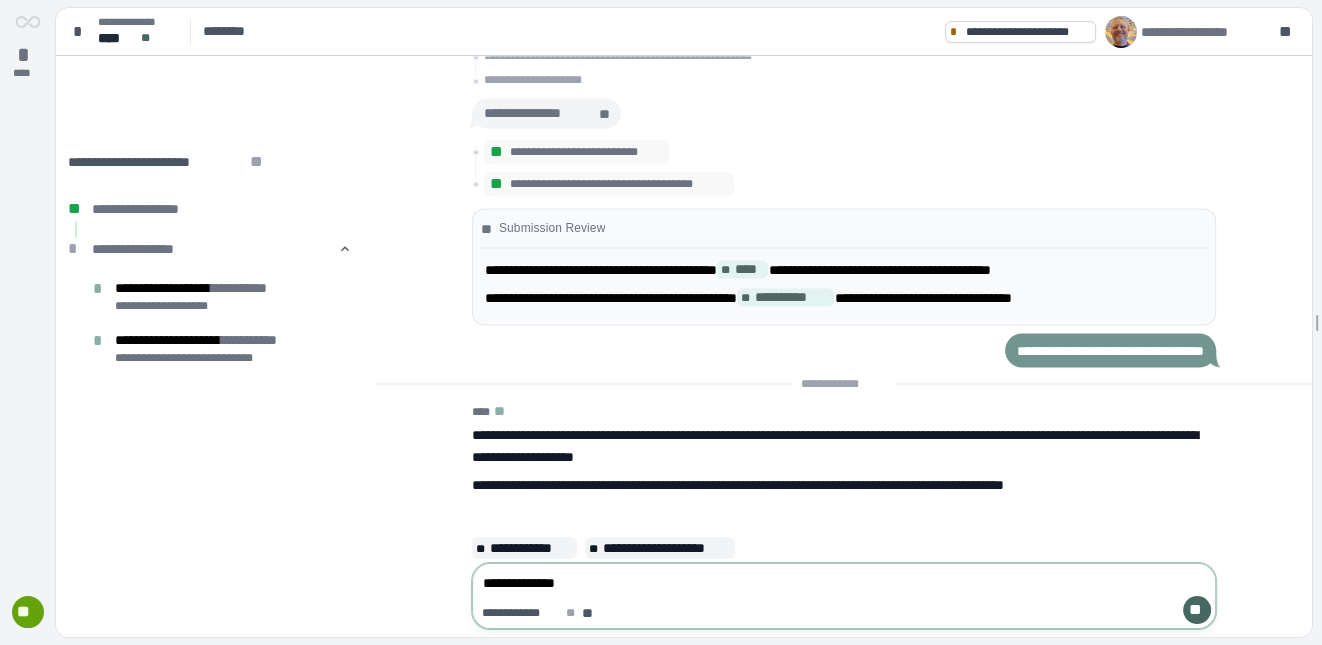type on "**********" 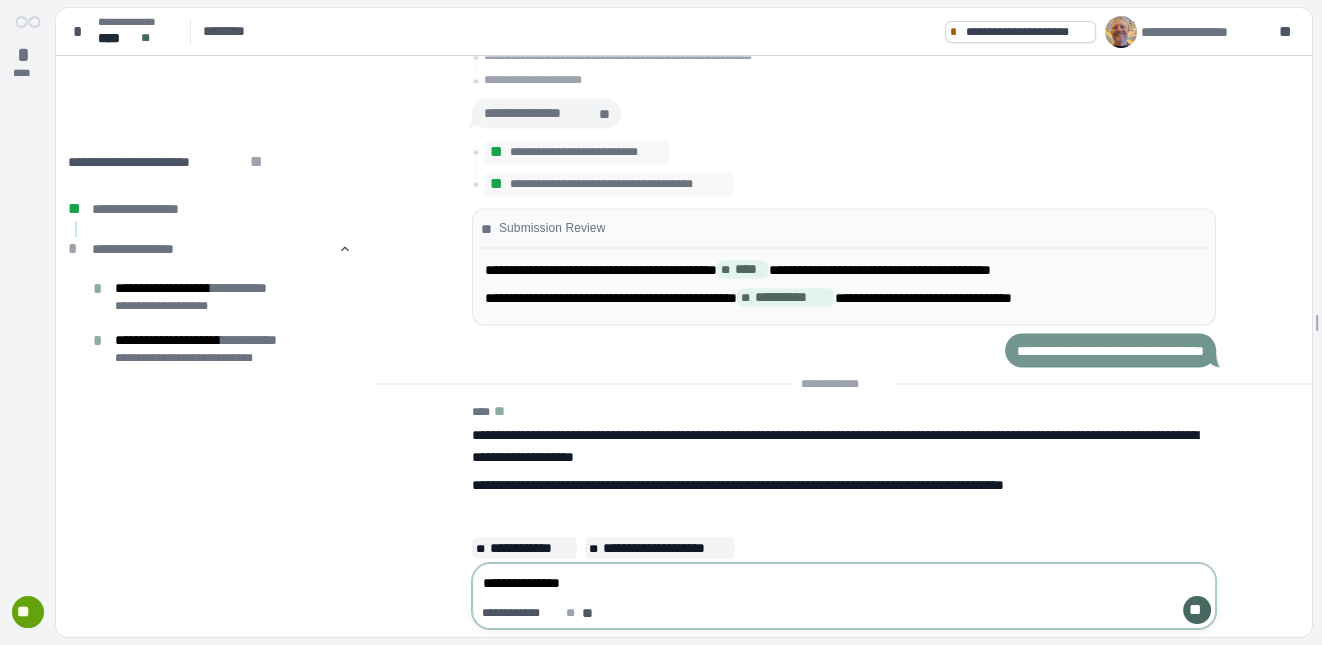 type on "**********" 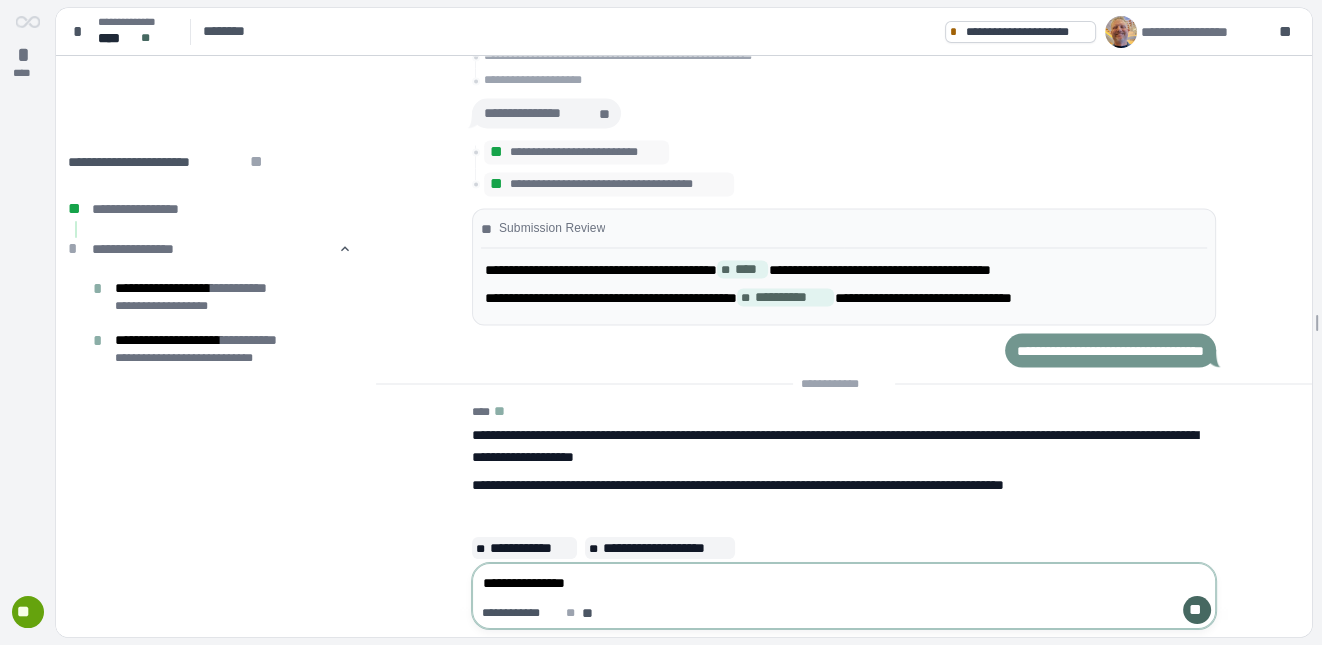 type on "**********" 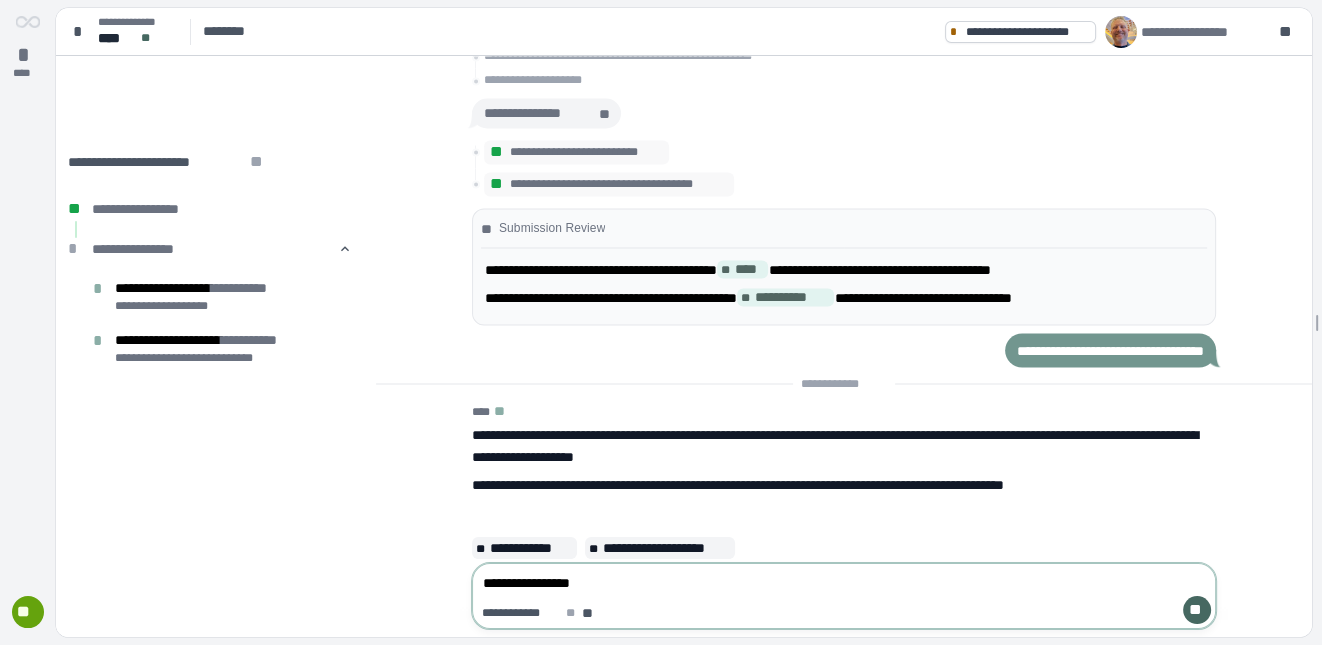 type on "**********" 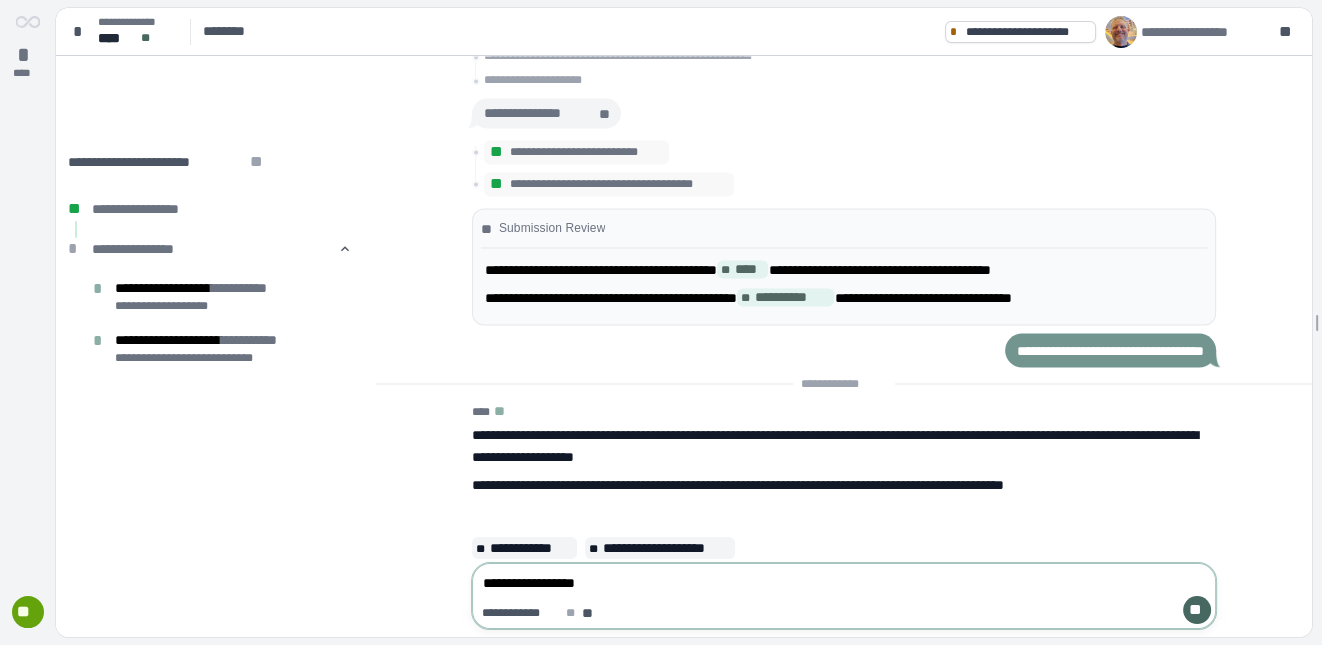 type on "**********" 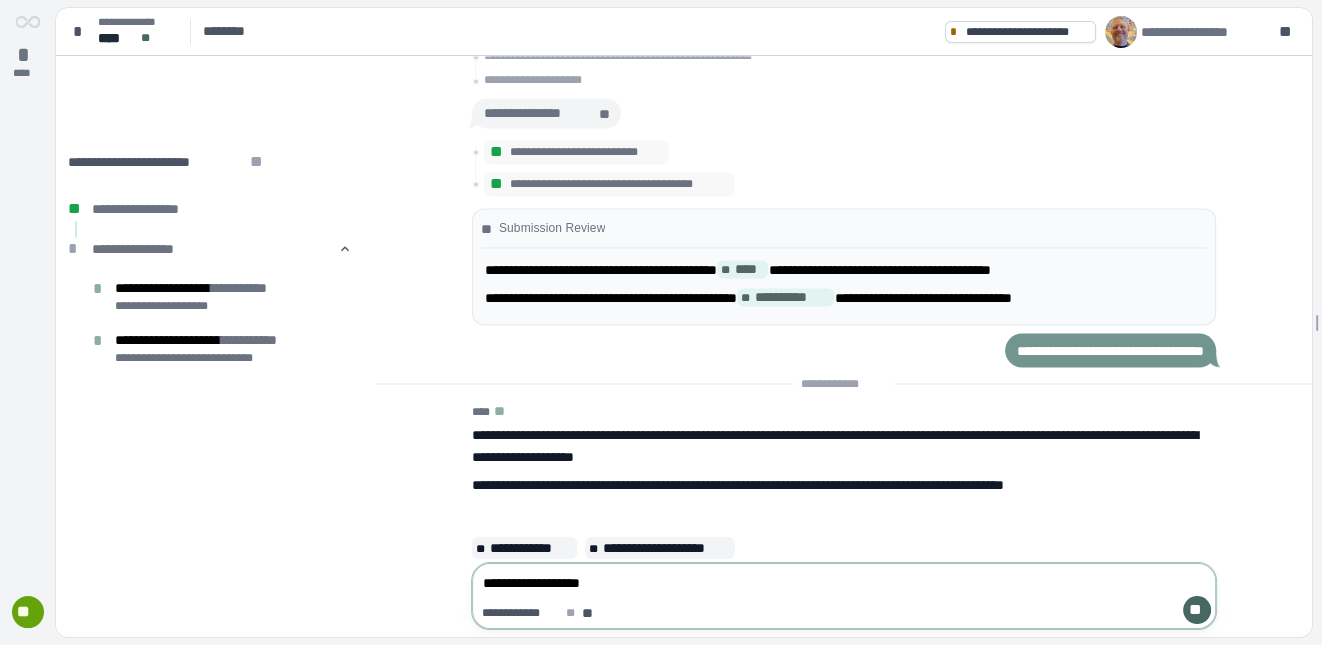 type on "**********" 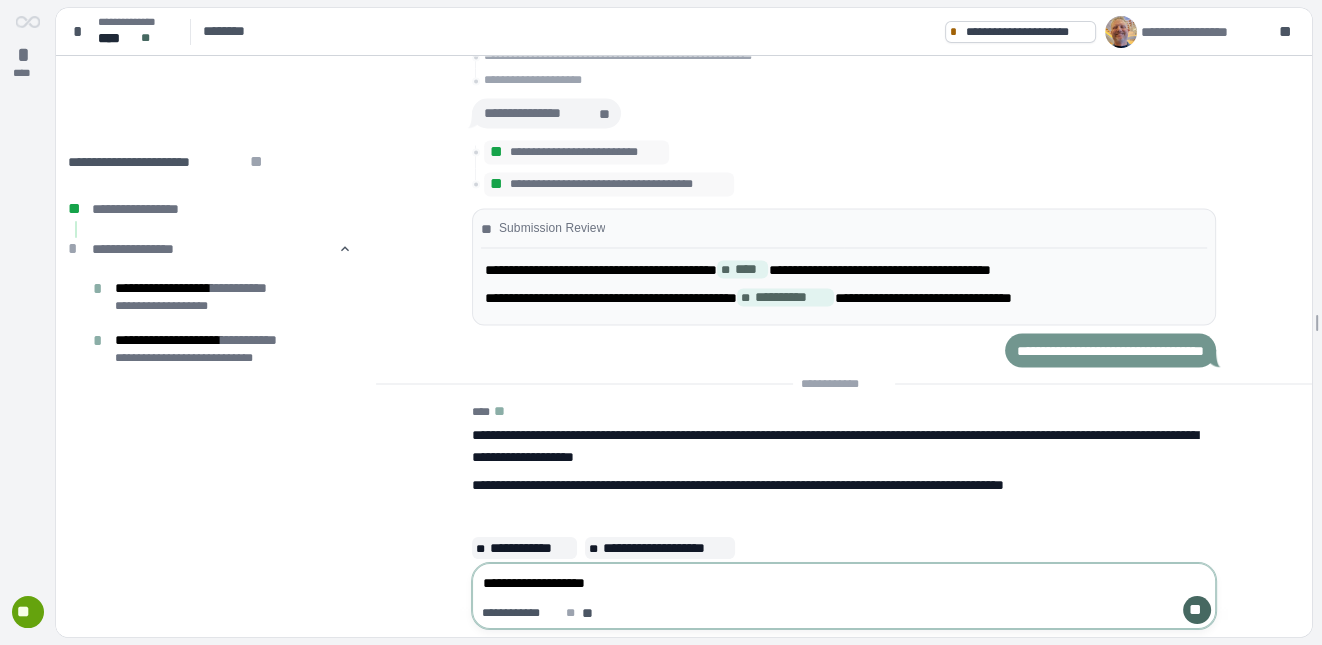 type on "**********" 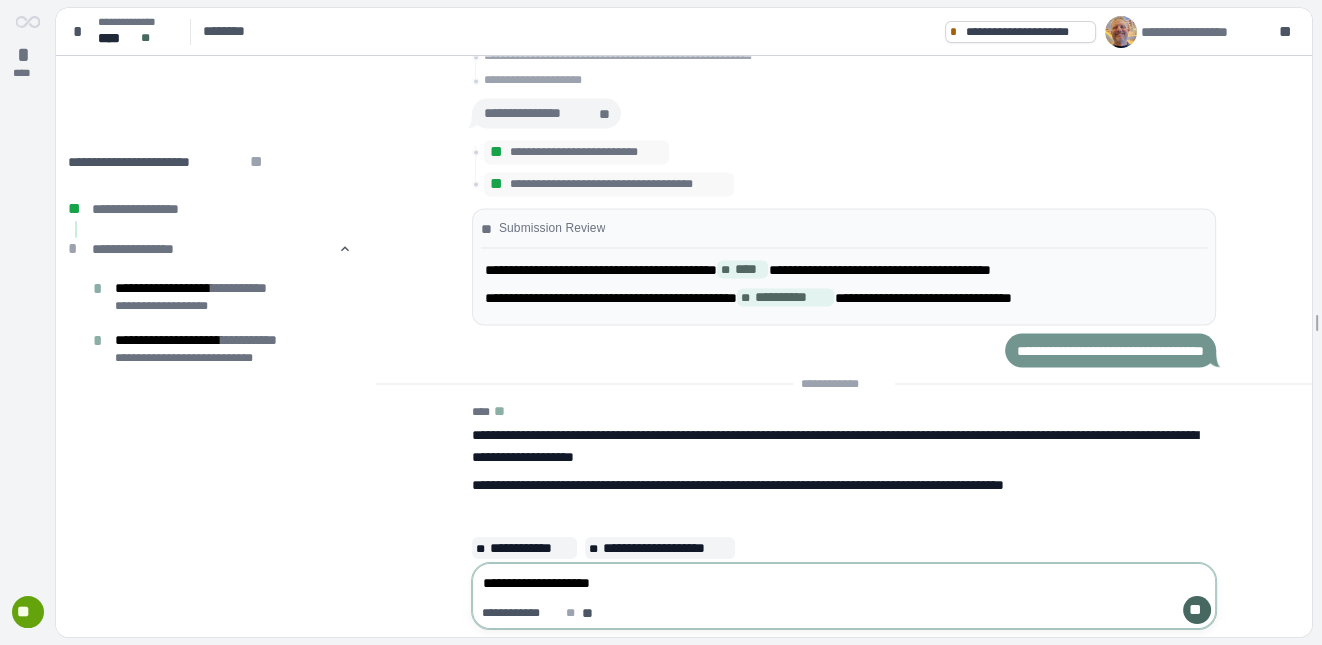 type on "**********" 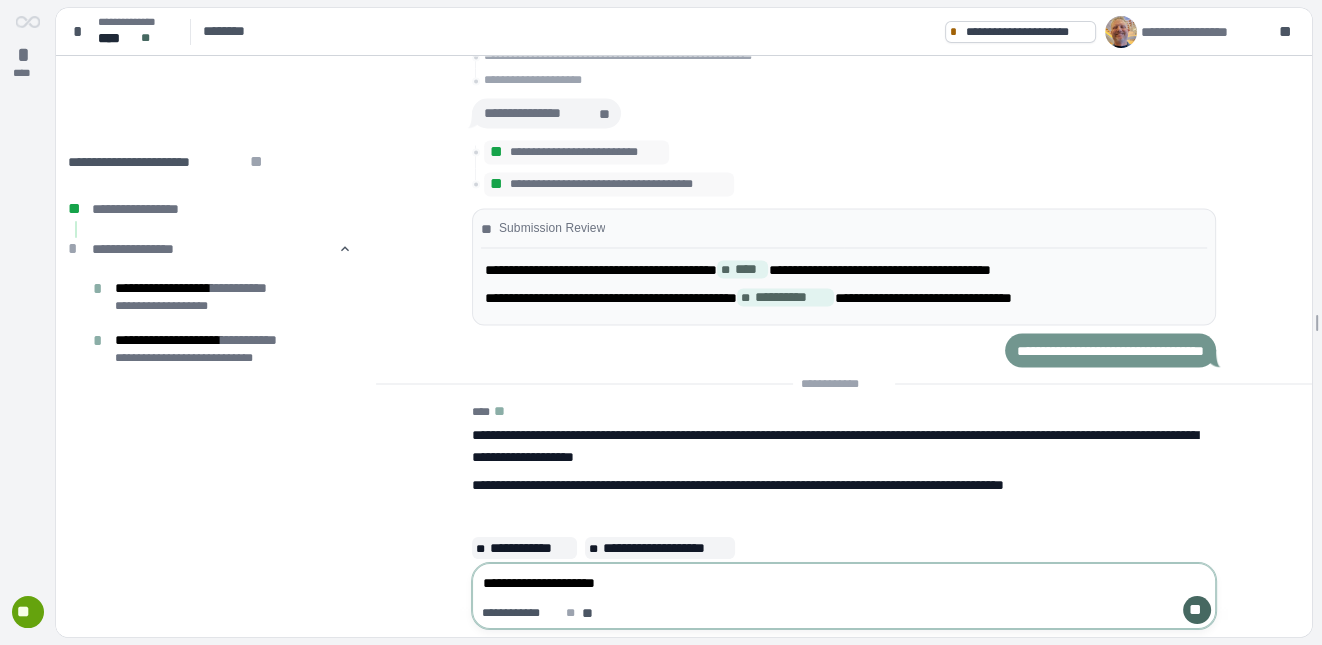type on "**********" 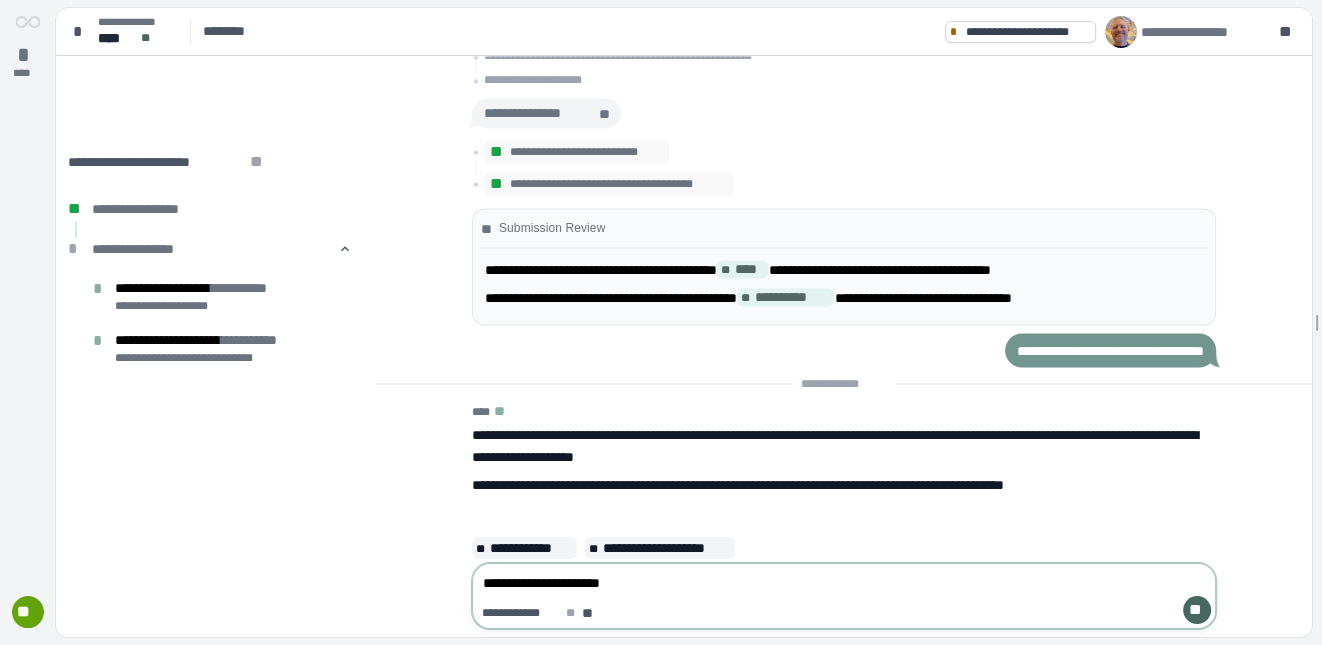 type on "**********" 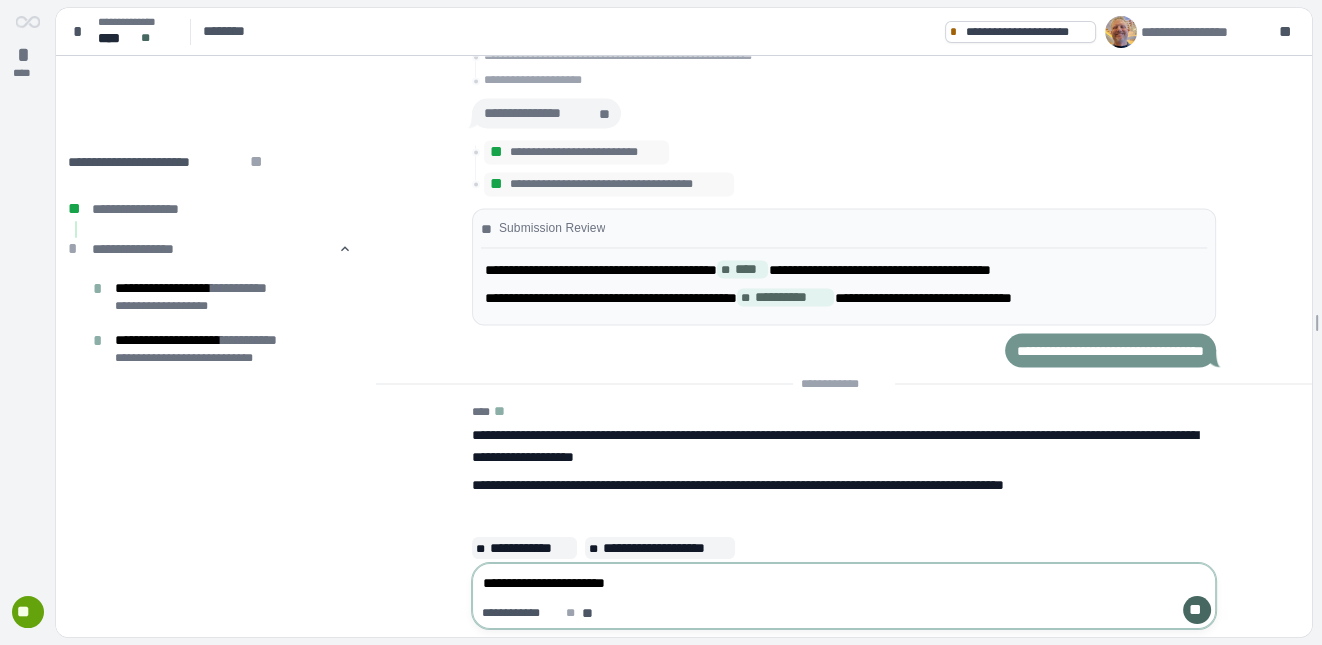 type on "**********" 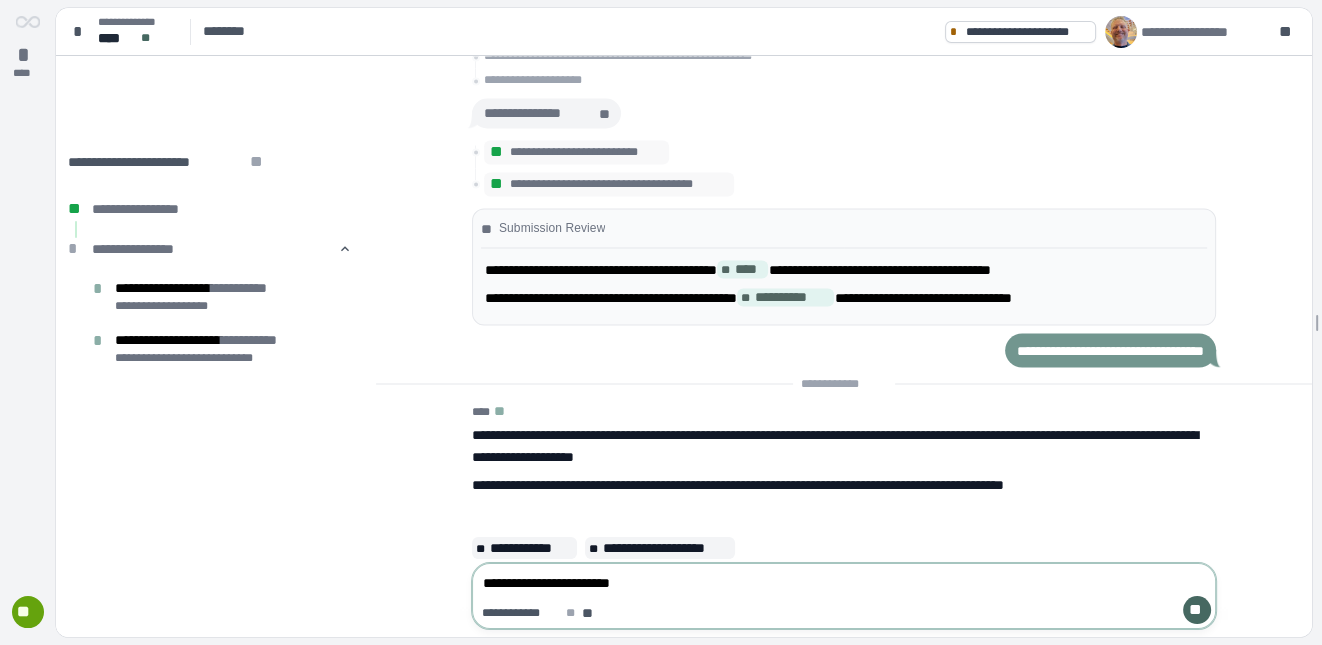 type on "**********" 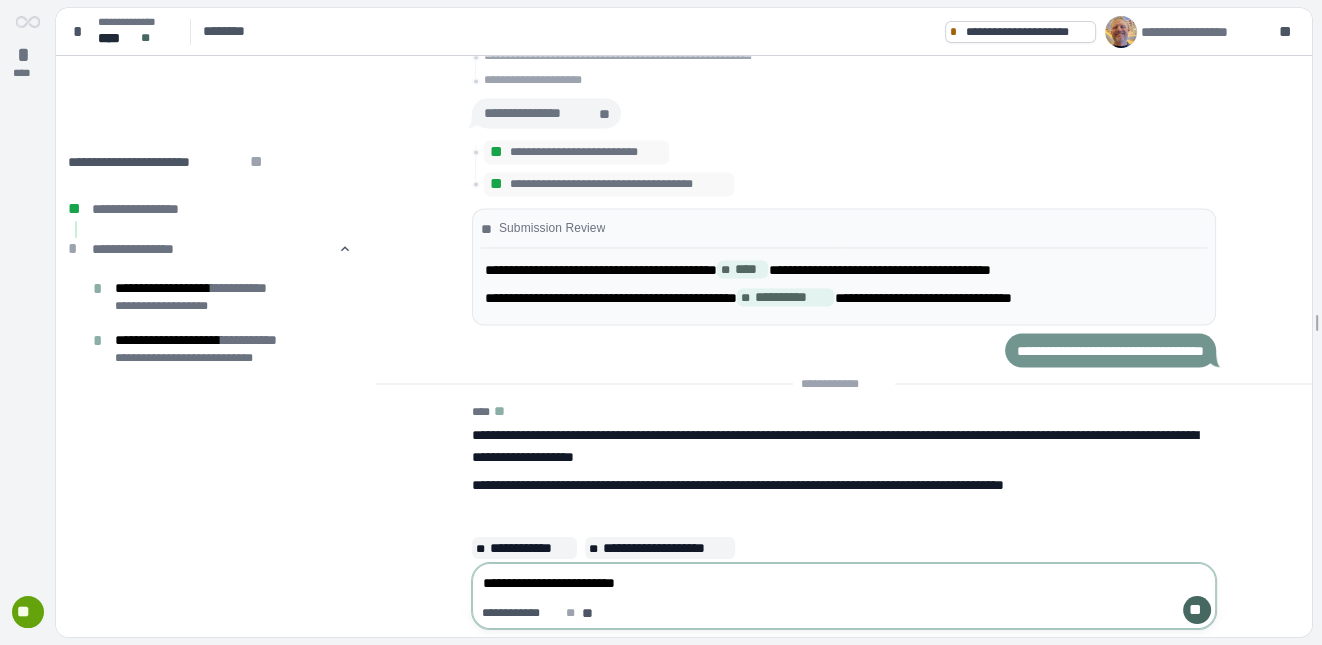 type on "**********" 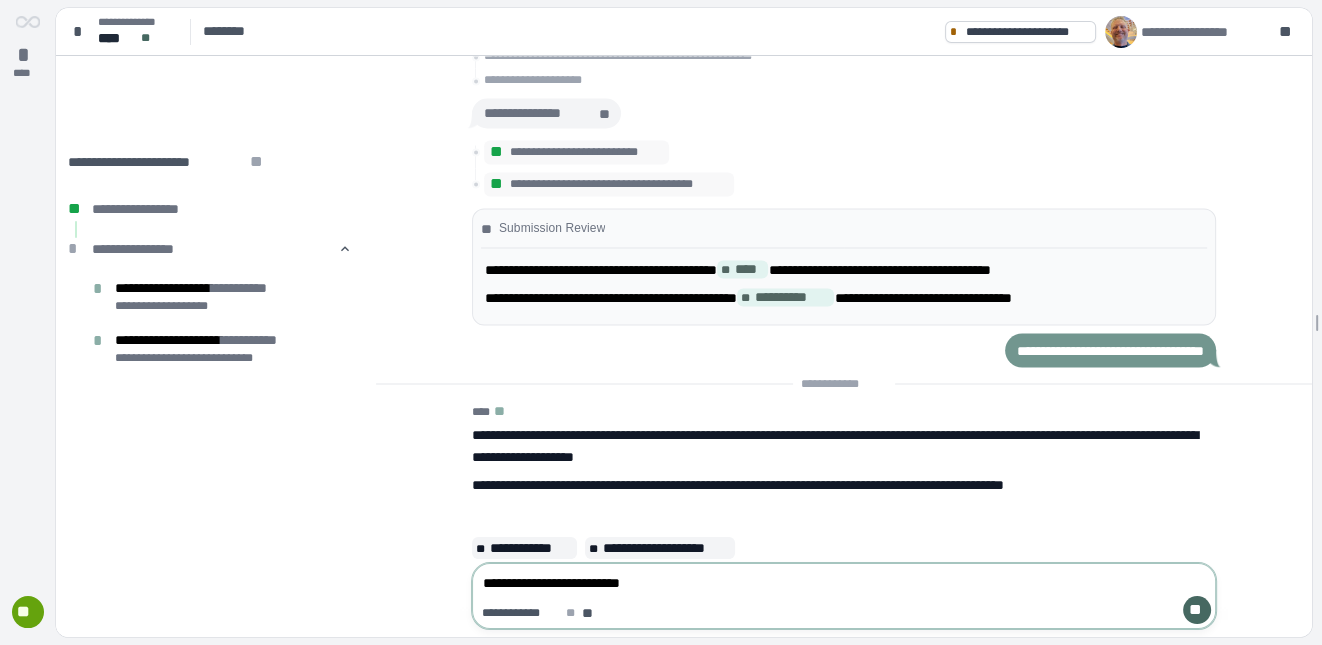 type on "**********" 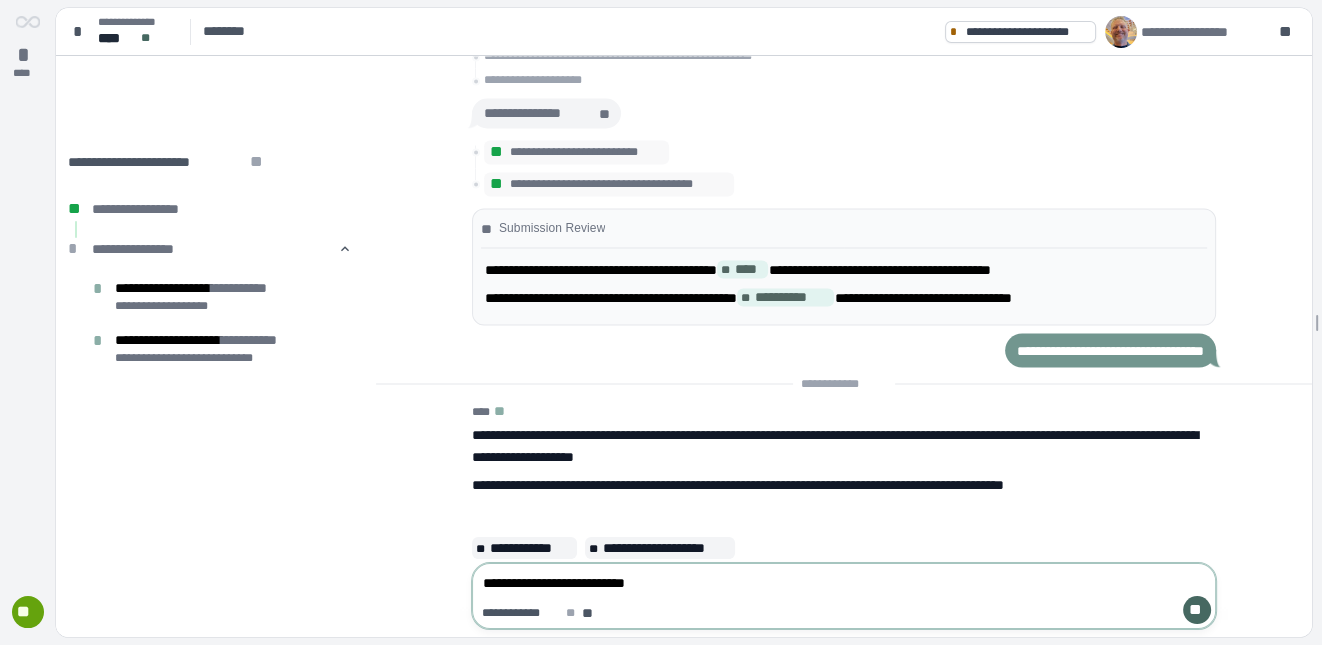 type on "**********" 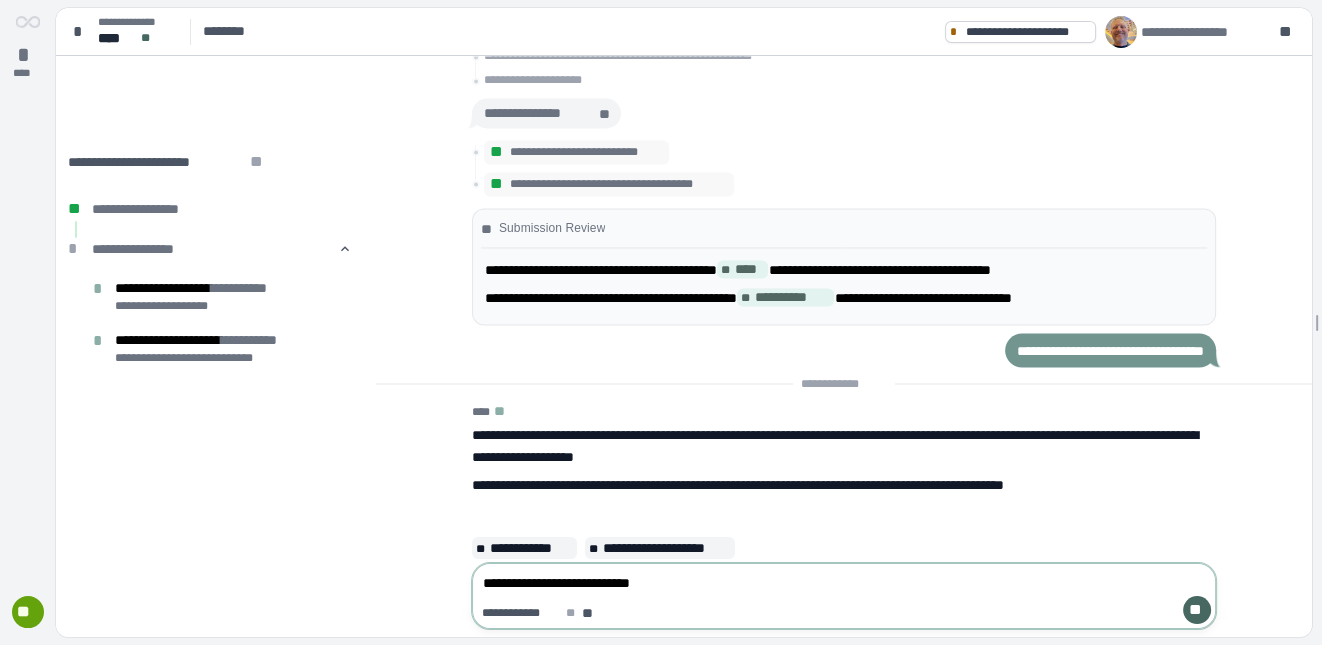type on "**********" 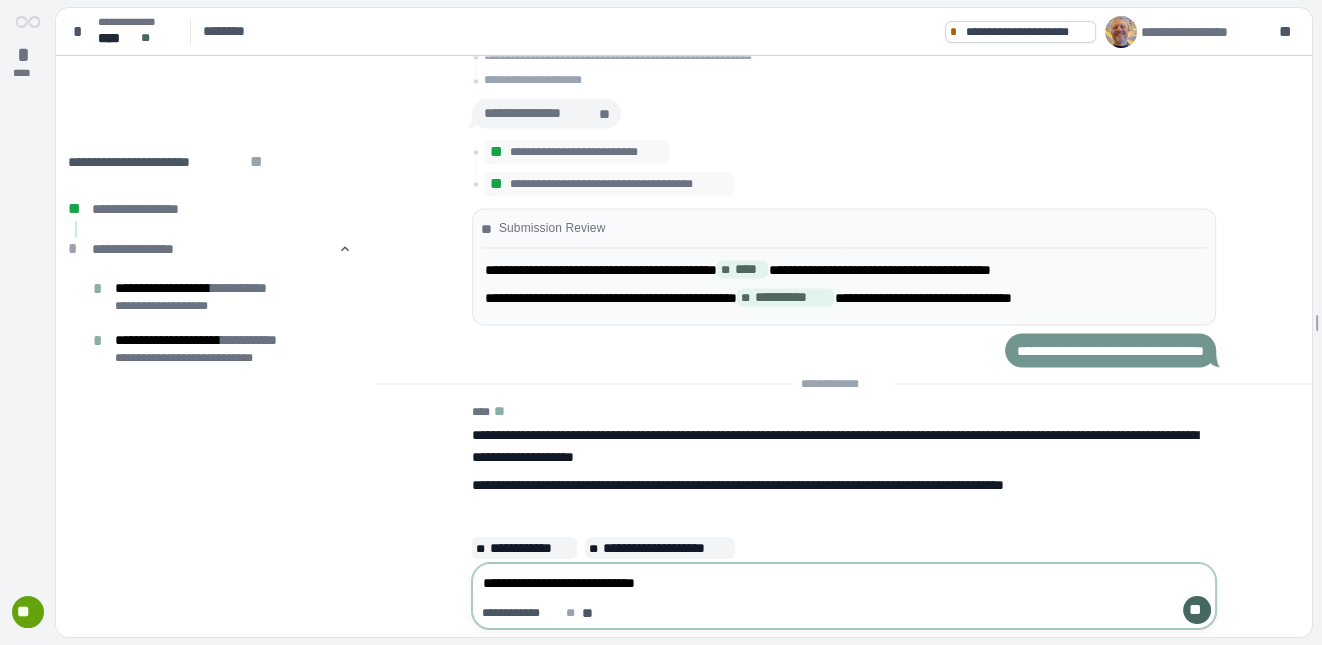 type on "**********" 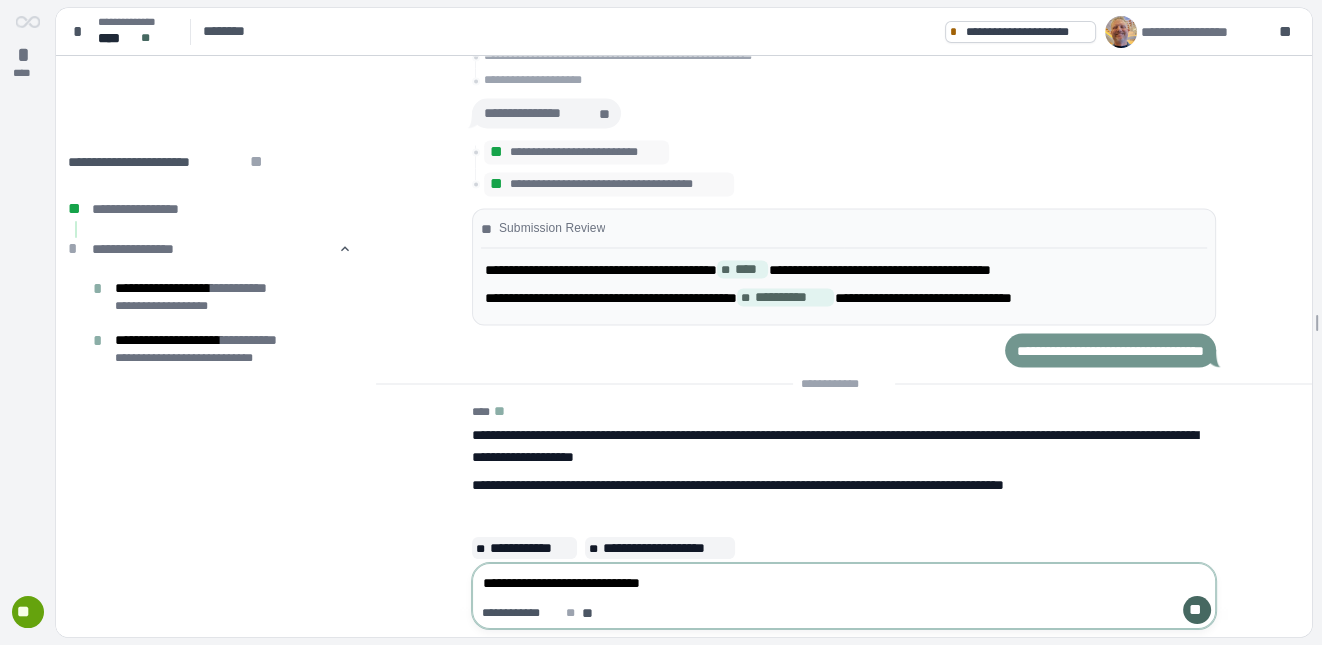 type on "**********" 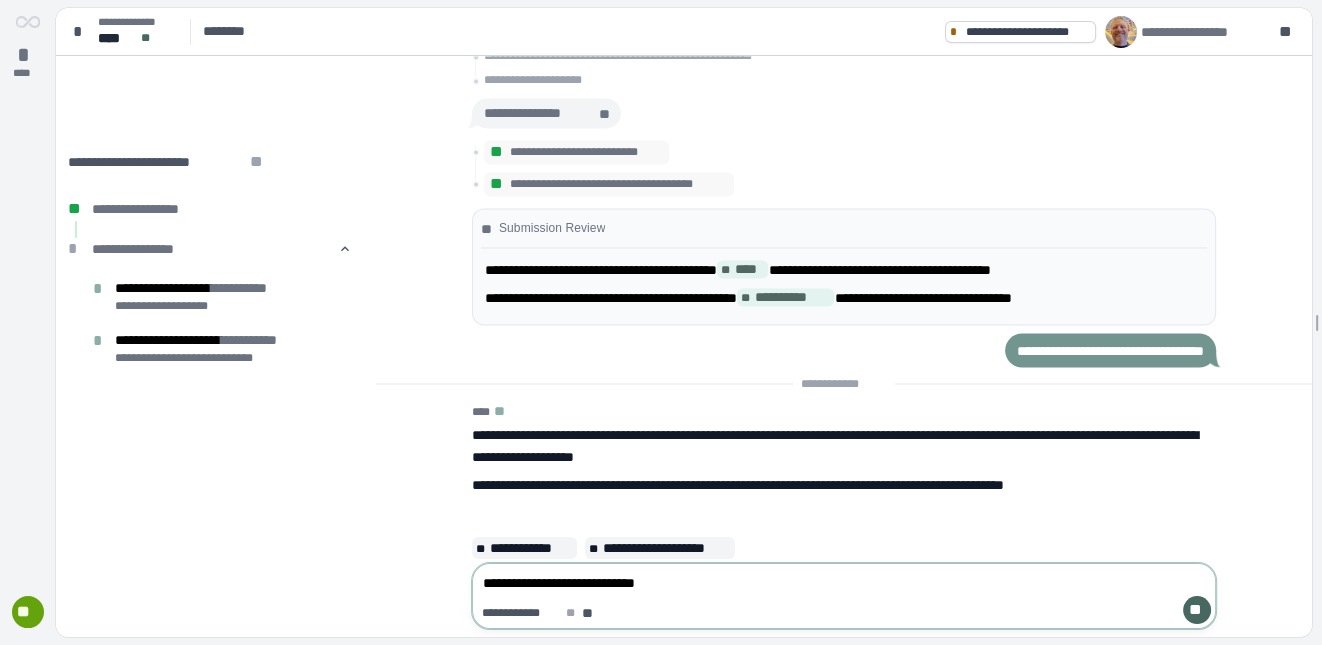 type on "**********" 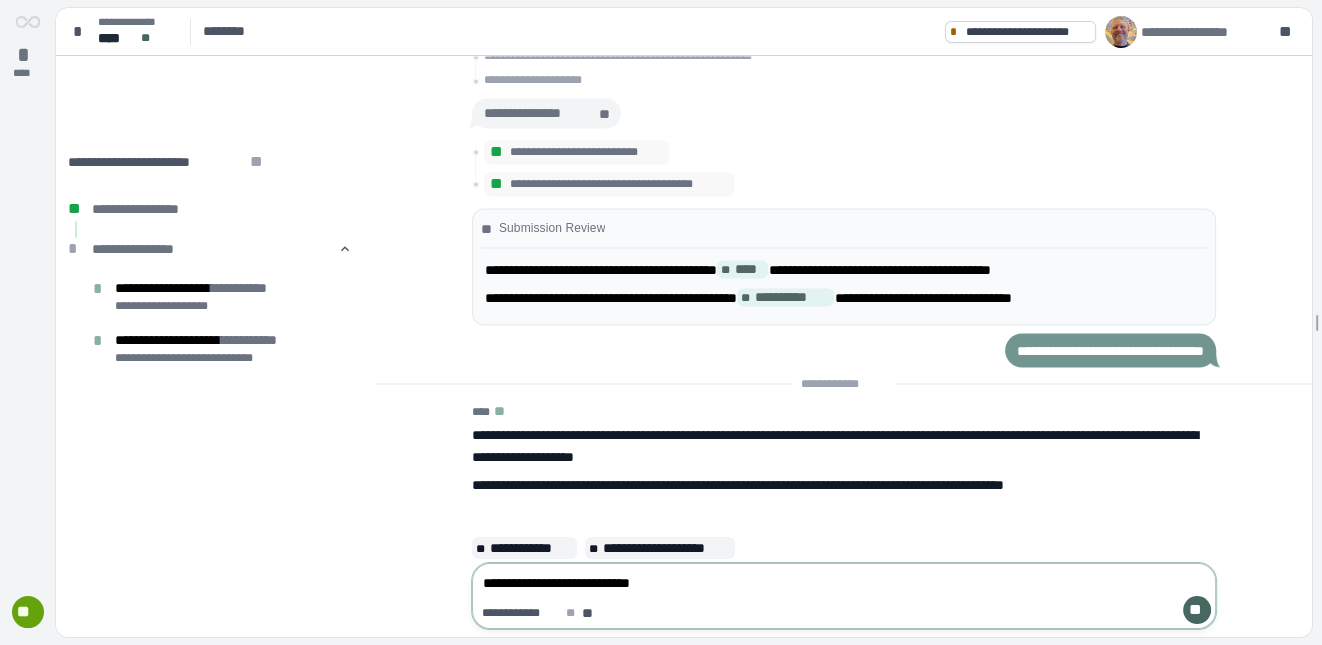 type on "**********" 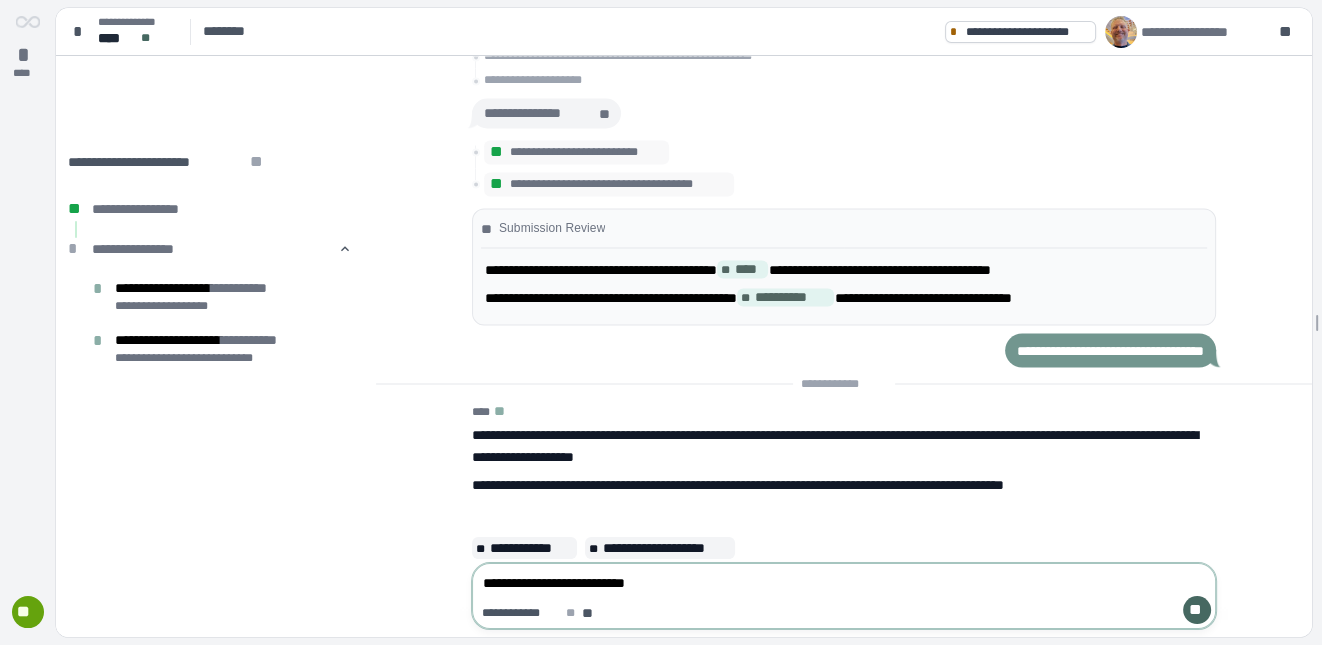 type on "**********" 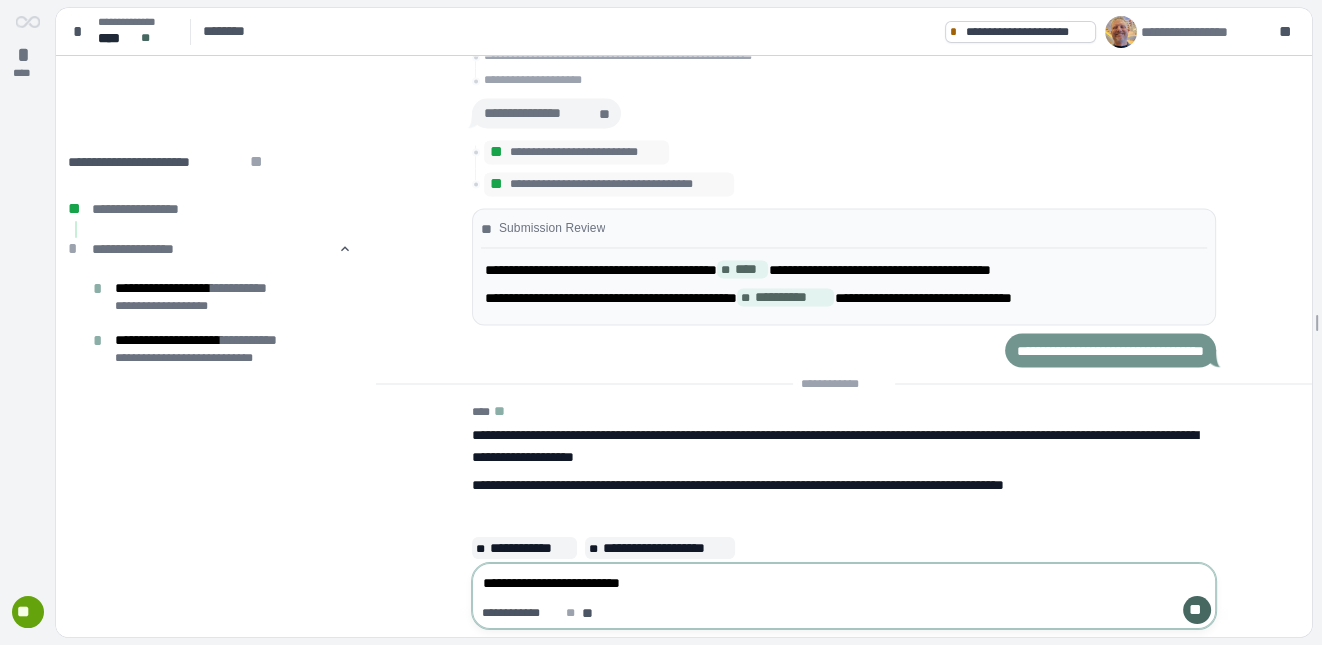 type on "**********" 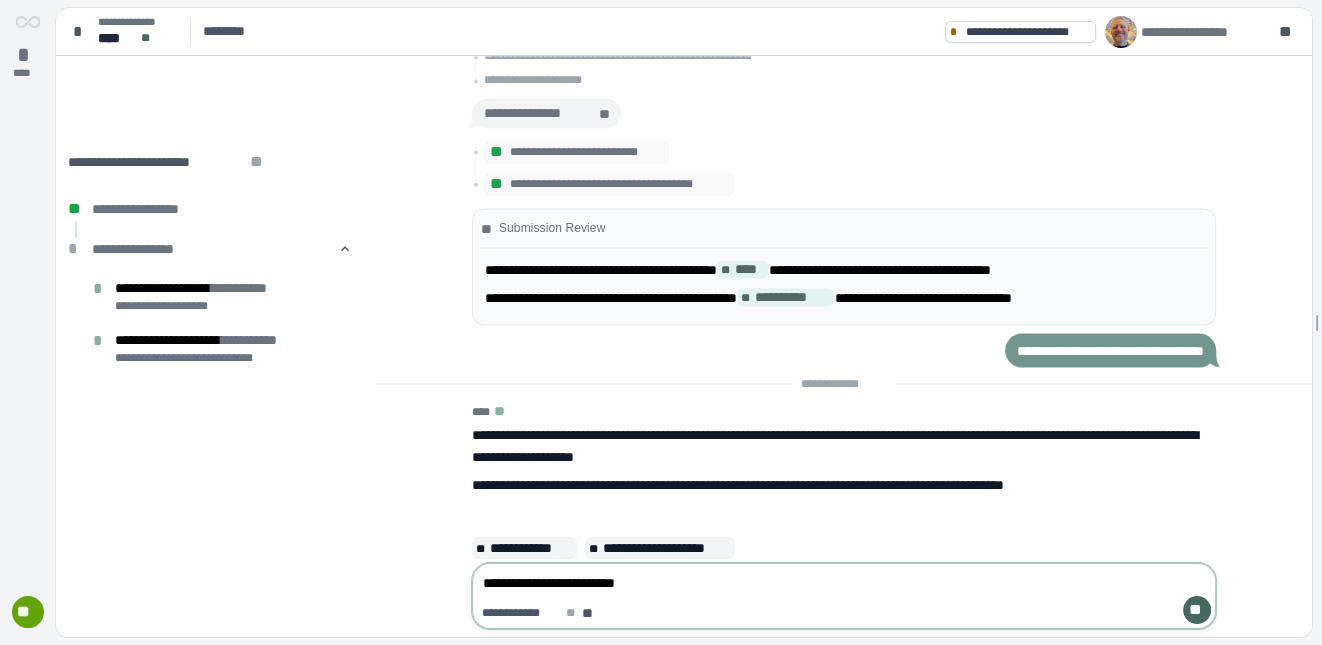 type on "**********" 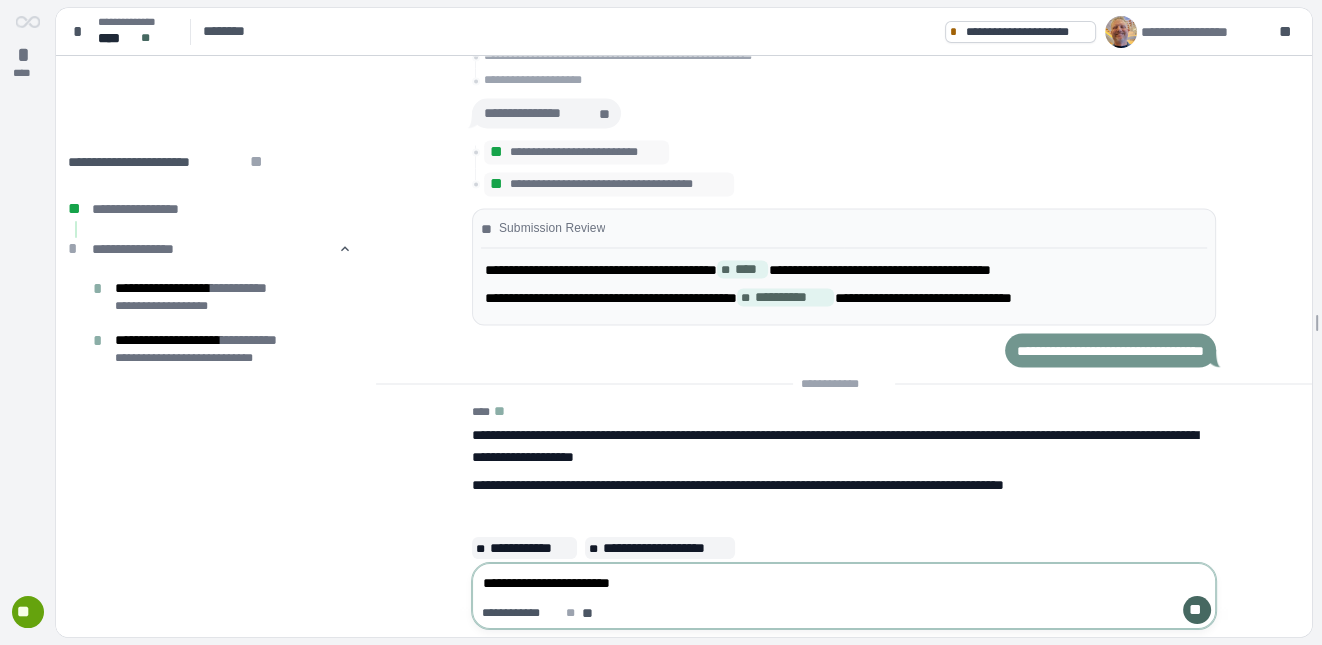 type on "**********" 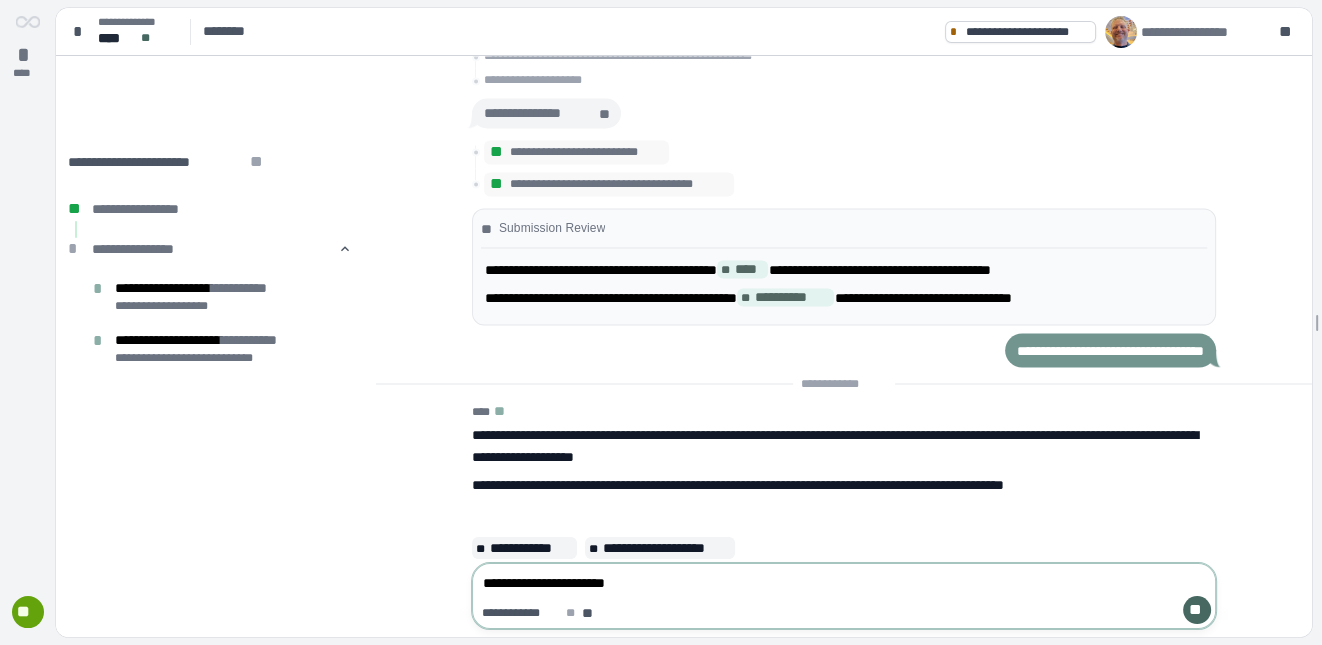 type on "**********" 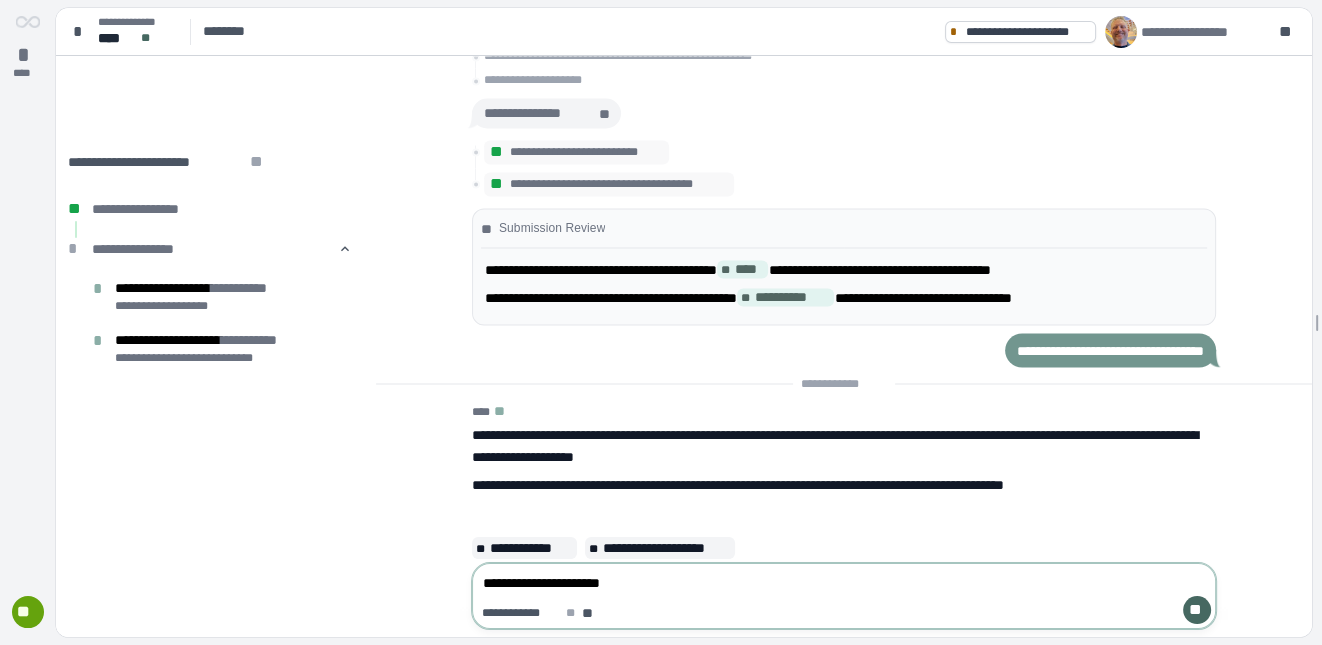 type on "**********" 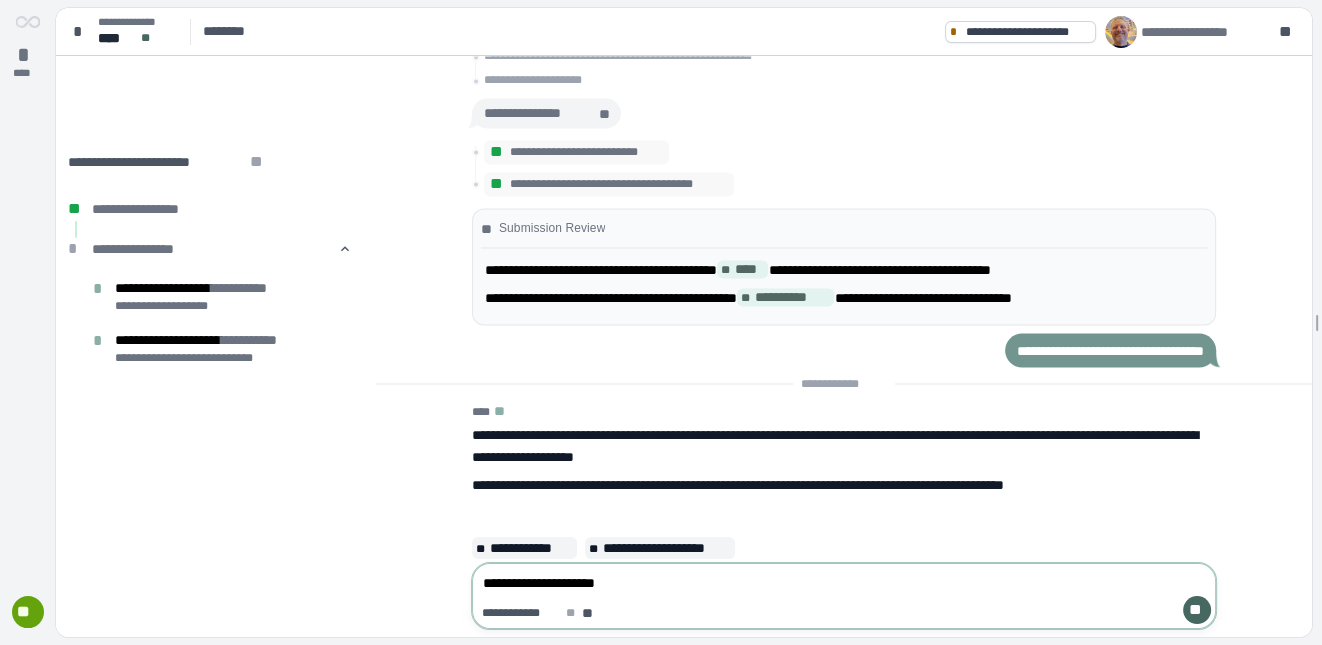 type on "**********" 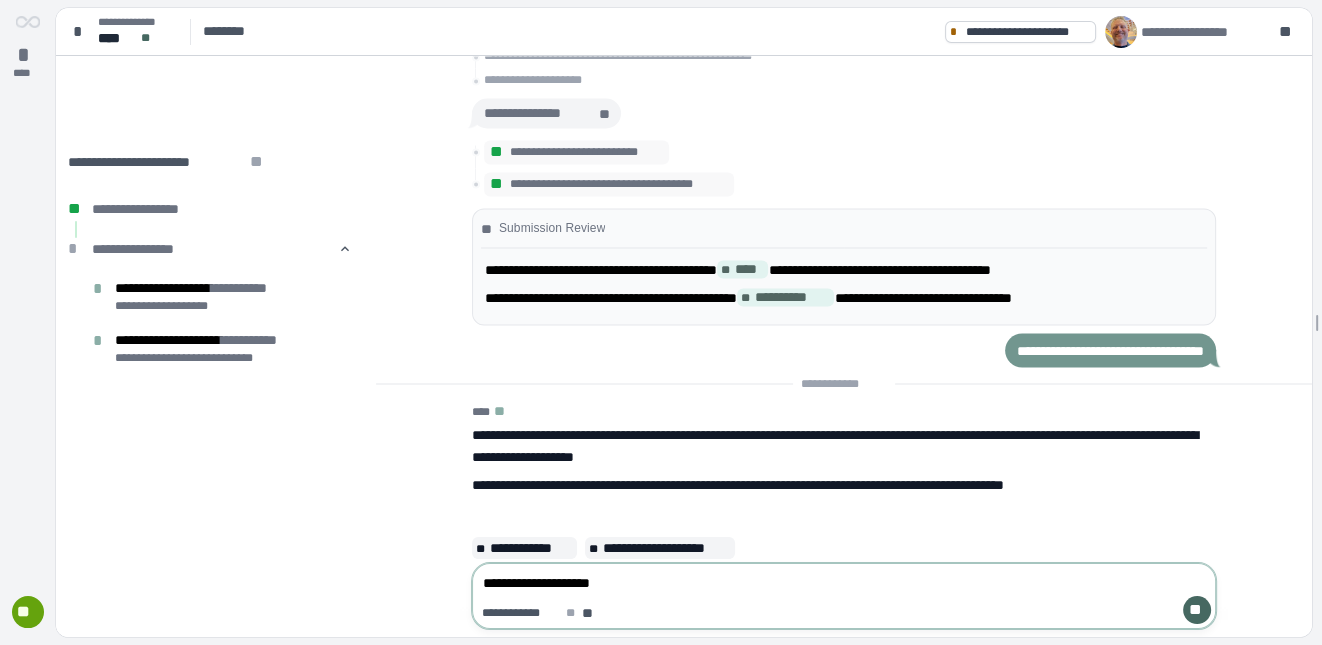 type 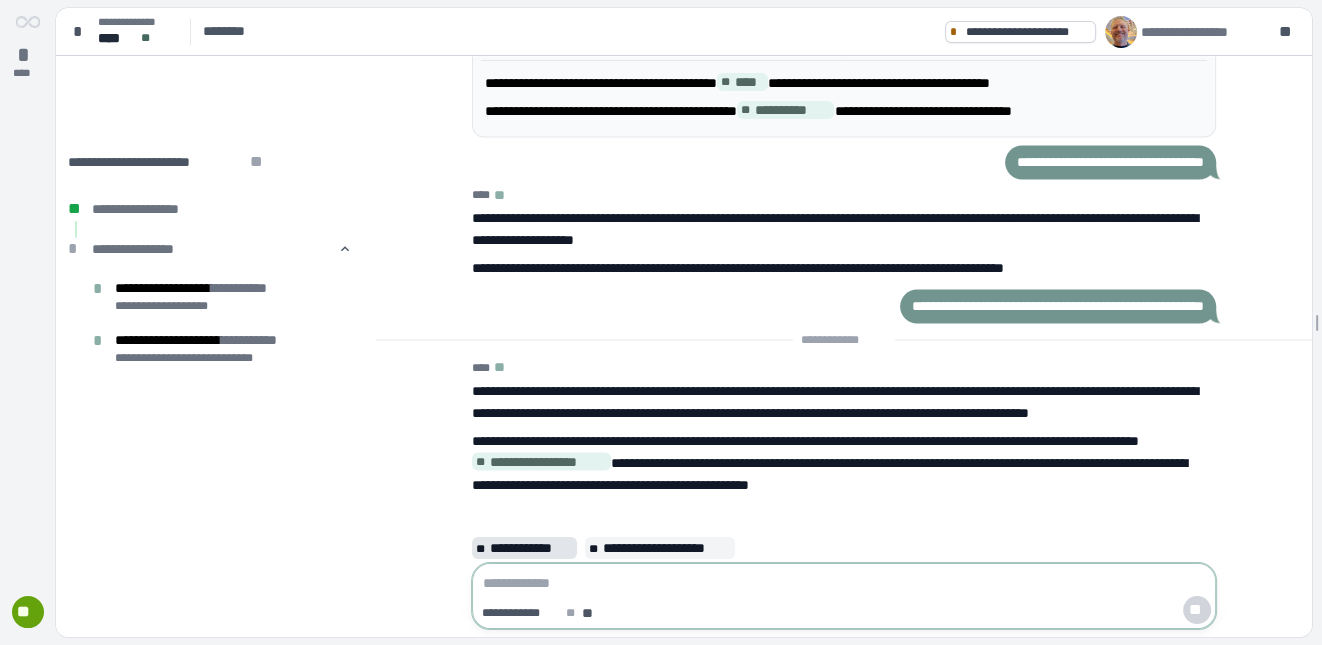 click on "**********" at bounding box center (531, 548) 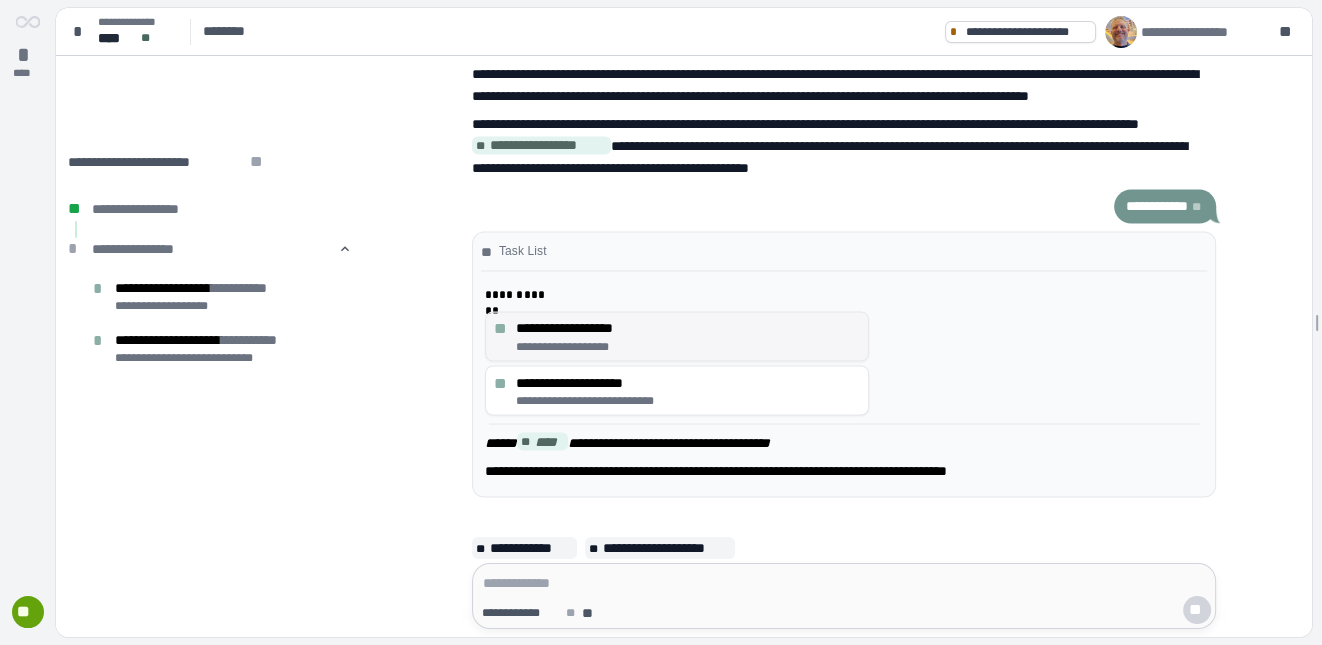 click on "**********" at bounding box center [688, 328] 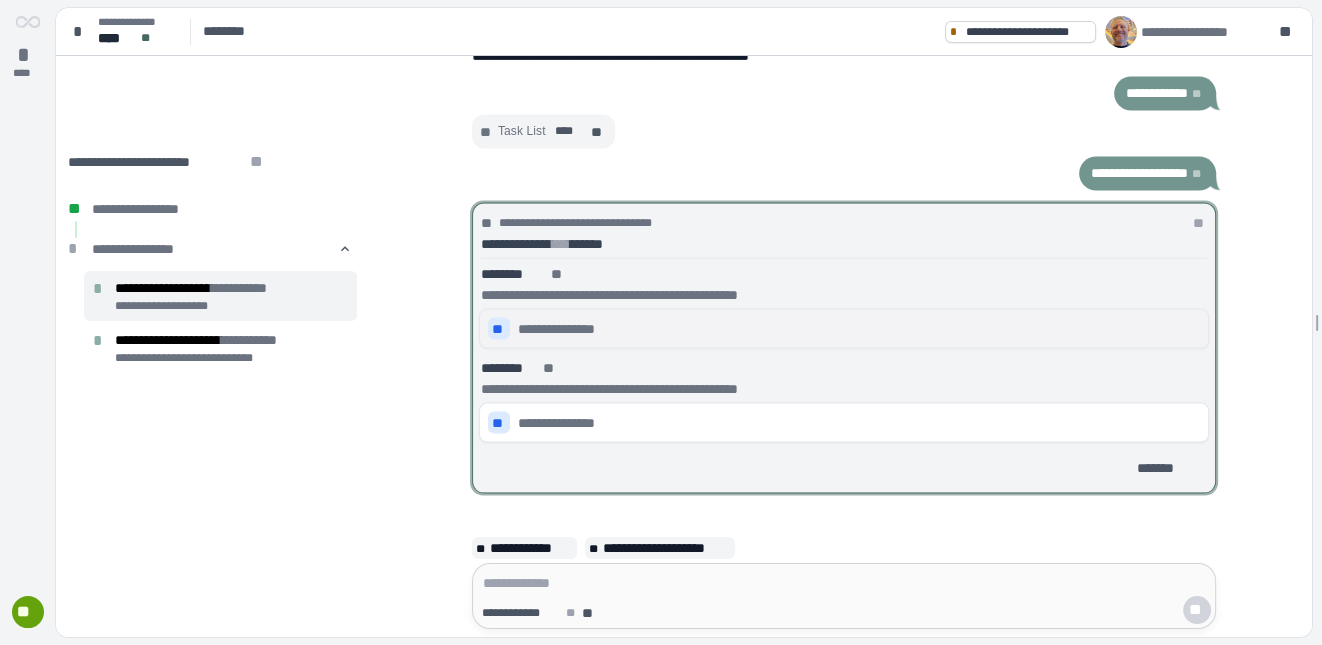 click on "**" at bounding box center [499, 329] 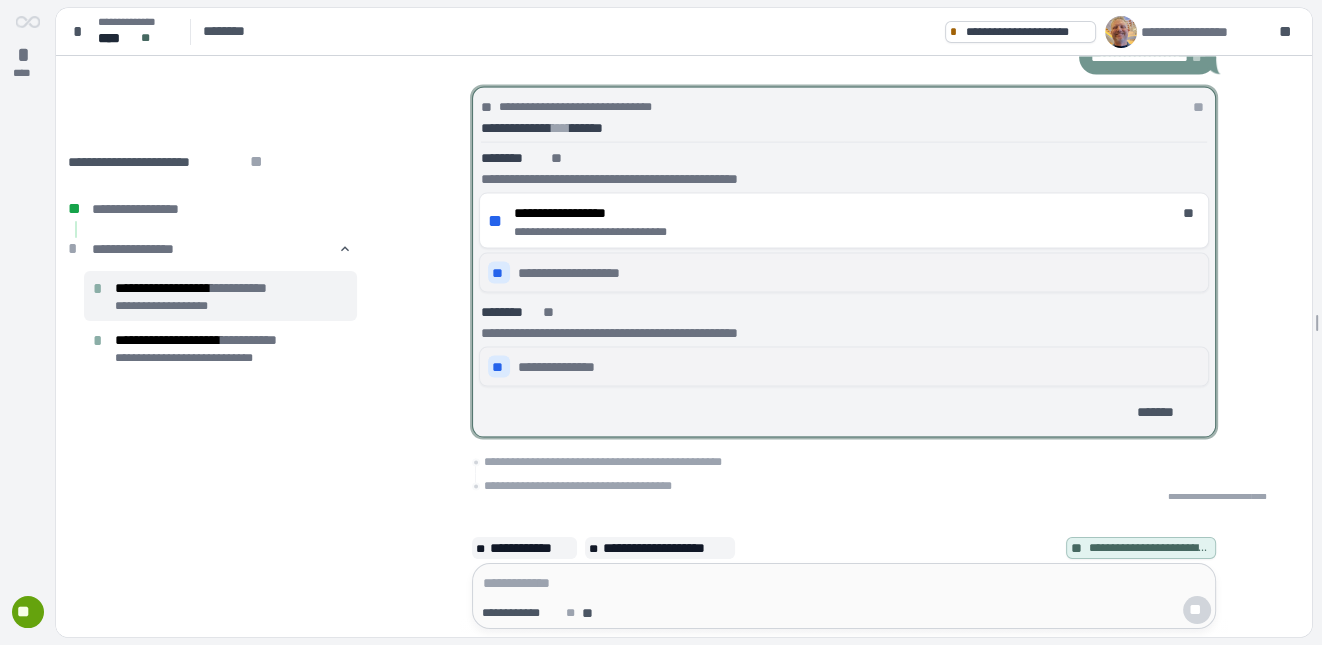 click on "**" at bounding box center (499, 367) 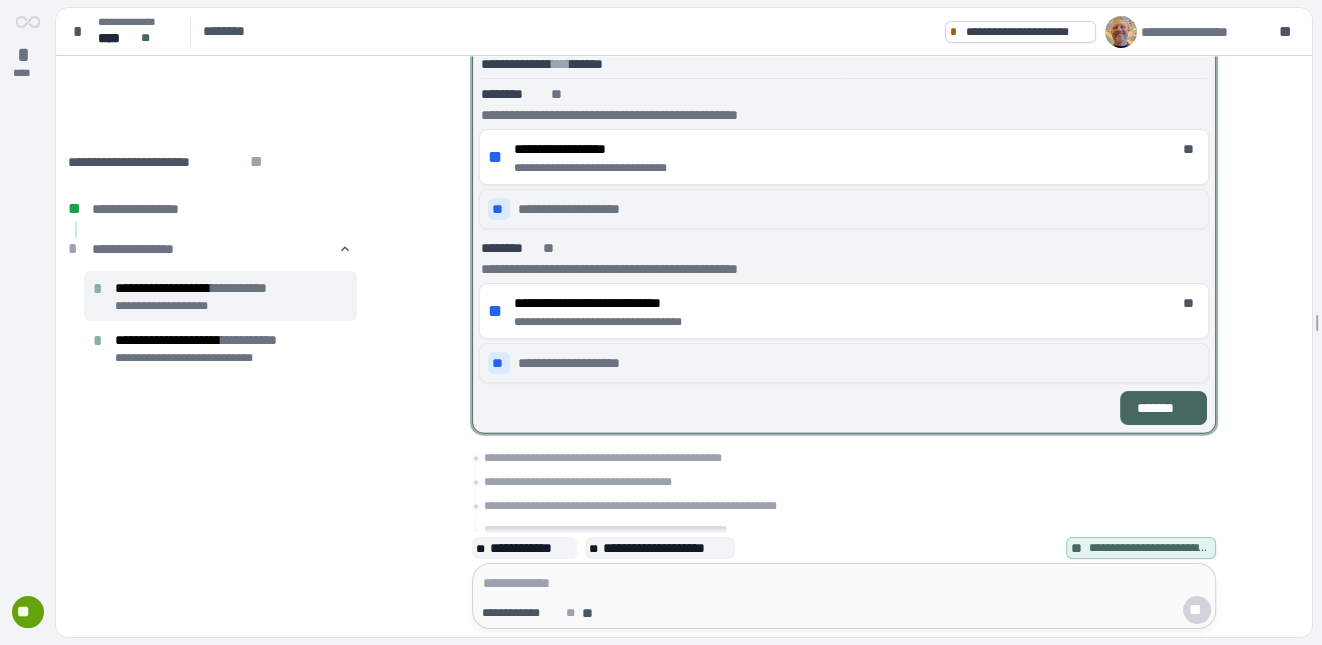 scroll, scrollTop: 45, scrollLeft: 0, axis: vertical 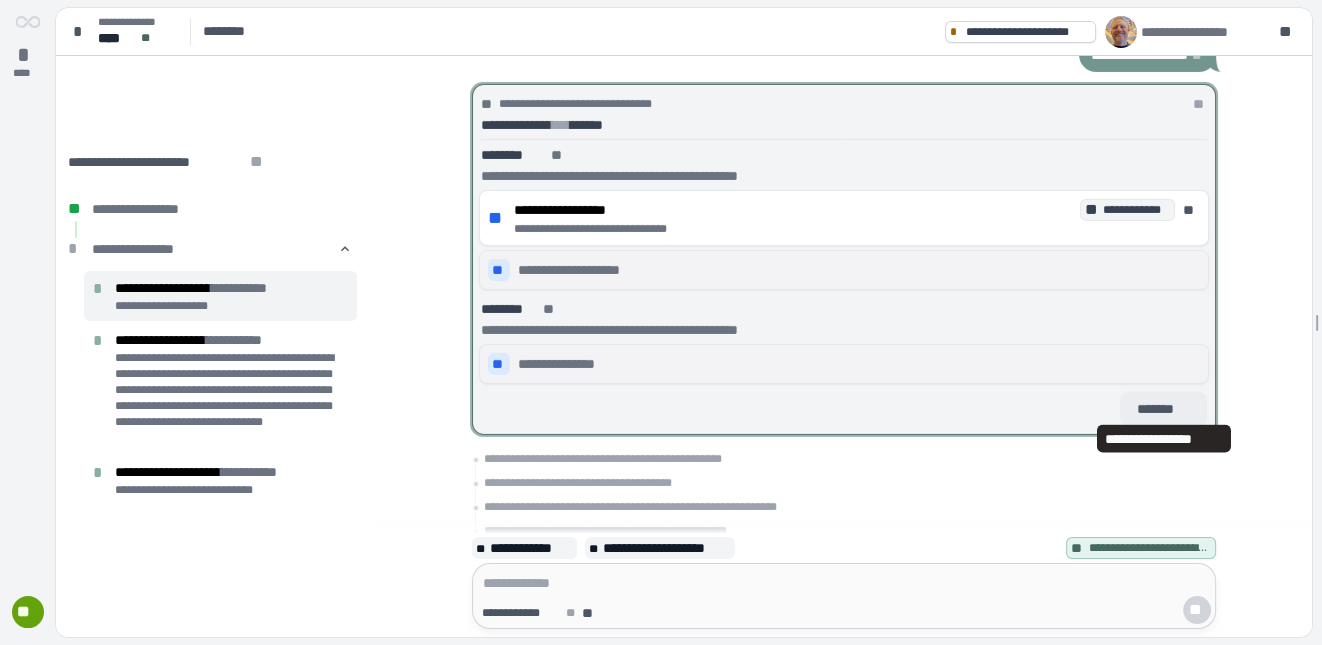 click on "**********" at bounding box center (1164, 439) 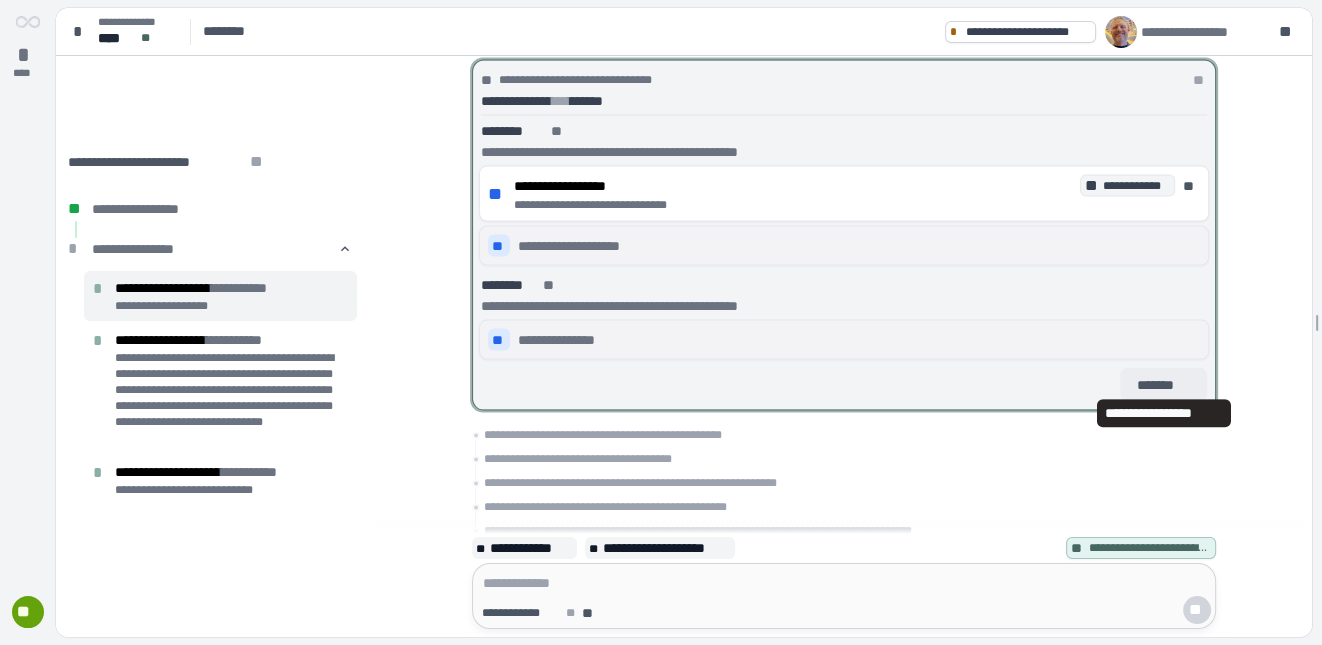 click on "*******" at bounding box center [1163, 384] 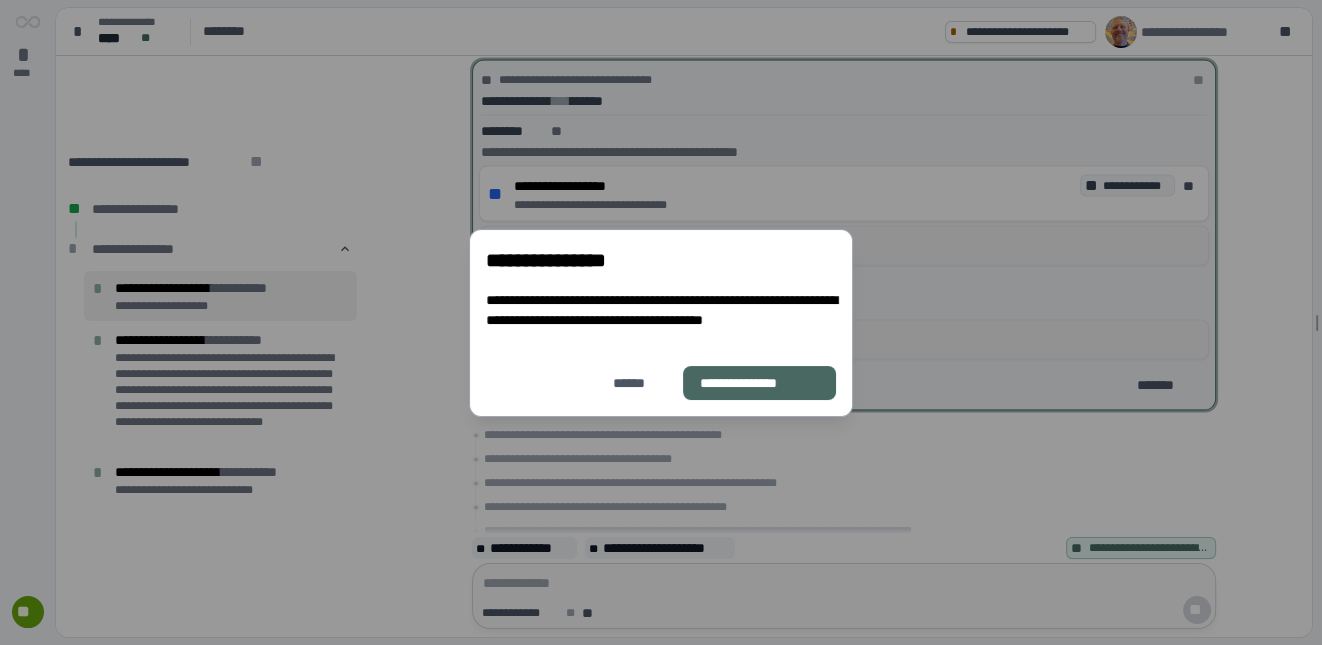 click on "**********" at bounding box center [759, 382] 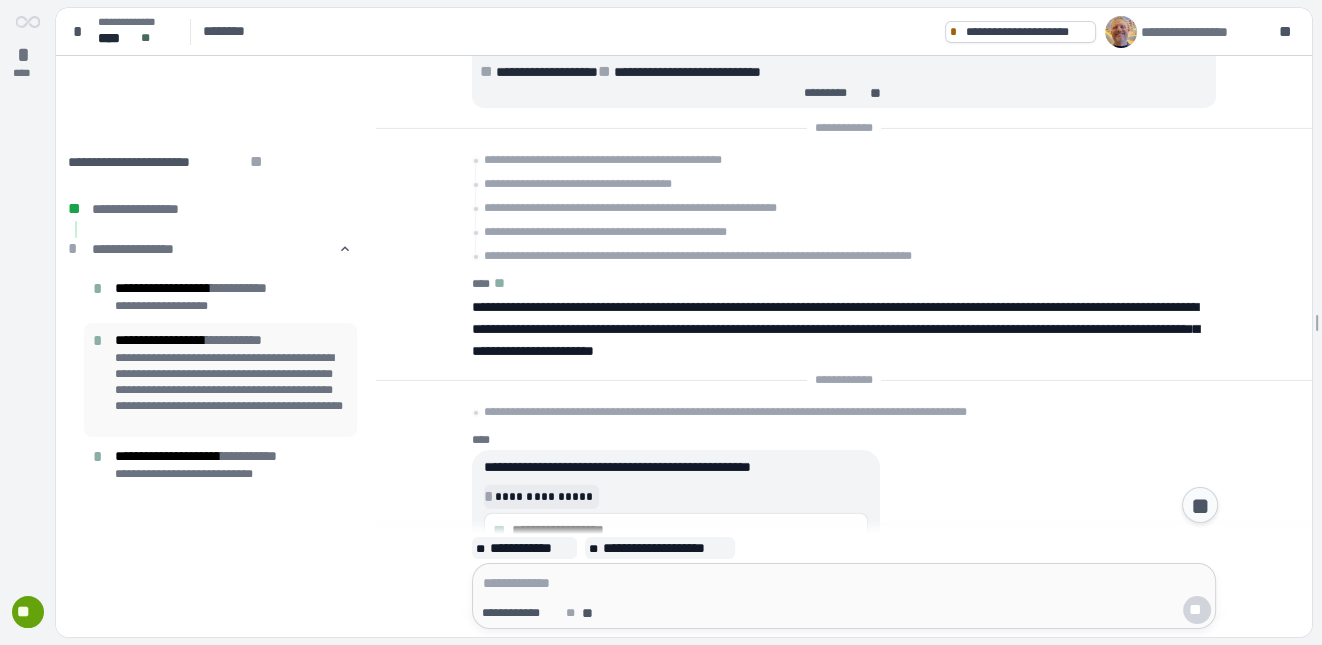 scroll, scrollTop: 450, scrollLeft: 0, axis: vertical 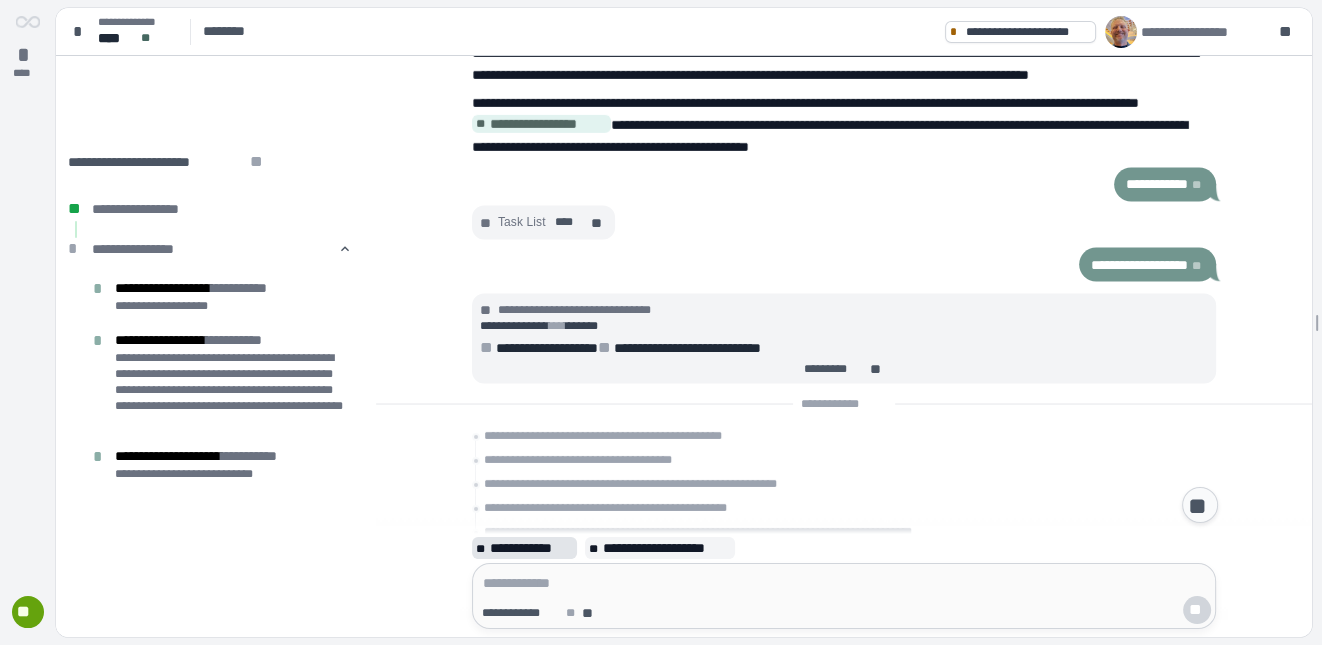 click on "**********" at bounding box center (531, 548) 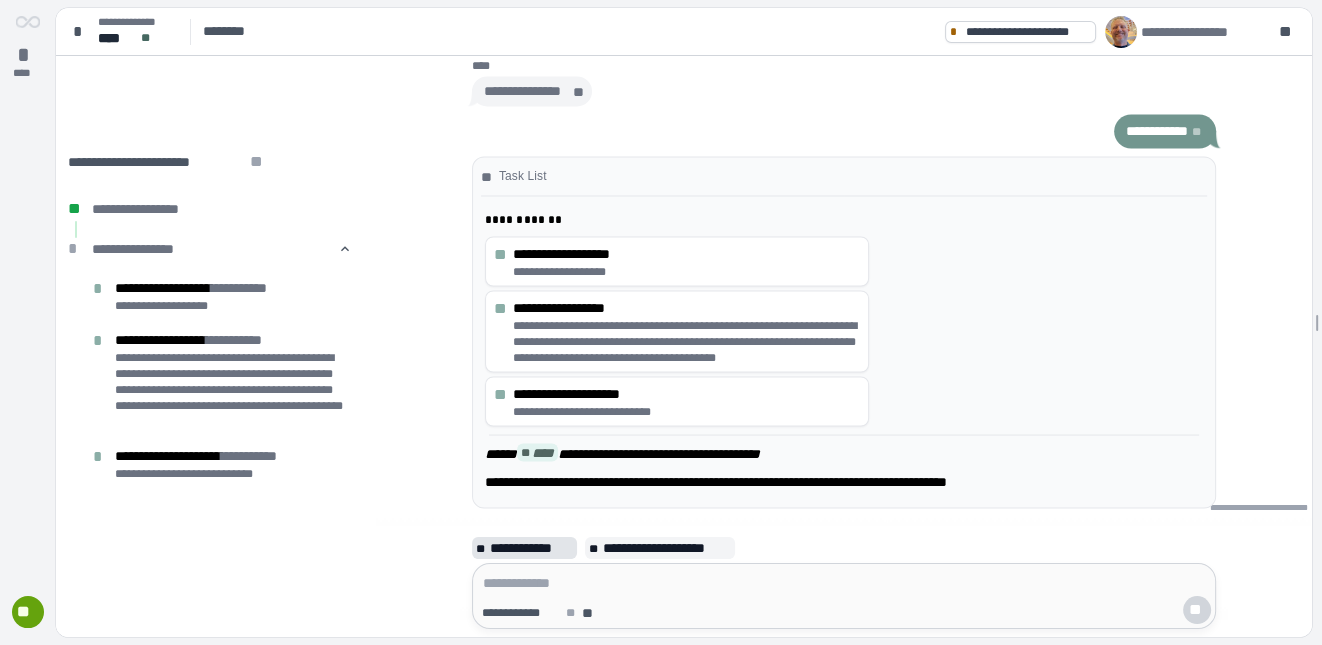 scroll, scrollTop: 0, scrollLeft: 0, axis: both 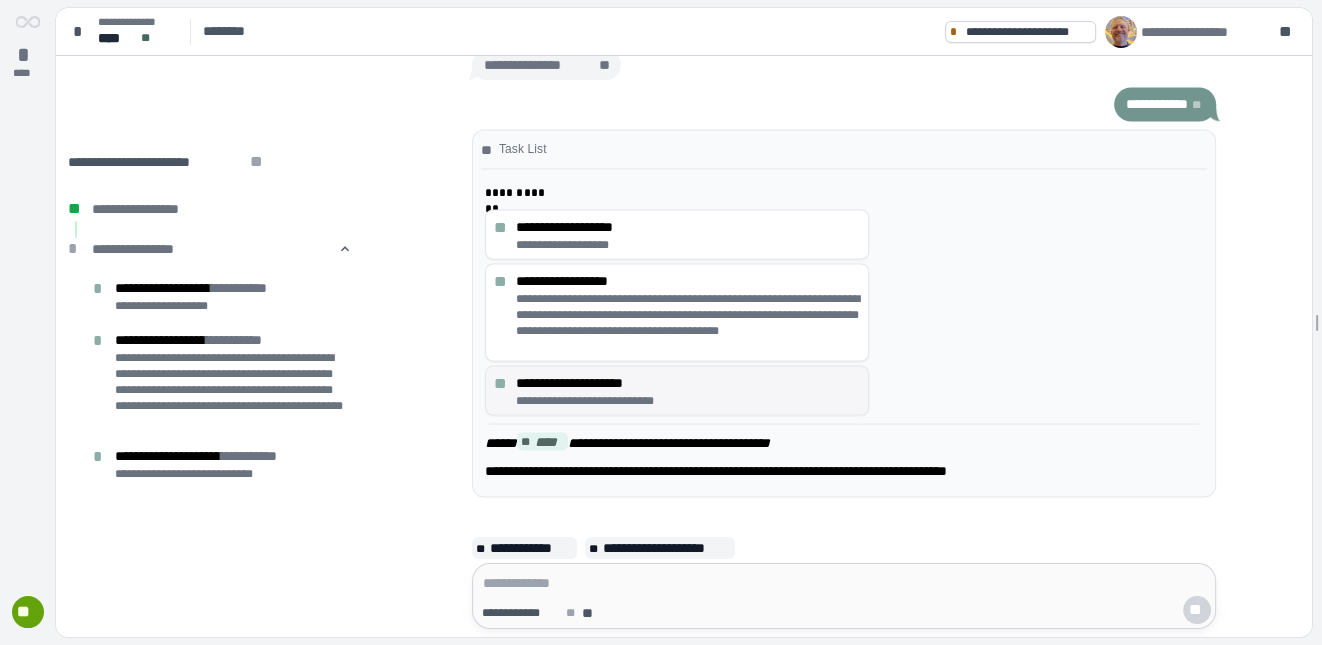 click on "**********" at bounding box center (688, 382) 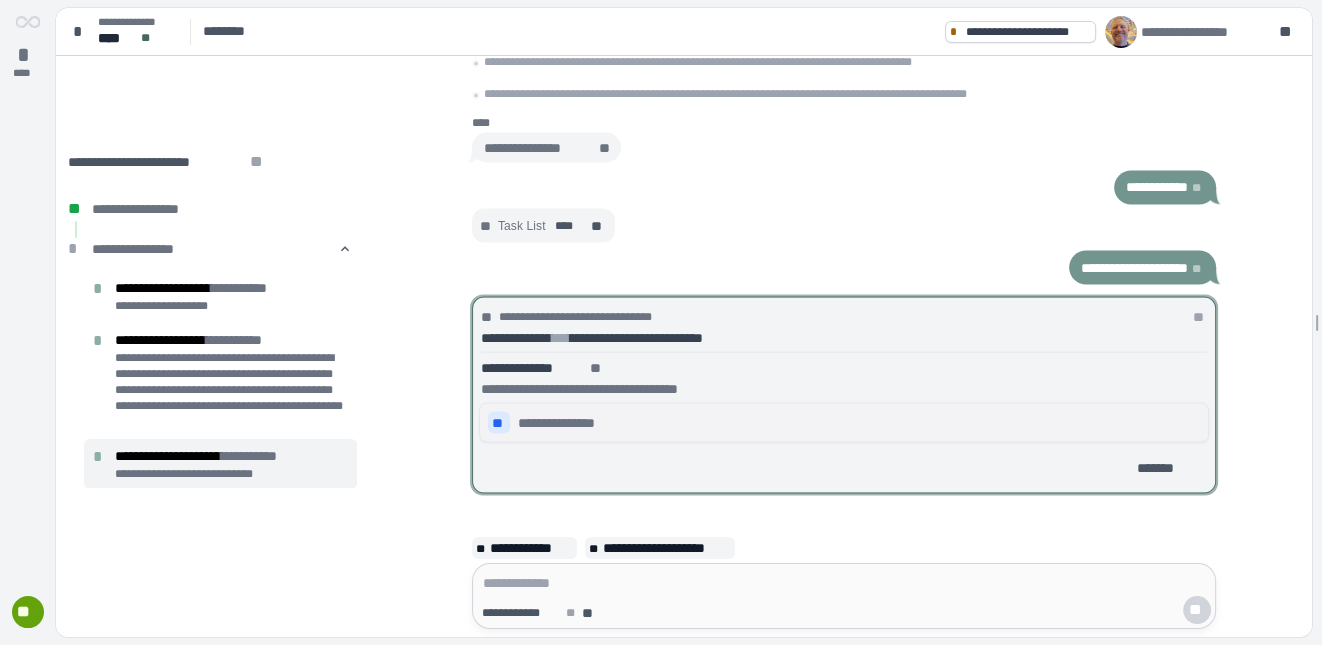 click on "**" at bounding box center [499, 422] 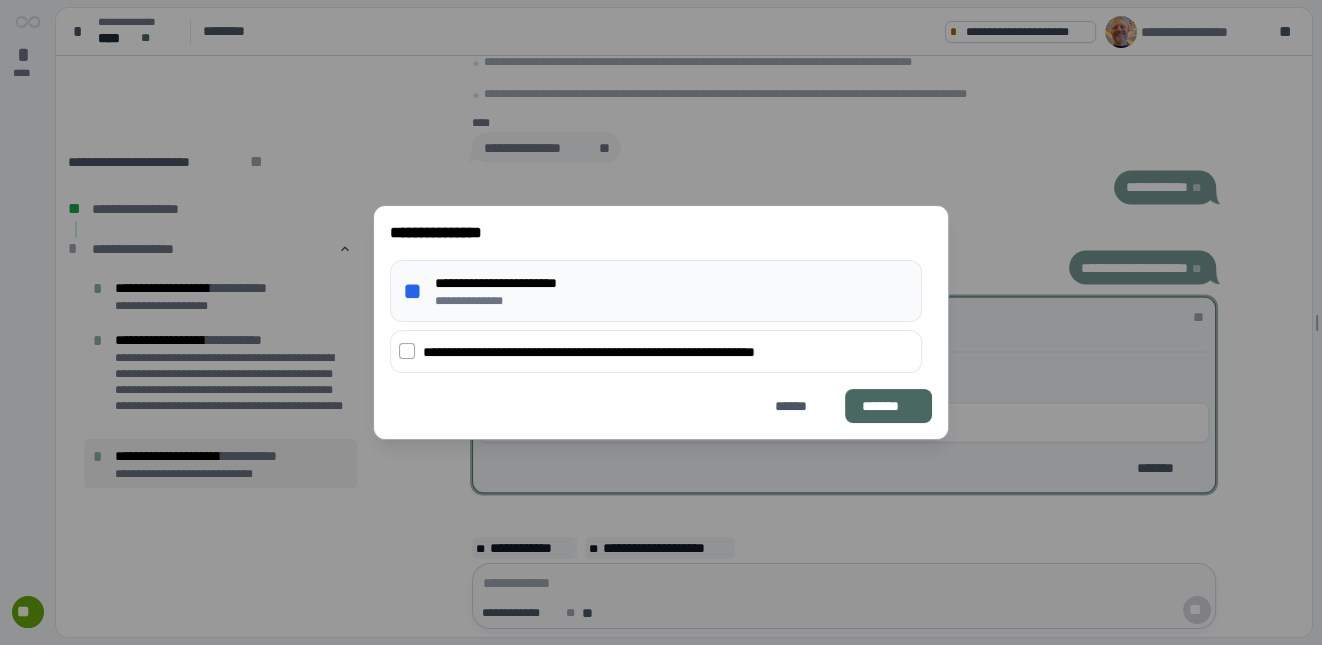 click on "*******" at bounding box center [888, 406] 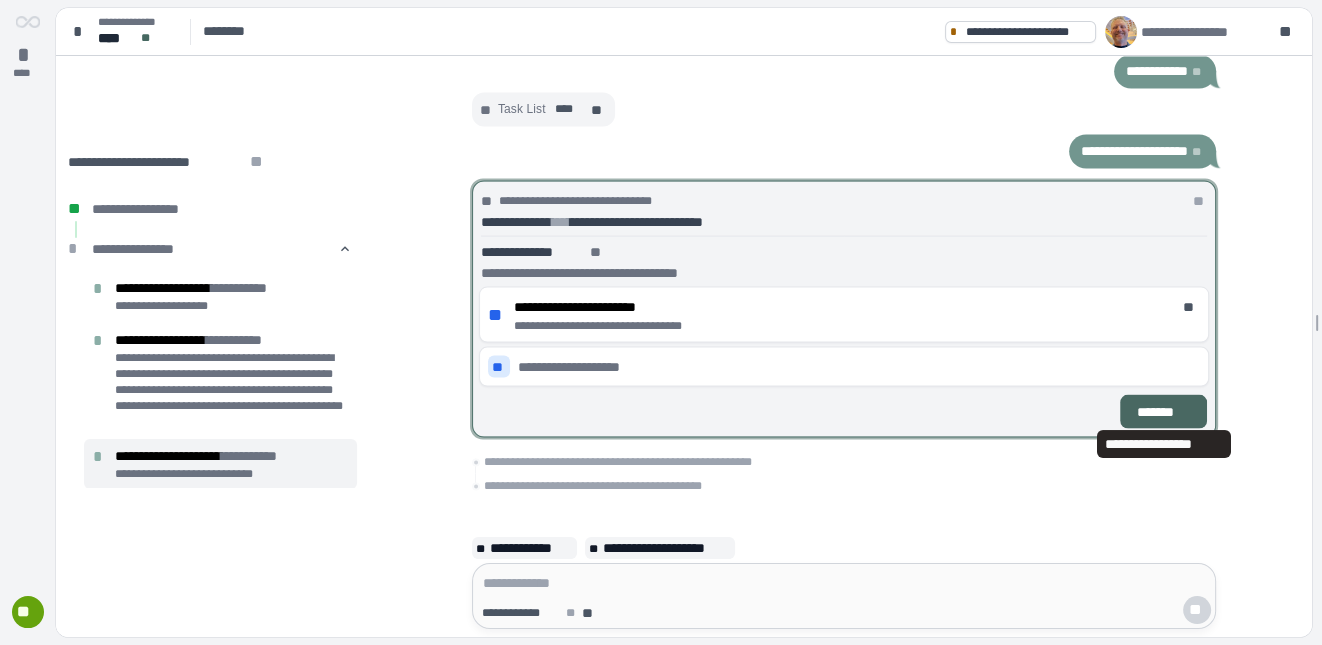 click on "*******" at bounding box center [1163, 411] 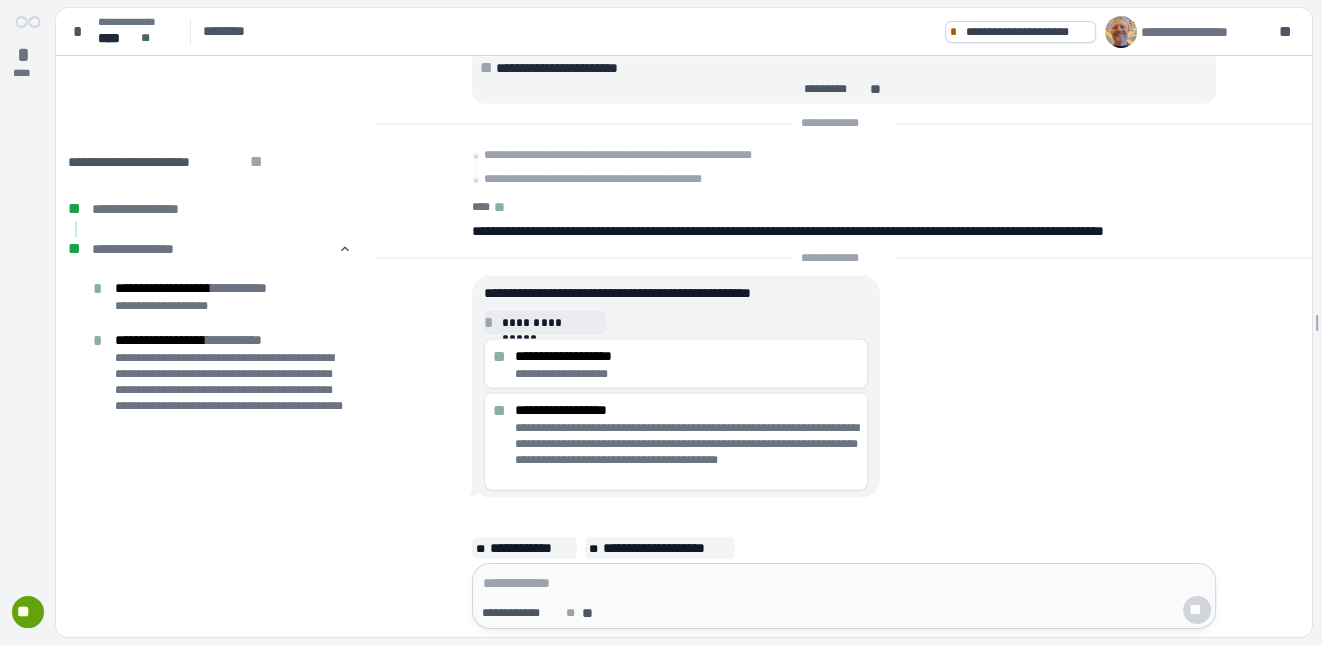 click on "**" at bounding box center [28, 612] 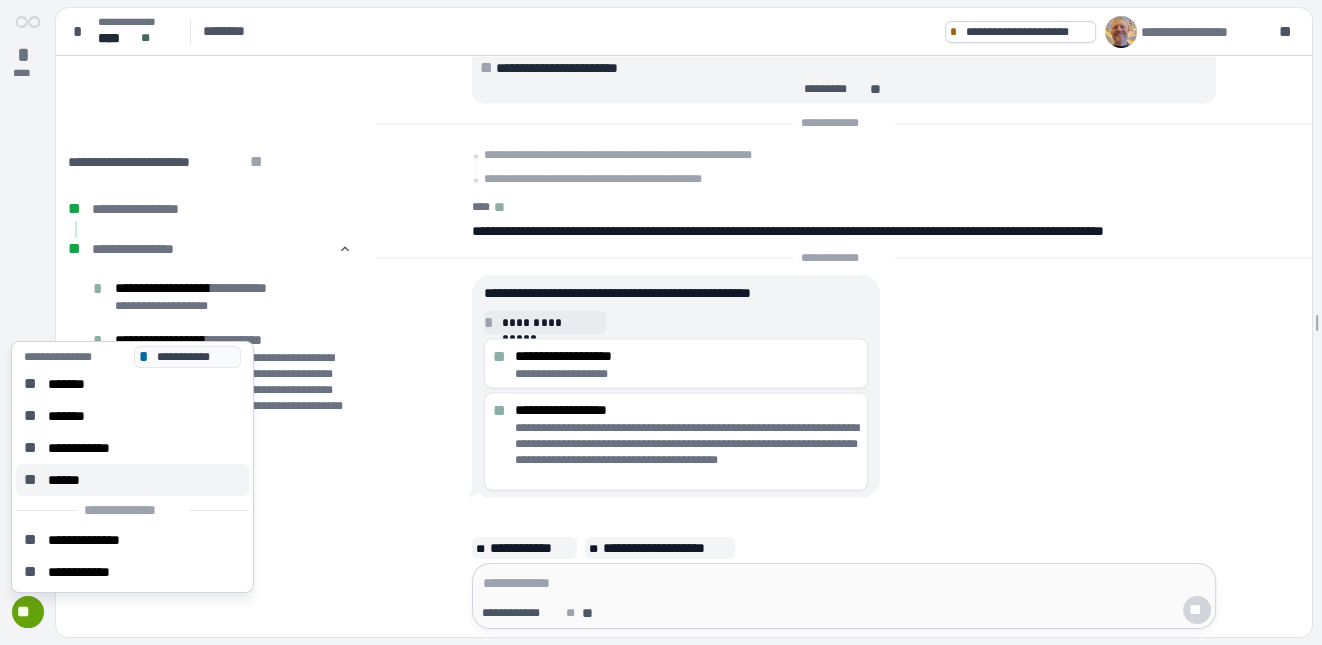 click on "******" at bounding box center [70, 480] 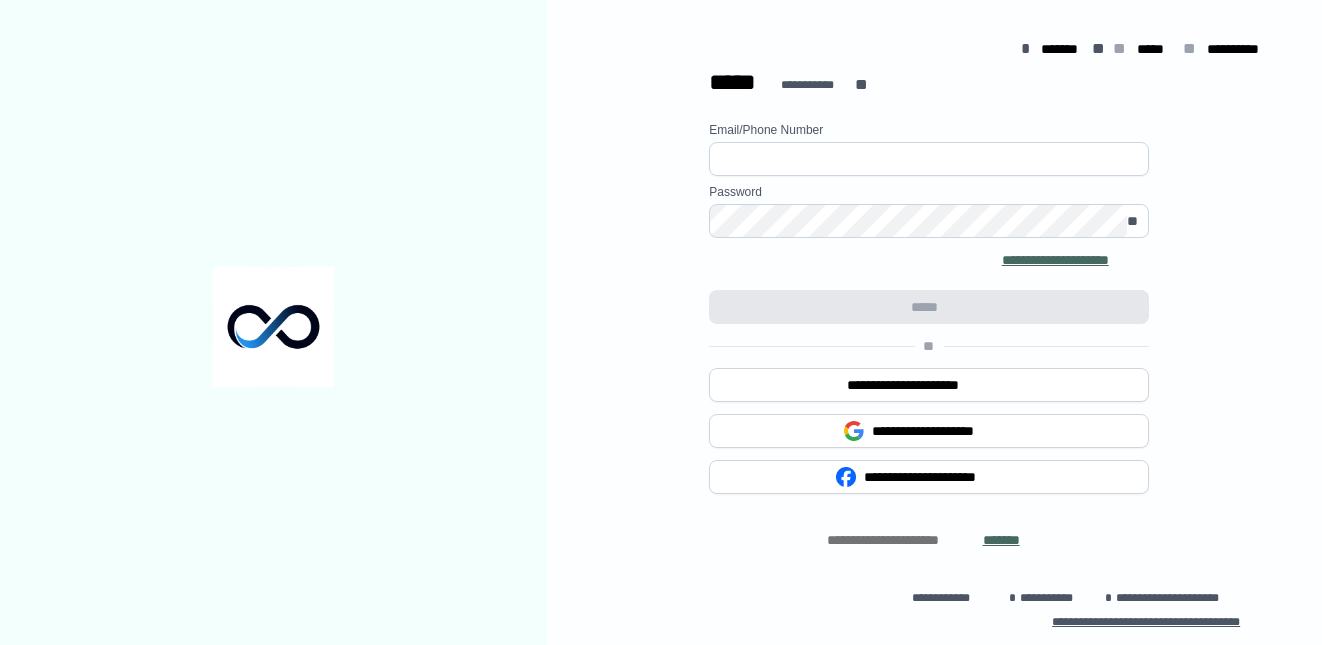 scroll, scrollTop: 0, scrollLeft: 0, axis: both 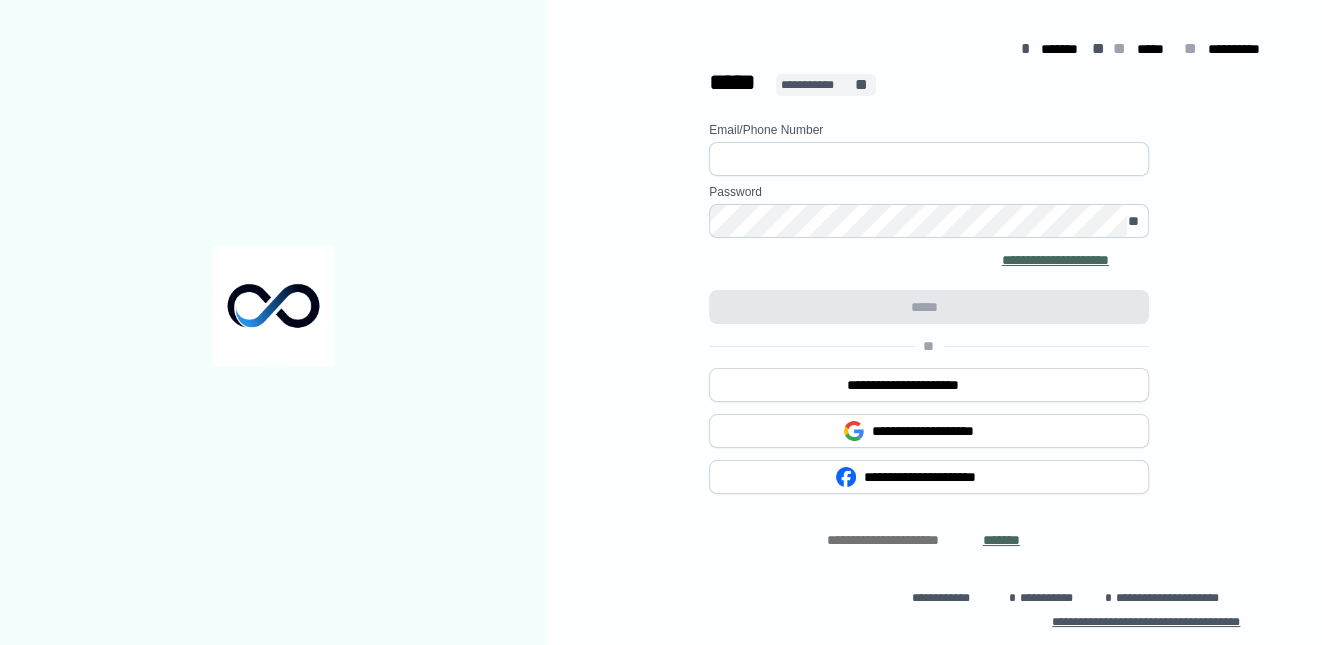 click on "**********" at bounding box center [817, 85] 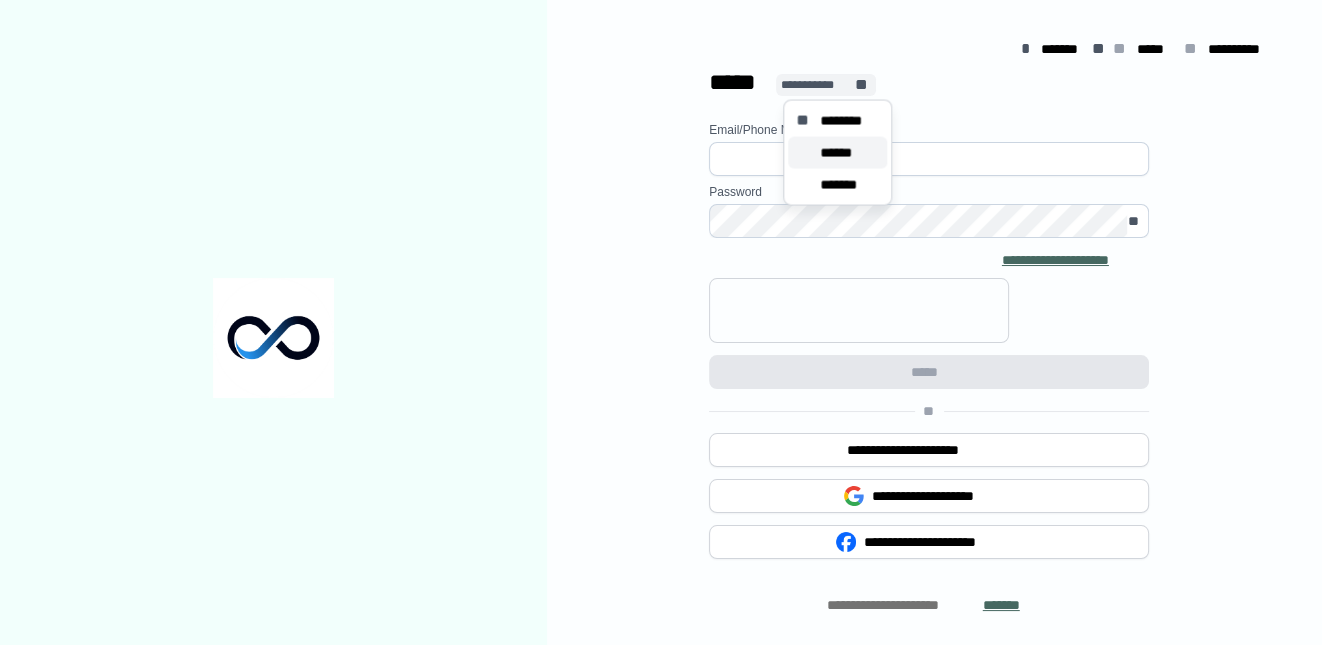 click on "******" at bounding box center (842, 153) 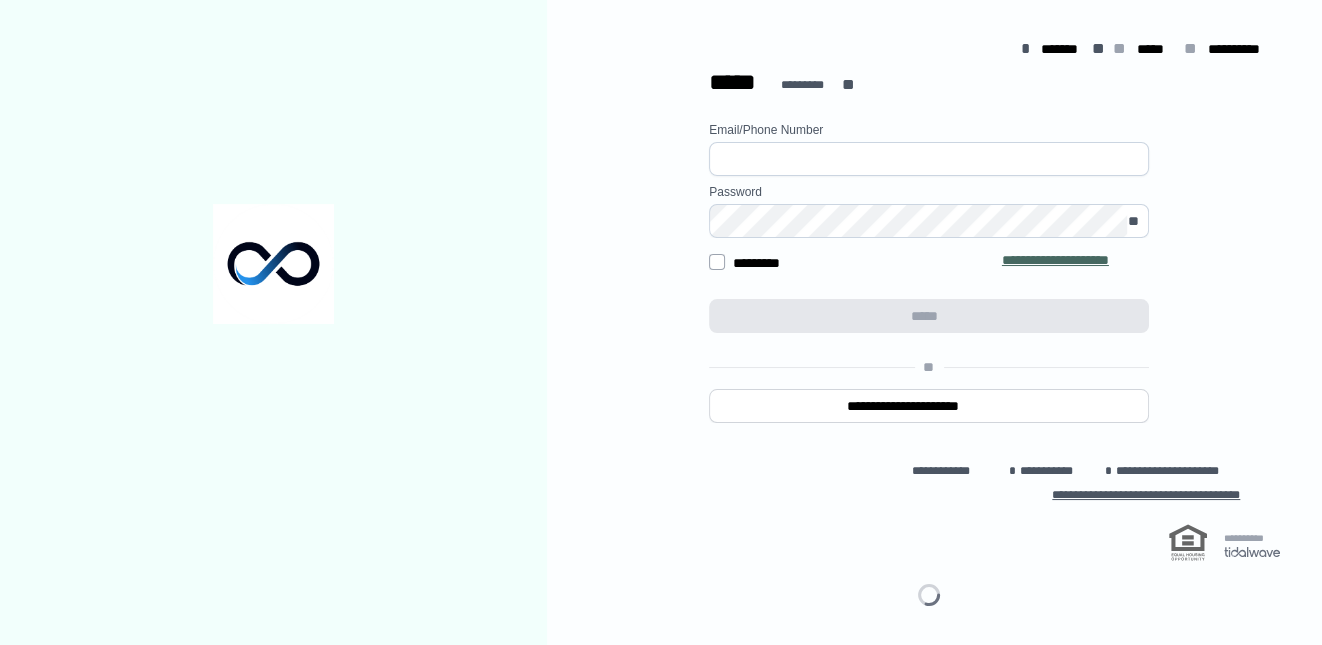 click at bounding box center (929, 159) 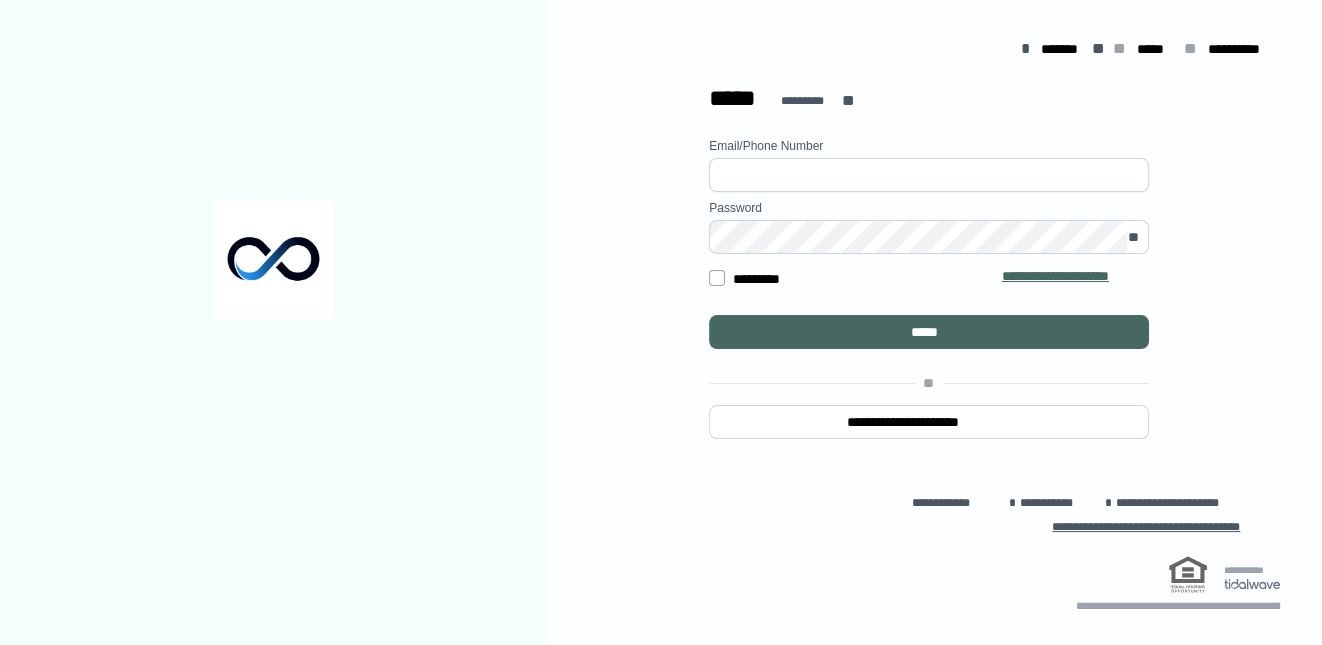 type on "**********" 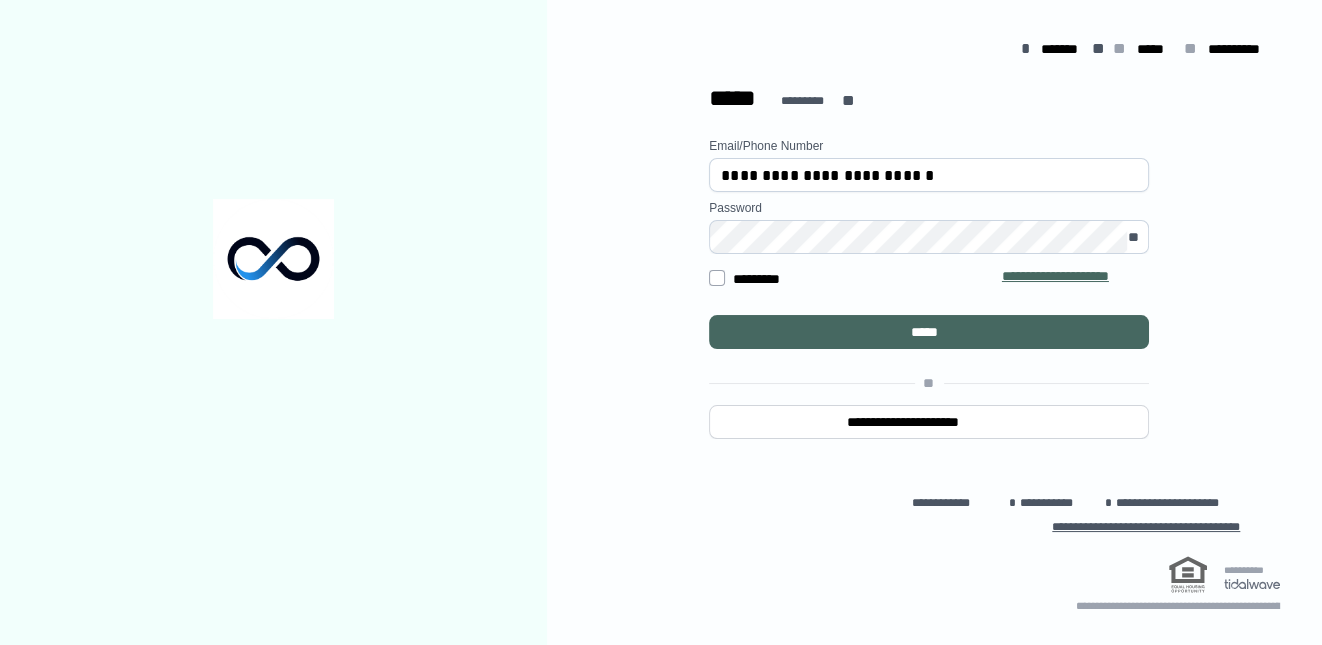click on "**********" at bounding box center [929, 339] 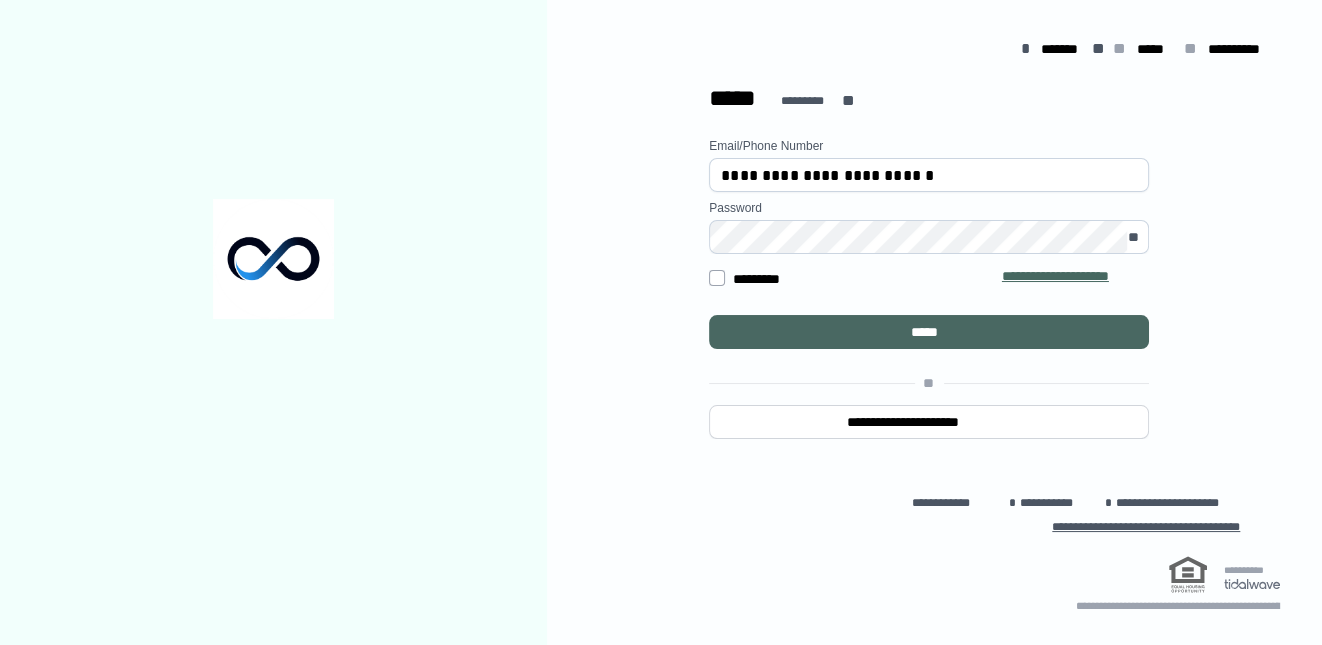 click on "*****" at bounding box center (929, 332) 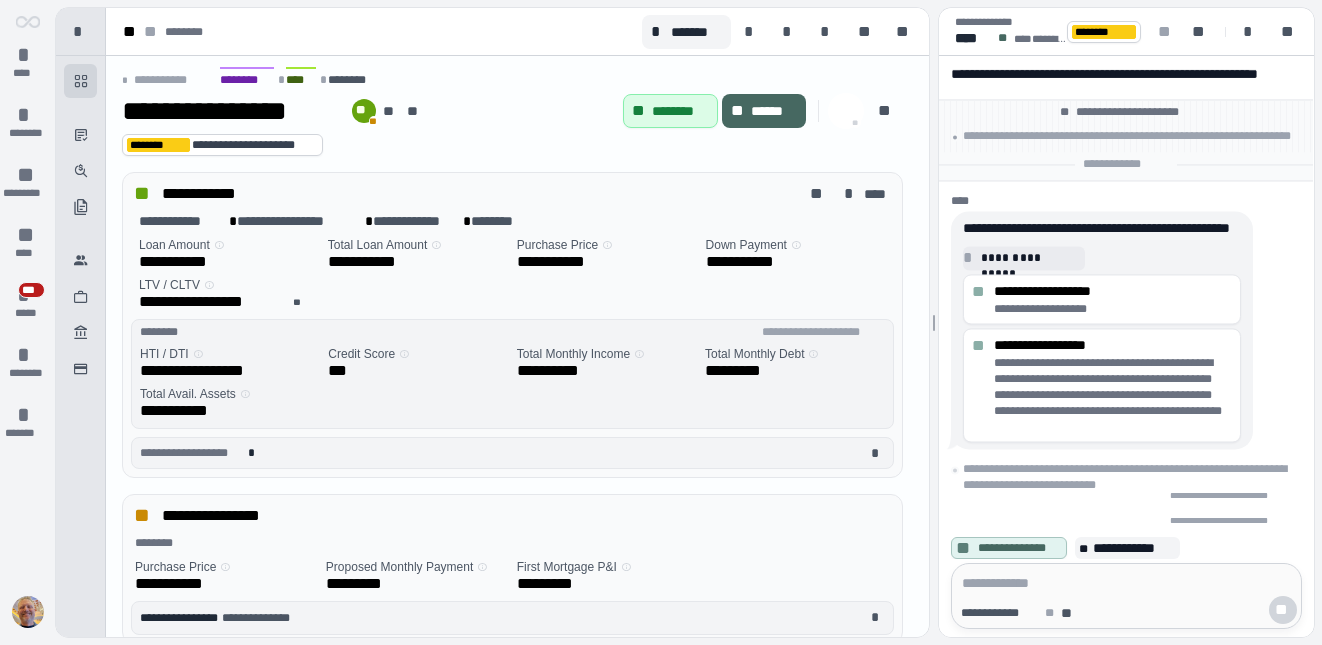 scroll, scrollTop: 0, scrollLeft: 0, axis: both 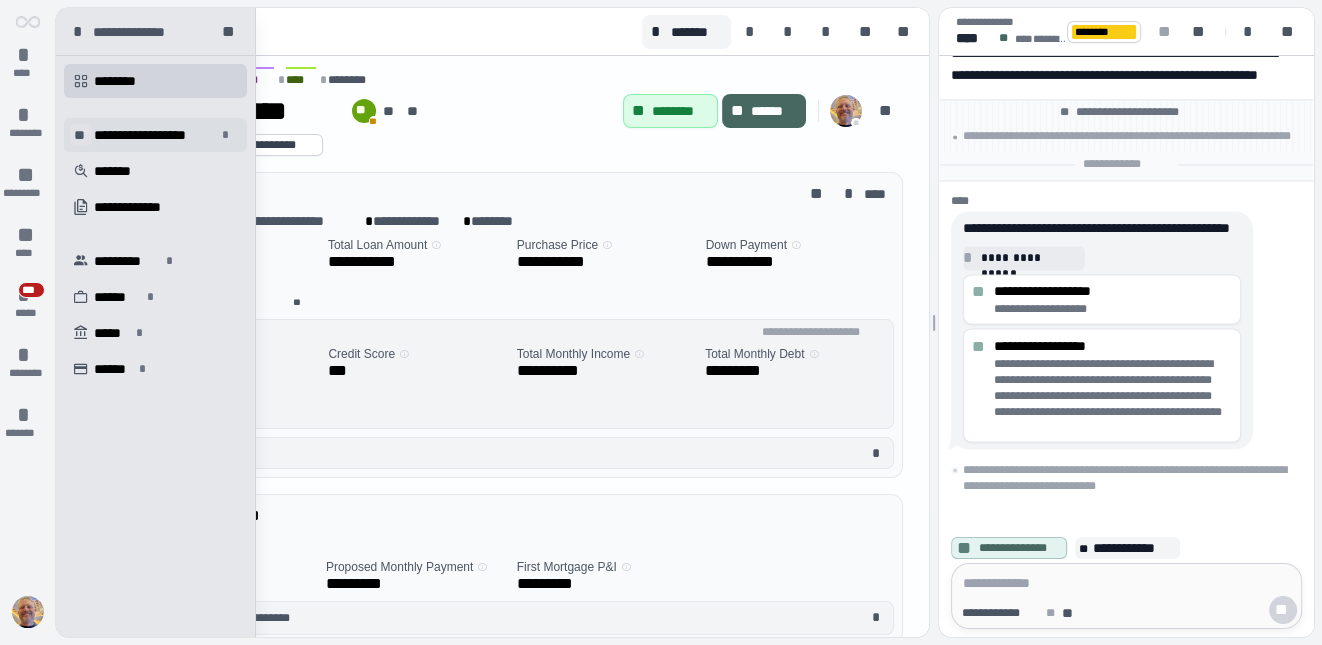 click on "**" at bounding box center [81, 135] 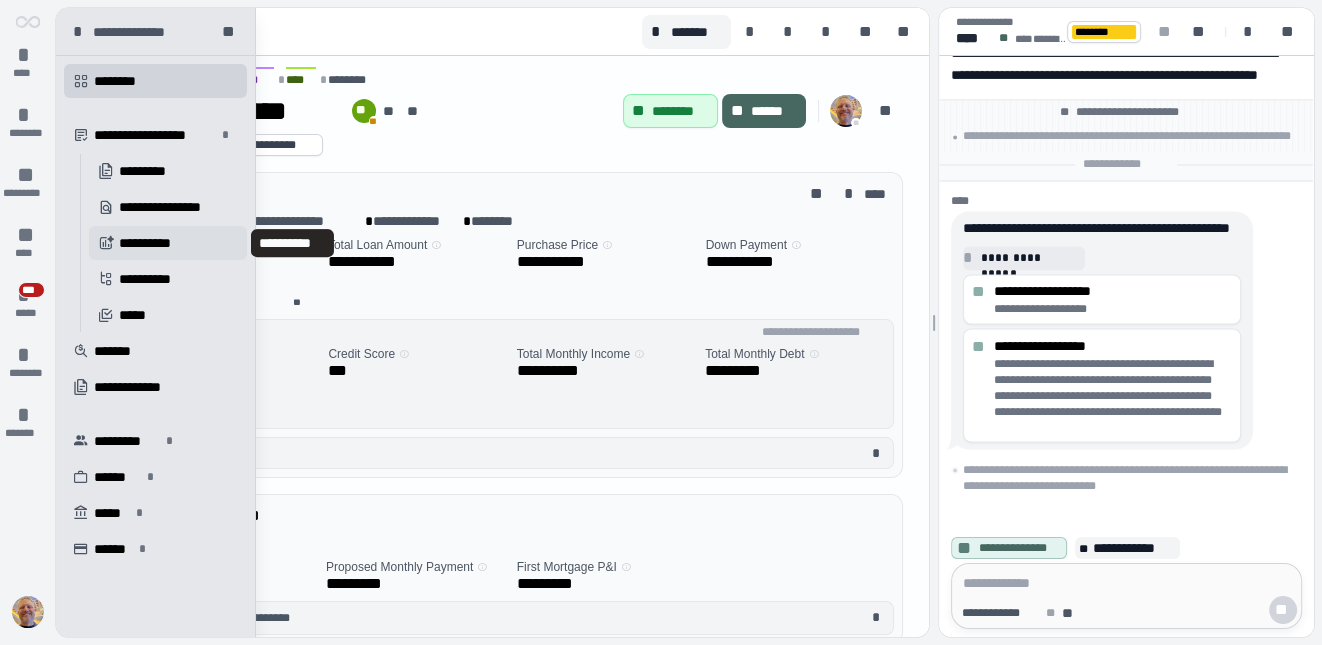 click on "**********" at bounding box center (152, 243) 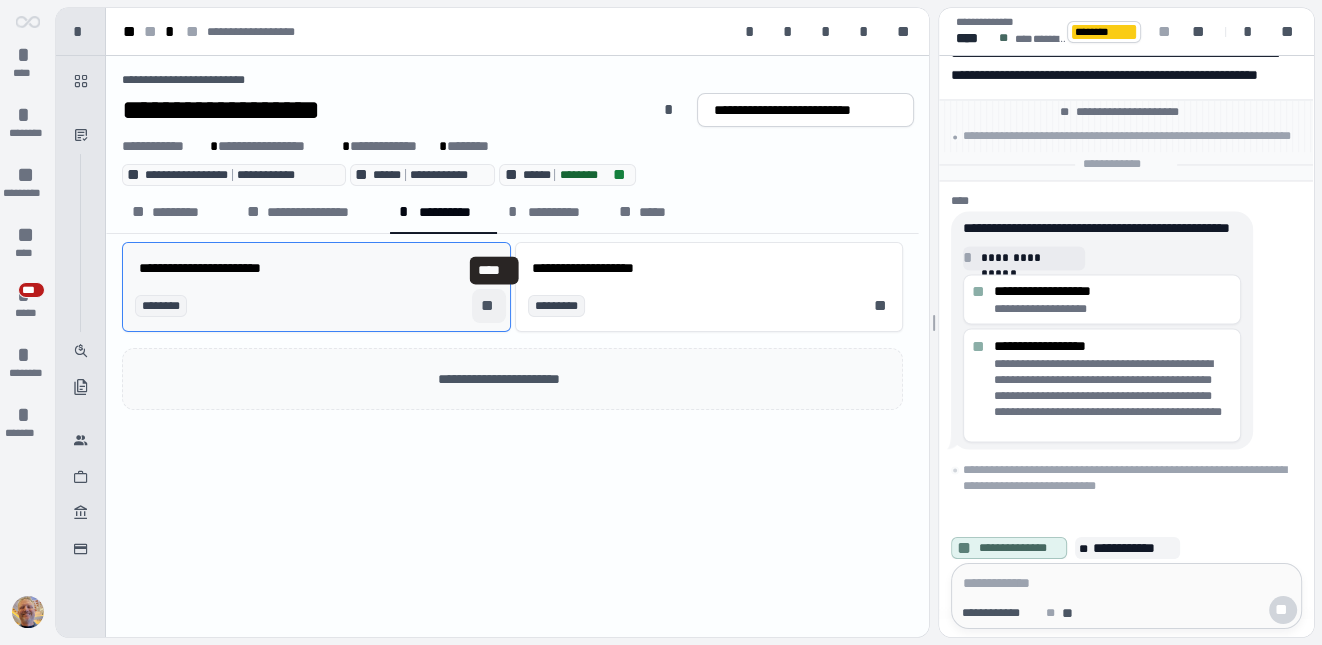 click on "**" at bounding box center (489, 306) 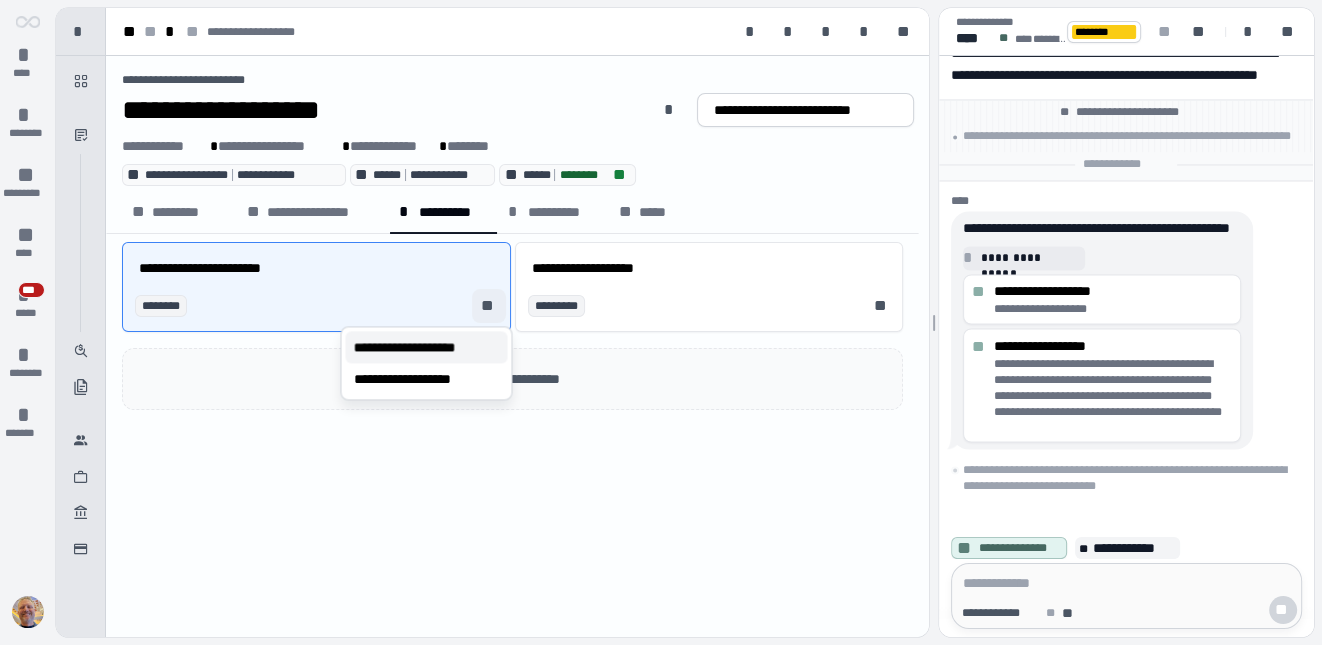click on "**********" at bounding box center [424, 347] 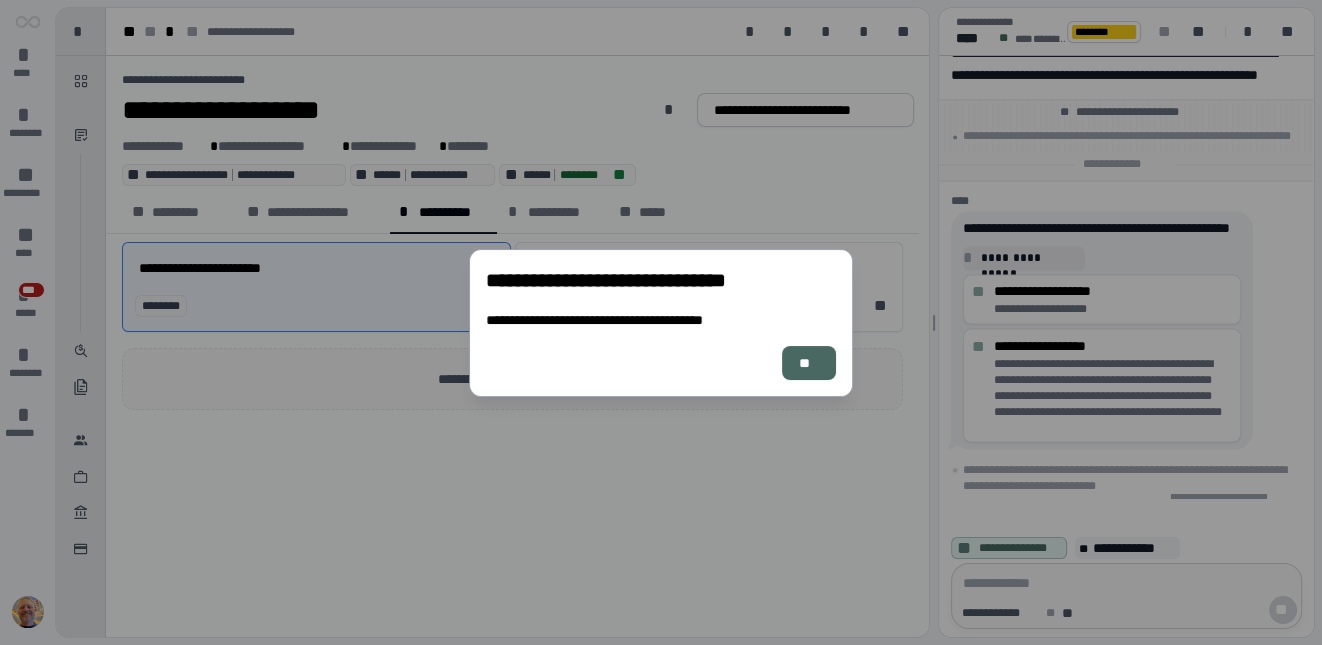click on "**" at bounding box center [809, 362] 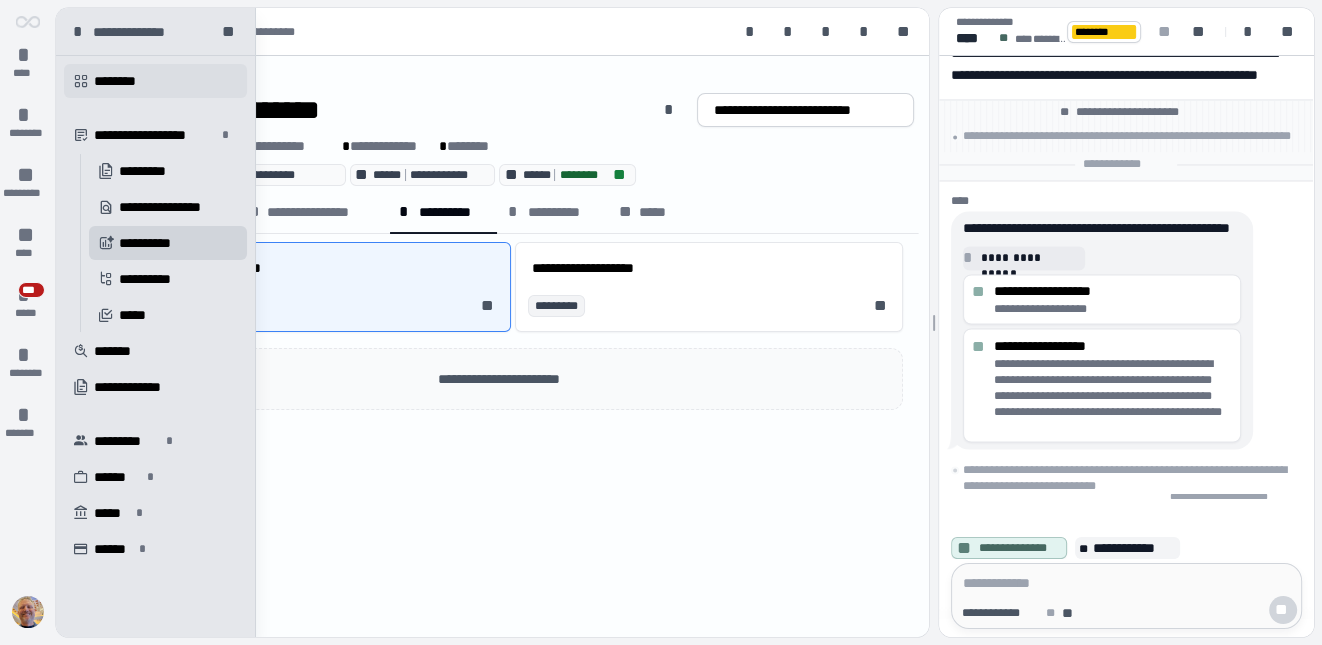click on "" at bounding box center (81, 81) 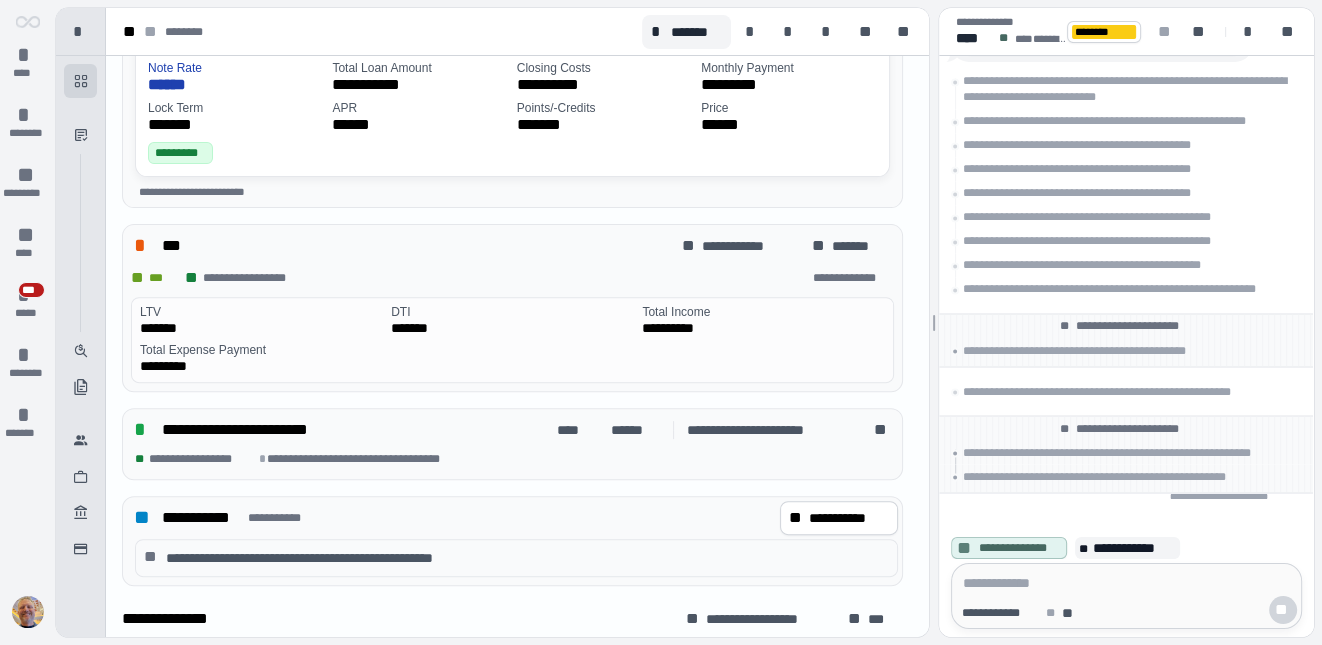 scroll, scrollTop: 712, scrollLeft: 0, axis: vertical 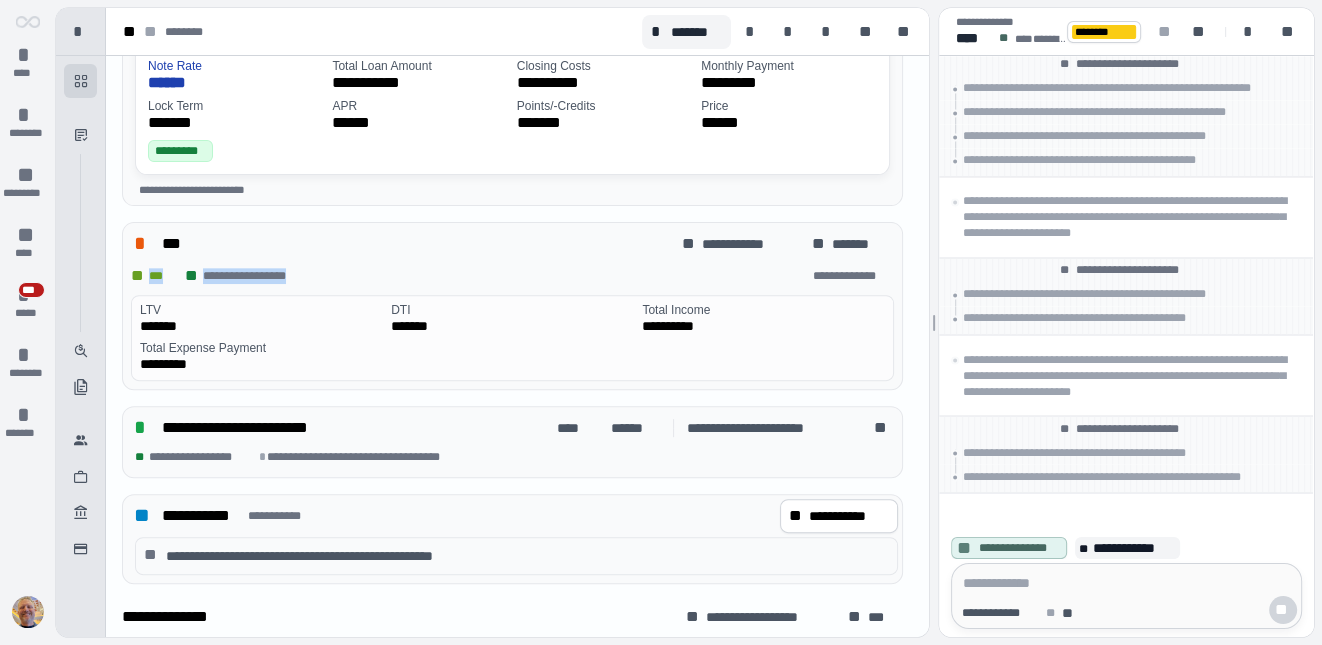 drag, startPoint x: 150, startPoint y: 273, endPoint x: 367, endPoint y: 273, distance: 217 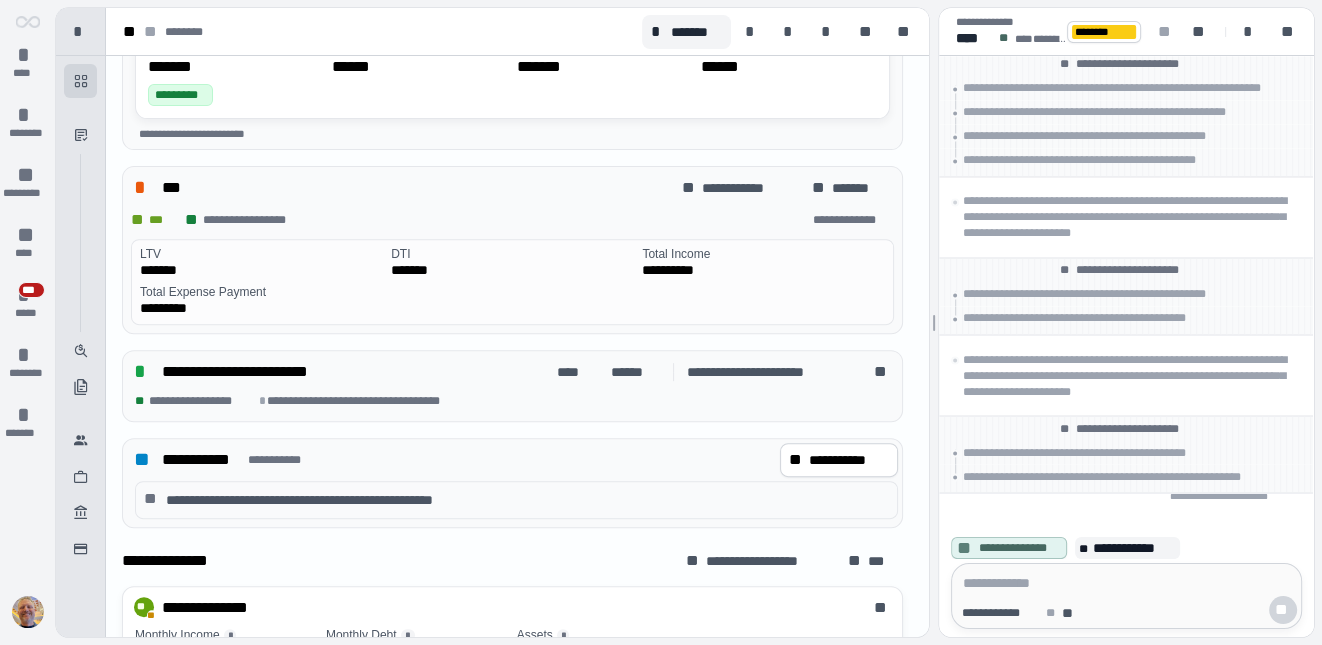 scroll, scrollTop: 767, scrollLeft: 0, axis: vertical 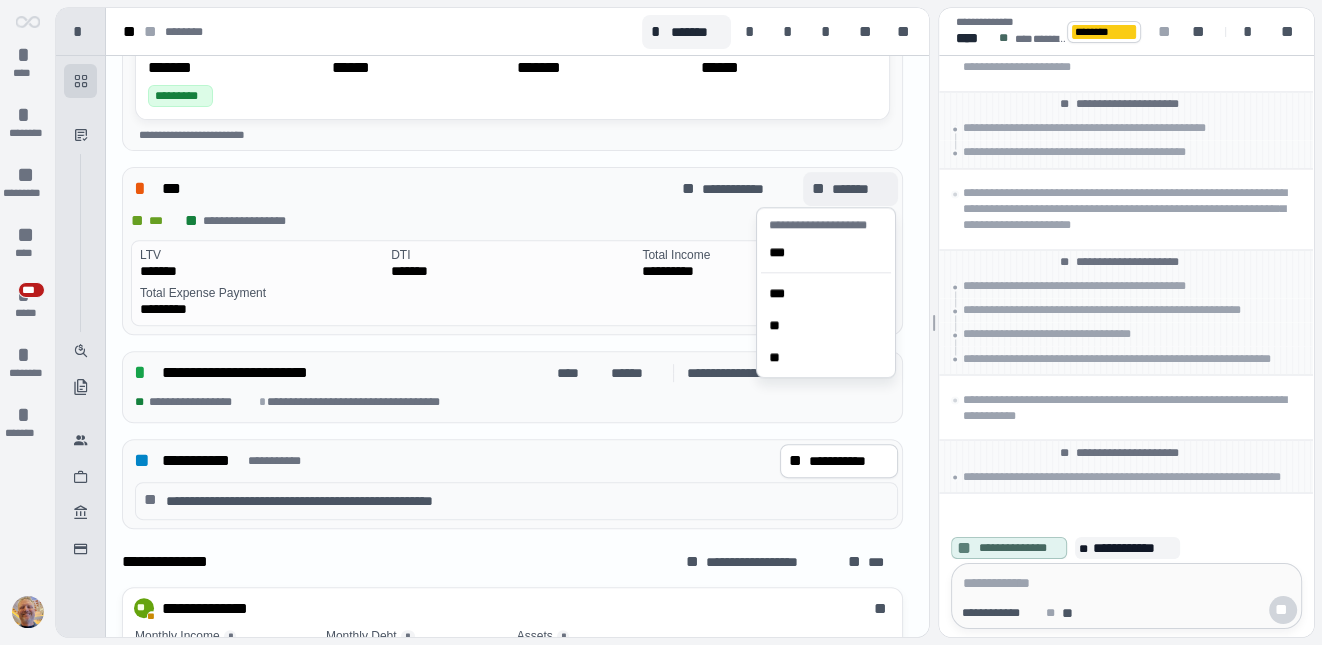 click on "*******" at bounding box center [861, 189] 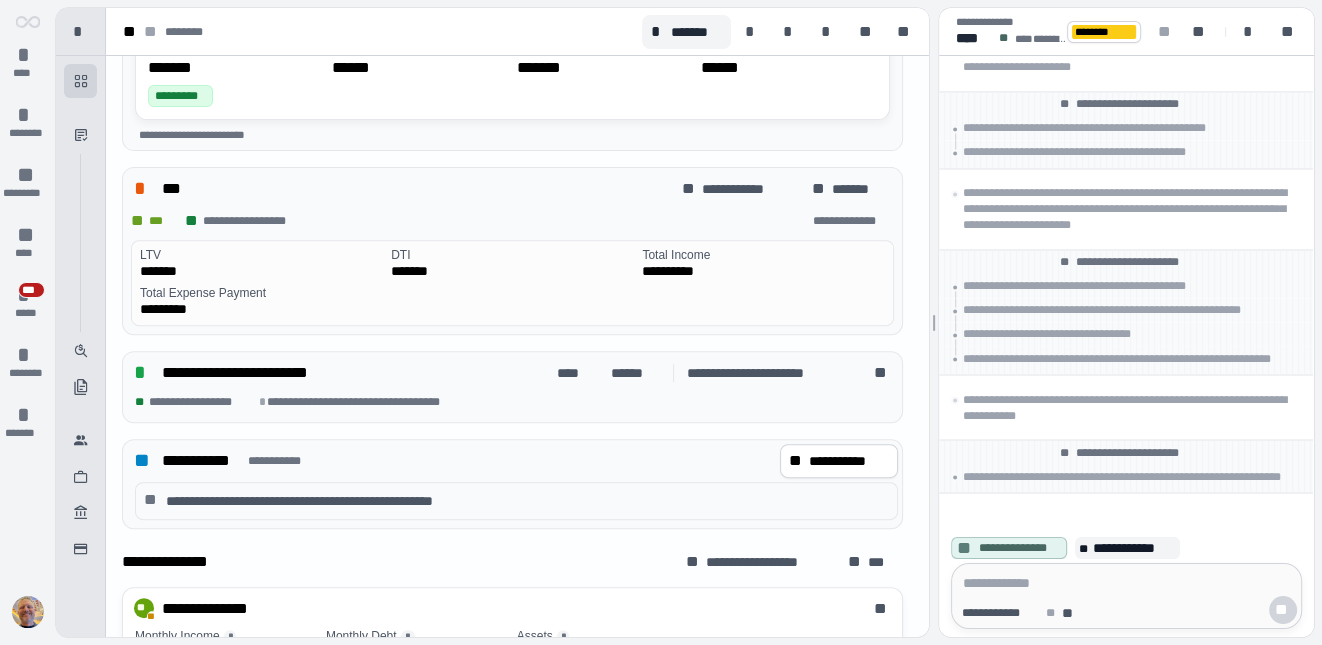 click on "[FIRST] [LAST] [STREET] [CITY], [STATE] [ZIP]" at bounding box center [512, 221] 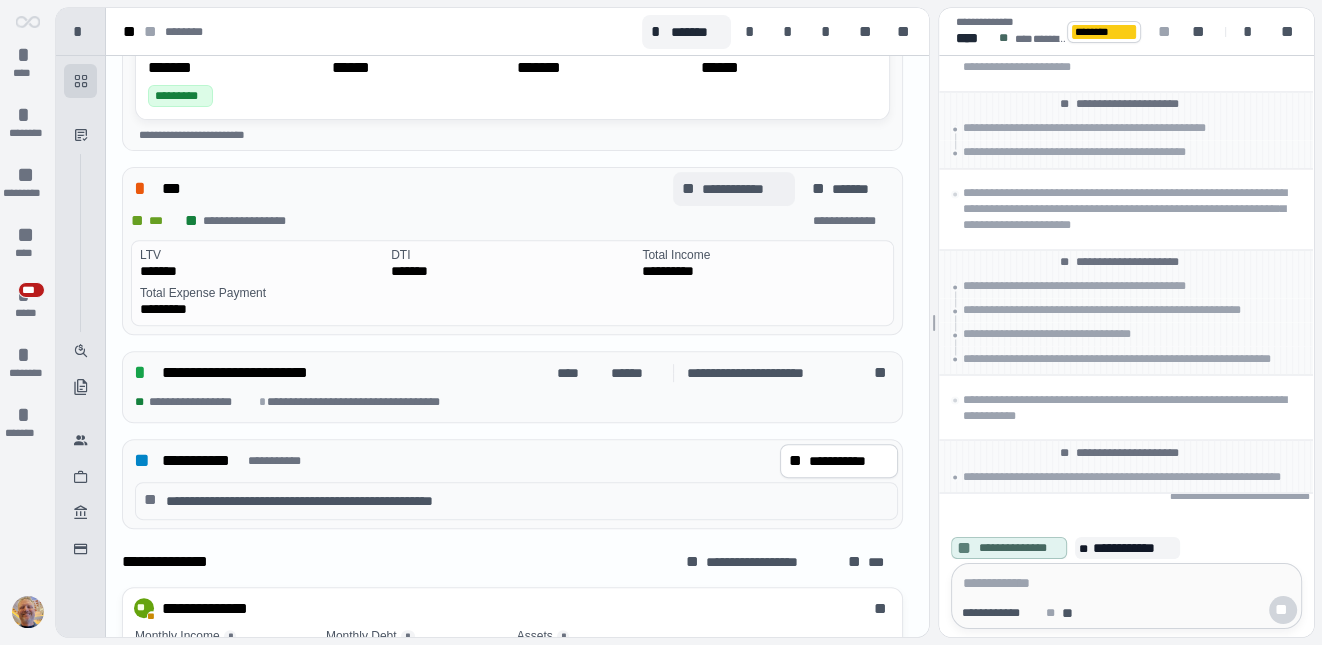 click on "**********" at bounding box center [744, 189] 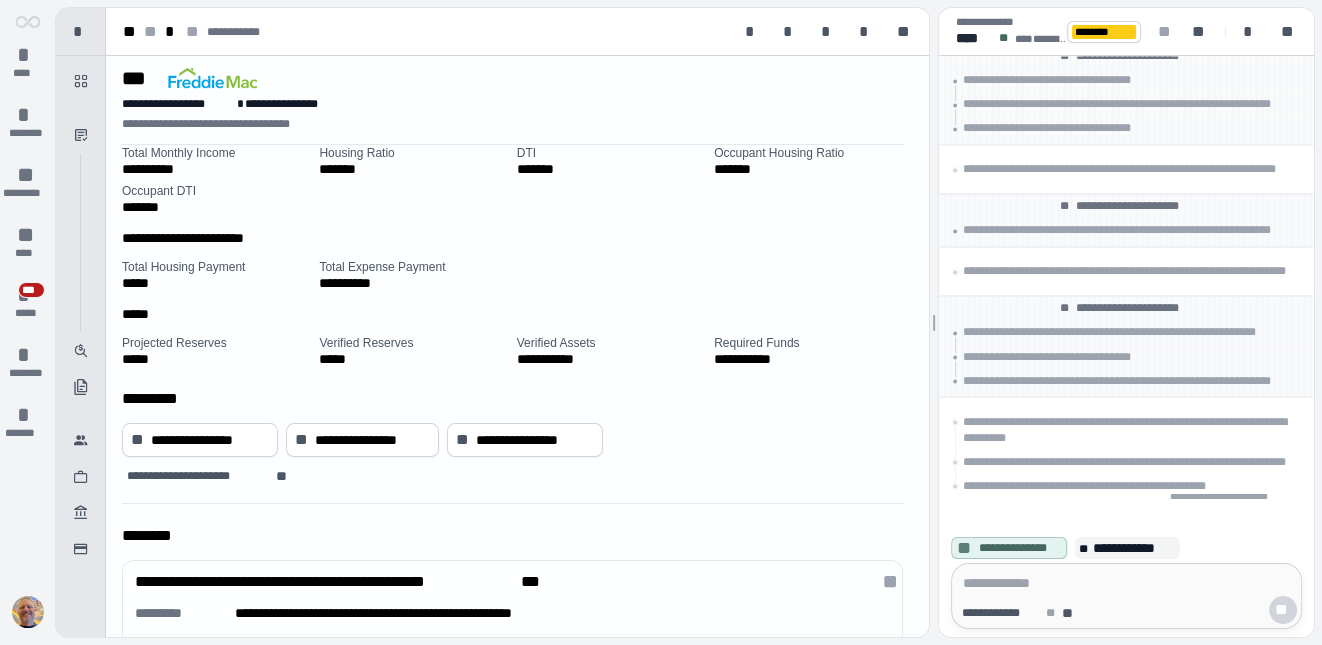 scroll, scrollTop: 384, scrollLeft: 0, axis: vertical 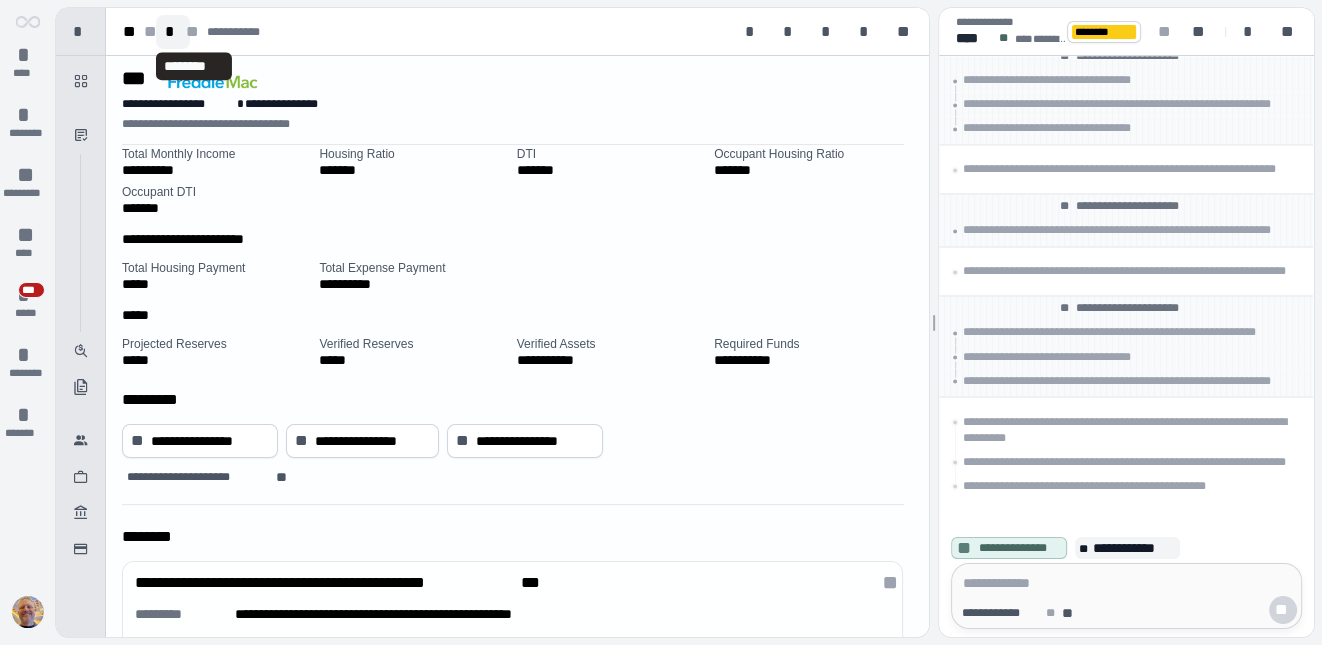 click on "*" at bounding box center (173, 32) 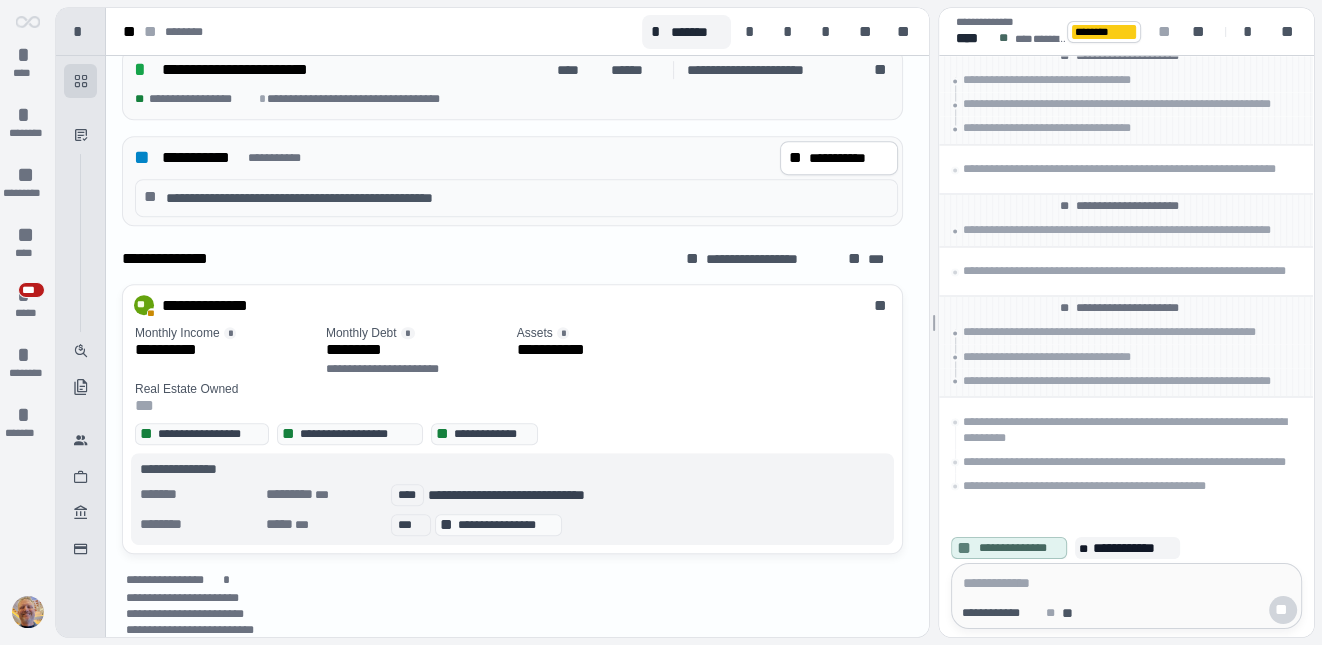scroll, scrollTop: 1082, scrollLeft: 0, axis: vertical 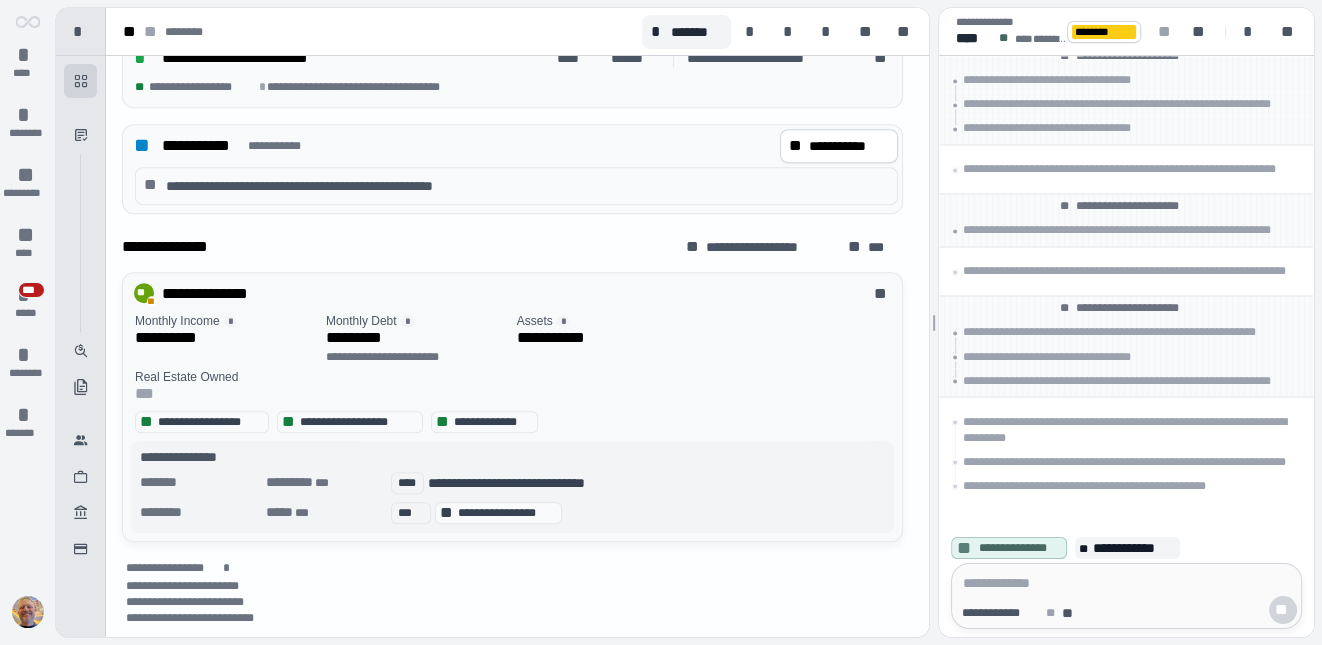 click on "Assets *" at bounding box center (704, 321) 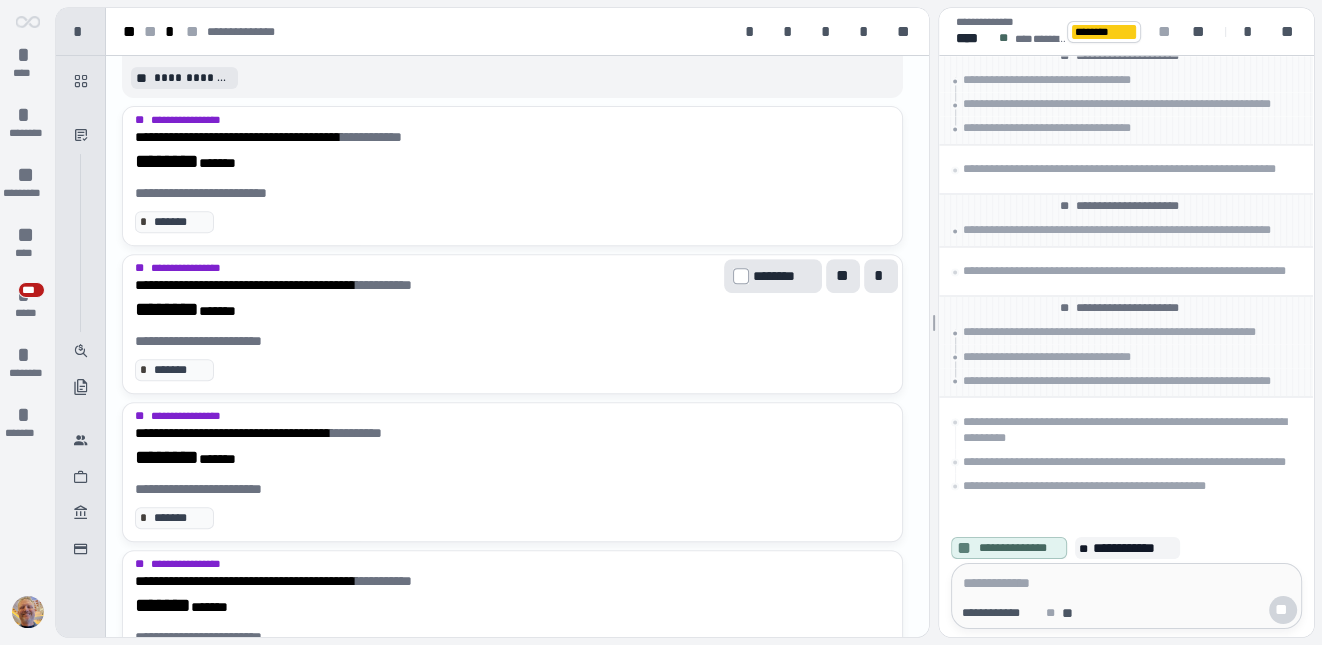 scroll, scrollTop: 783, scrollLeft: 0, axis: vertical 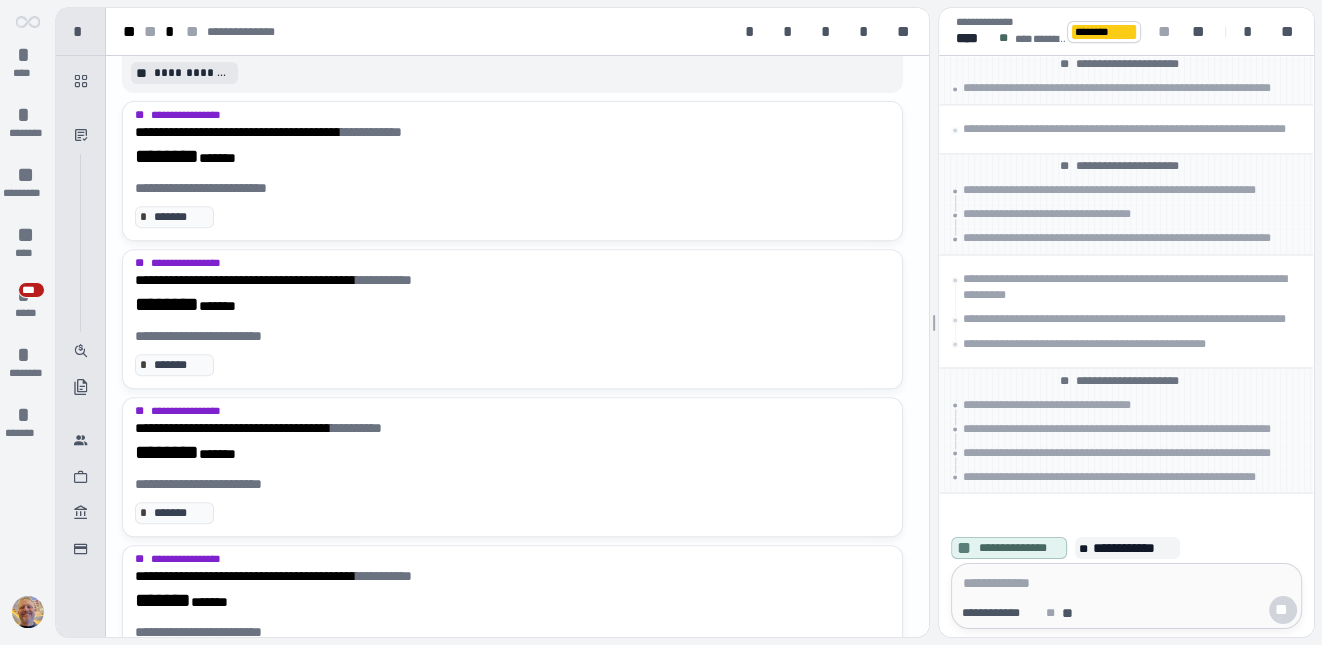 click at bounding box center [1126, 583] 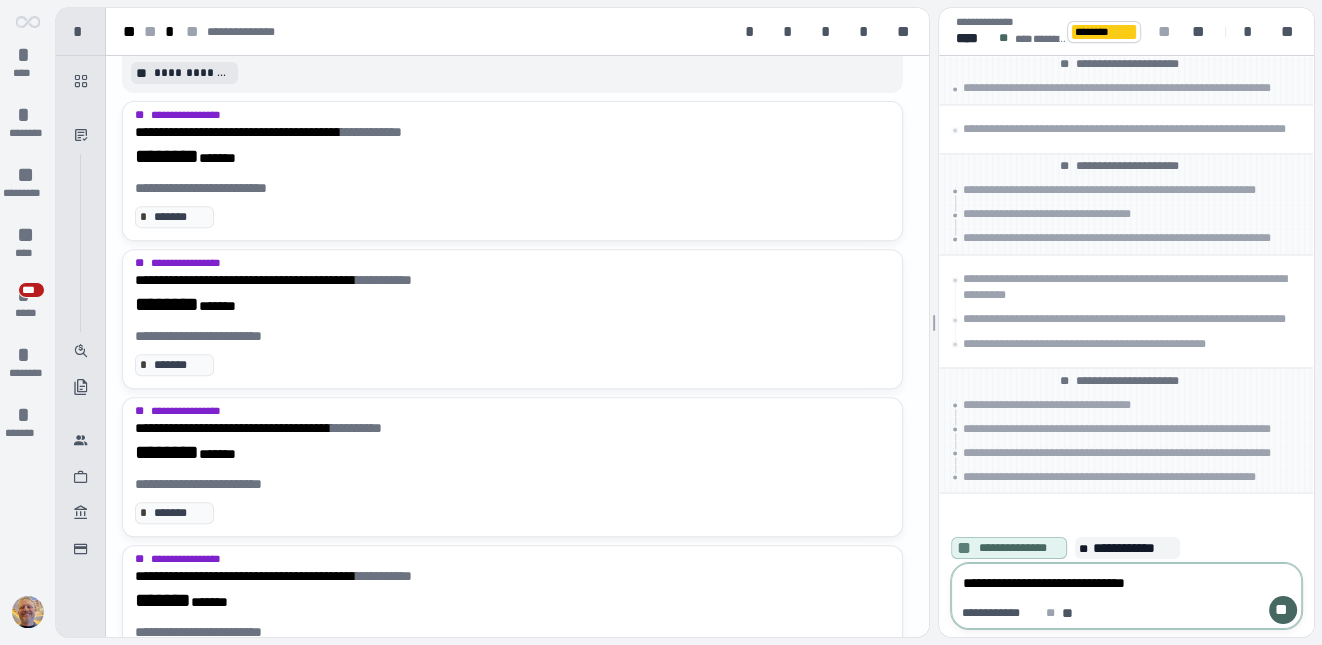 type on "**********" 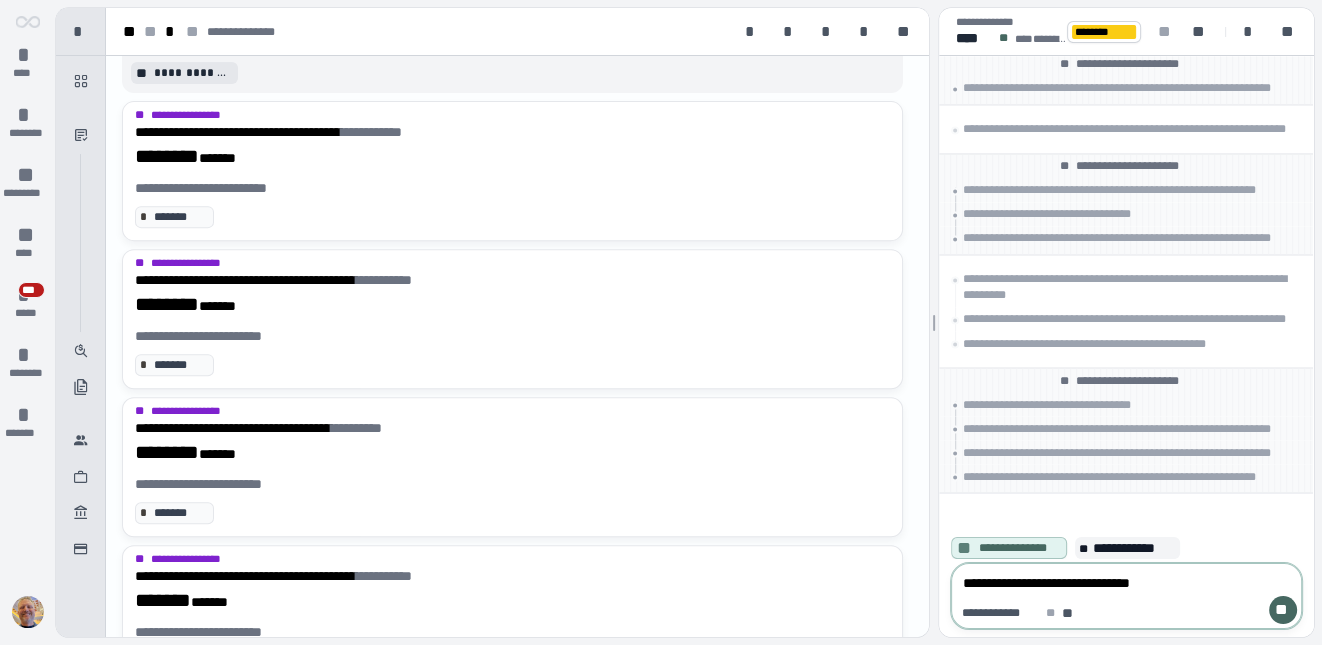 type 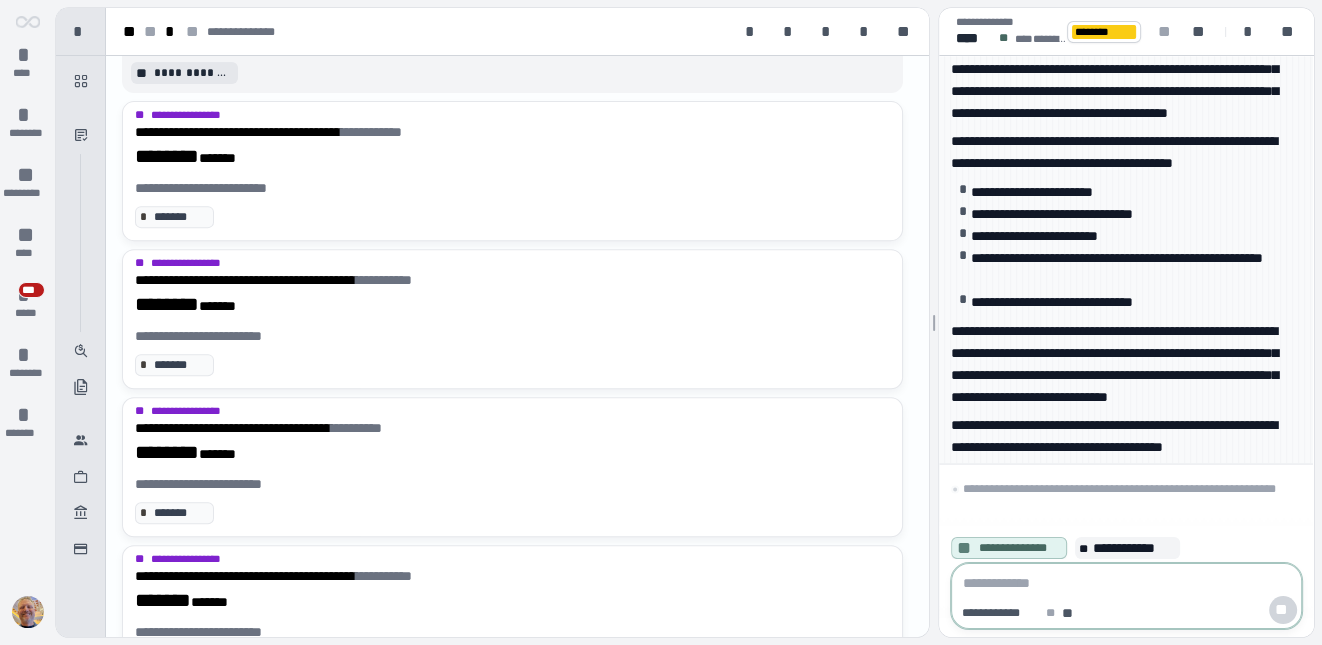 scroll, scrollTop: 0, scrollLeft: 0, axis: both 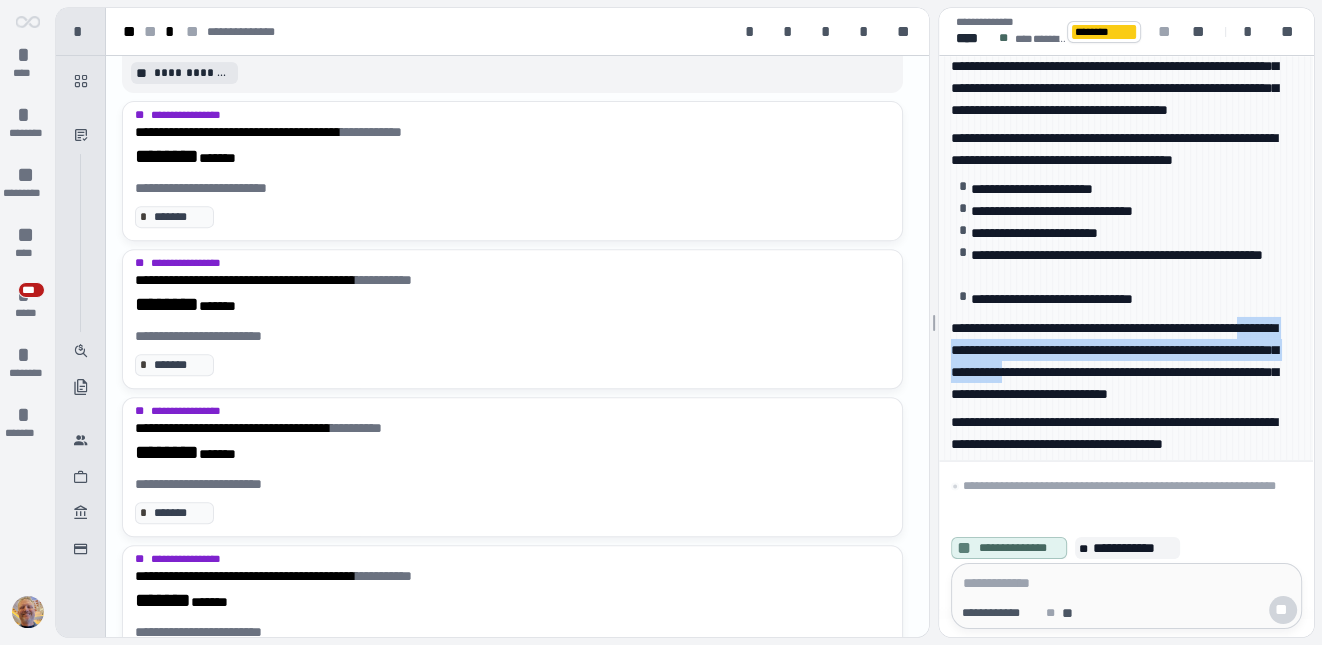 drag, startPoint x: 996, startPoint y: 288, endPoint x: 1213, endPoint y: 300, distance: 217.33154 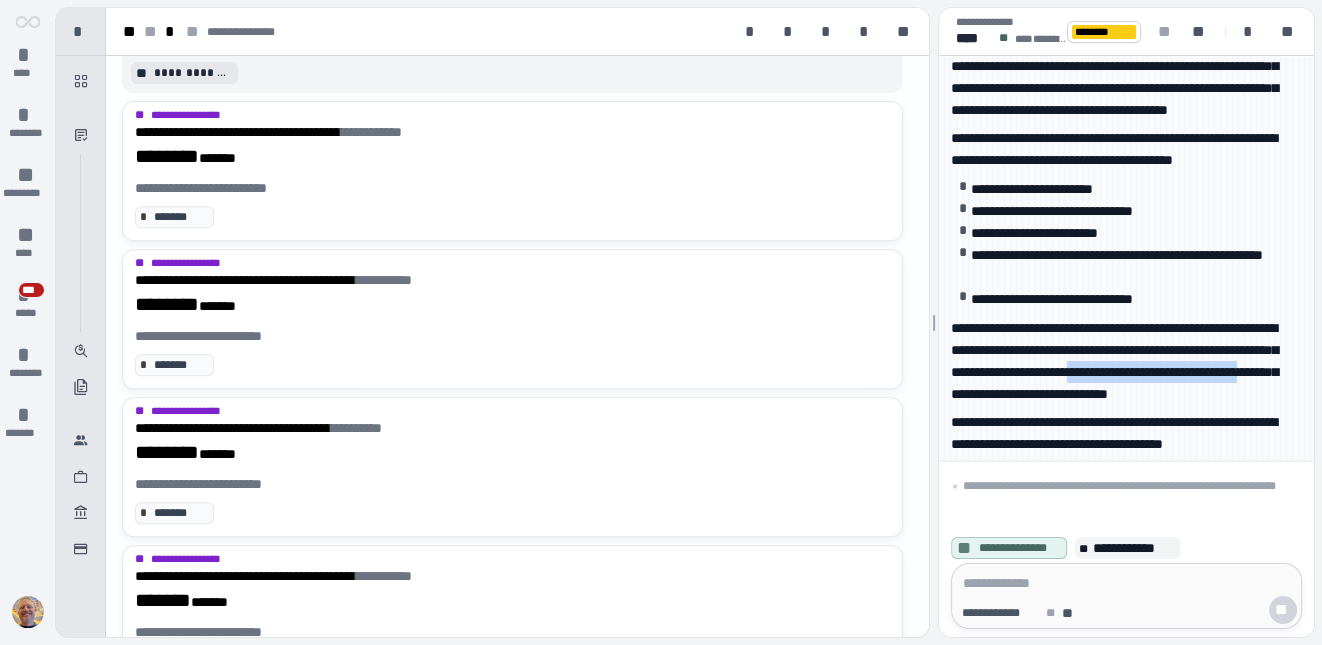 drag, startPoint x: 979, startPoint y: 333, endPoint x: 1209, endPoint y: 329, distance: 230.03477 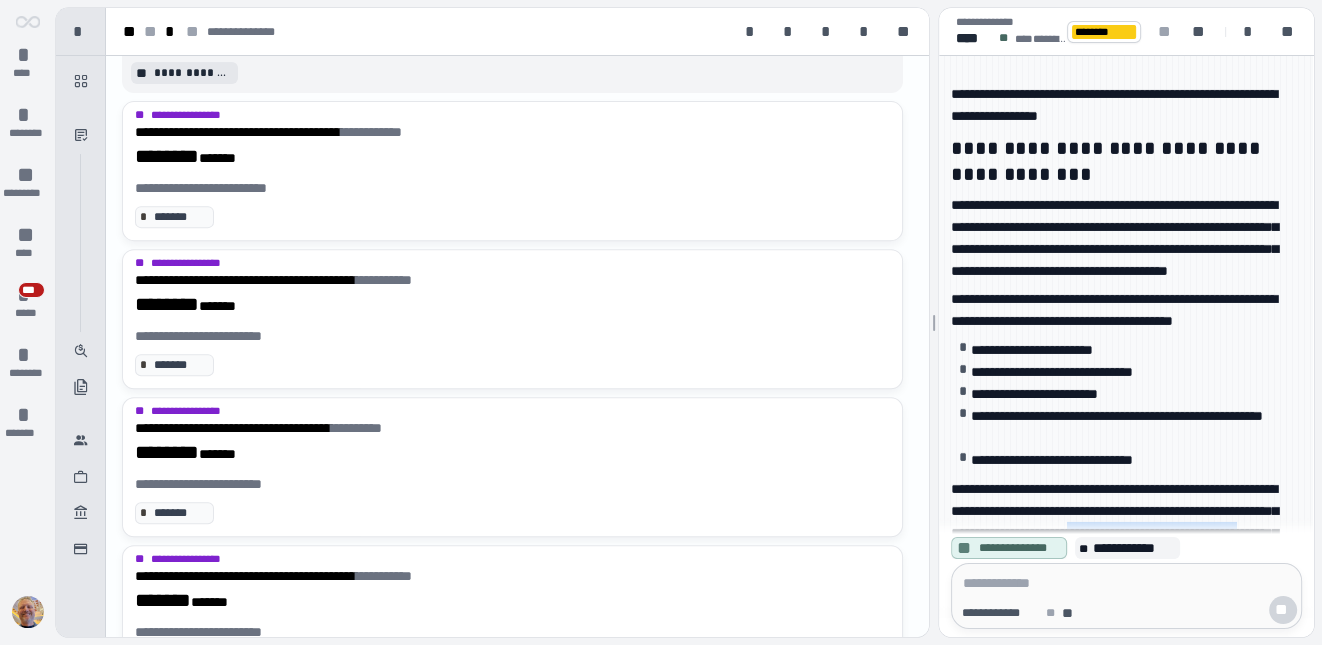 scroll, scrollTop: 159, scrollLeft: 0, axis: vertical 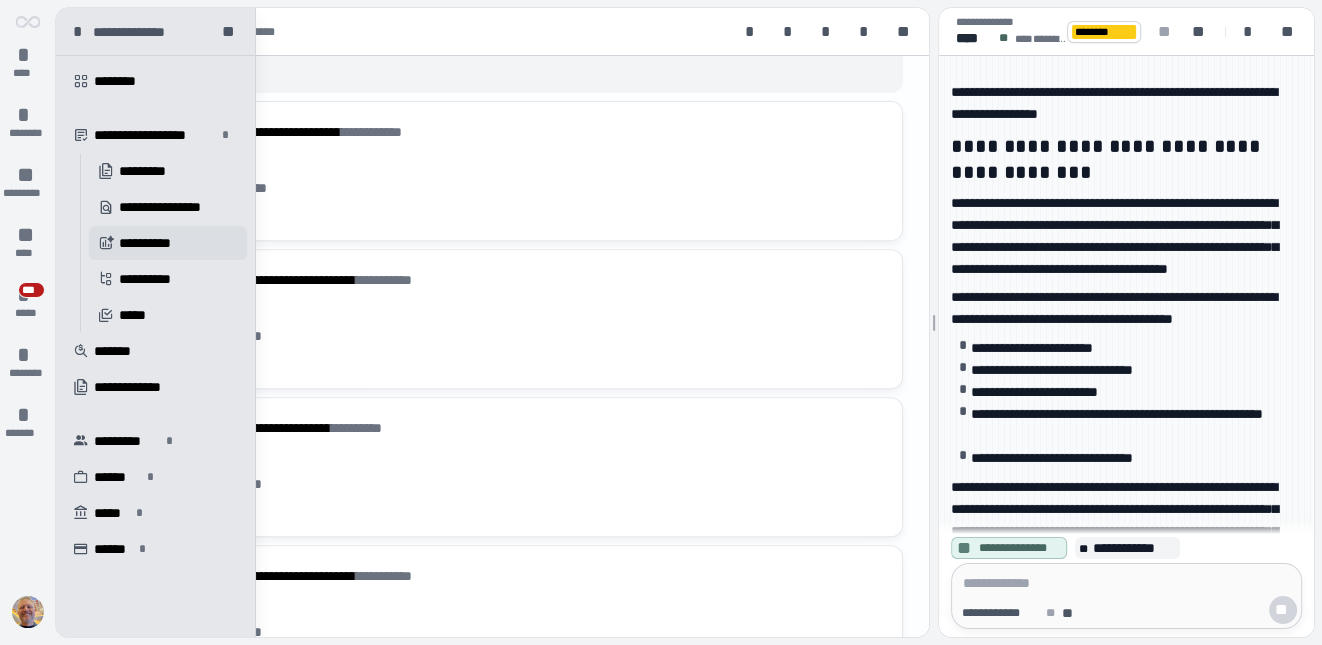 click on "**********" at bounding box center (152, 243) 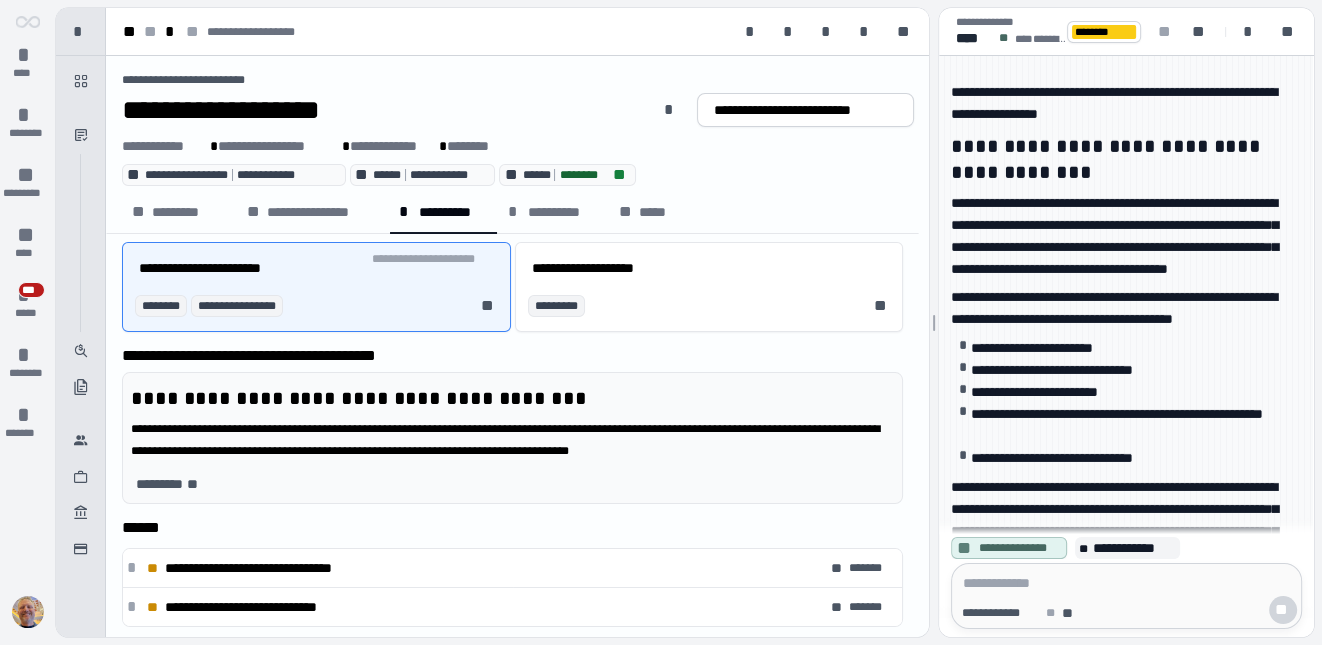 scroll, scrollTop: 3, scrollLeft: 0, axis: vertical 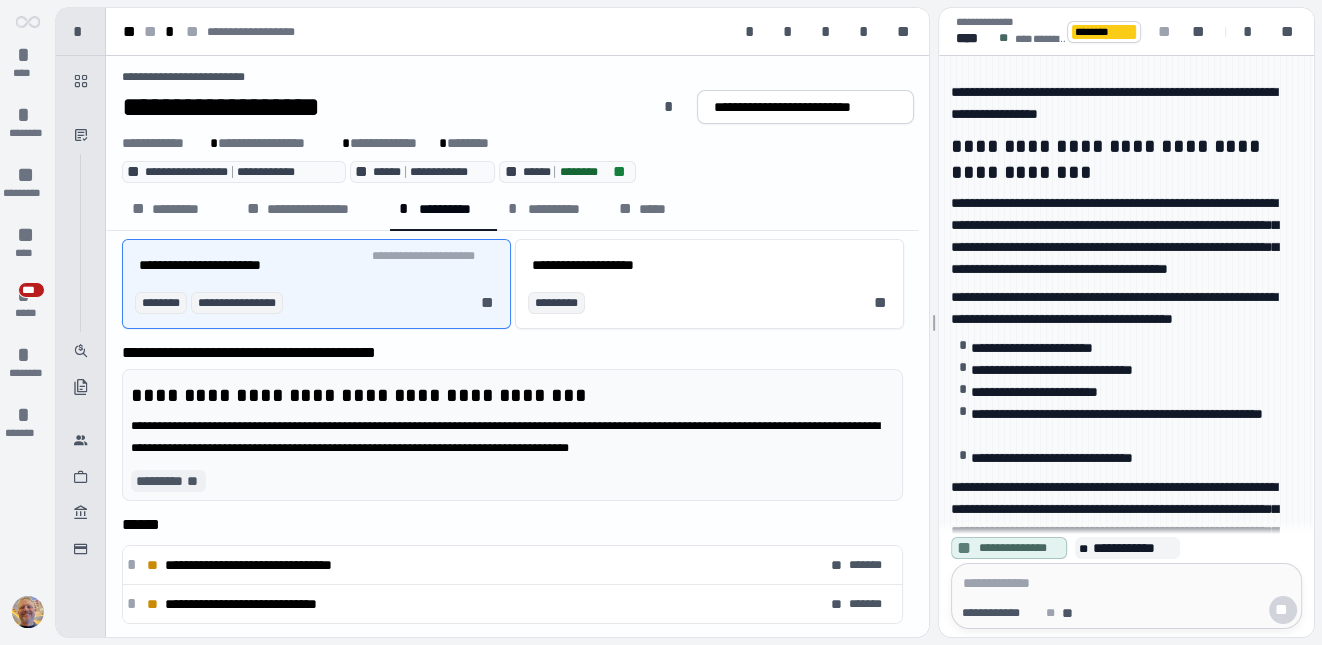click on "**" at bounding box center [194, 481] 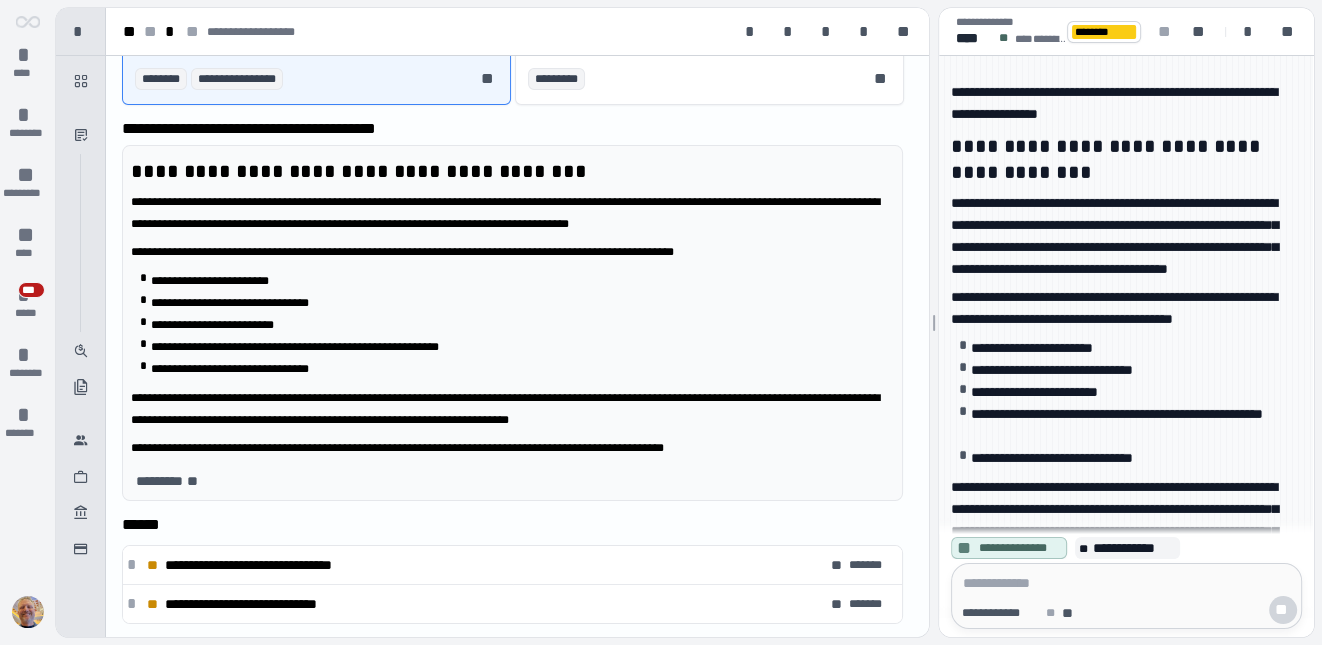 scroll, scrollTop: 227, scrollLeft: 0, axis: vertical 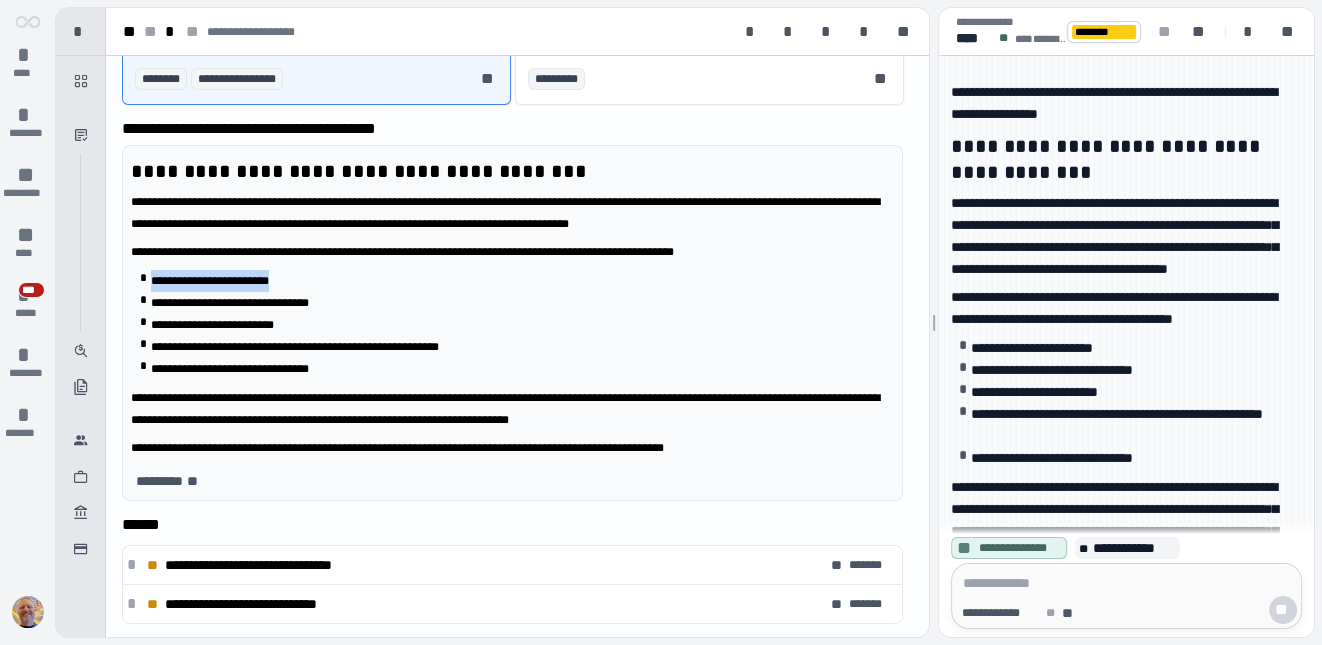 drag, startPoint x: 150, startPoint y: 279, endPoint x: 291, endPoint y: 283, distance: 141.05673 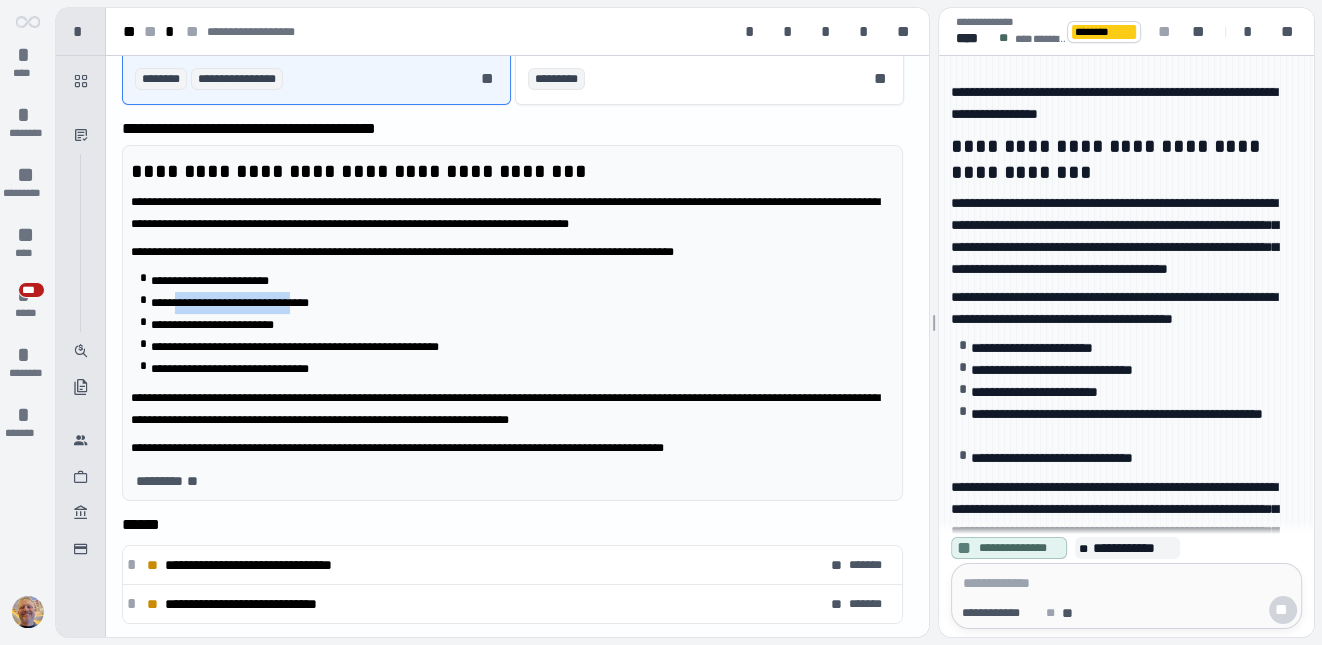 drag, startPoint x: 182, startPoint y: 306, endPoint x: 318, endPoint y: 304, distance: 136.01471 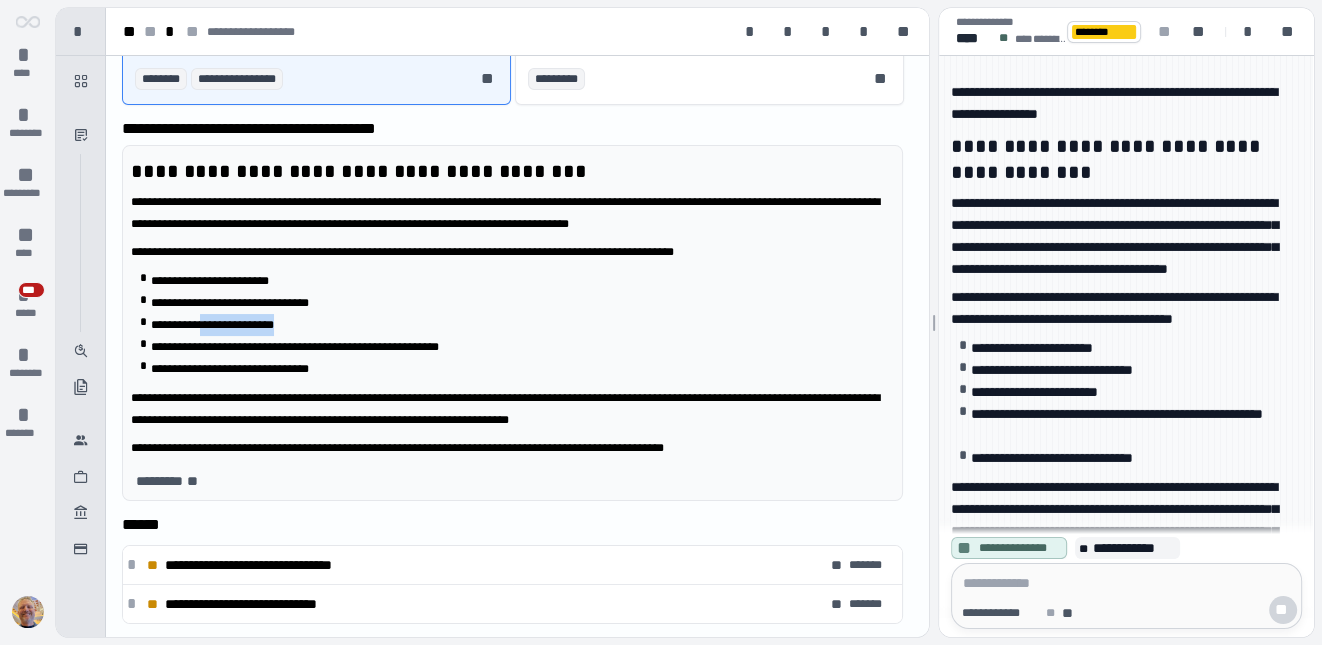 drag, startPoint x: 305, startPoint y: 320, endPoint x: 215, endPoint y: 322, distance: 90.02222 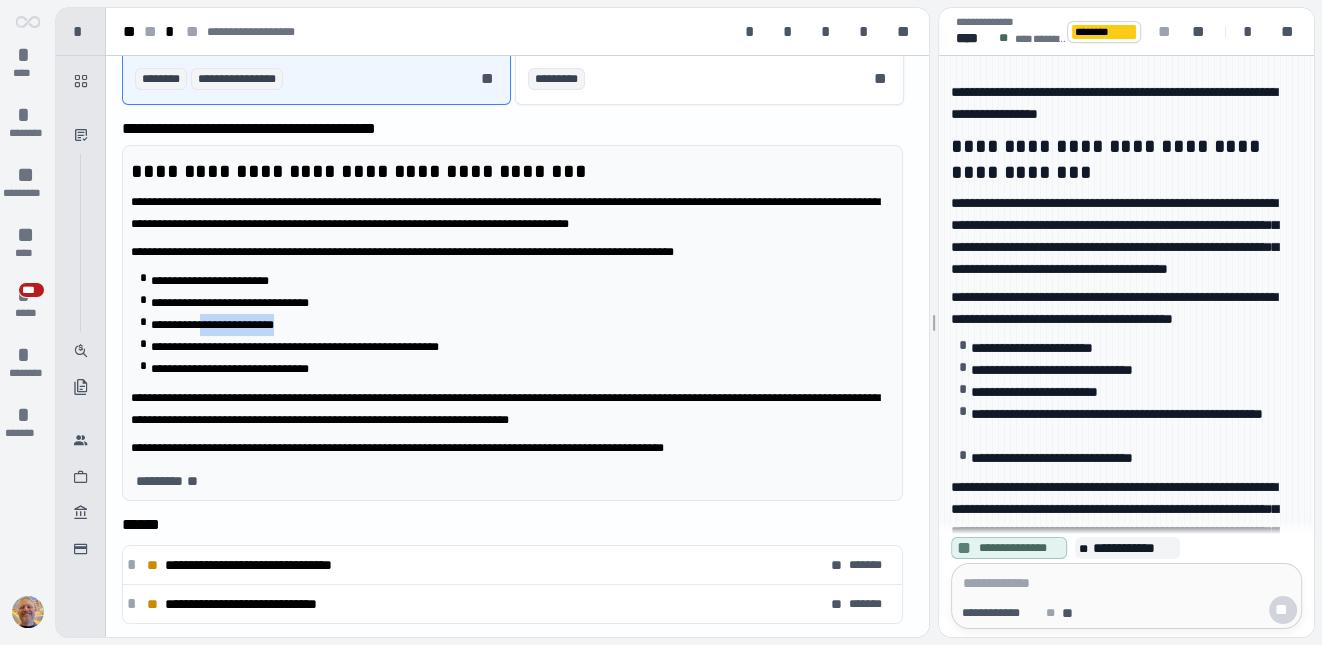 click on "**********" at bounding box center (212, 325) 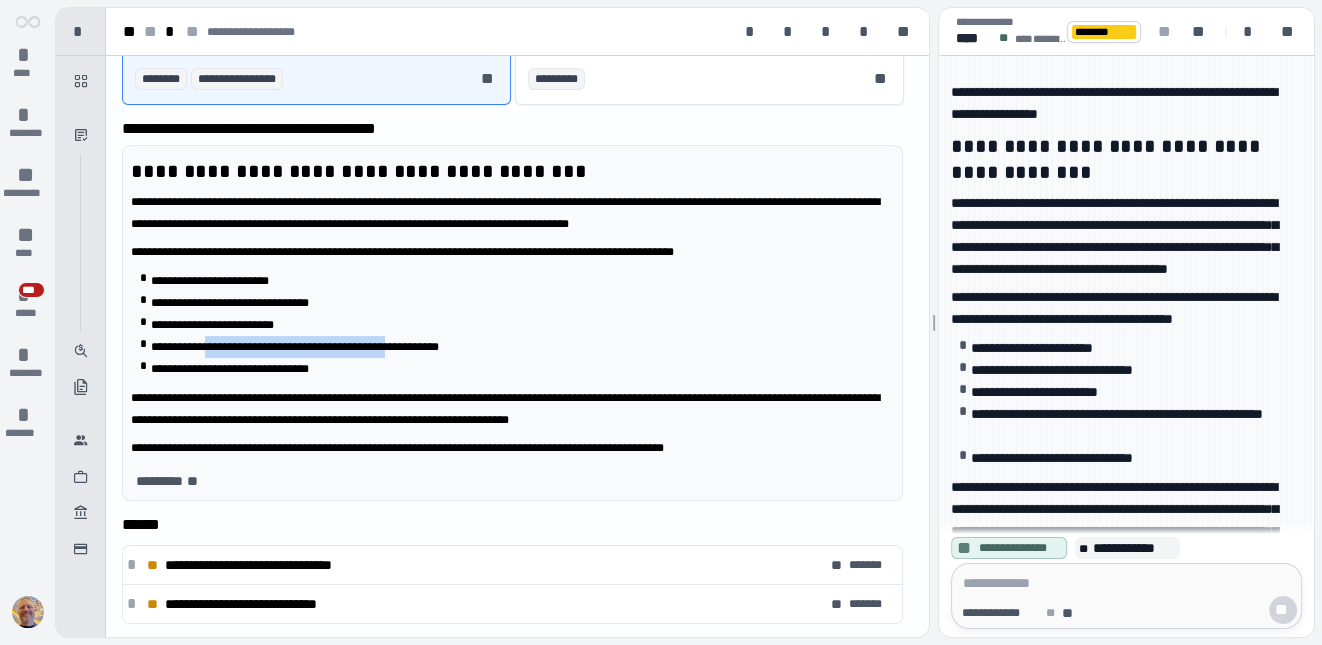drag, startPoint x: 215, startPoint y: 351, endPoint x: 417, endPoint y: 336, distance: 202.55617 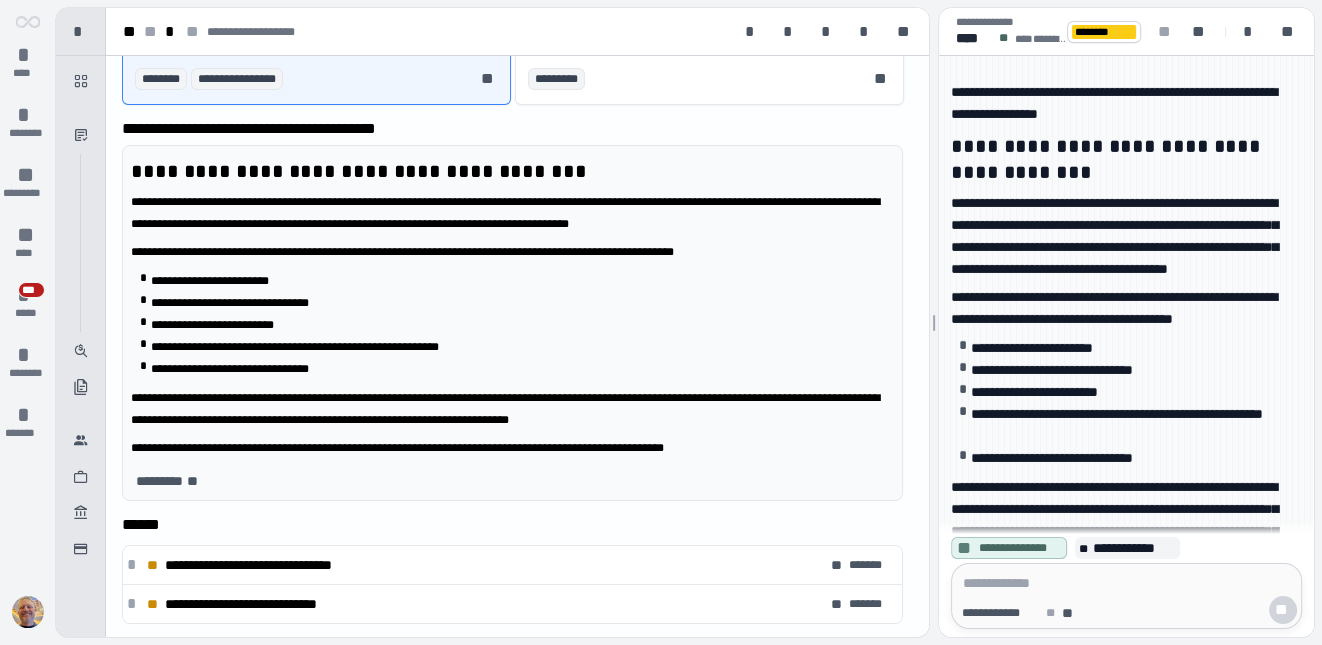 click on "**********" at bounding box center [230, 369] 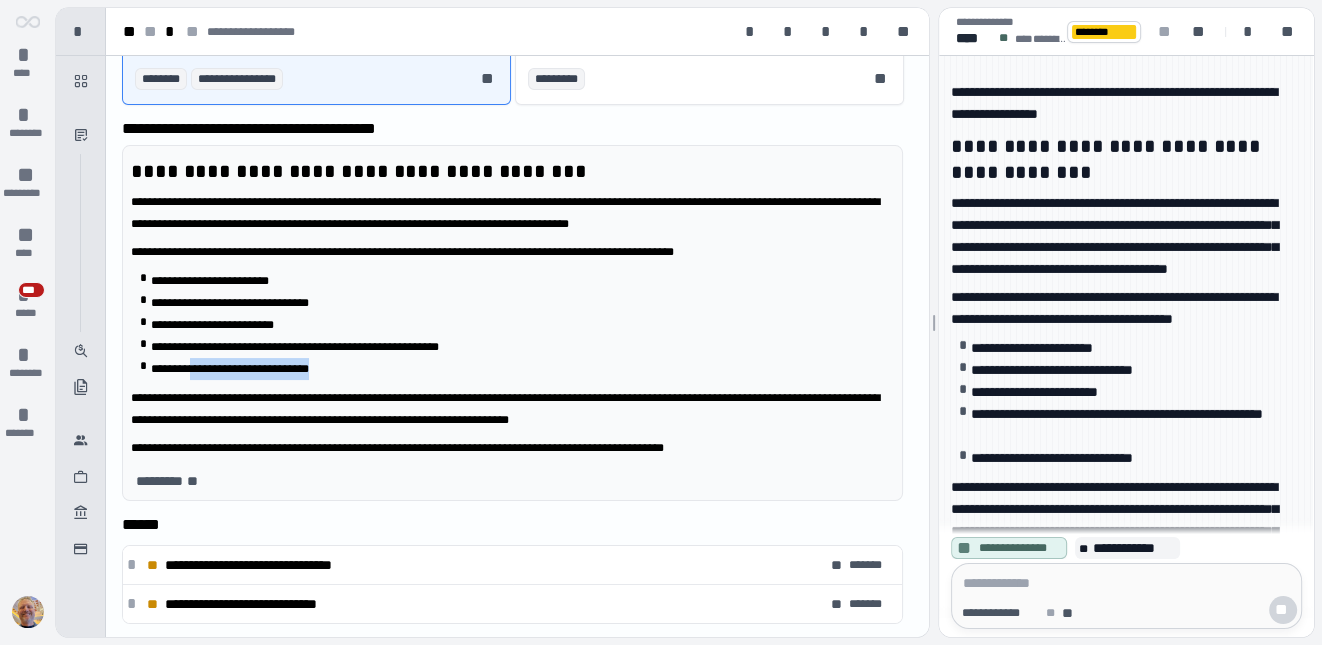 drag, startPoint x: 328, startPoint y: 370, endPoint x: 234, endPoint y: 374, distance: 94.08507 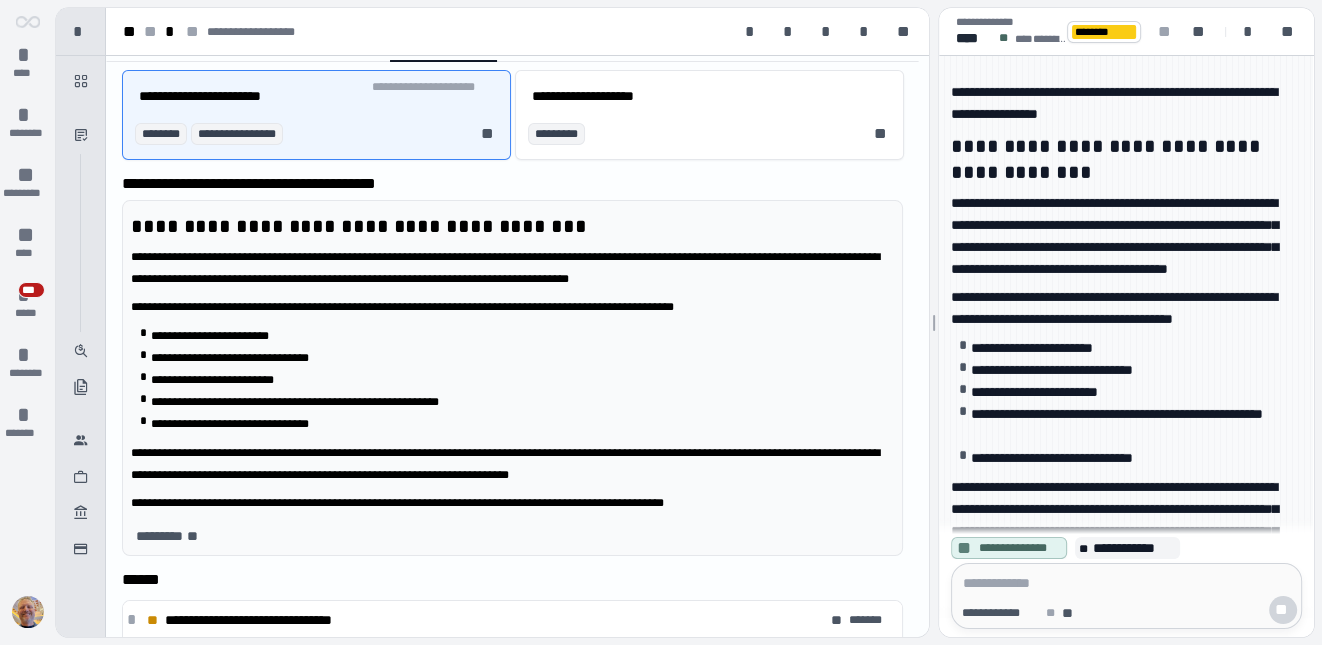 scroll, scrollTop: 0, scrollLeft: 0, axis: both 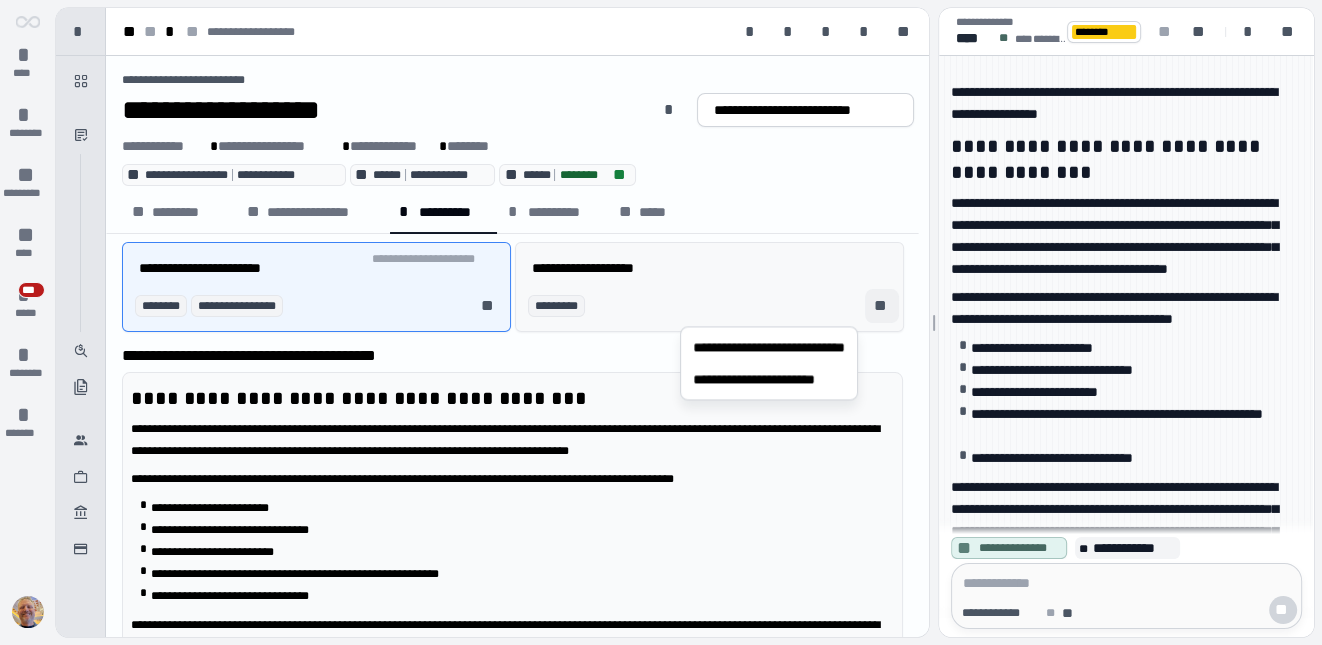 click on "**" at bounding box center (882, 306) 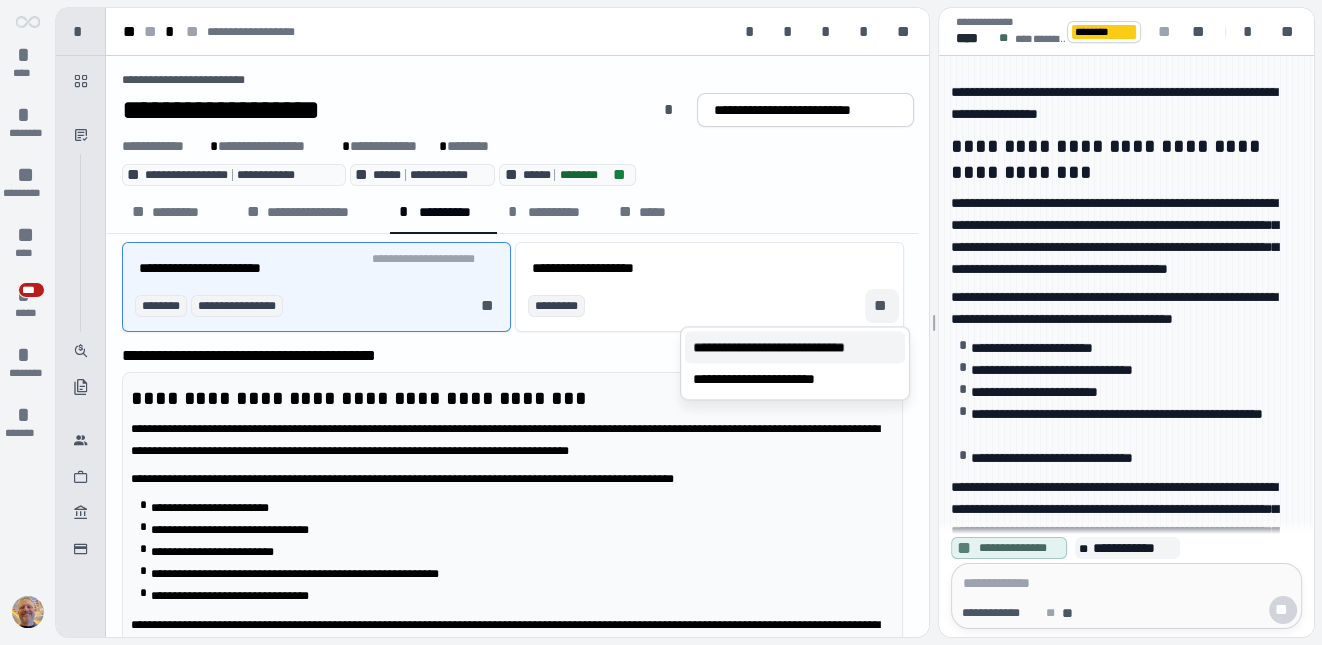 click on "**********" at bounding box center (795, 347) 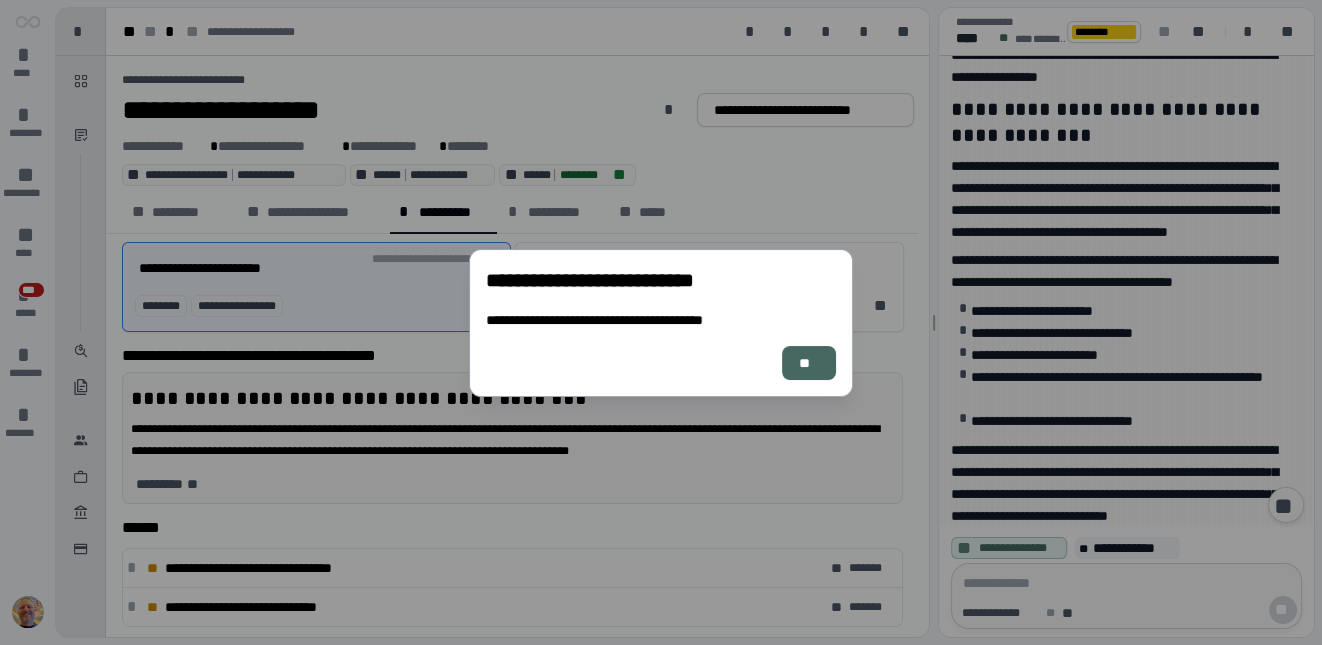 scroll, scrollTop: 340, scrollLeft: 0, axis: vertical 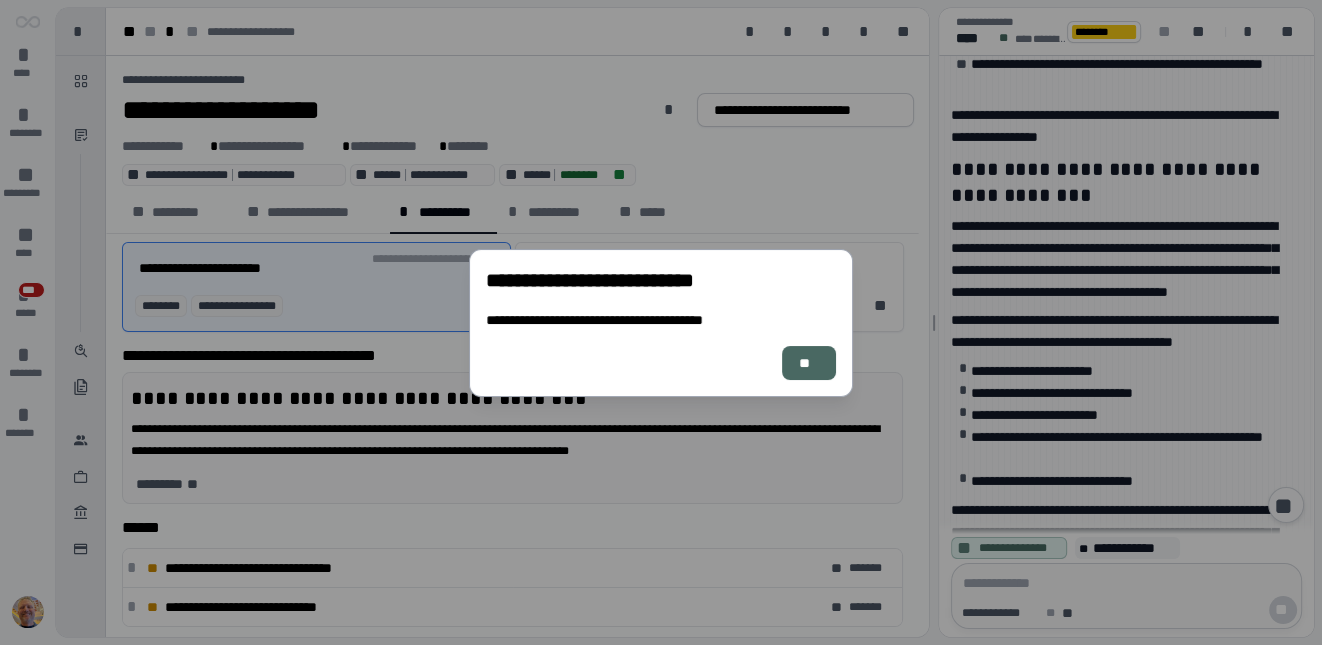 click on "**" at bounding box center (809, 362) 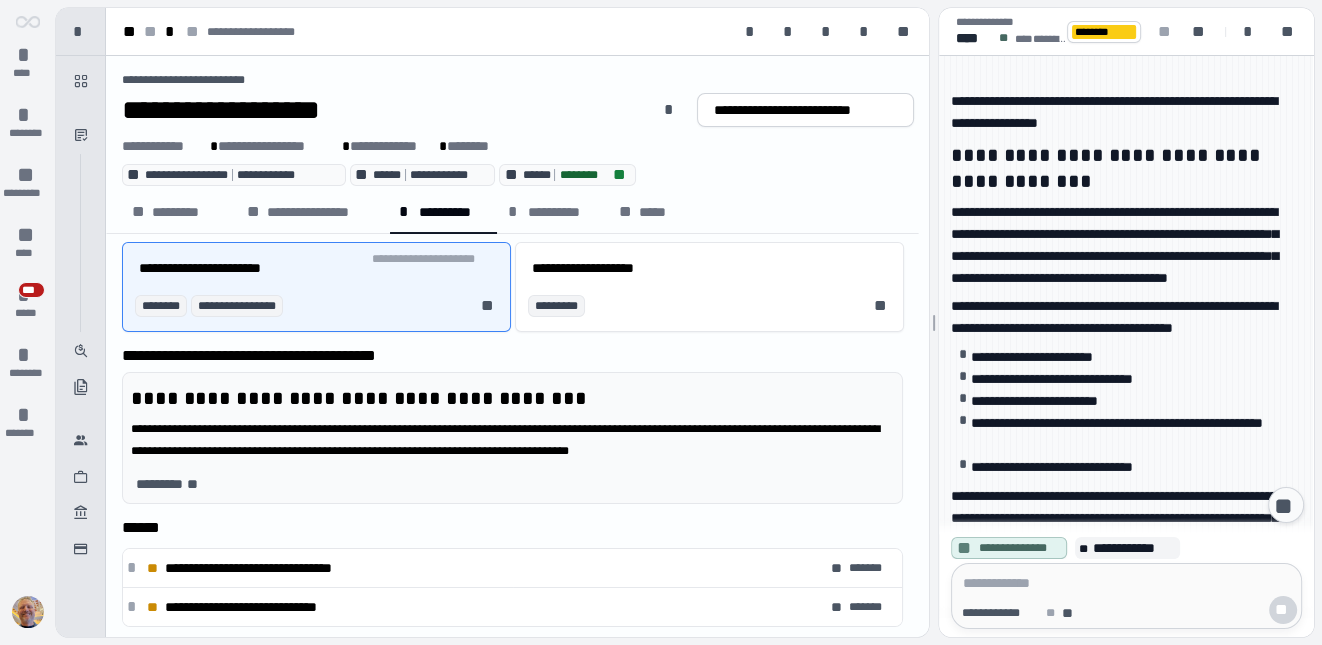 scroll, scrollTop: 409, scrollLeft: 0, axis: vertical 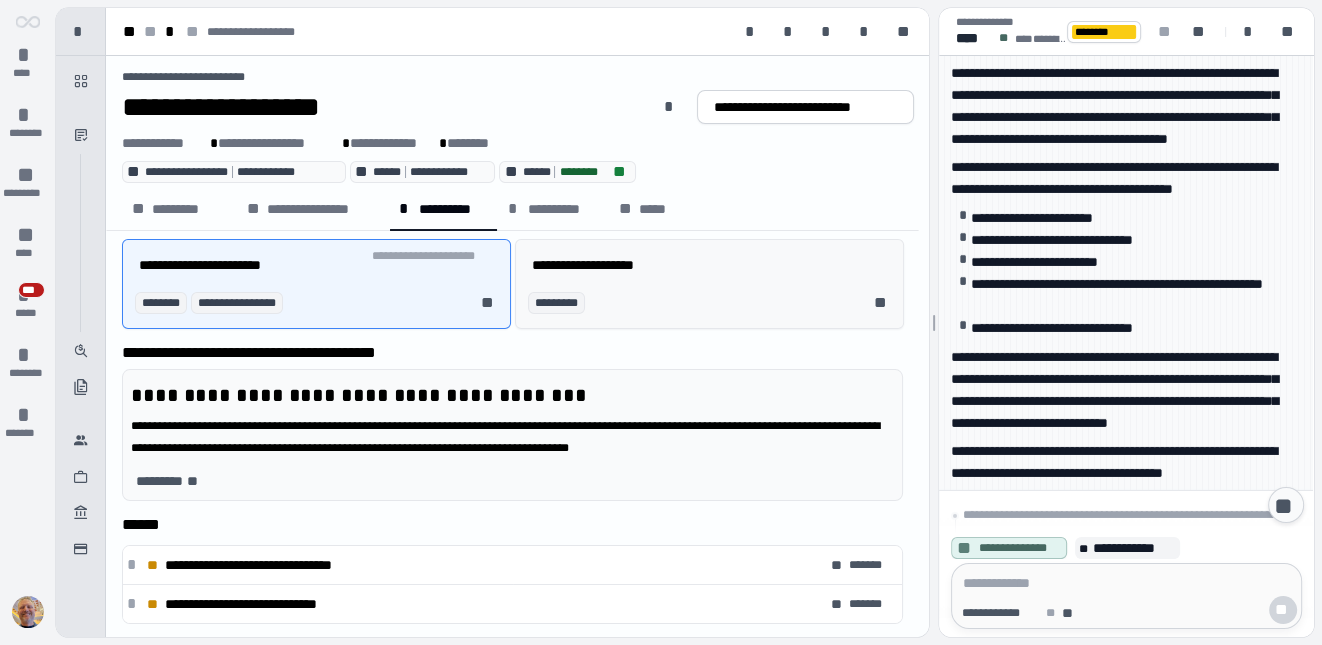 click on "**********" at bounding box center [583, 265] 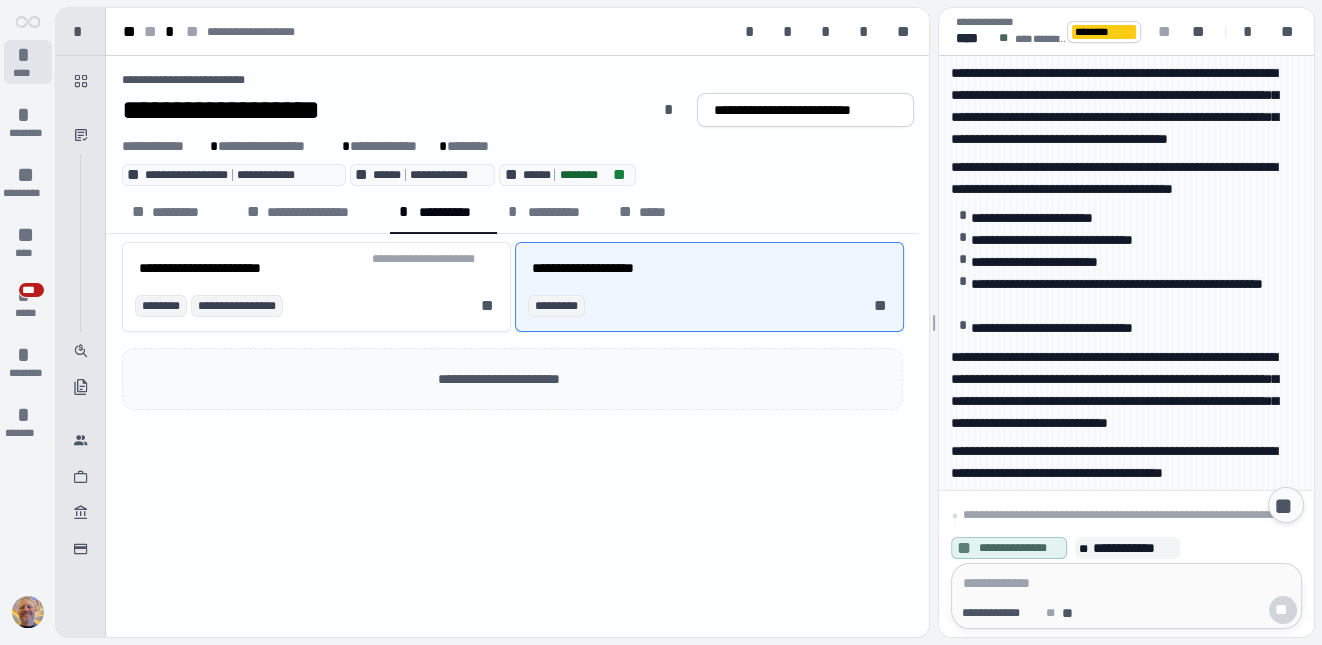 click on "*" at bounding box center [28, 55] 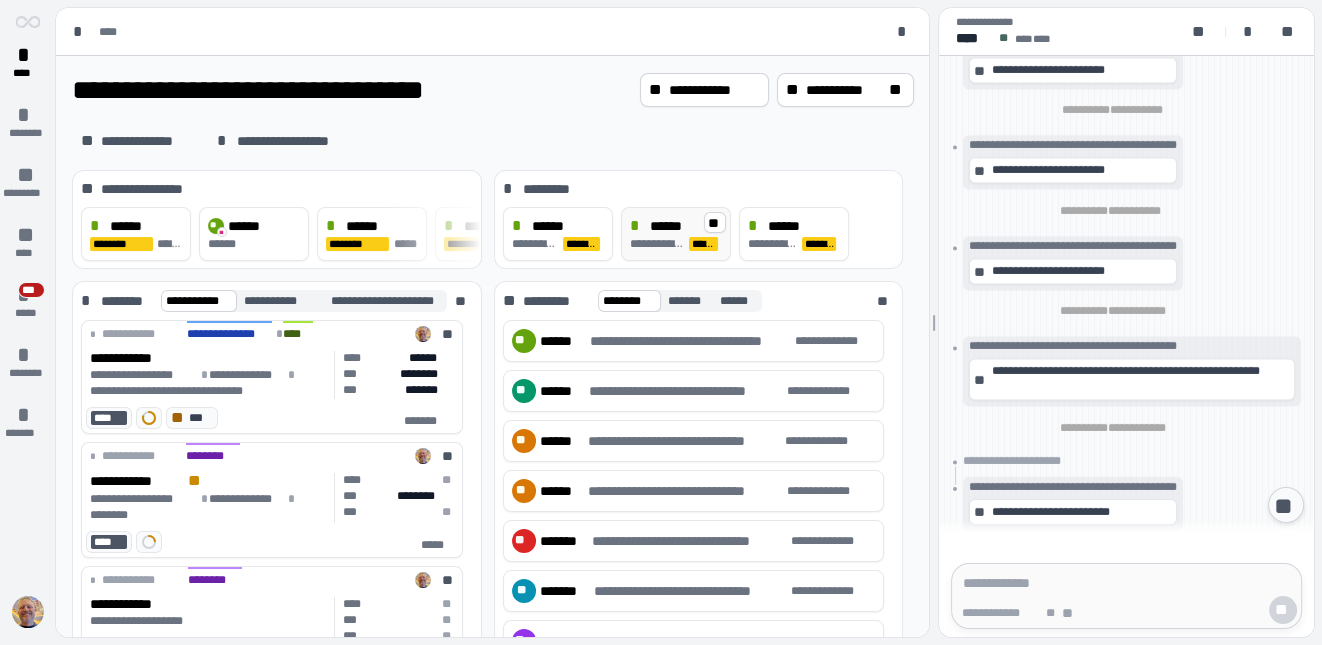 click on "******" at bounding box center [673, 226] 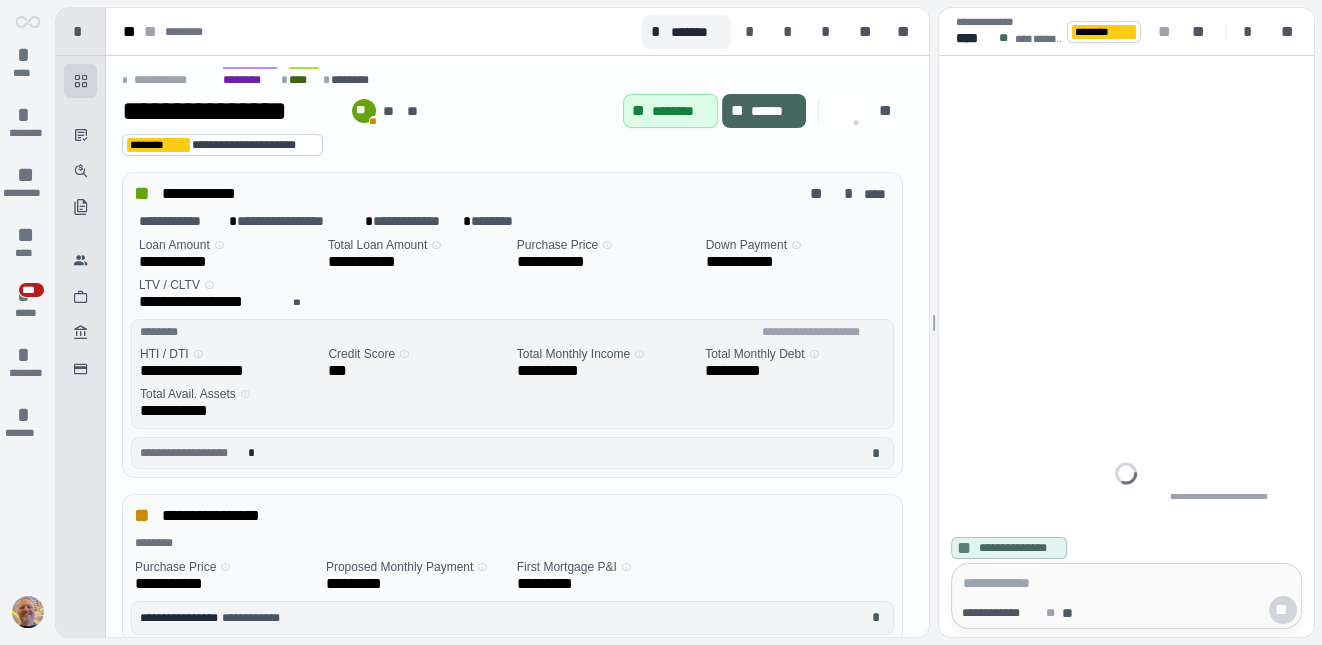 scroll, scrollTop: 0, scrollLeft: 0, axis: both 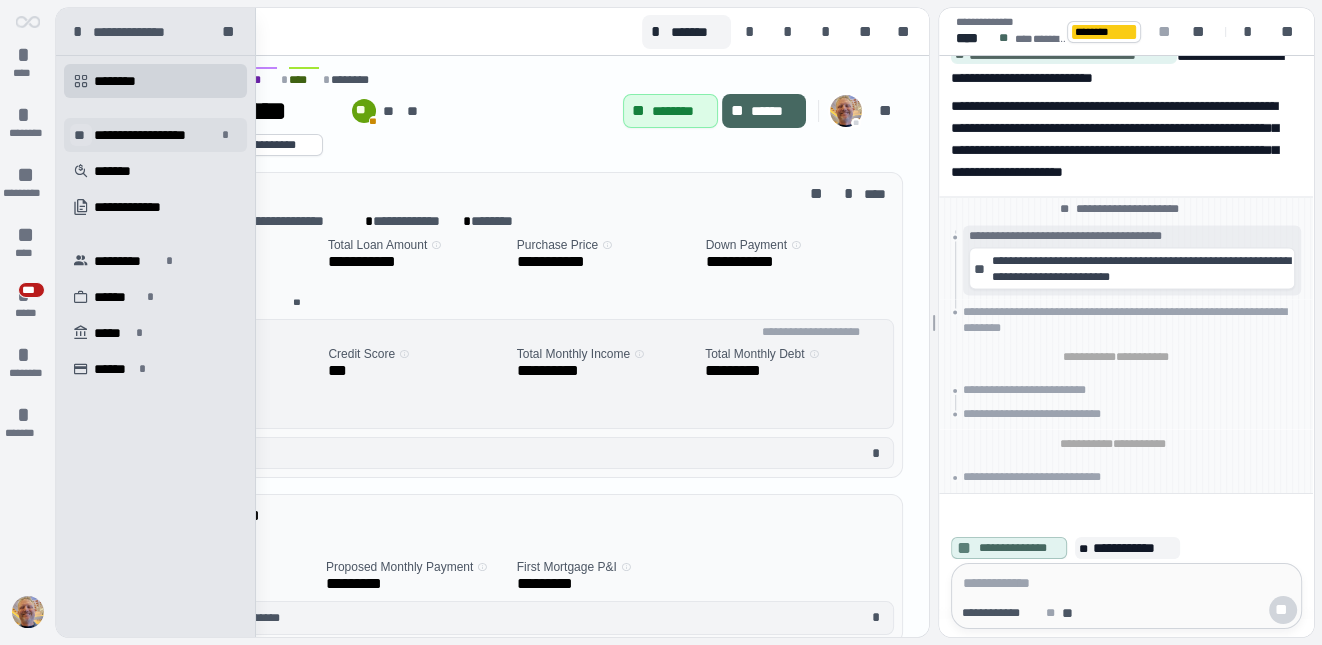 click on "**" at bounding box center [81, 135] 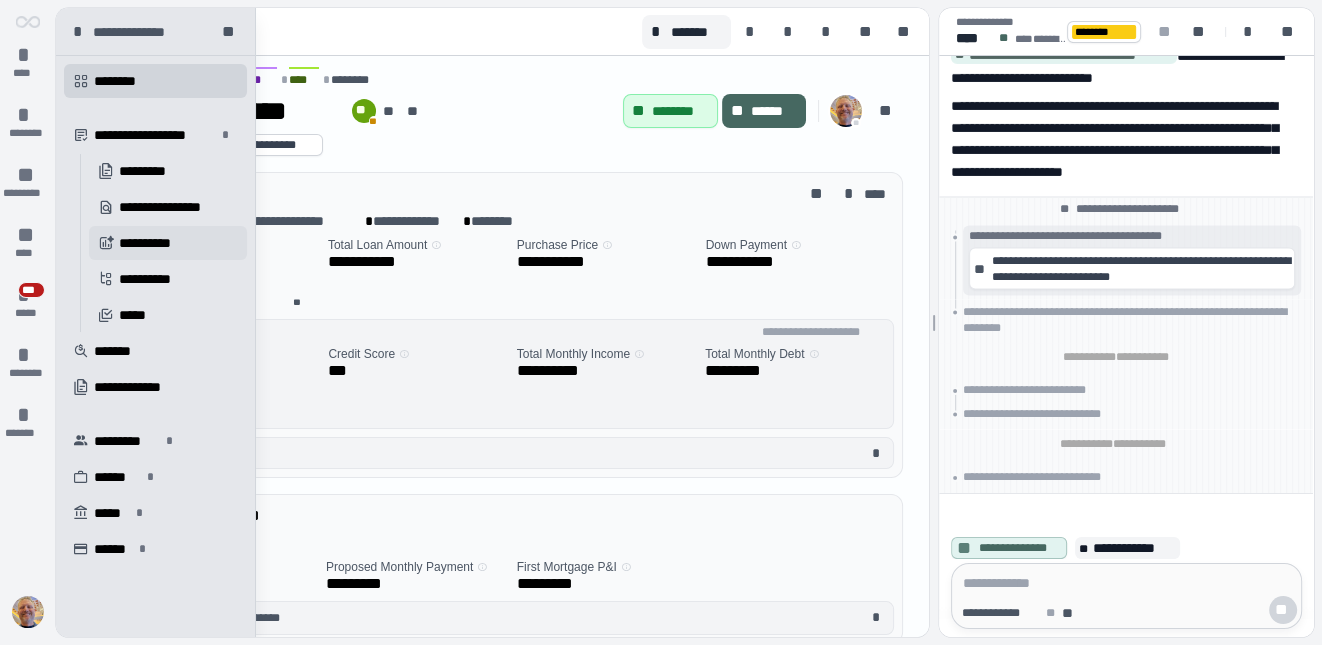 click on "**********" at bounding box center [168, 243] 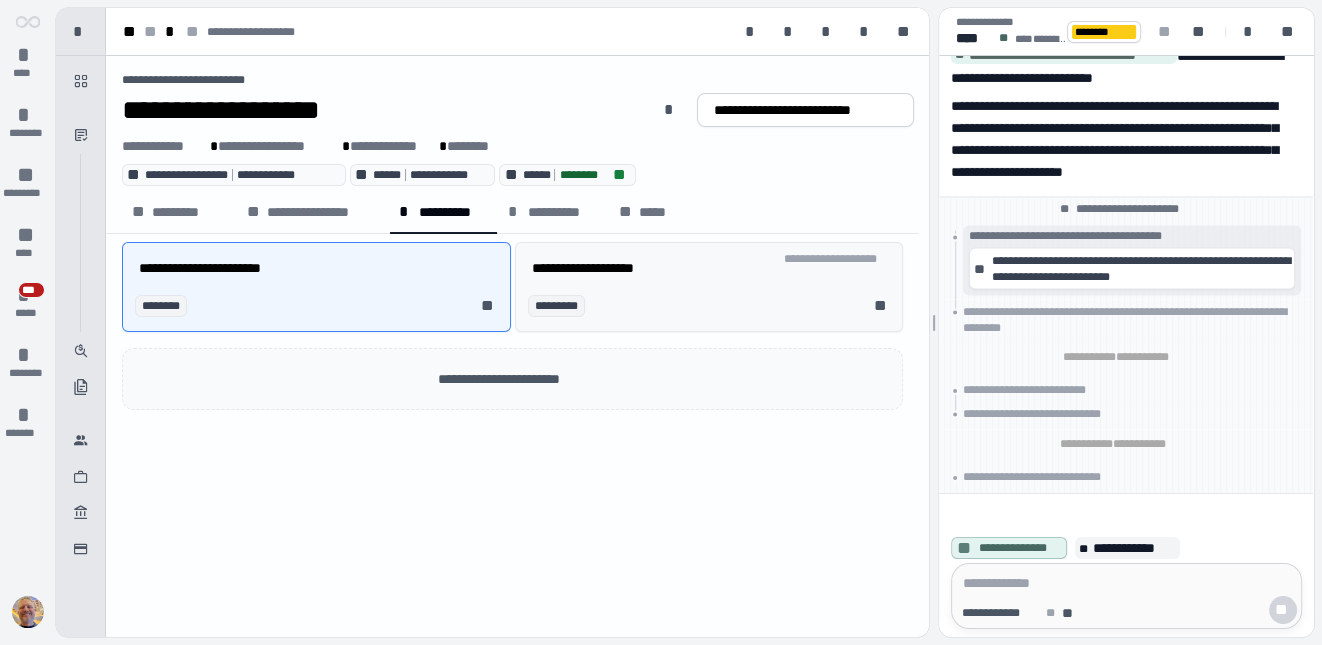 click on "**********" at bounding box center [709, 268] 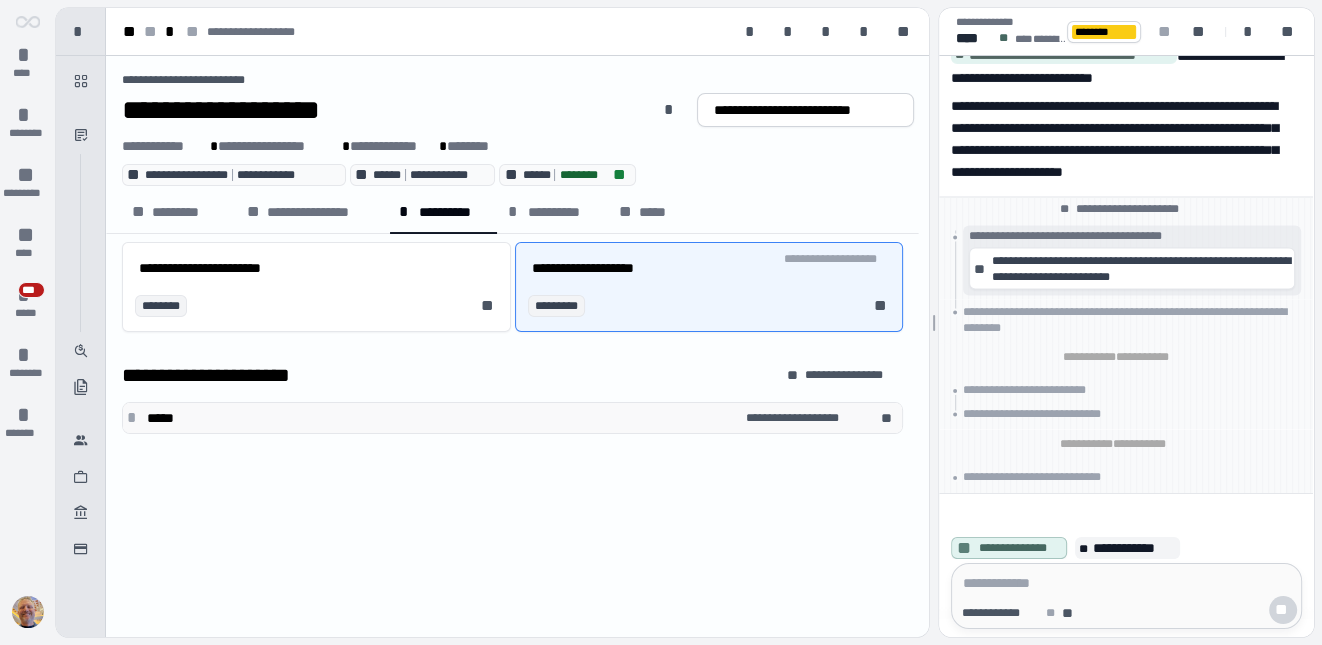click on "*" at bounding box center (135, 418) 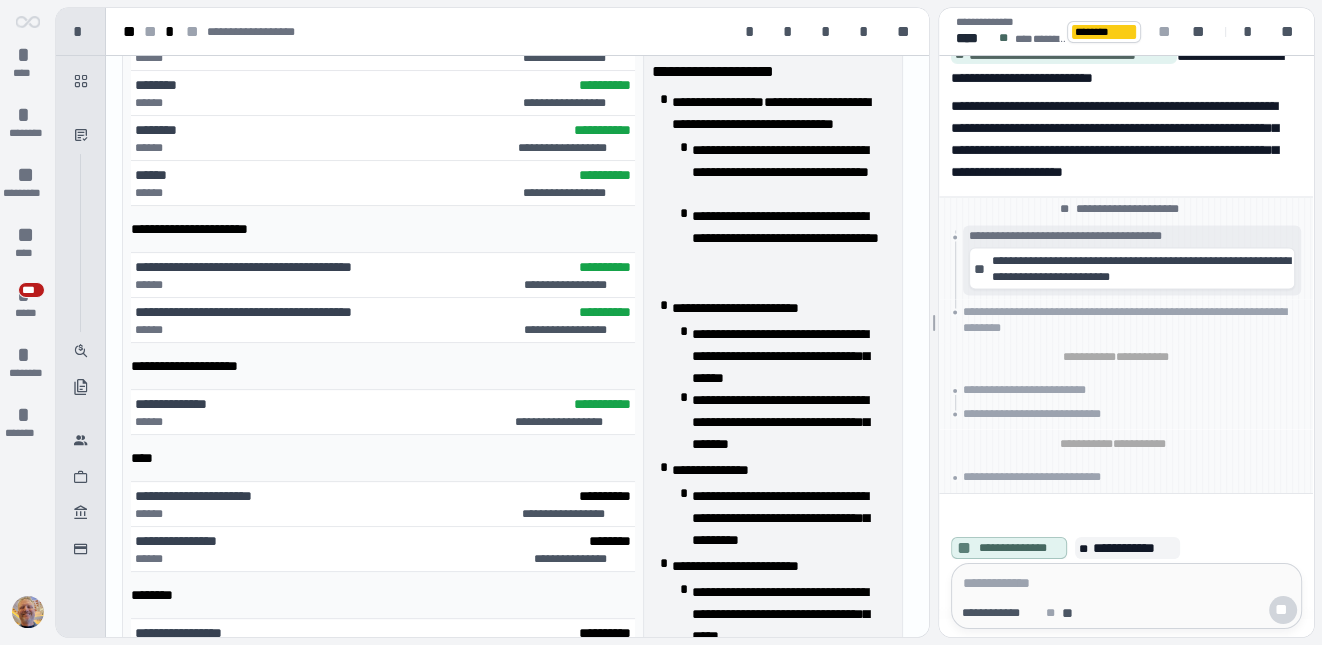 scroll, scrollTop: 577, scrollLeft: 0, axis: vertical 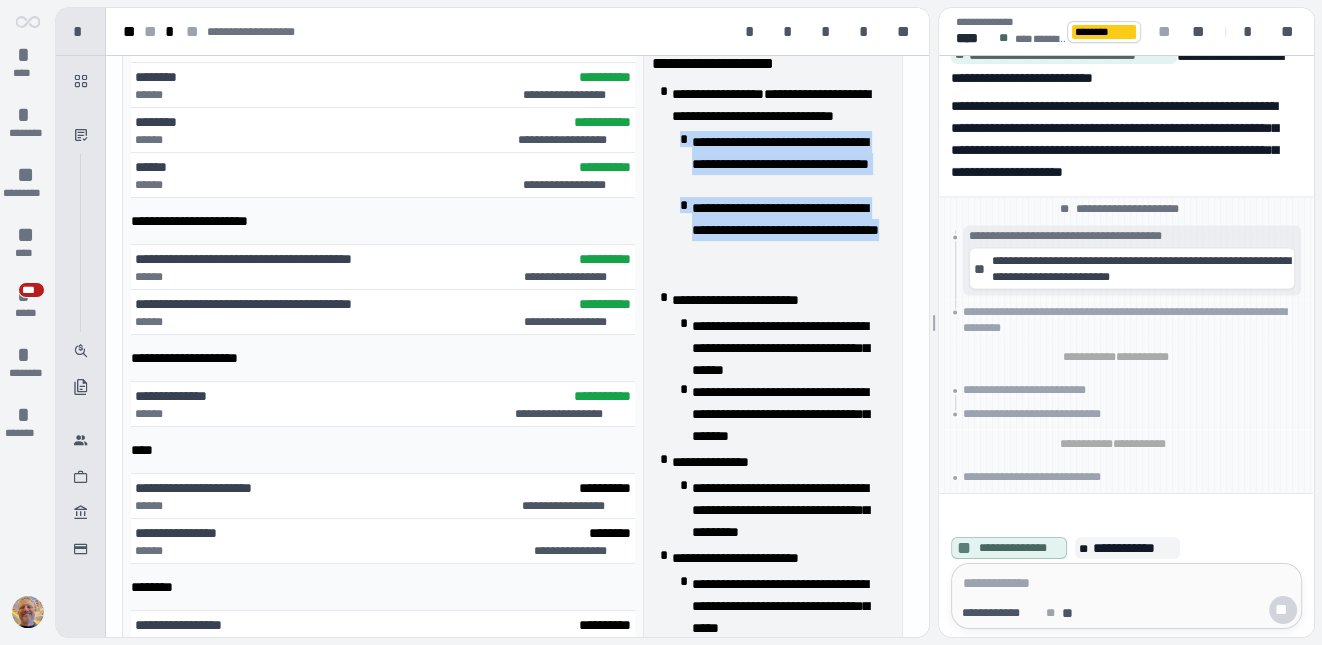 drag, startPoint x: 694, startPoint y: 149, endPoint x: 804, endPoint y: 266, distance: 160.58954 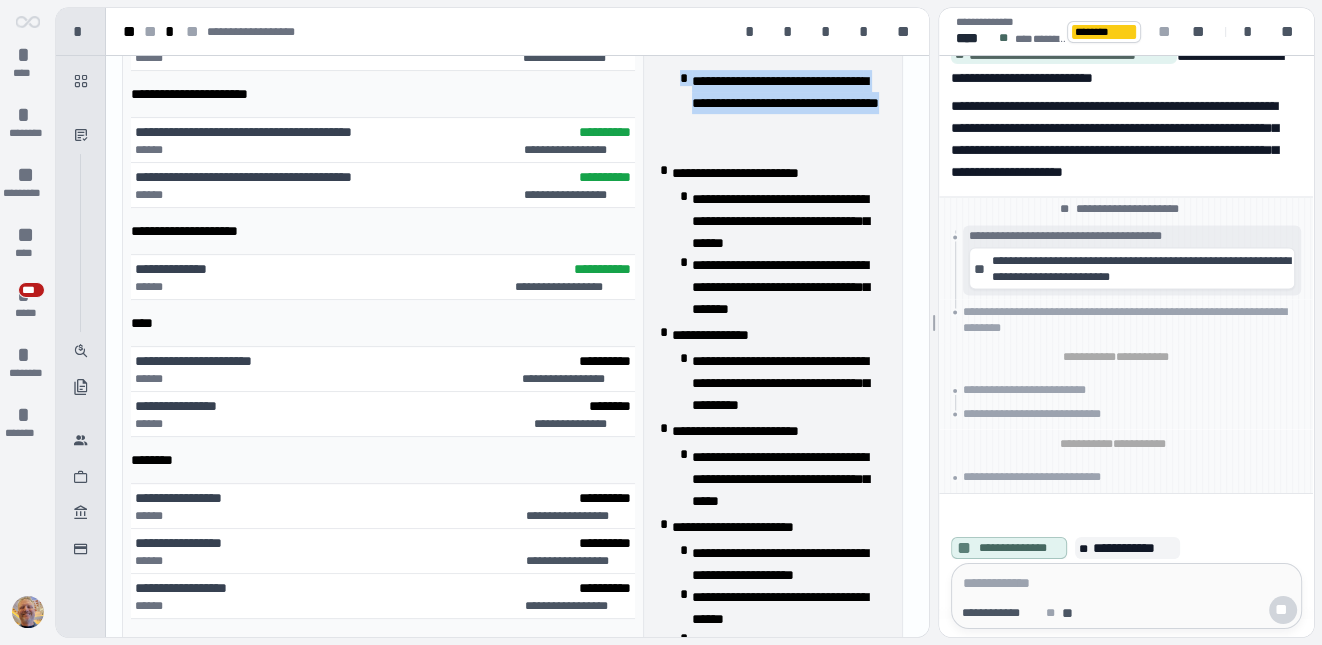 scroll, scrollTop: 724, scrollLeft: 0, axis: vertical 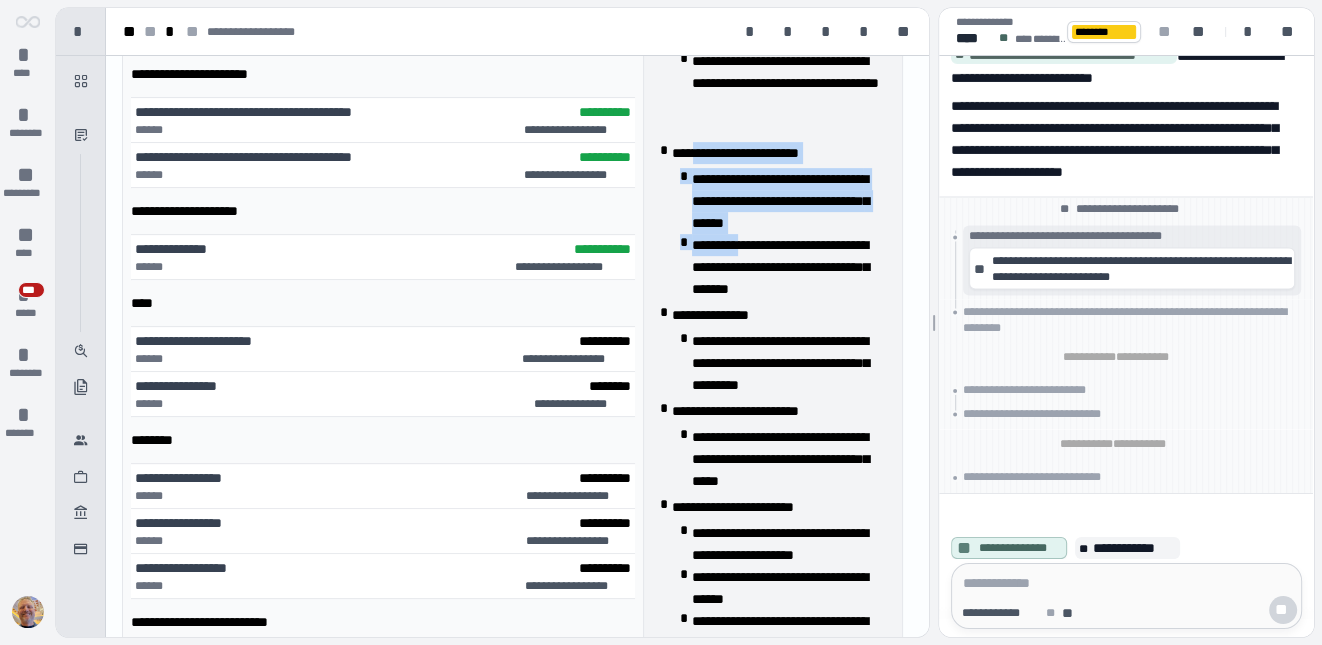 drag, startPoint x: 707, startPoint y: 152, endPoint x: 754, endPoint y: 235, distance: 95.38344 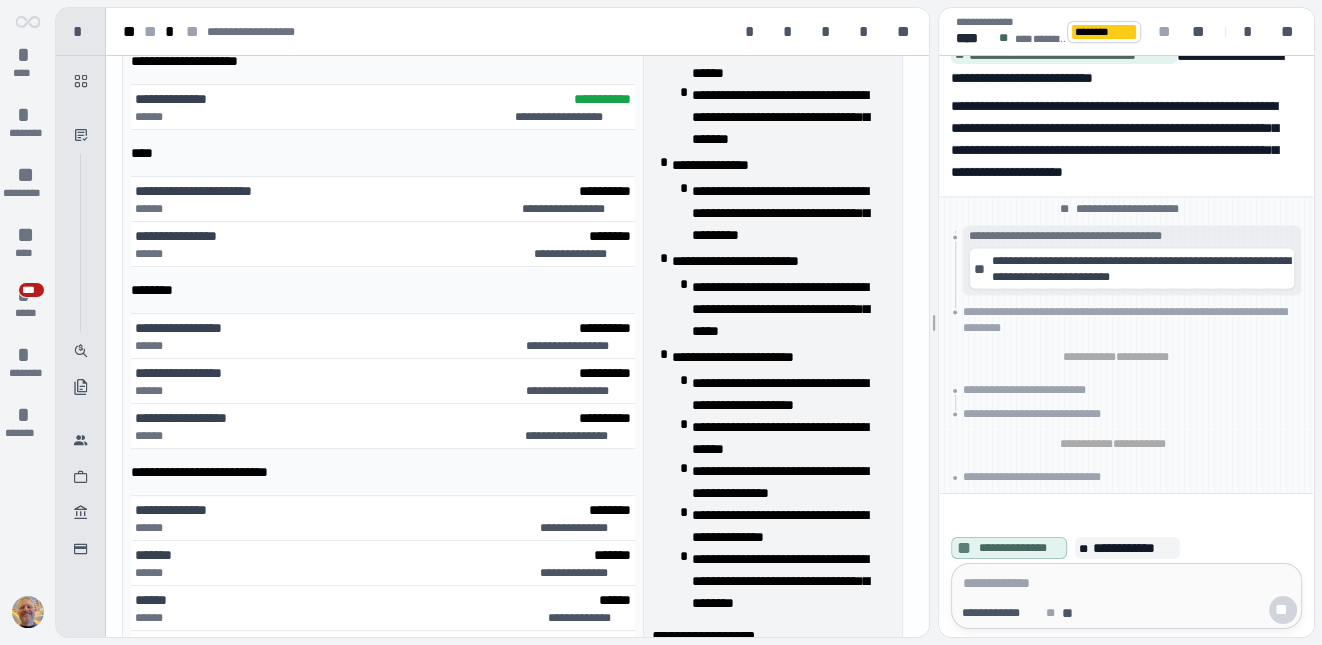 scroll, scrollTop: 875, scrollLeft: 0, axis: vertical 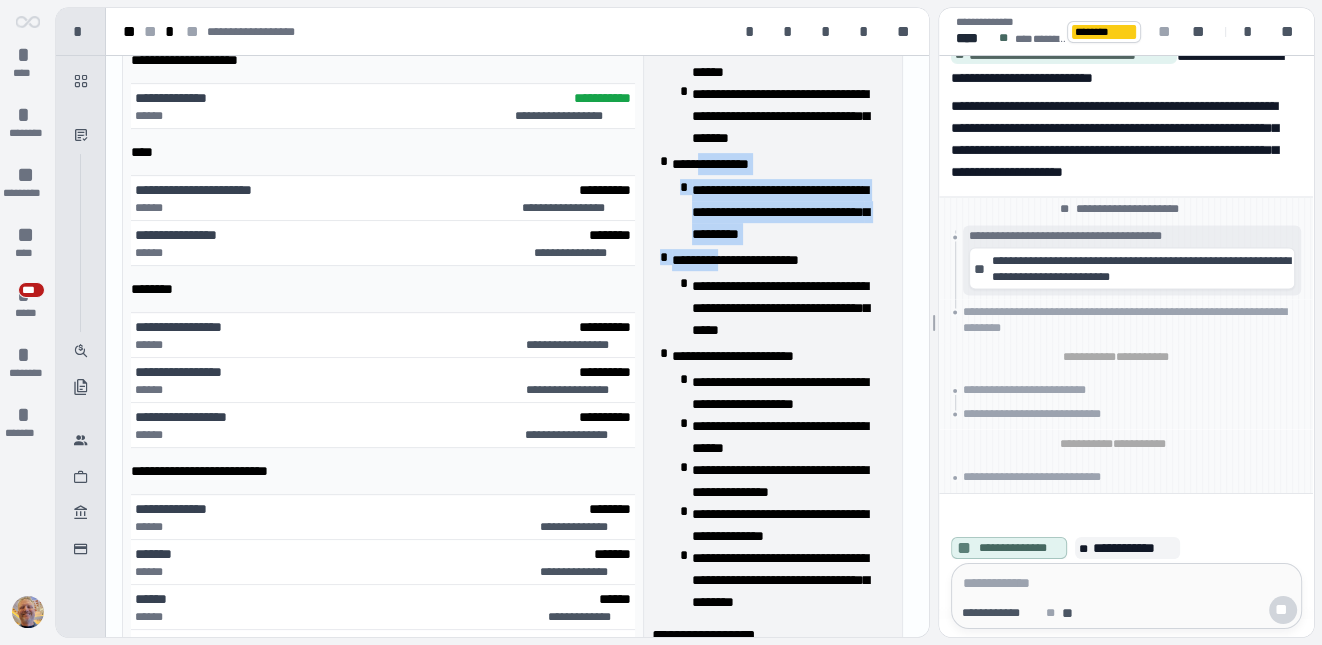 drag, startPoint x: 712, startPoint y: 172, endPoint x: 743, endPoint y: 255, distance: 88.60023 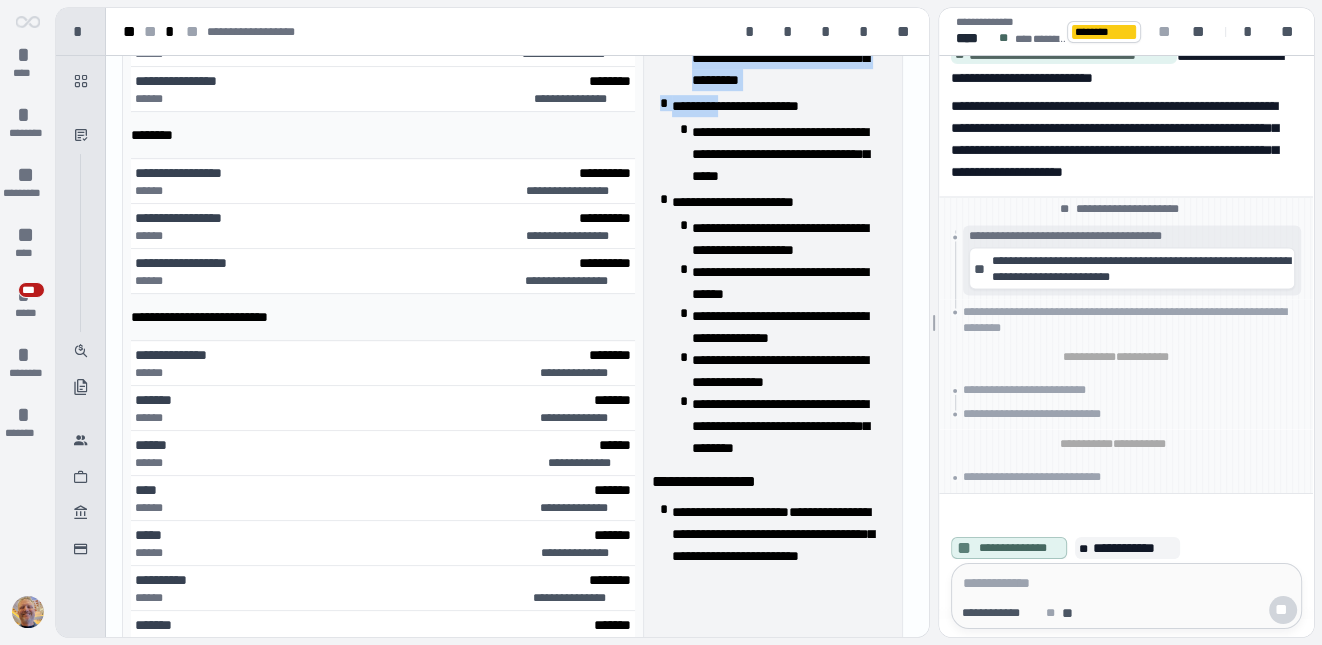 scroll, scrollTop: 1030, scrollLeft: 0, axis: vertical 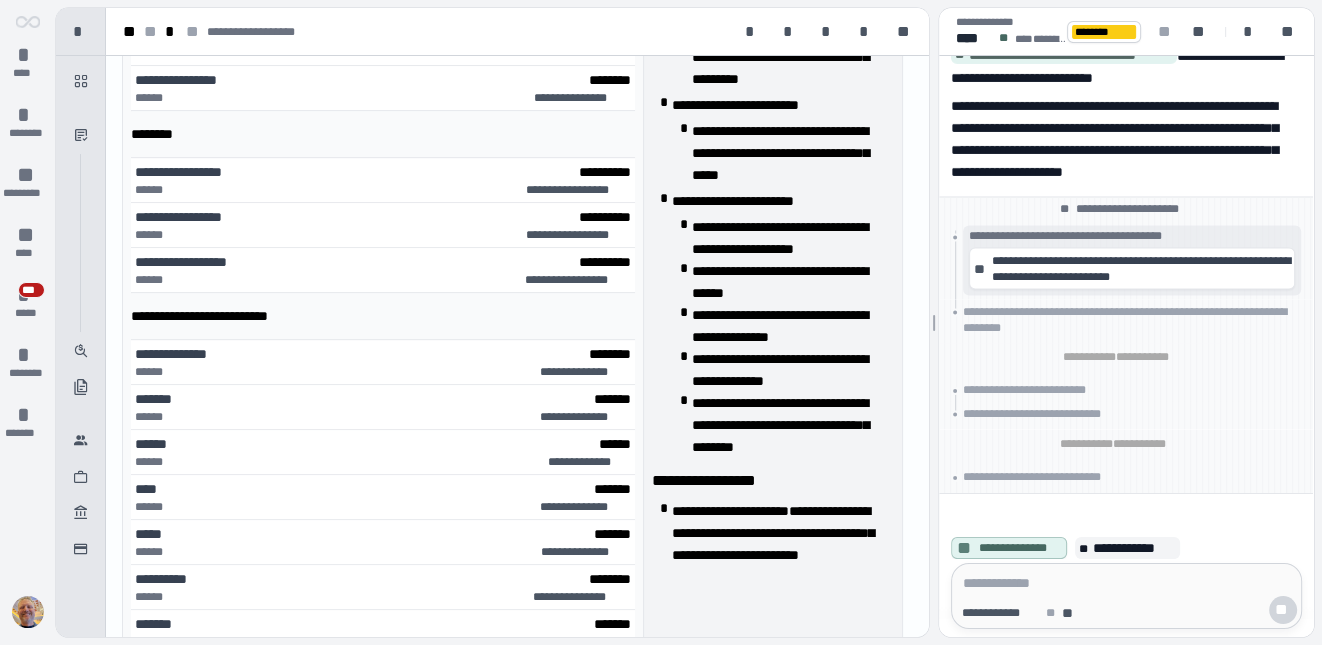 click on "**********" at bounding box center (780, 153) 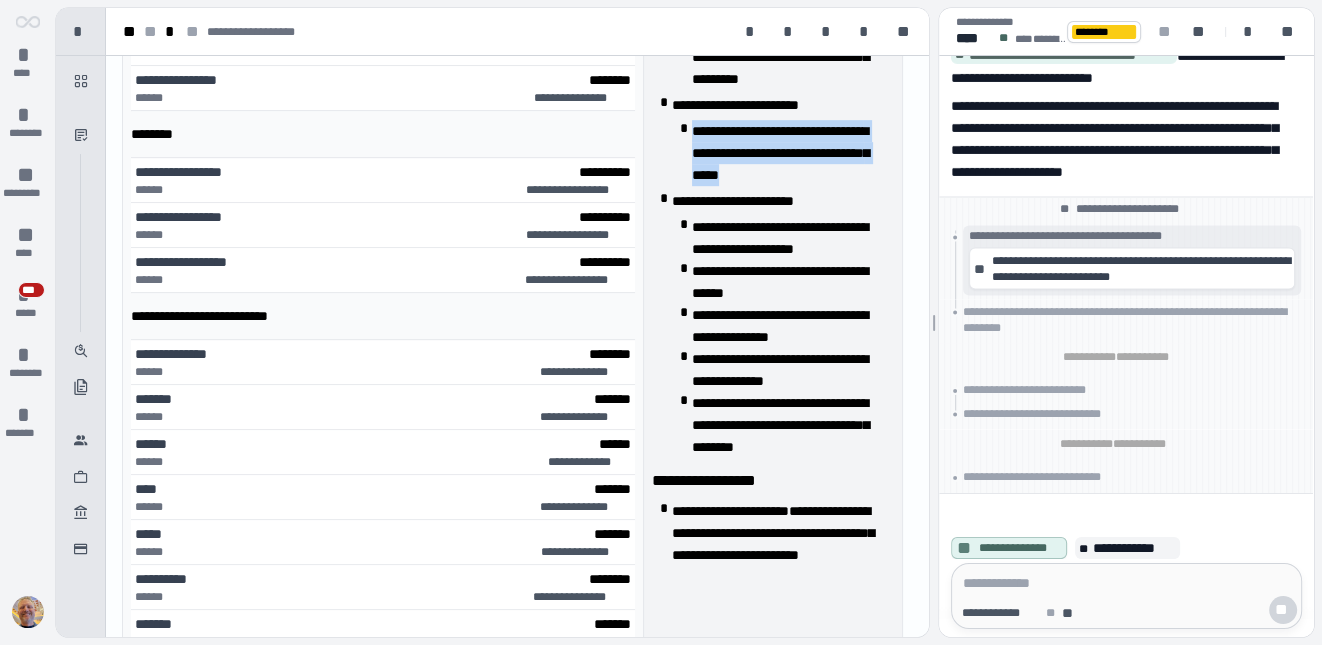 drag, startPoint x: 702, startPoint y: 132, endPoint x: 840, endPoint y: 187, distance: 148.55638 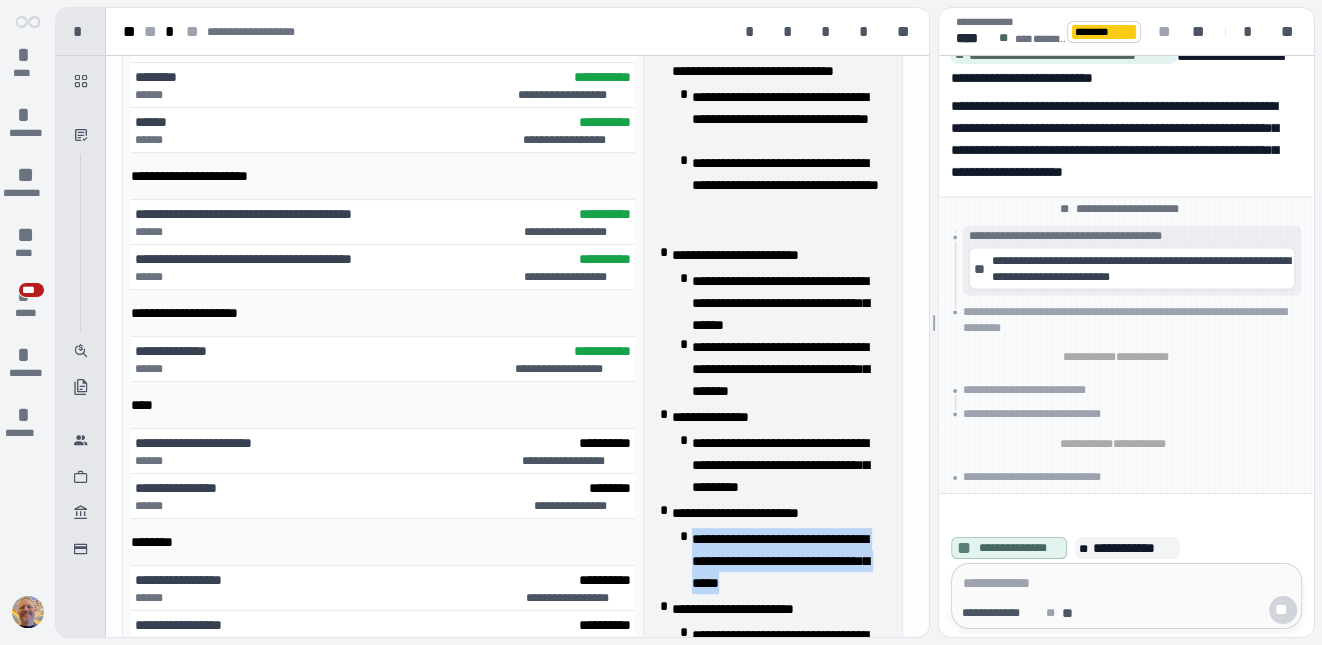 scroll, scrollTop: 618, scrollLeft: 0, axis: vertical 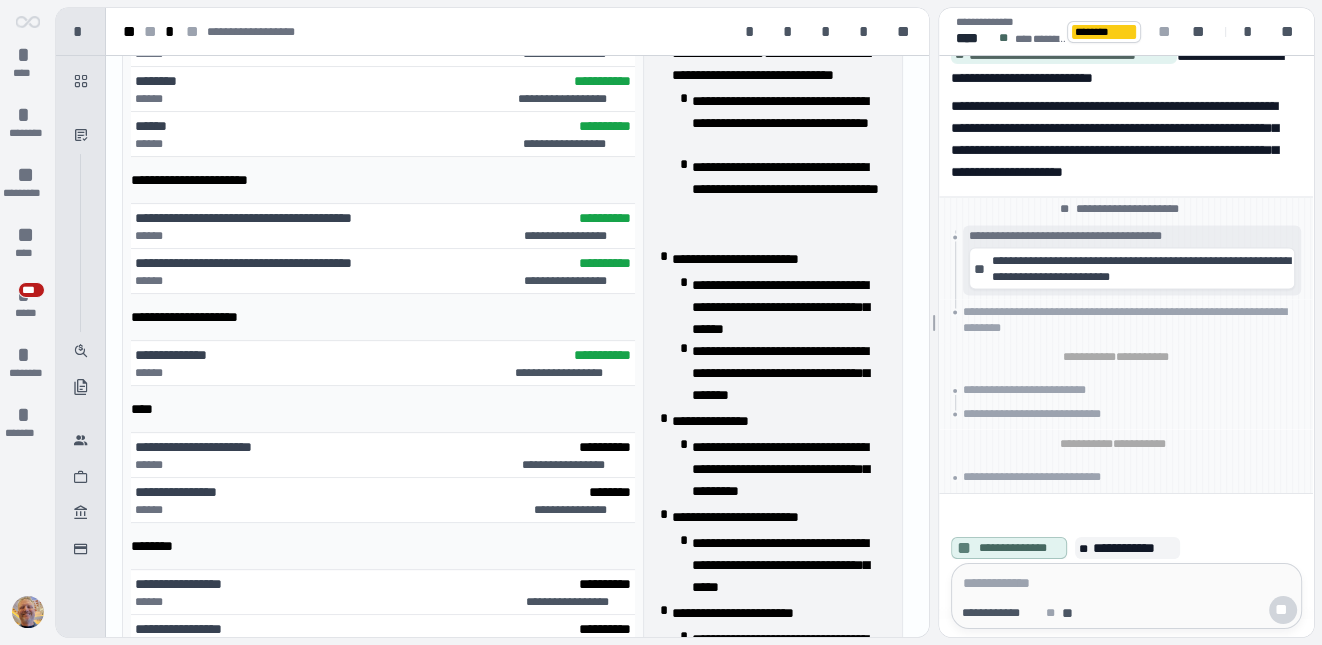 click on "**********" at bounding box center [780, 307] 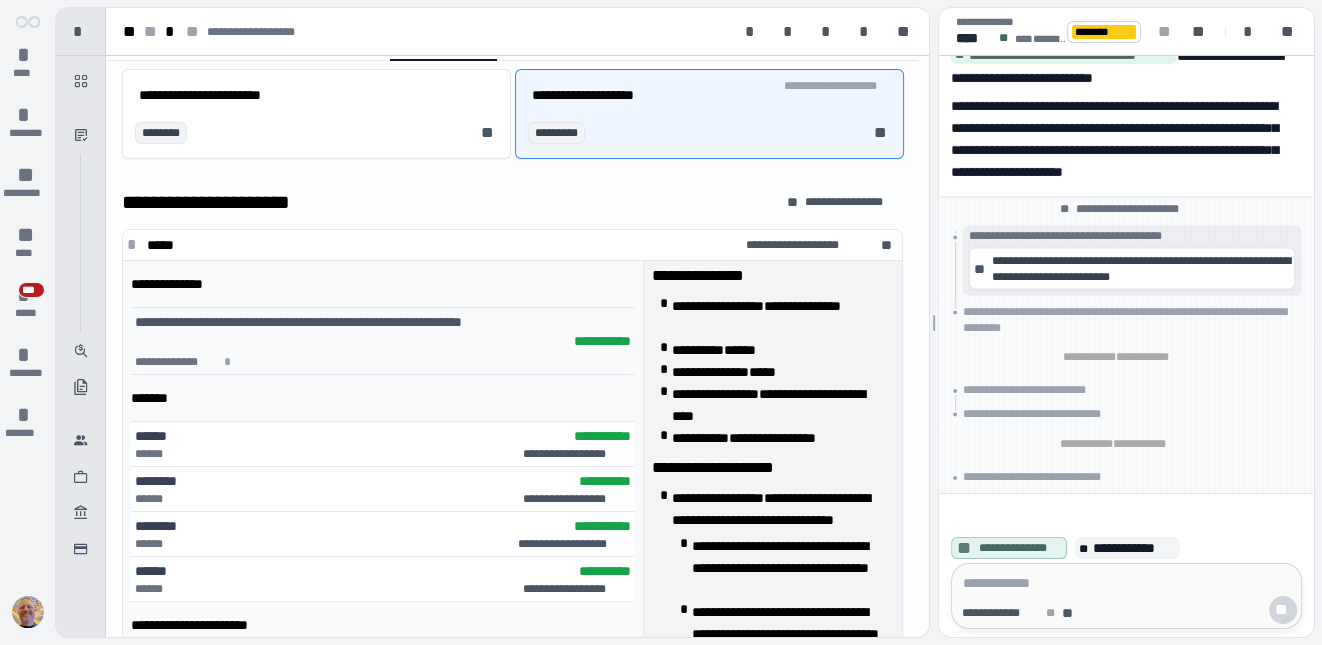 scroll, scrollTop: 180, scrollLeft: 0, axis: vertical 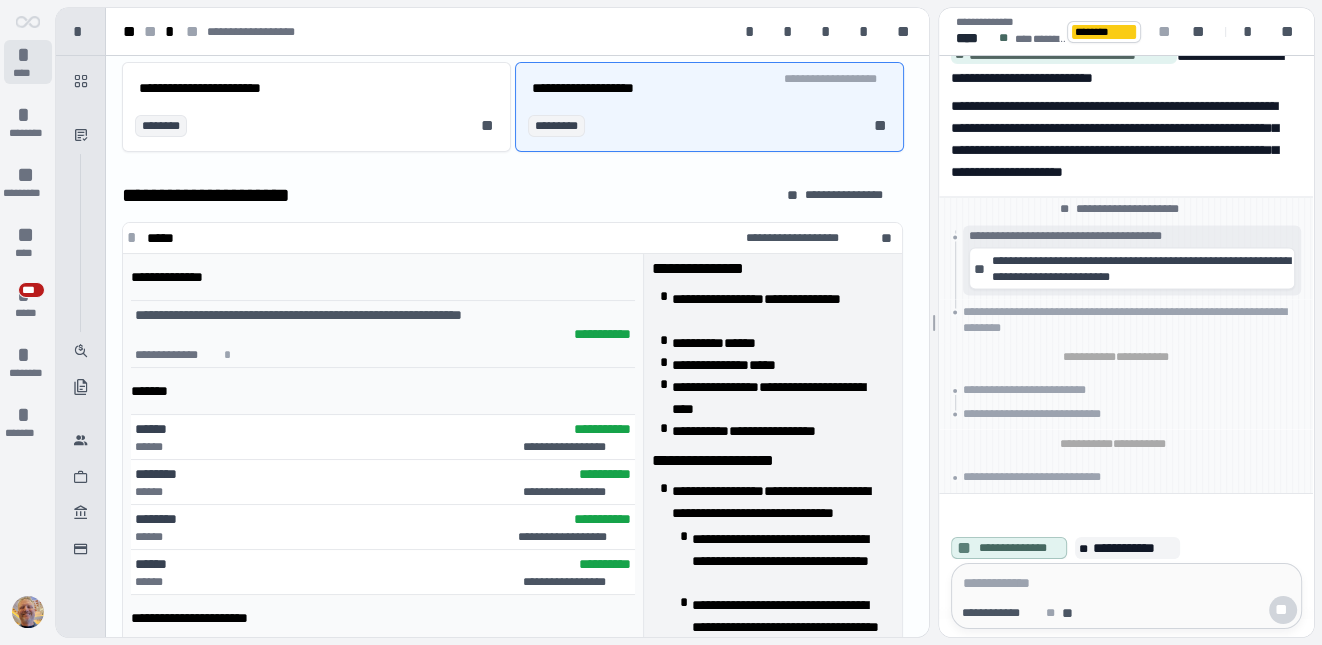 click on "****" at bounding box center [27, 73] 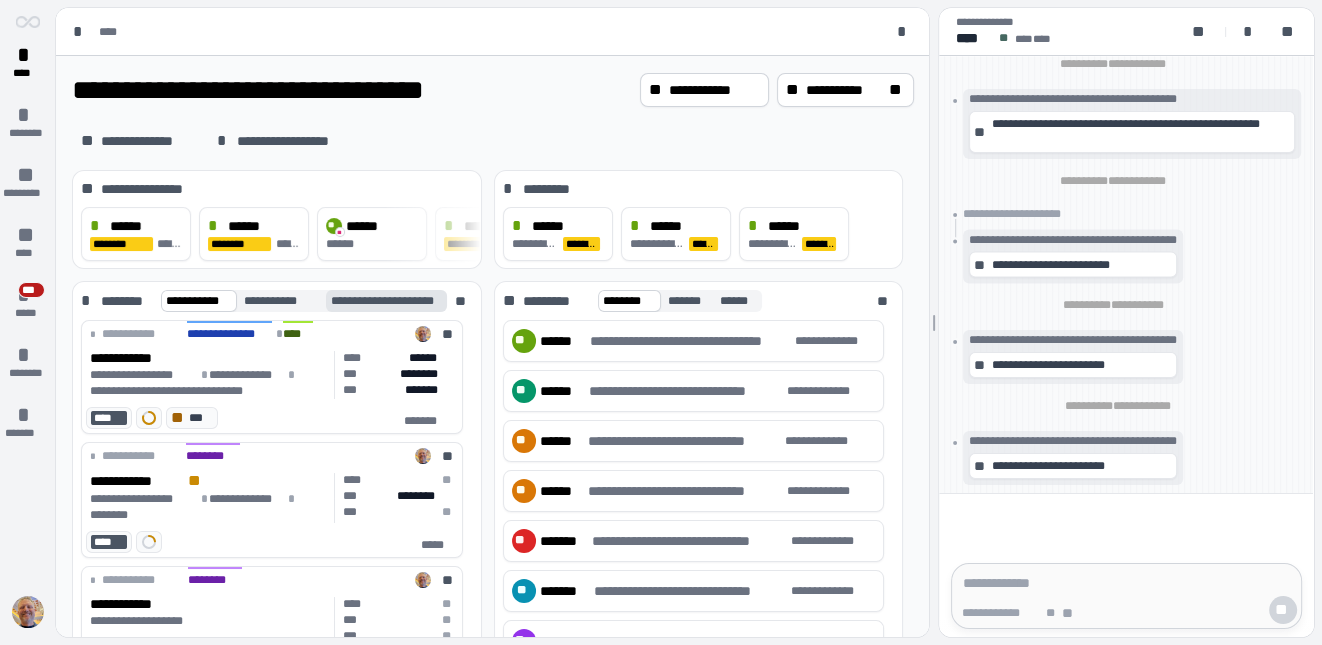 click on "**********" at bounding box center (396, 301) 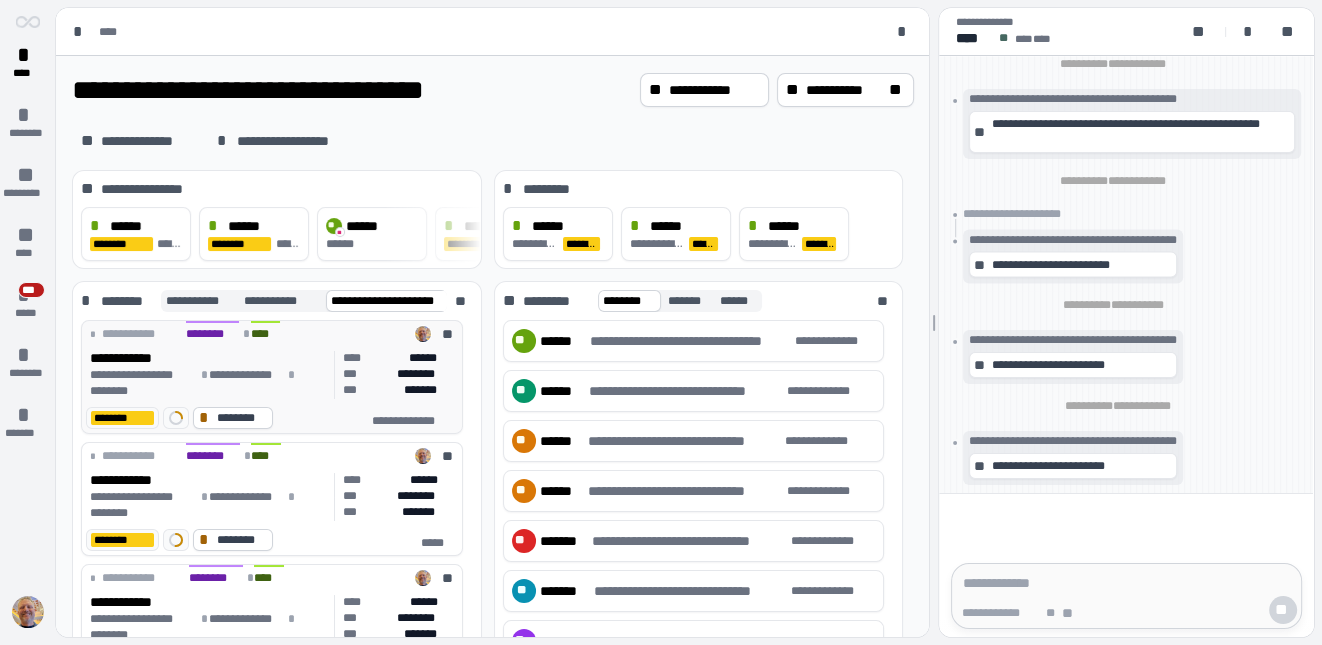 click on "**********" at bounding box center [208, 358] 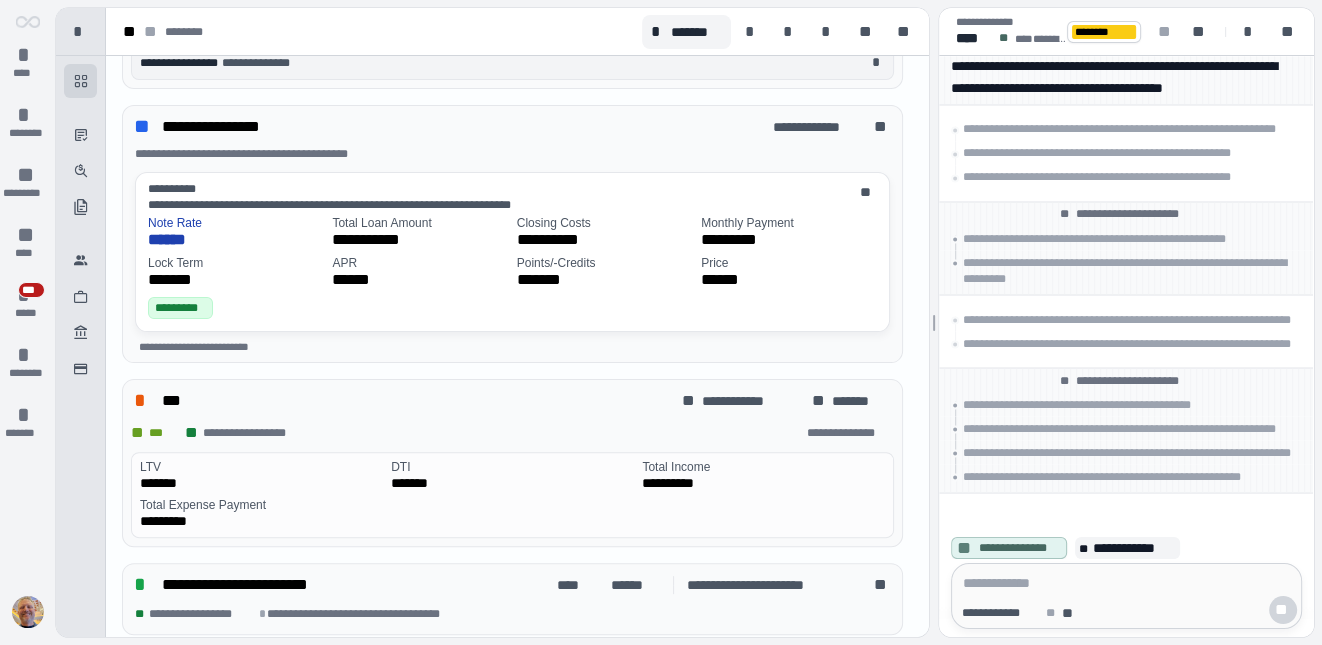 scroll, scrollTop: 557, scrollLeft: 0, axis: vertical 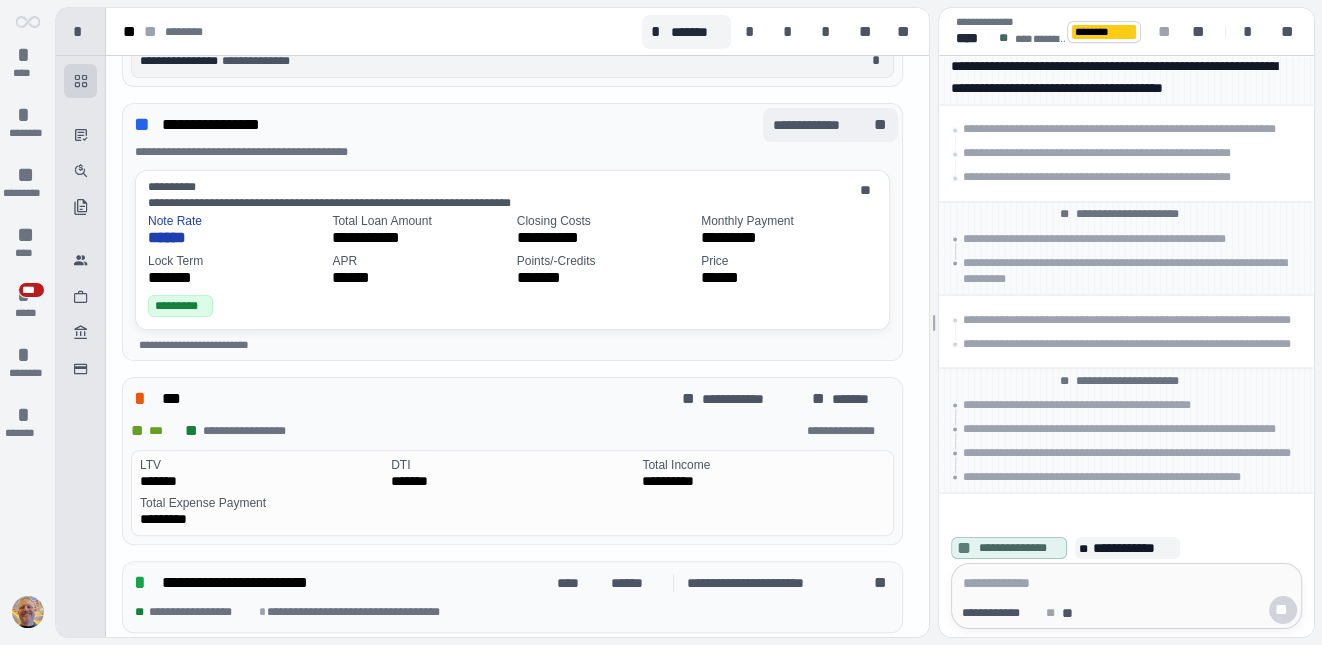 click on "**********" at bounding box center [820, 125] 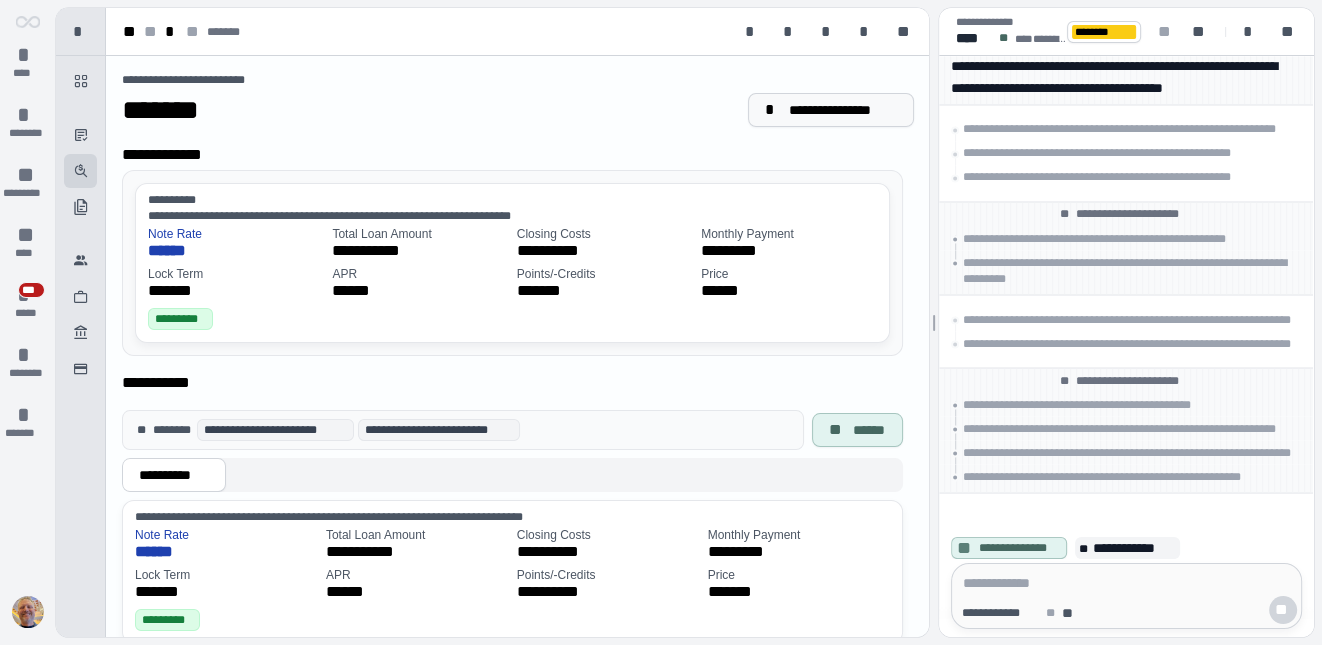 click on "**********" at bounding box center [843, 110] 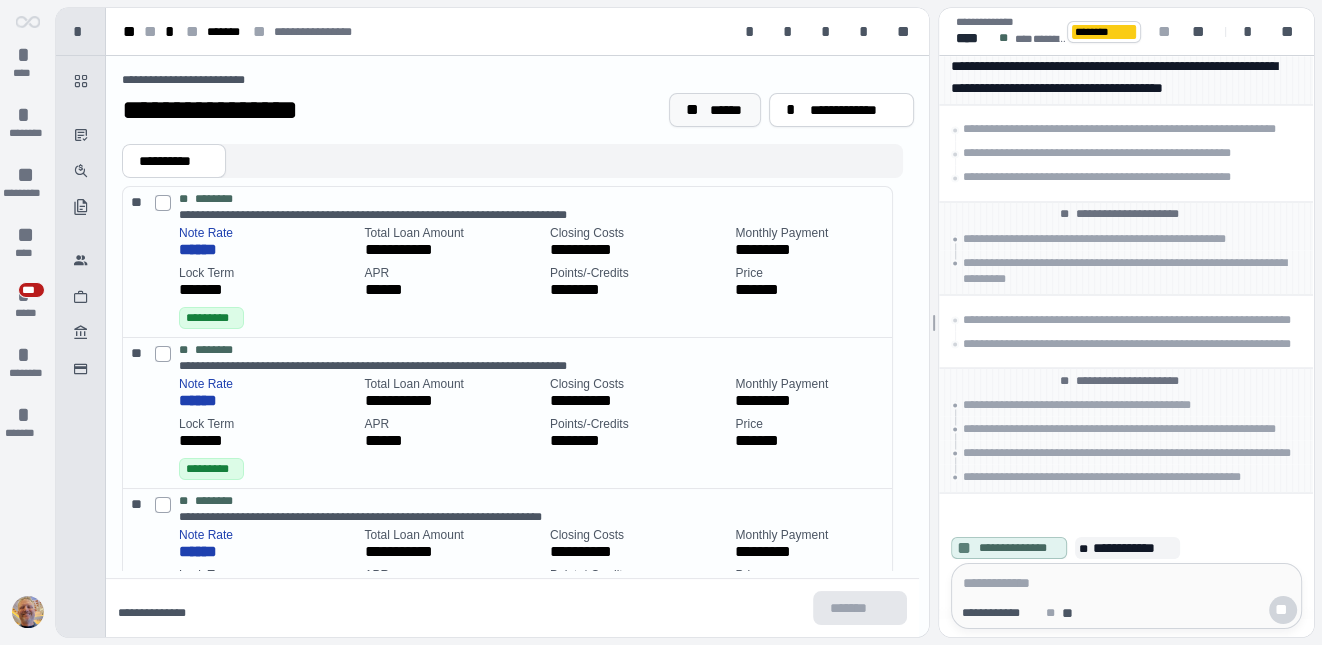 click on "******" at bounding box center [727, 110] 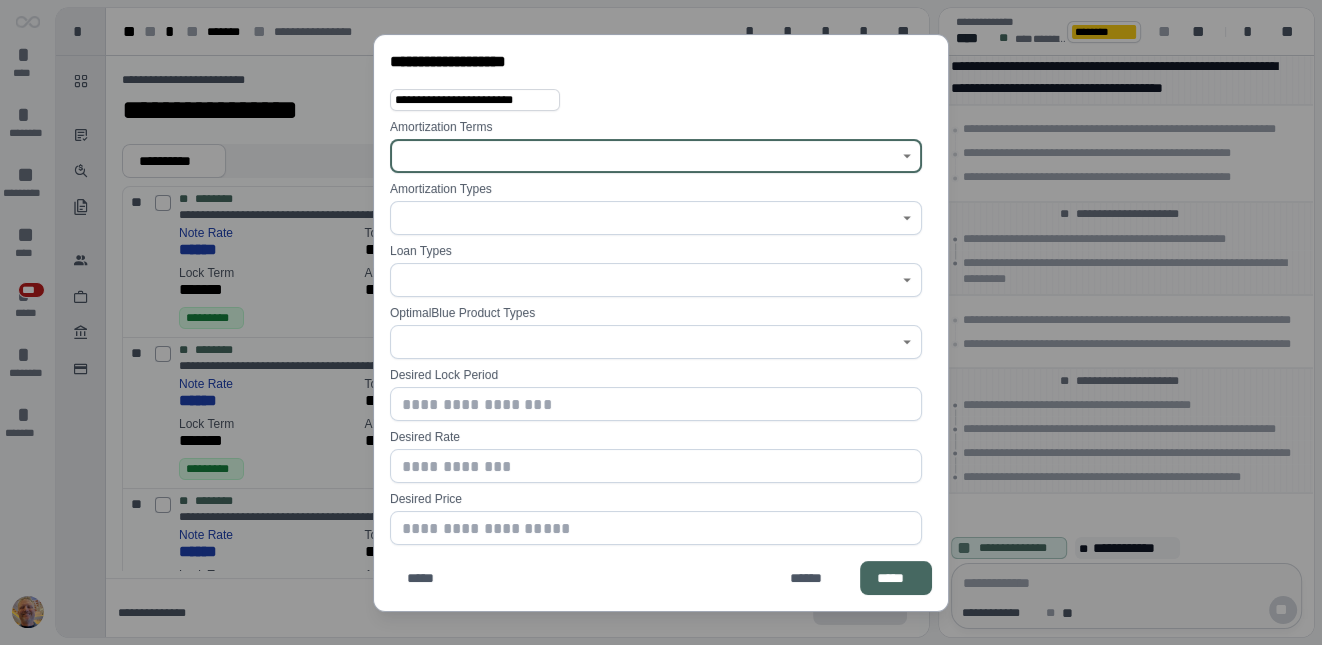 click at bounding box center [643, 156] 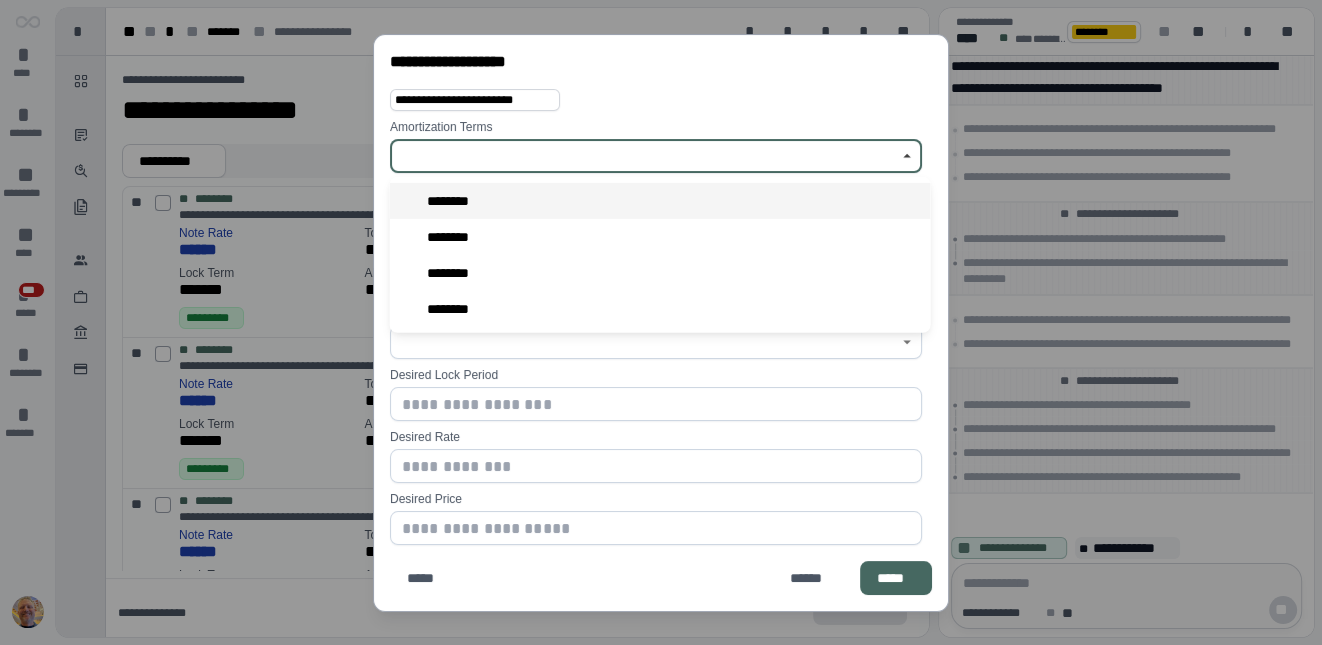 click on "********" at bounding box center [455, 201] 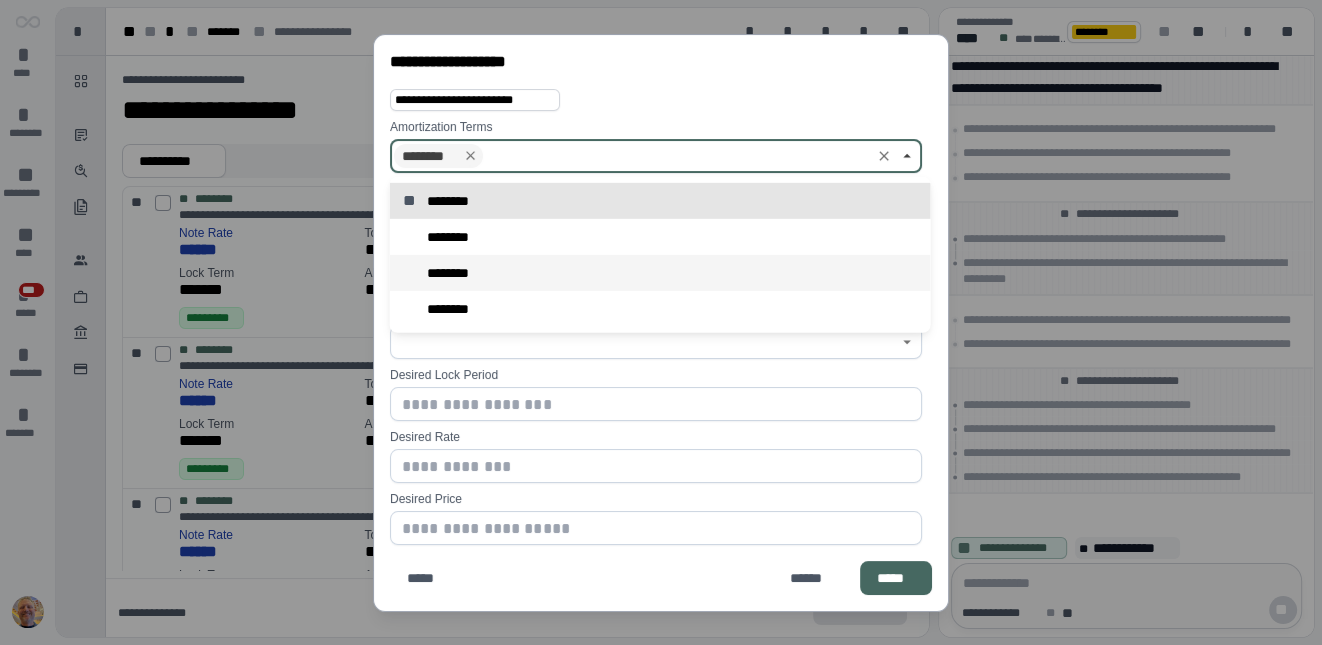 click on "********" at bounding box center (453, 273) 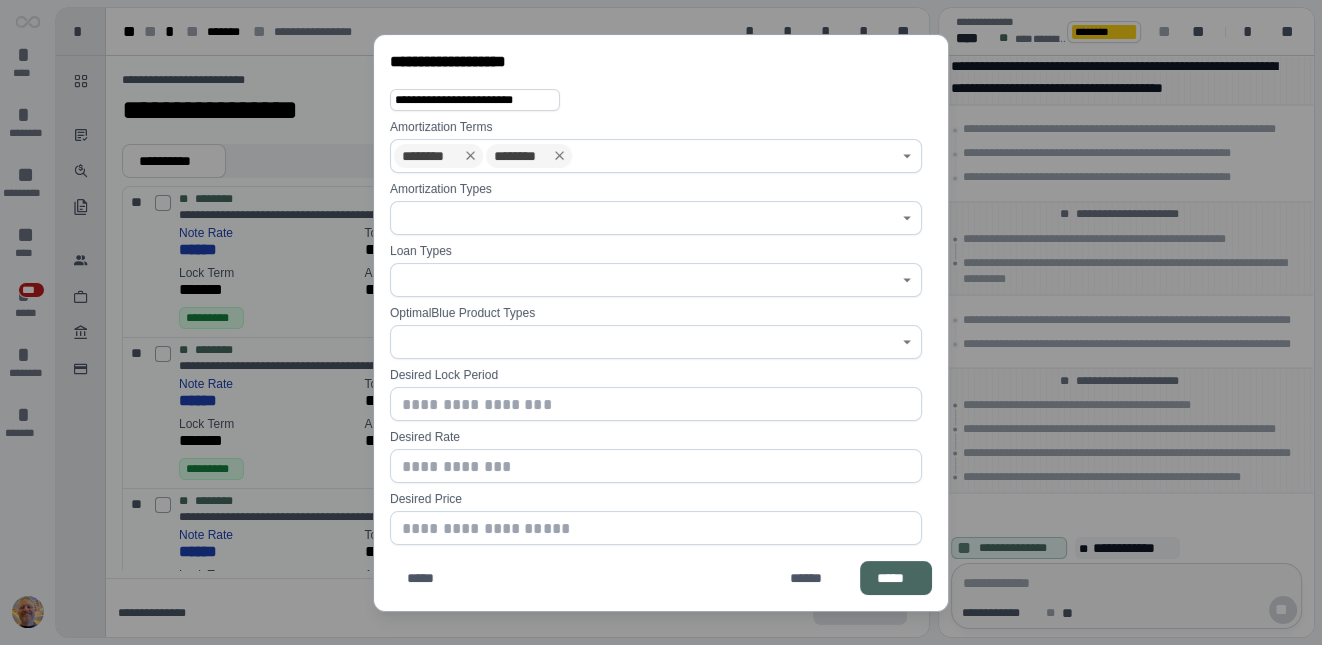 click on "*****" at bounding box center (896, 578) 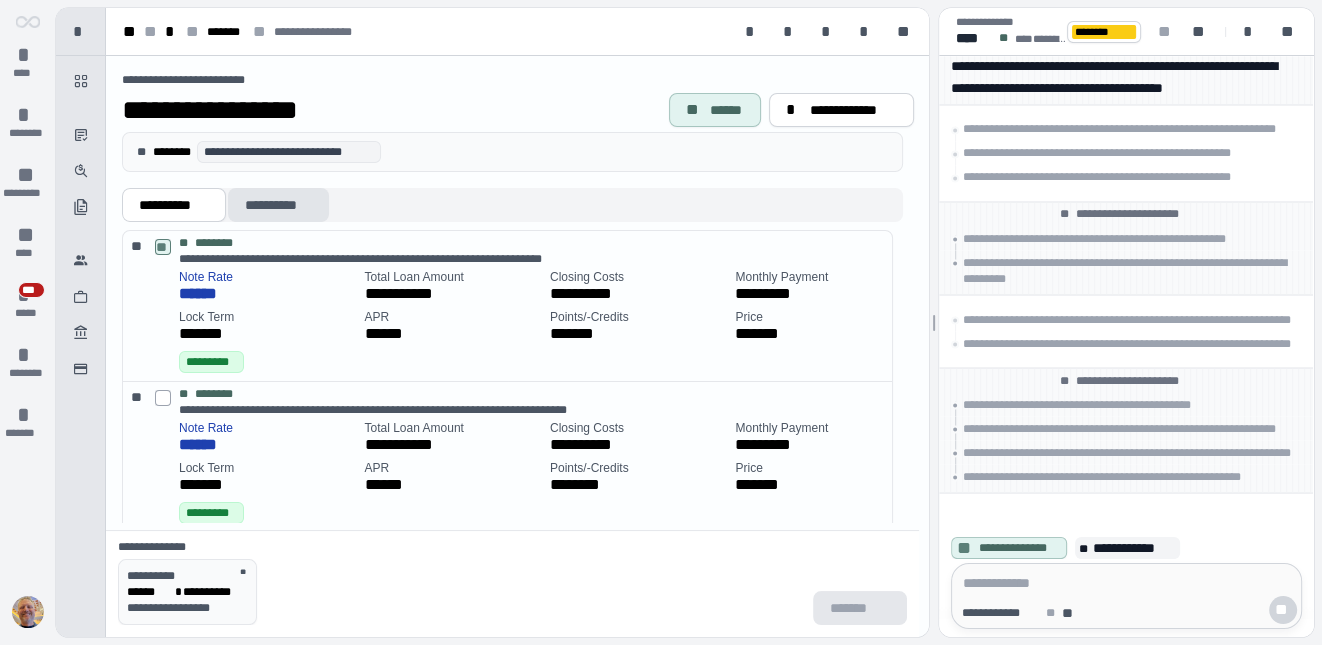 click on "**********" at bounding box center (278, 205) 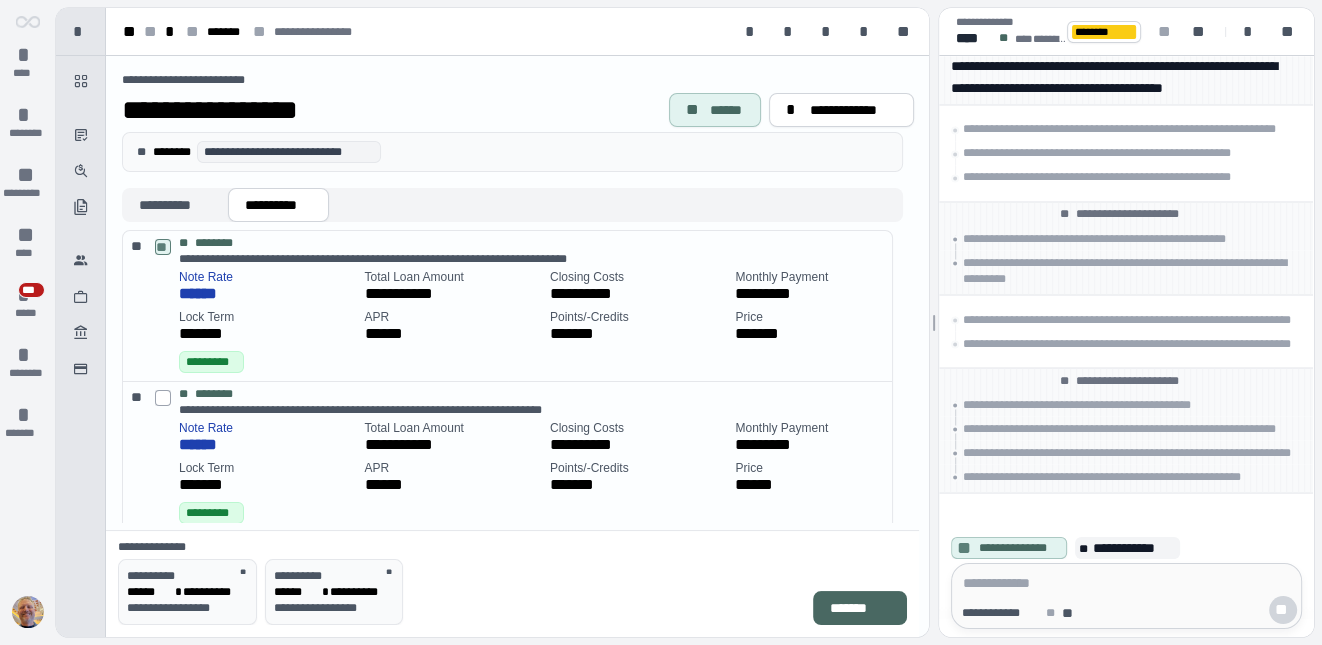 click on "*******" at bounding box center (860, 608) 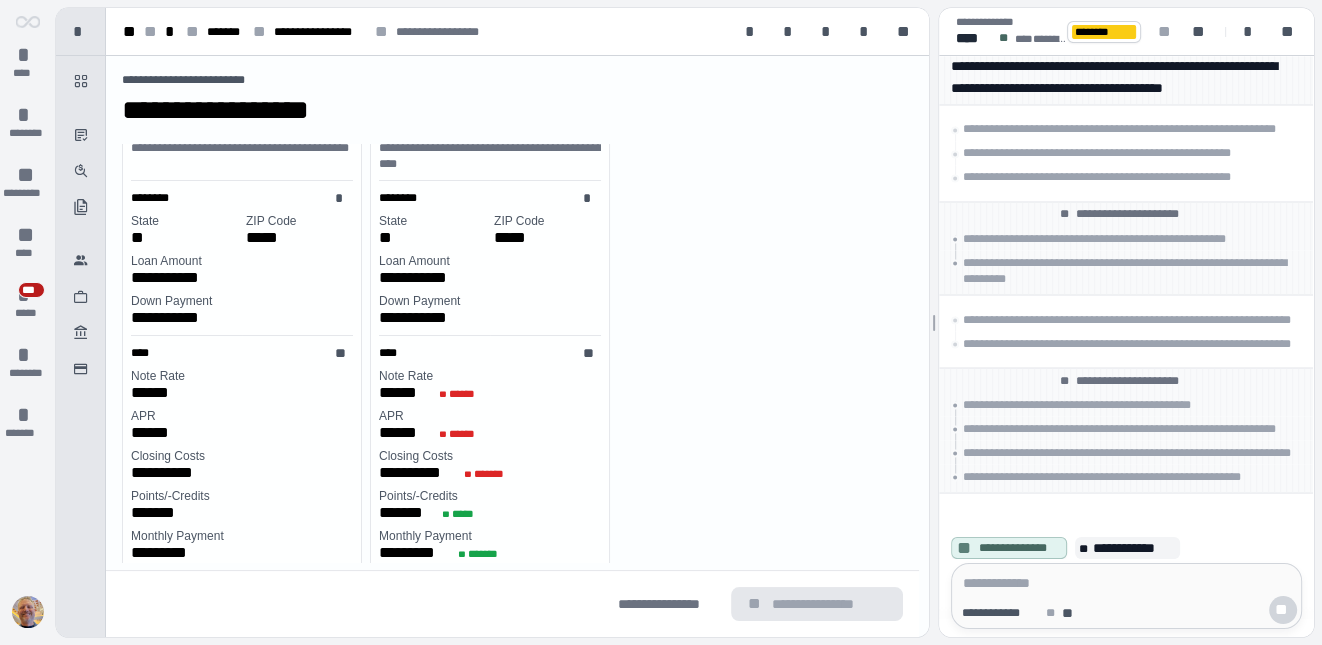 scroll, scrollTop: 0, scrollLeft: 0, axis: both 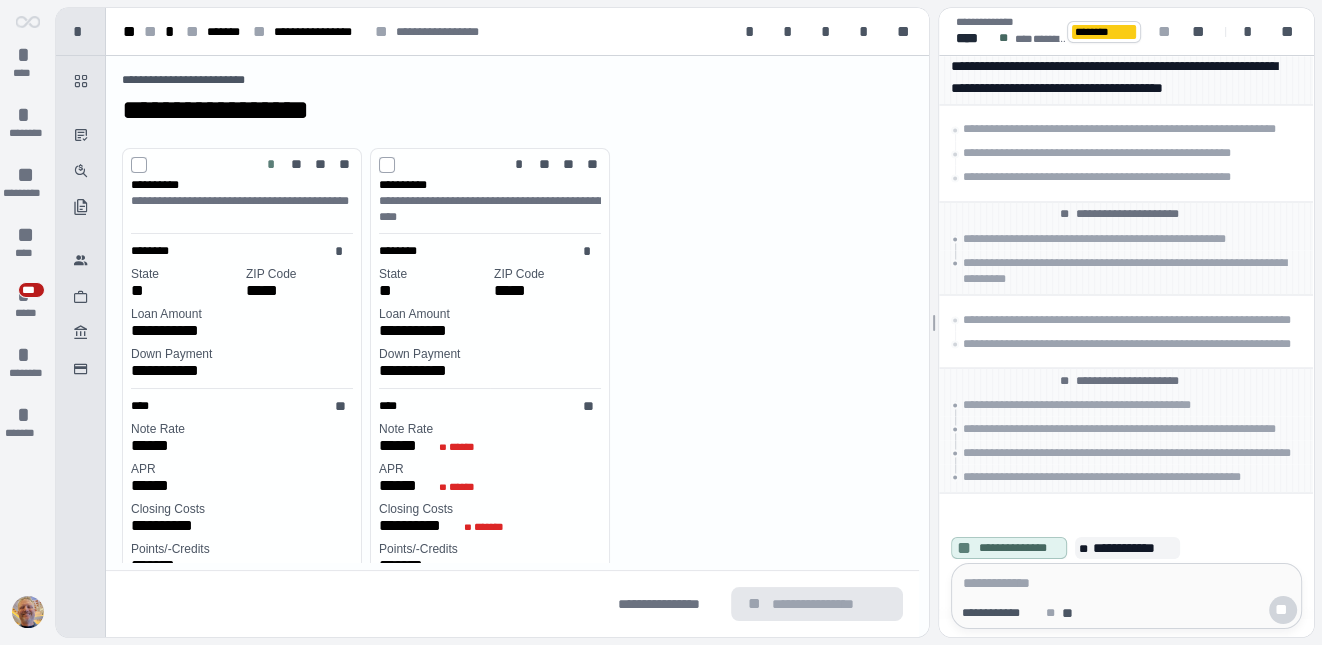 click on "[FIRST] [LAST] [STREET] [CITY], [STATE] [ZIP]" at bounding box center [242, 191] 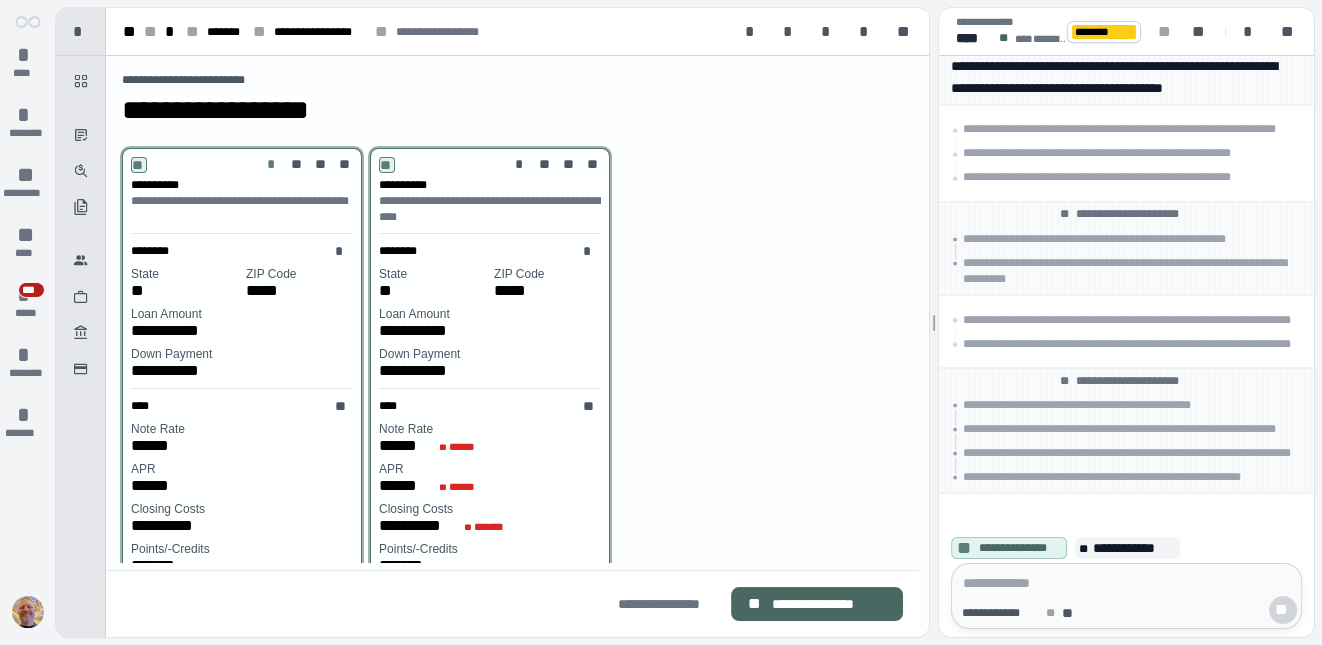 click on "**********" at bounding box center [829, 604] 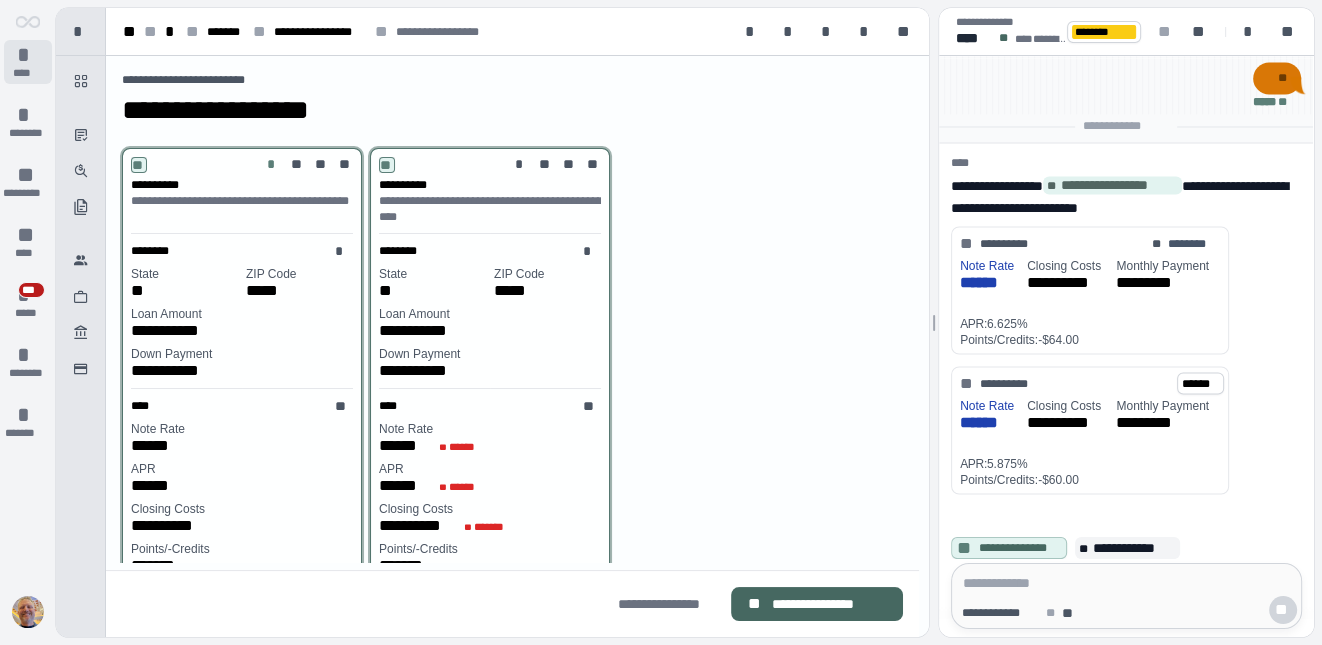 click on "*" at bounding box center (28, 55) 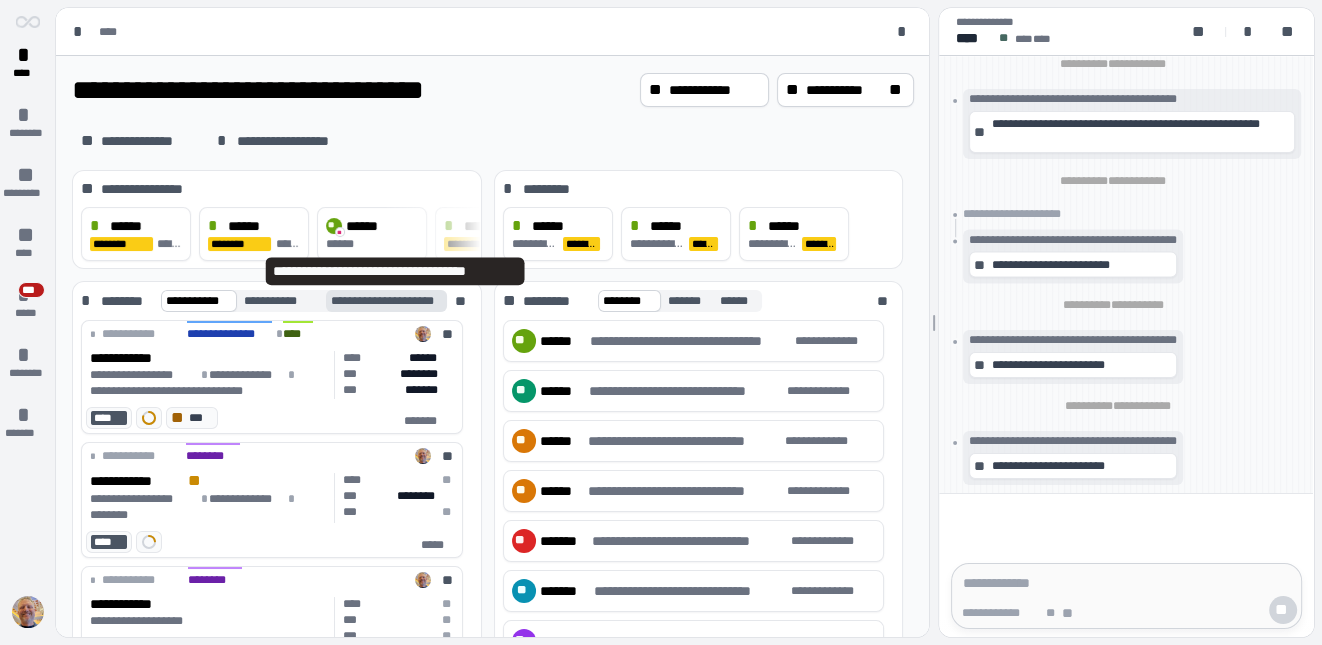 click on "**********" at bounding box center [396, 301] 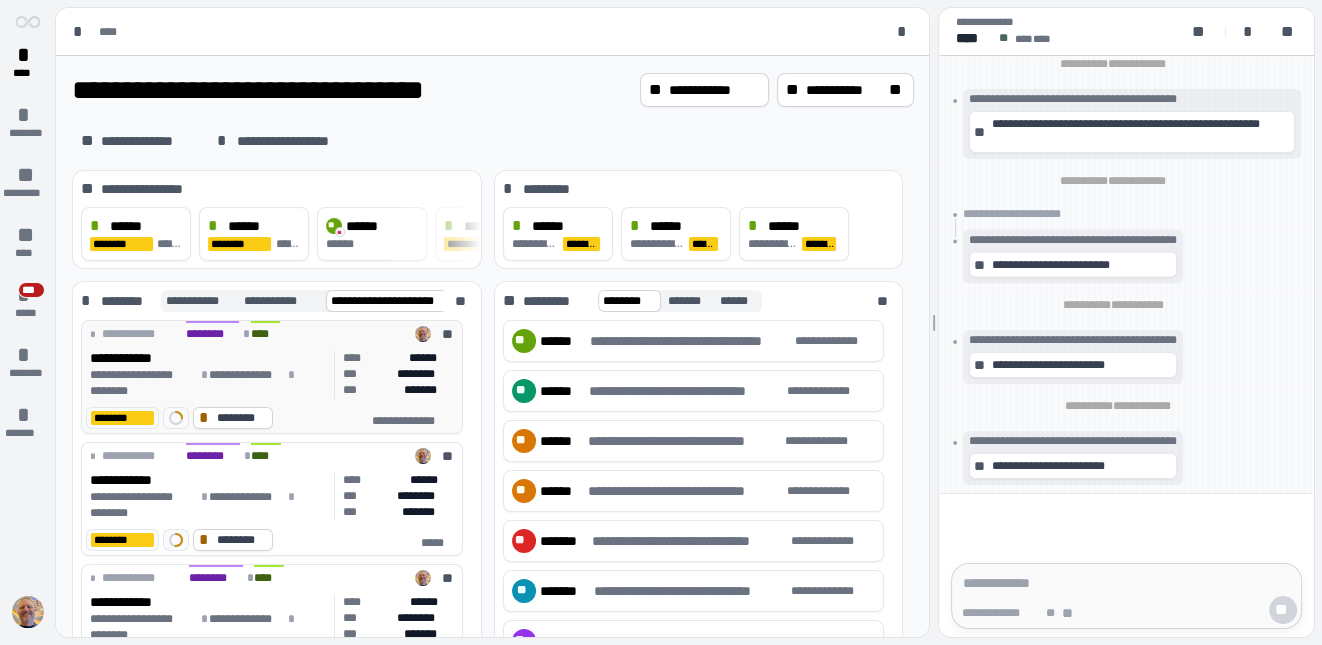 click on "[FIRST] [LAST] [STREET] [CITY], [STATE] [ZIP]" at bounding box center [272, 332] 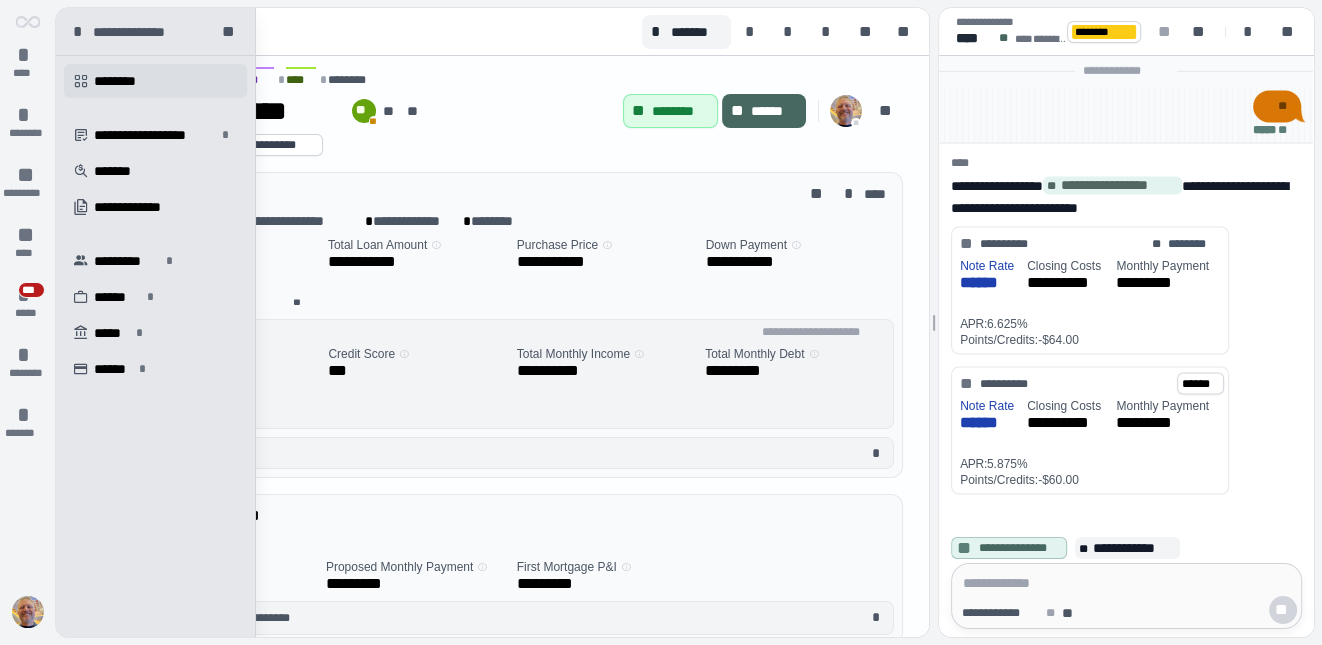 click on " ********" at bounding box center [155, 81] 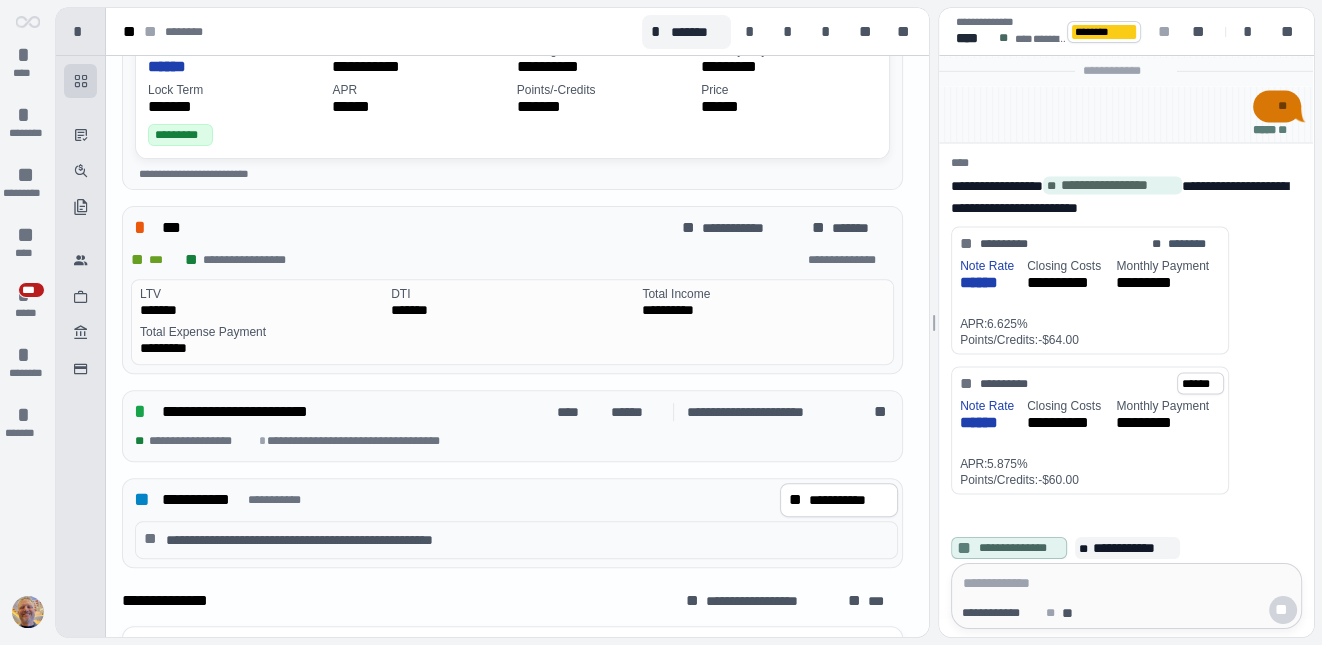 scroll, scrollTop: 729, scrollLeft: 0, axis: vertical 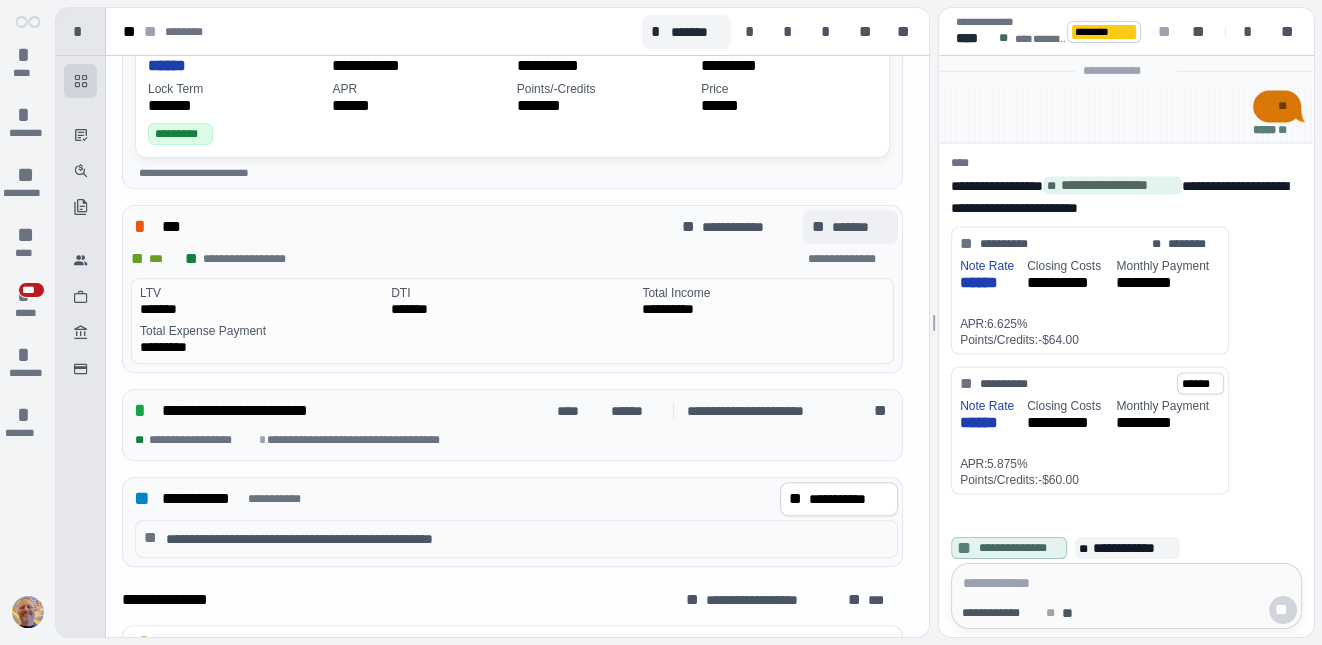 click on "*******" at bounding box center (861, 227) 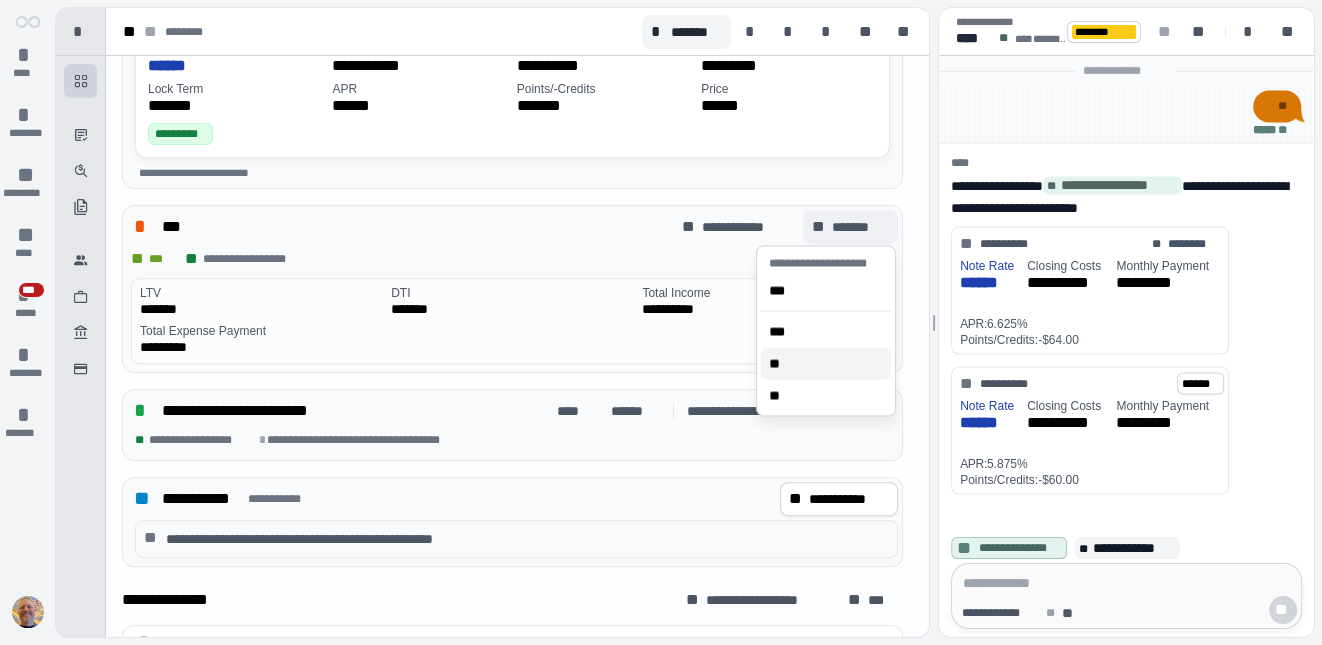 click on "**" at bounding box center (826, 363) 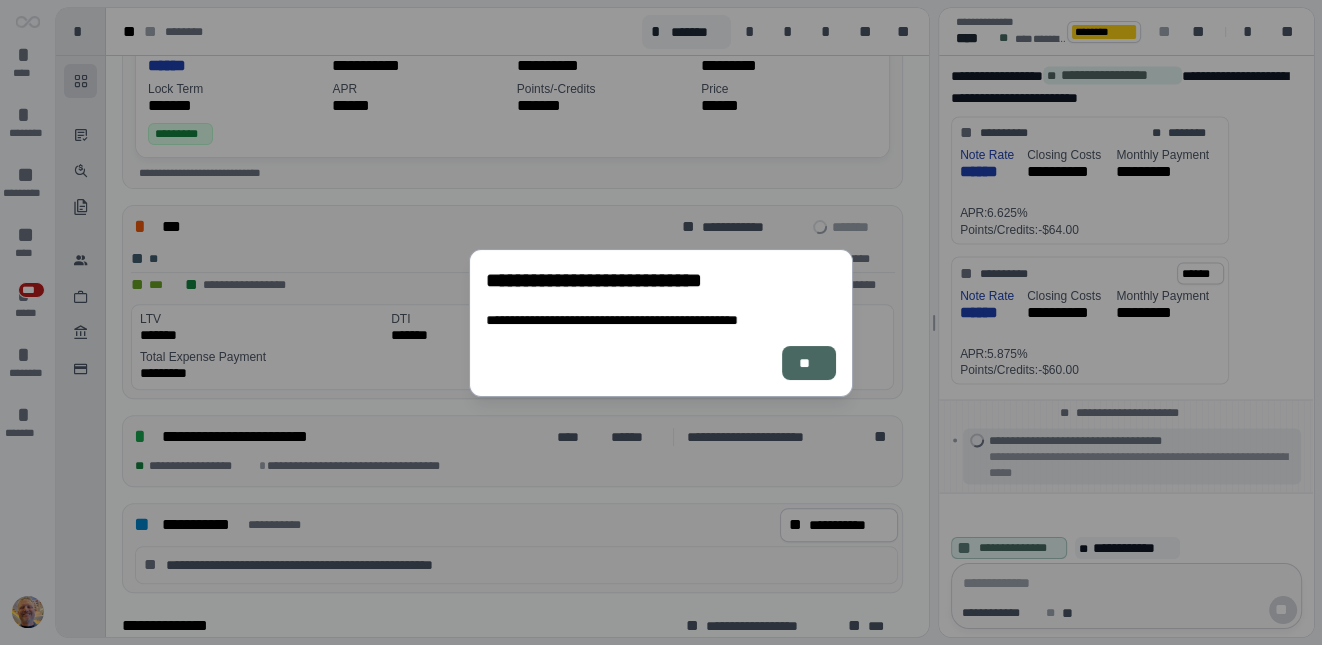 click on "**" at bounding box center [809, 362] 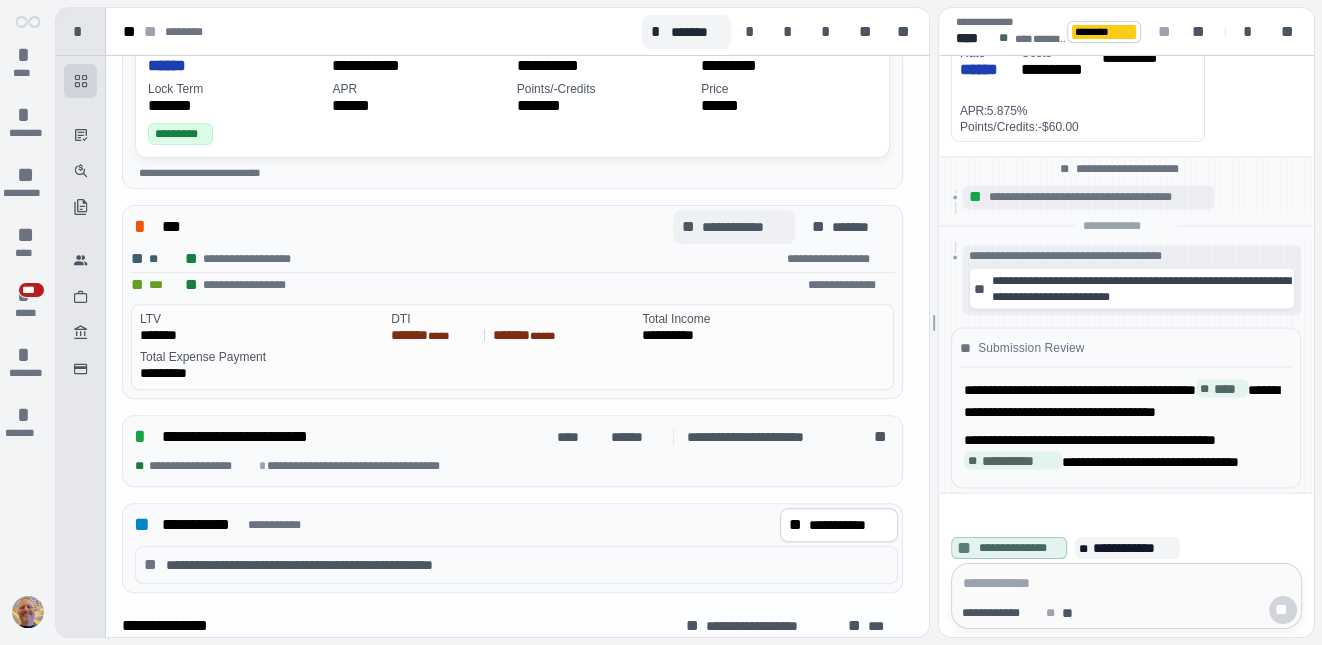 click on "**********" at bounding box center [744, 227] 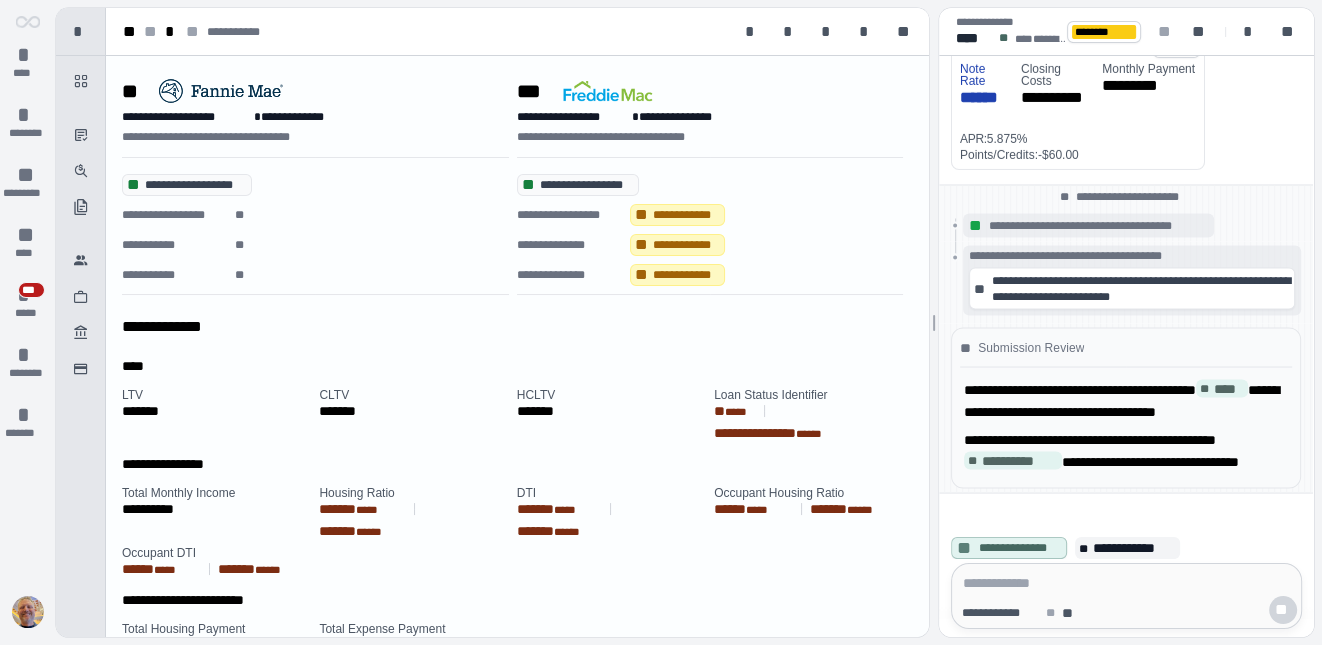 scroll, scrollTop: 0, scrollLeft: 0, axis: both 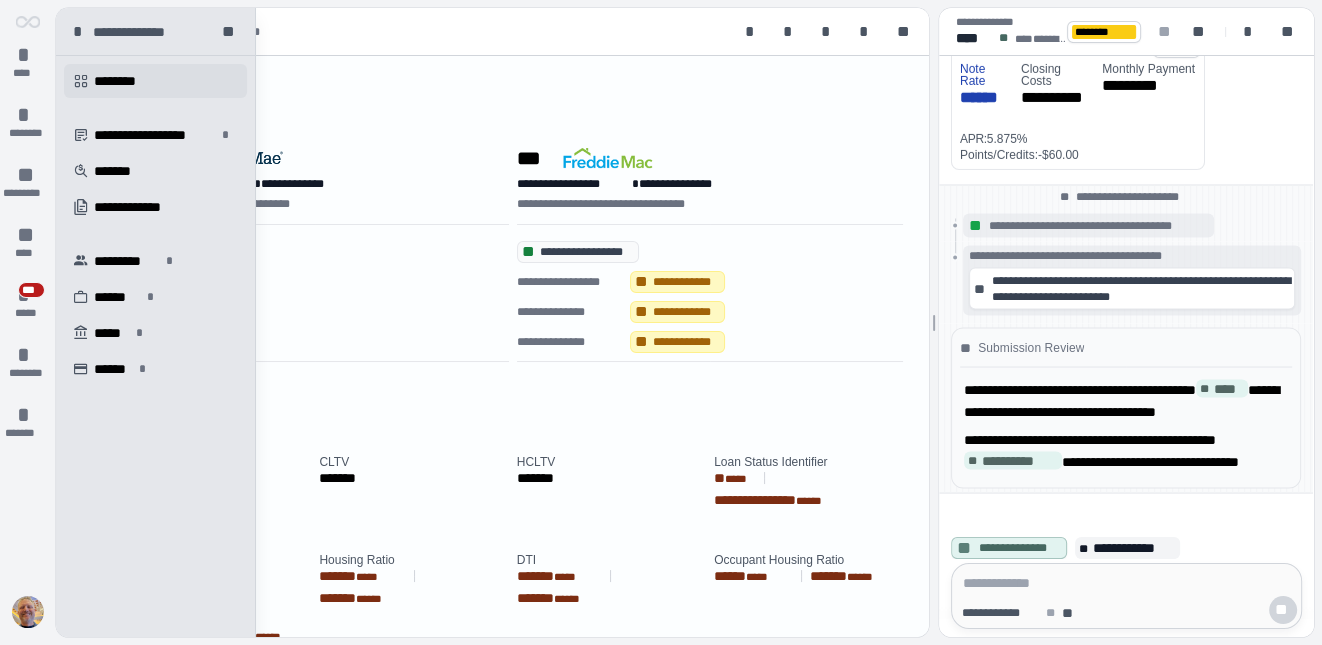 click on "" at bounding box center [81, 81] 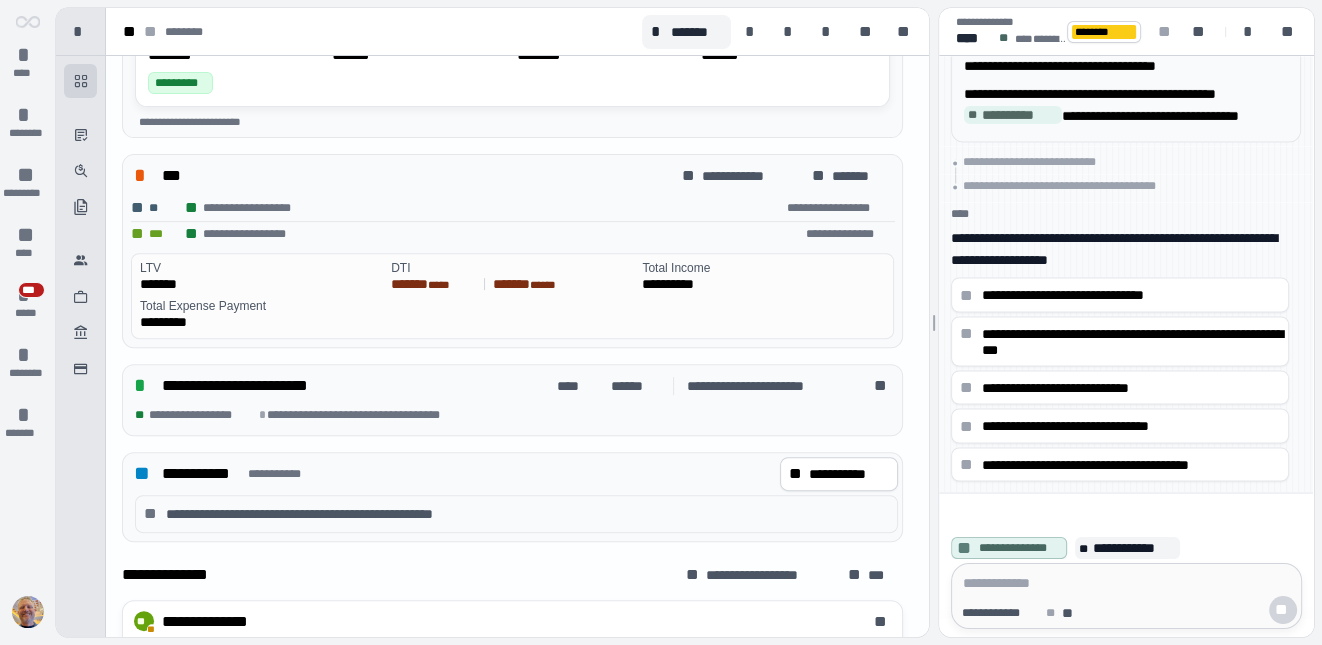 scroll, scrollTop: 780, scrollLeft: 0, axis: vertical 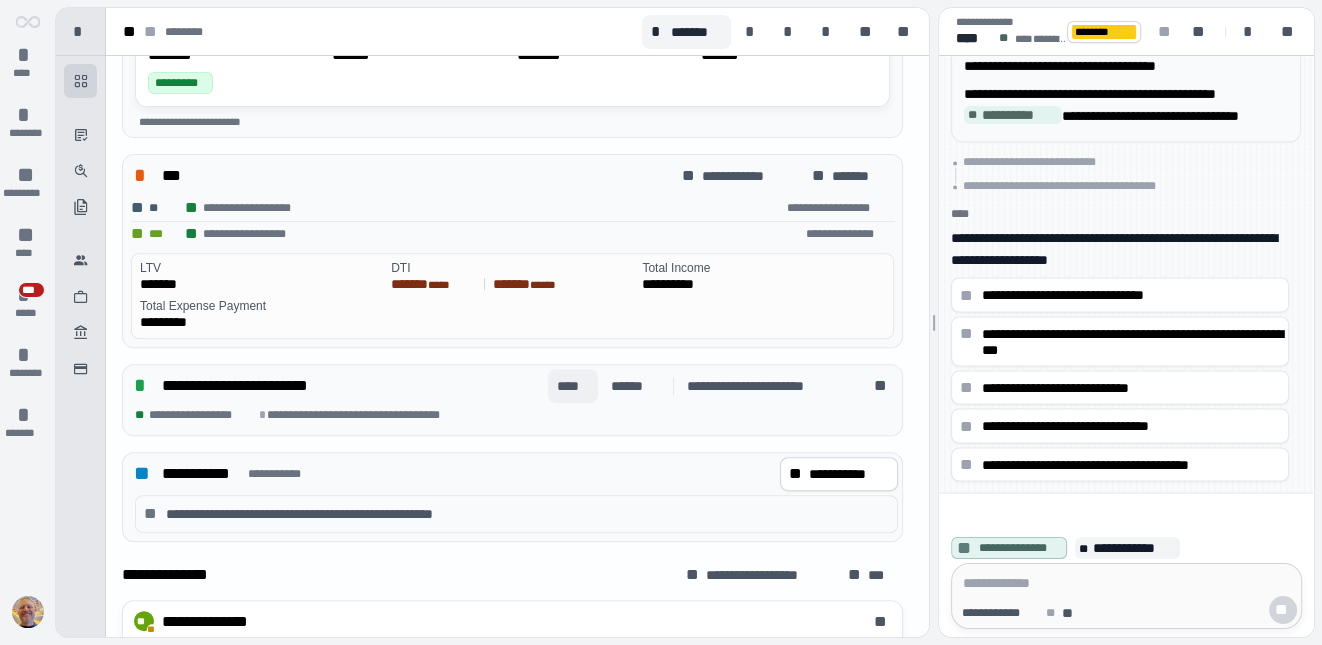 click on "****" at bounding box center [573, 386] 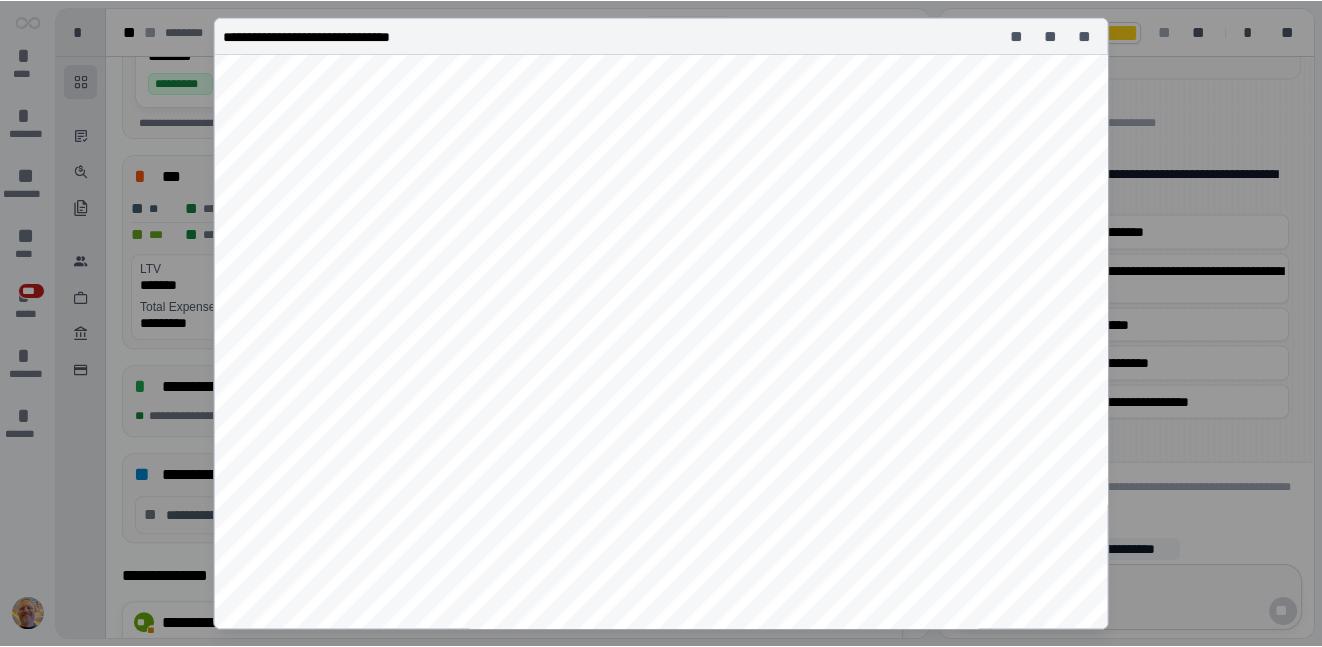 scroll, scrollTop: 580, scrollLeft: 0, axis: vertical 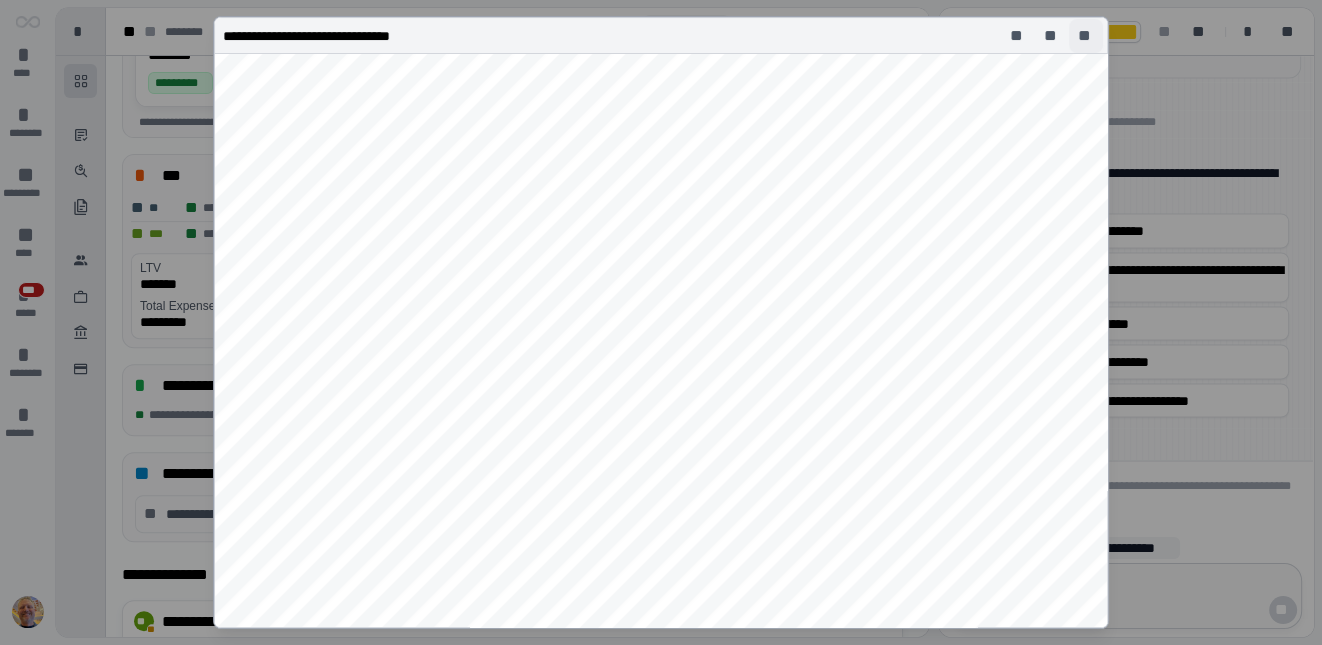 click on "**" at bounding box center [1086, 36] 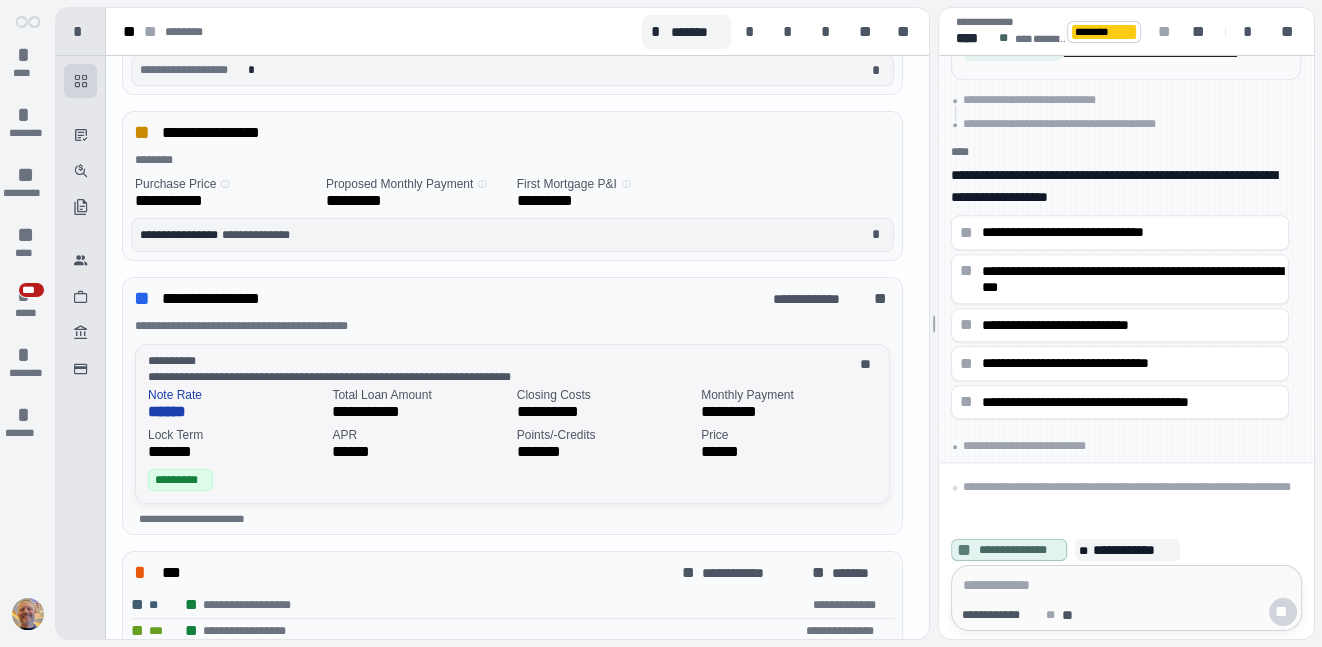 scroll, scrollTop: 0, scrollLeft: 0, axis: both 